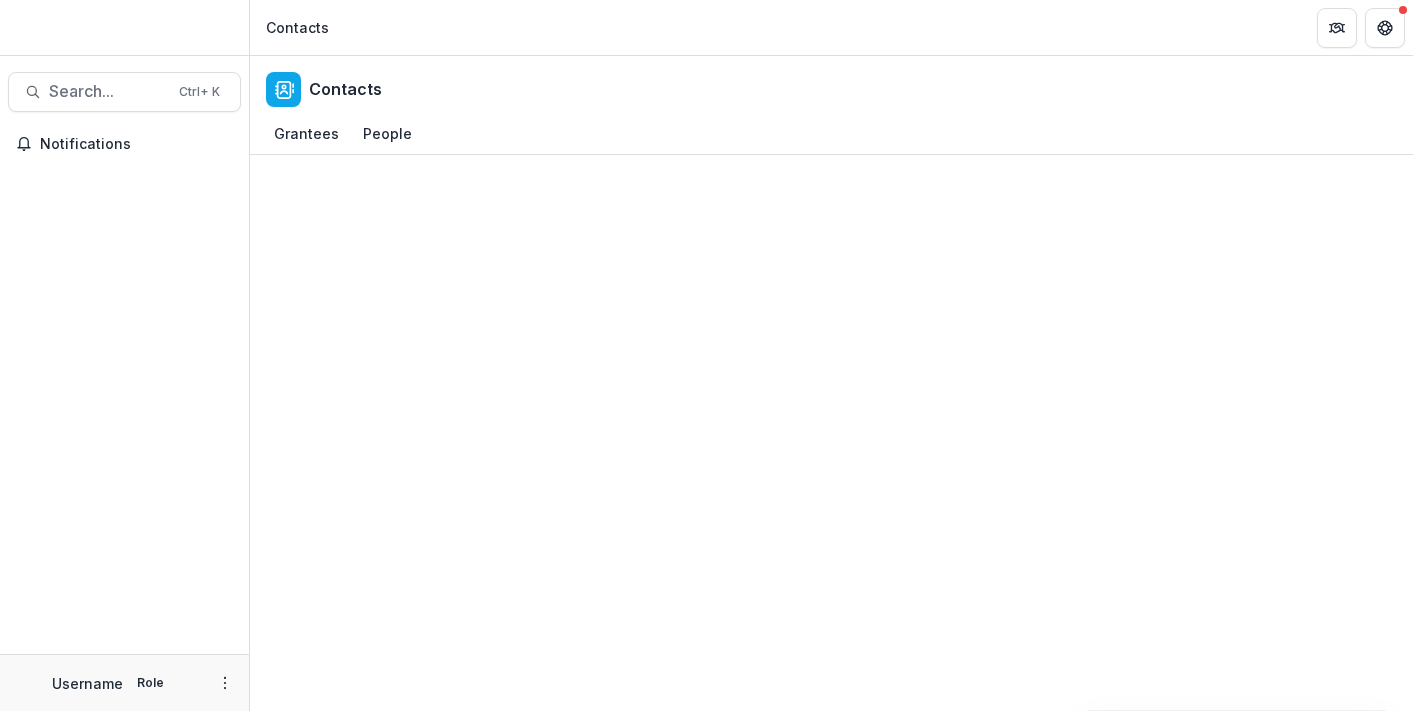 scroll, scrollTop: 0, scrollLeft: 0, axis: both 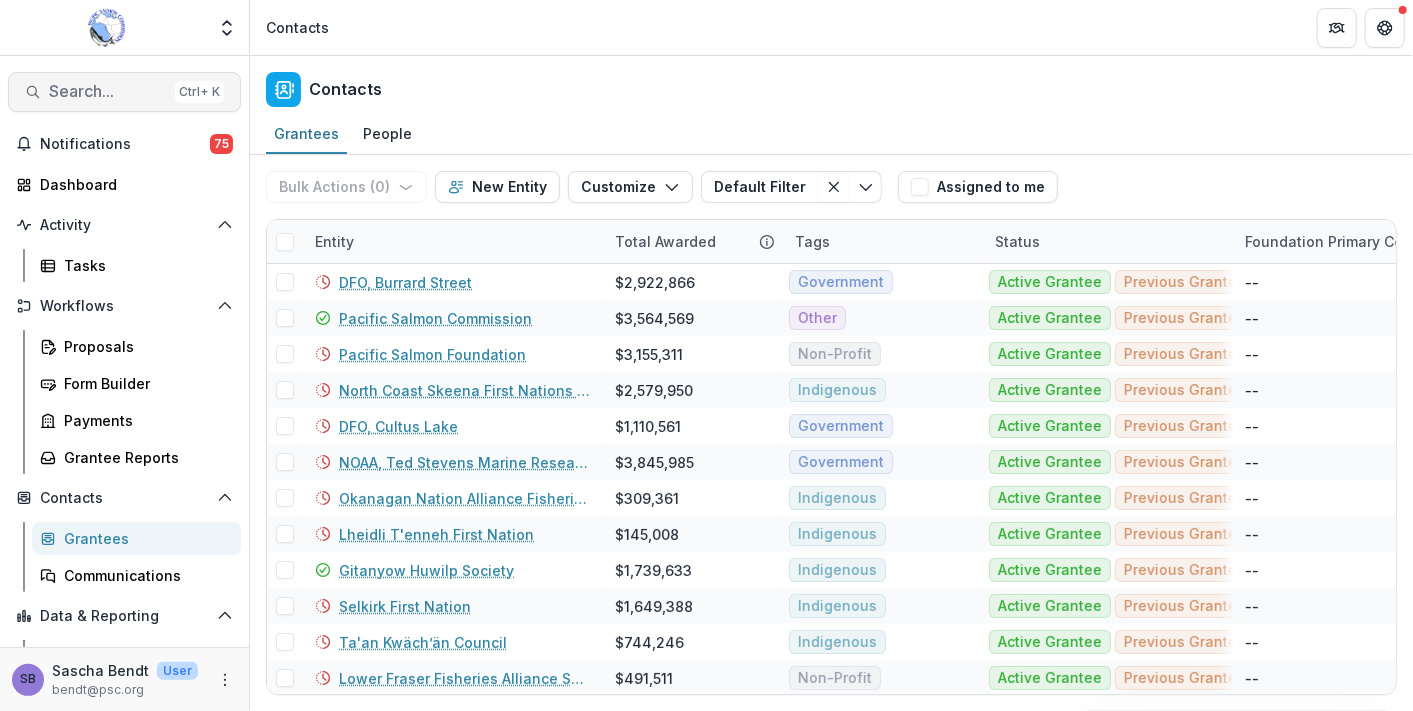 click on "Search... Ctrl  + K" at bounding box center (124, 92) 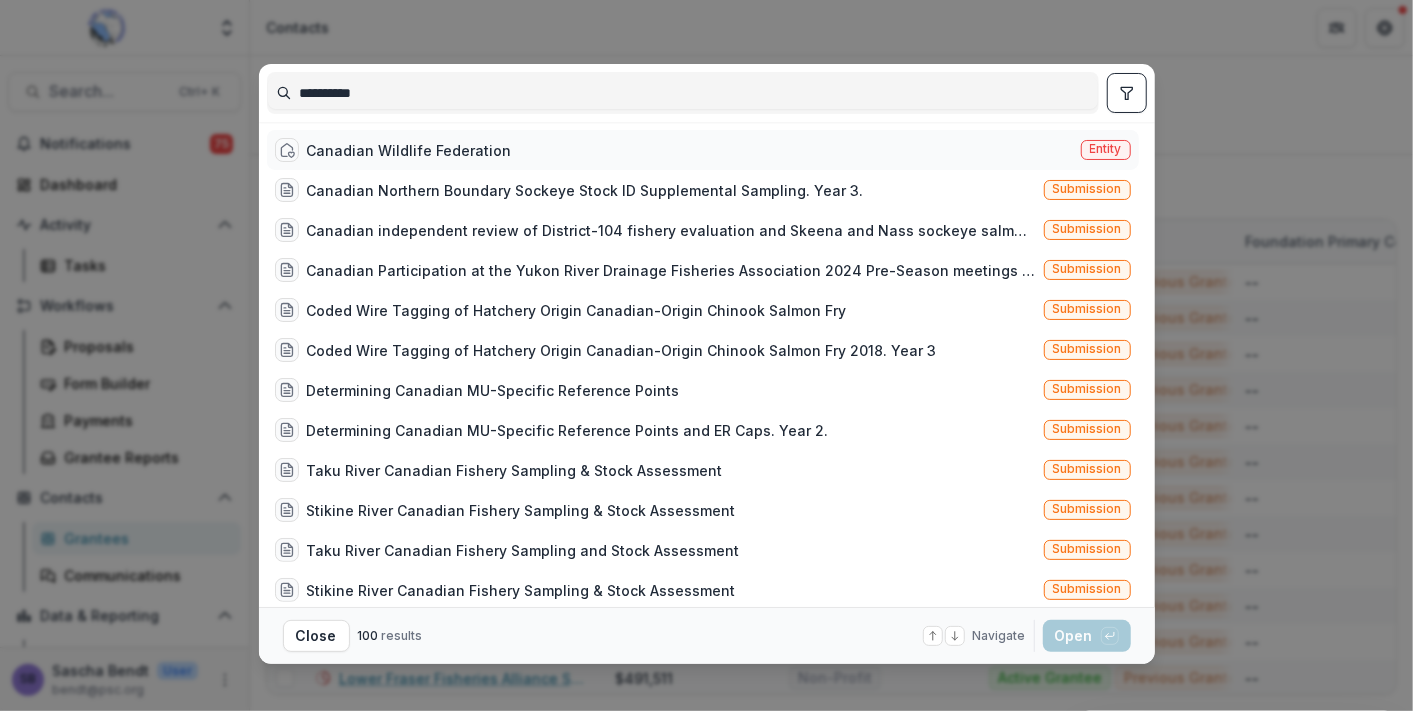 type on "**********" 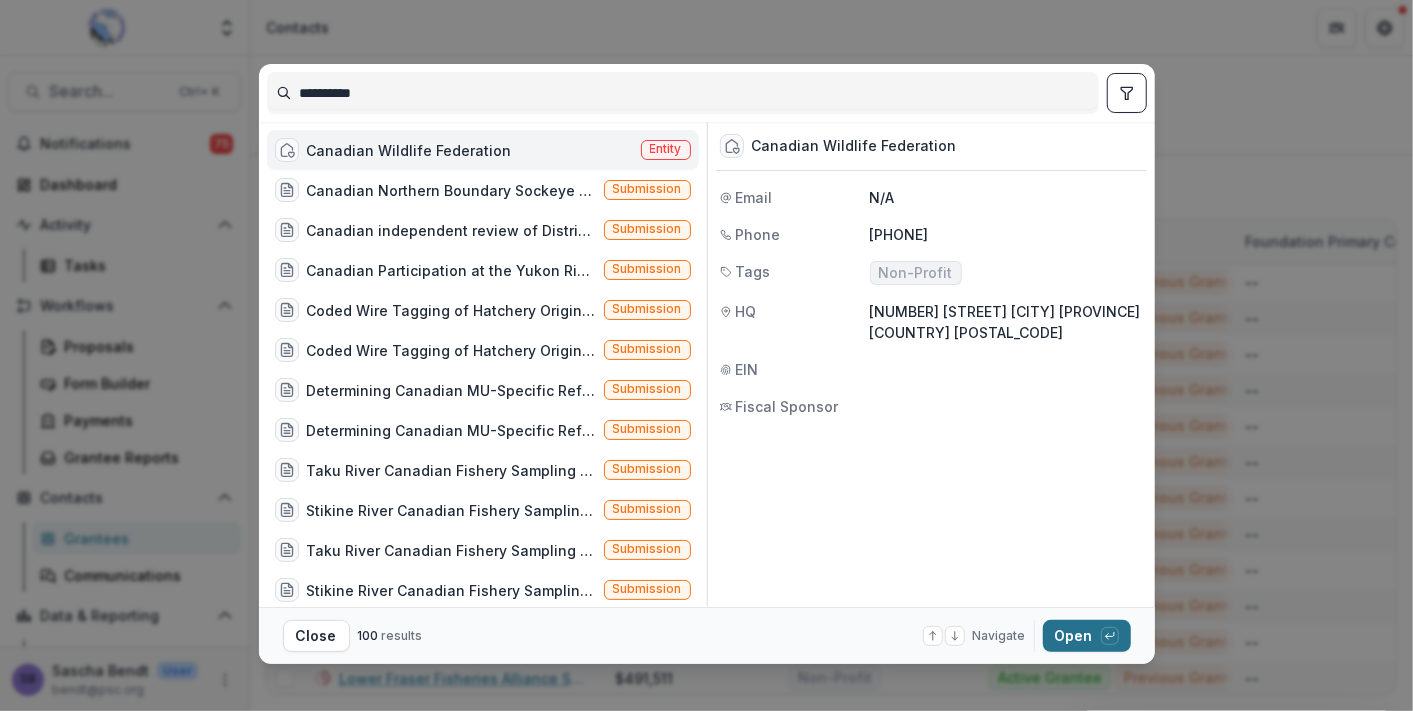click on "Open with enter key" at bounding box center (1087, 636) 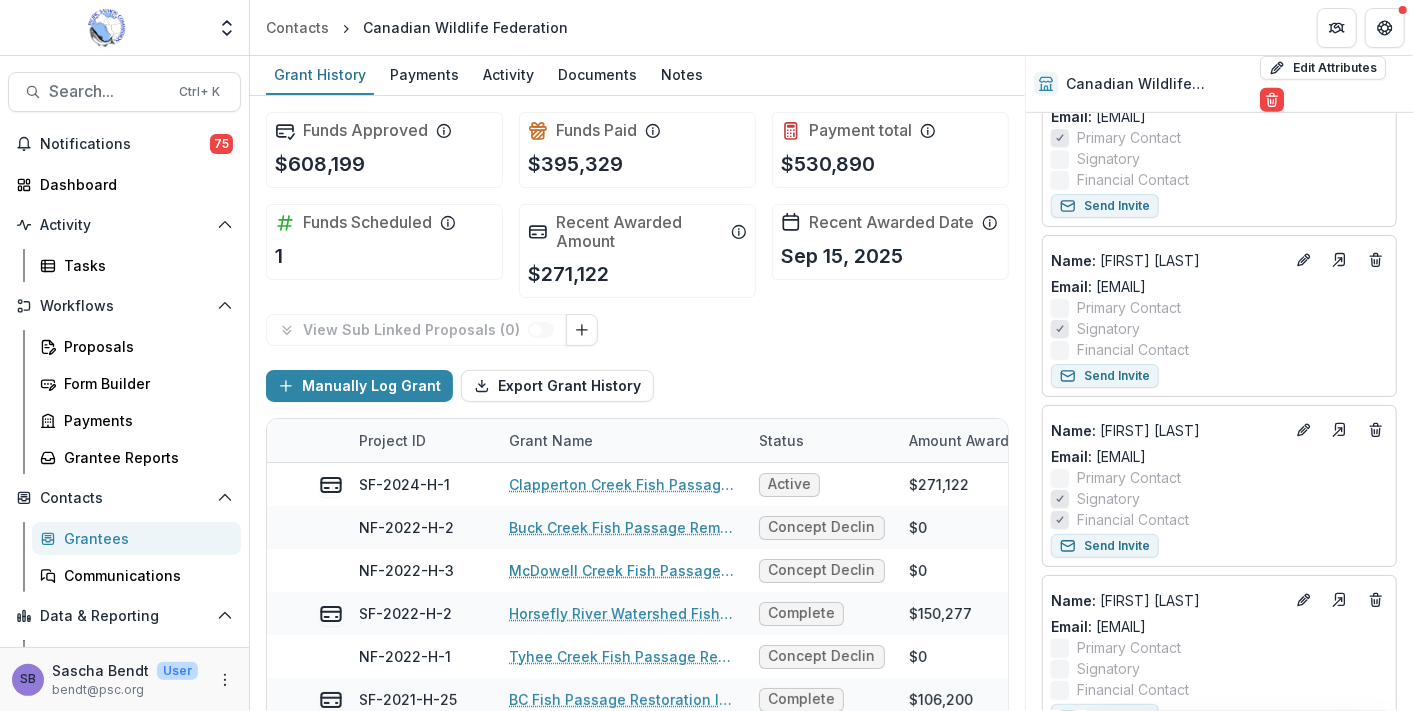 scroll, scrollTop: 740, scrollLeft: 0, axis: vertical 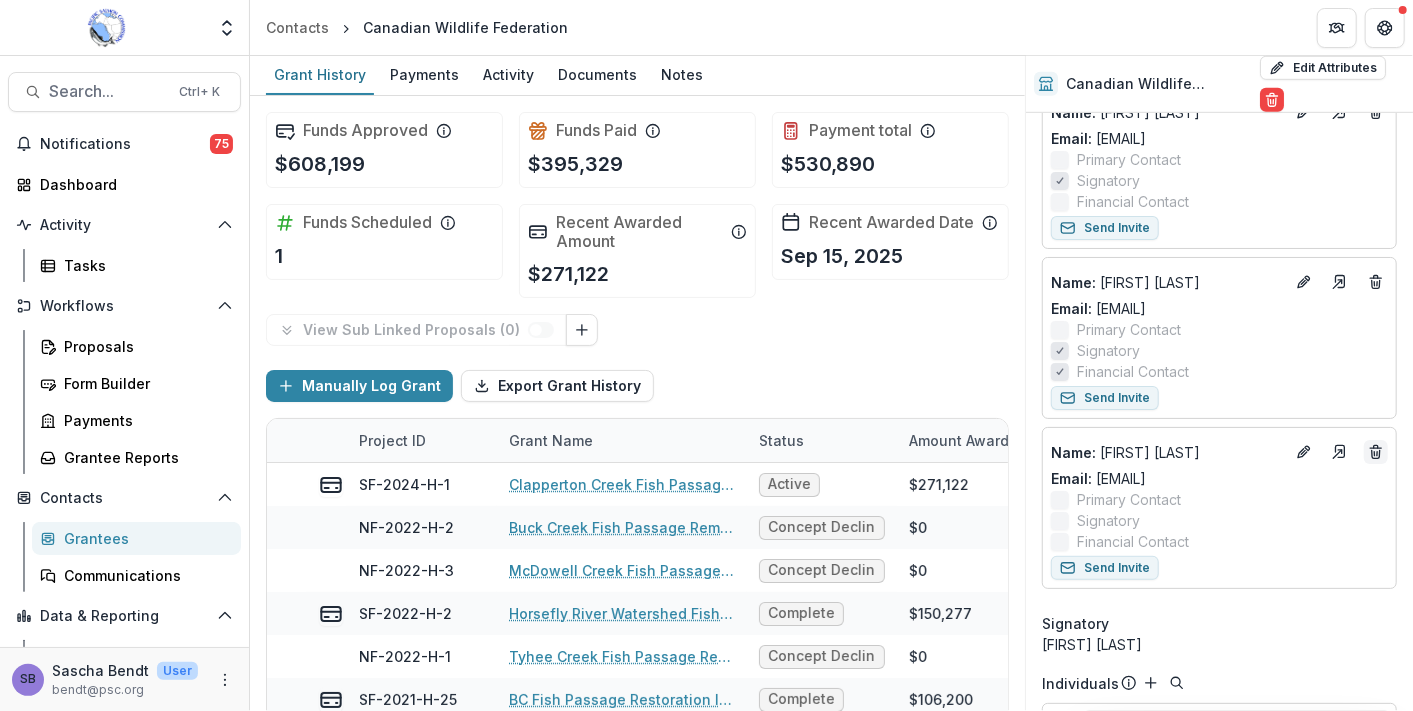 click 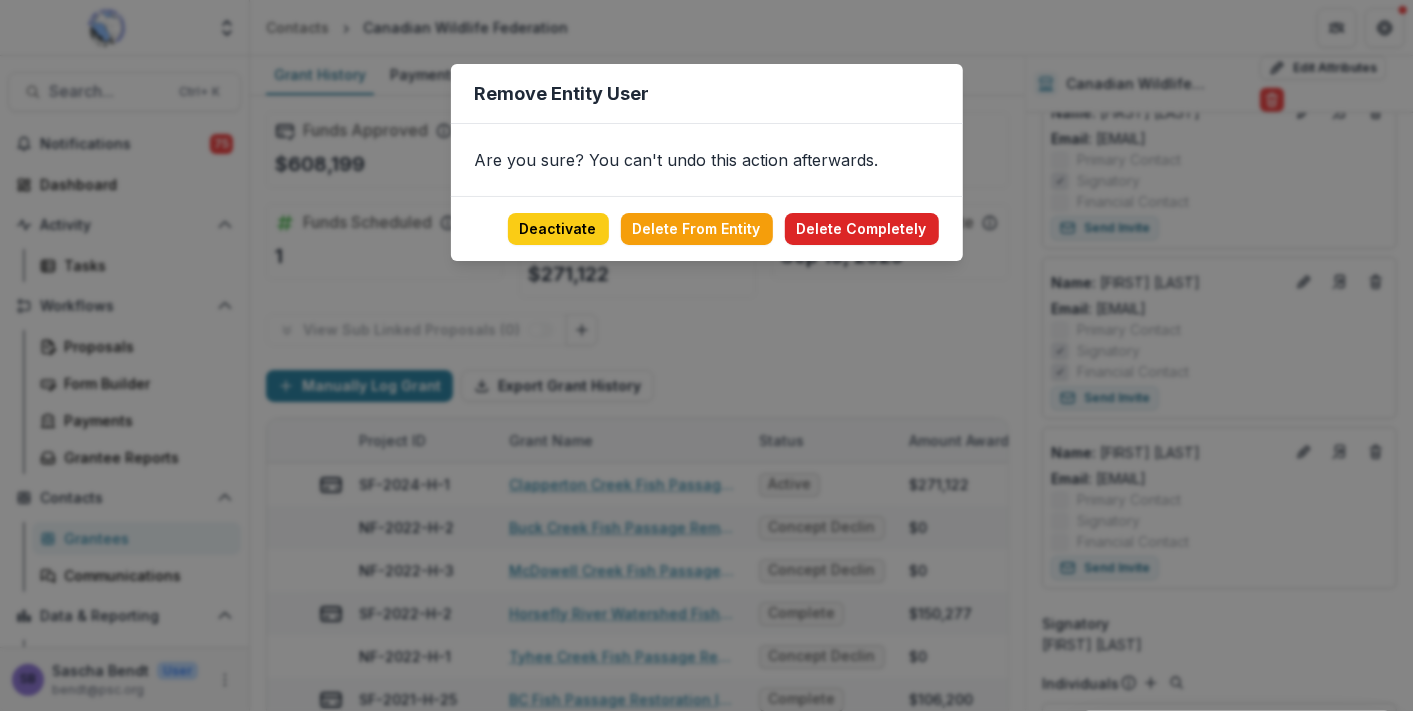 click on "Delete Completely" at bounding box center (862, 229) 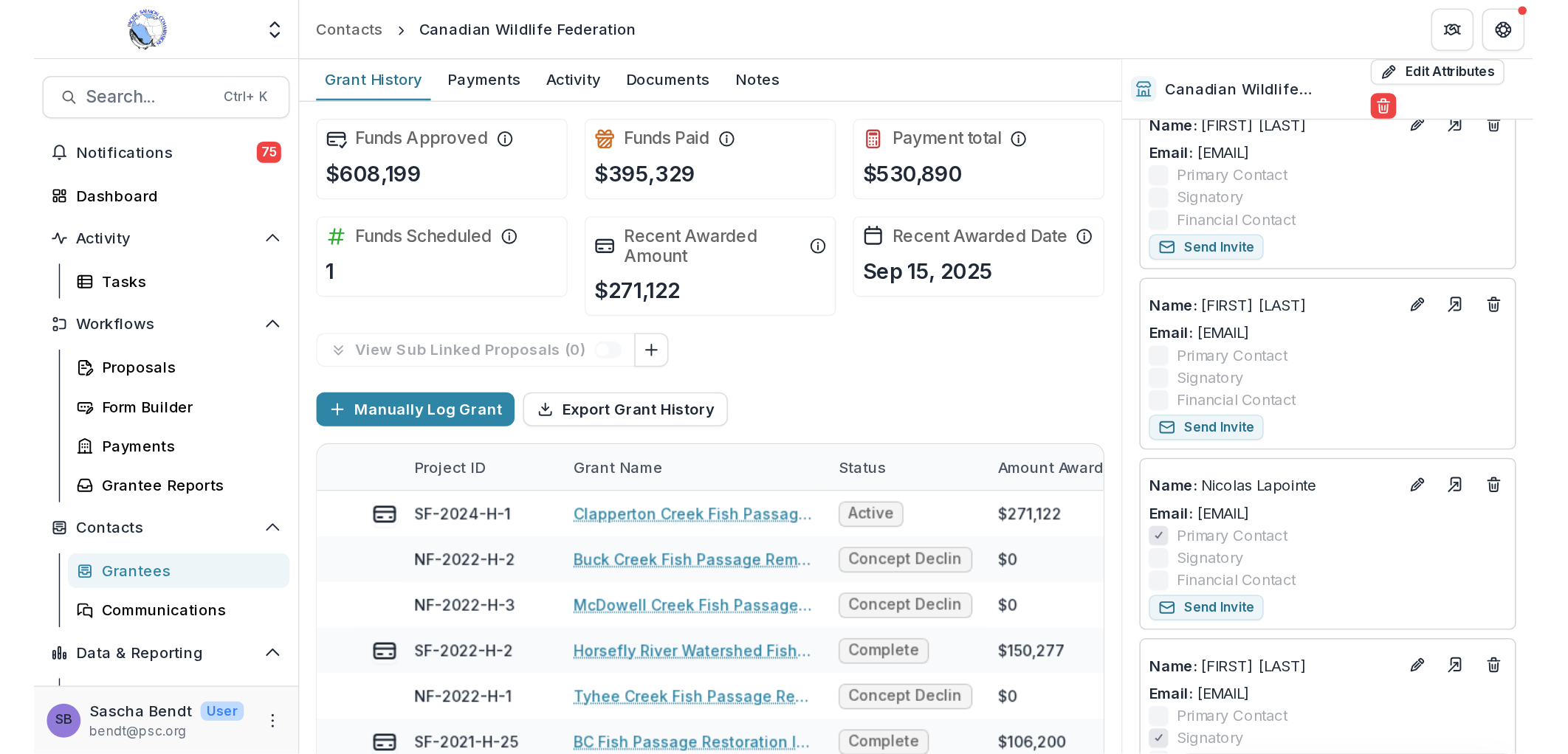 scroll, scrollTop: 0, scrollLeft: 0, axis: both 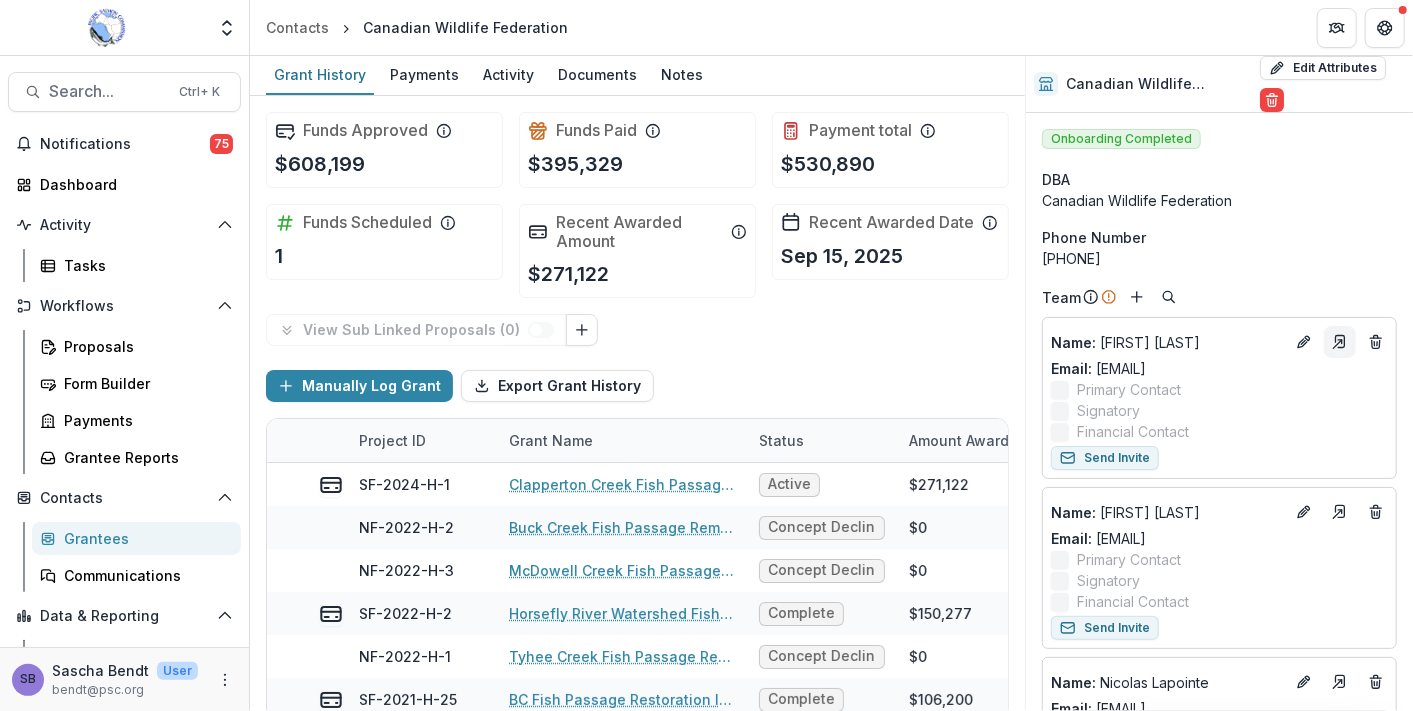 click 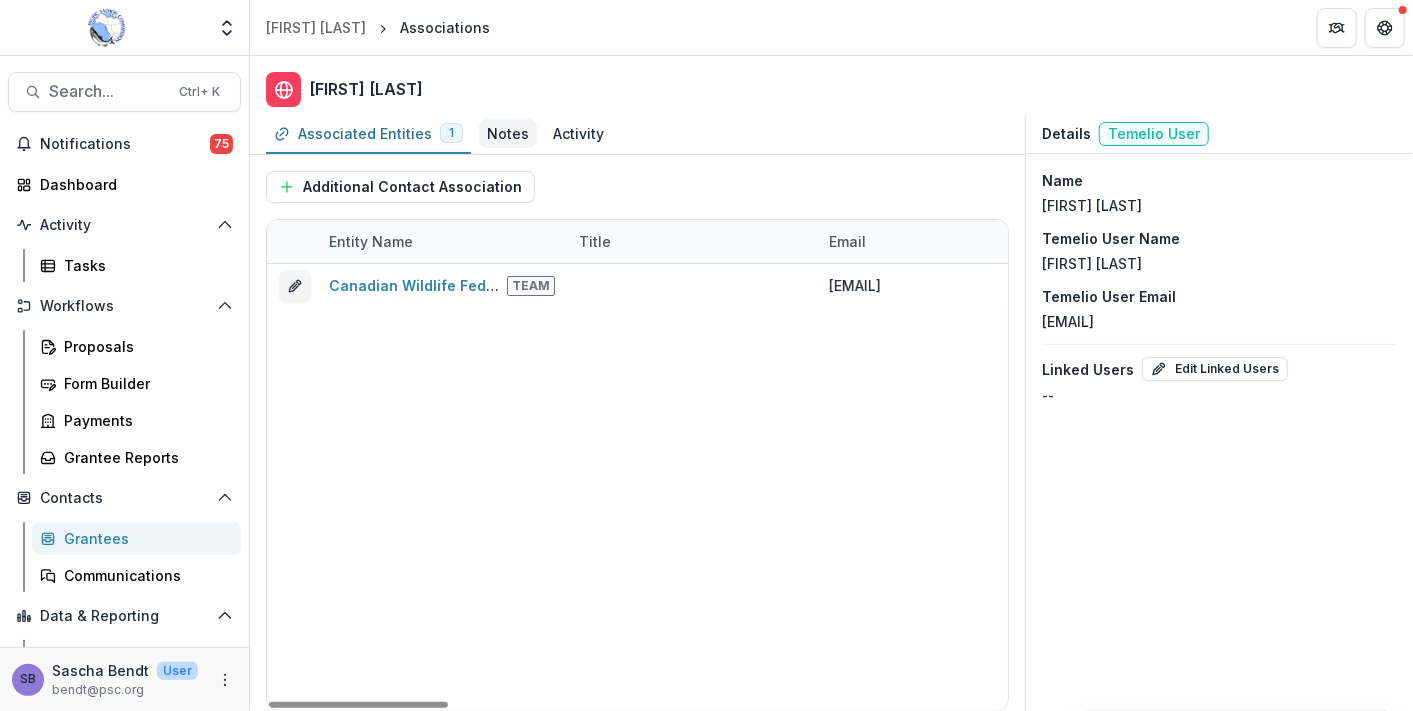 click on "Notes" at bounding box center [508, 133] 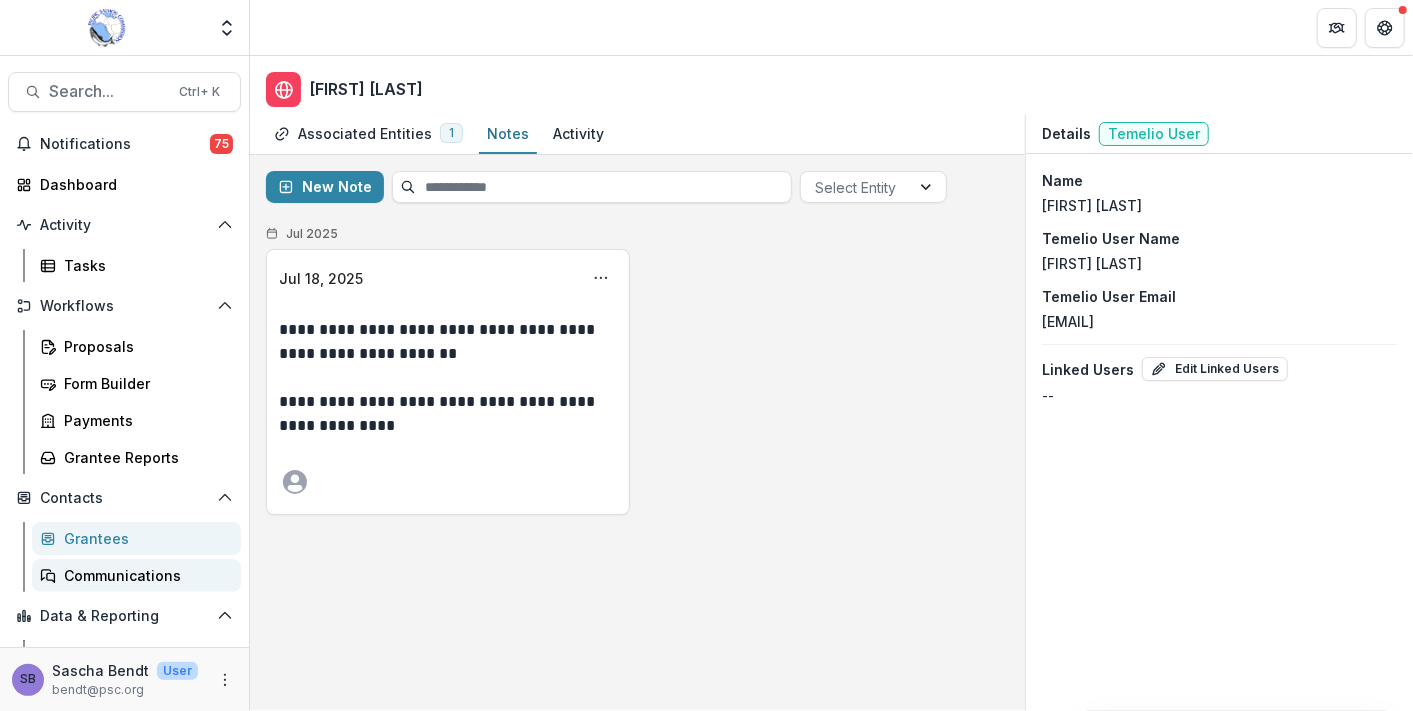 click on "Communications" at bounding box center [144, 575] 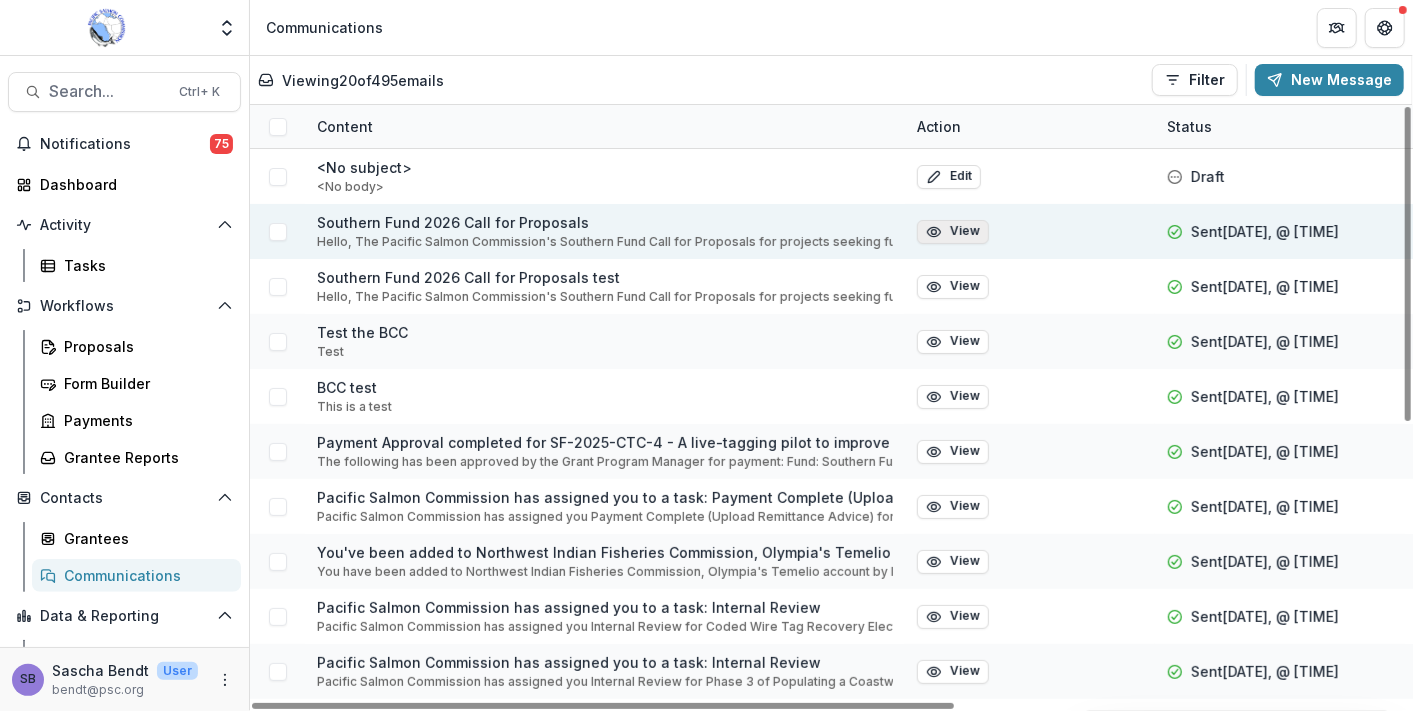 click on "View" at bounding box center (953, 232) 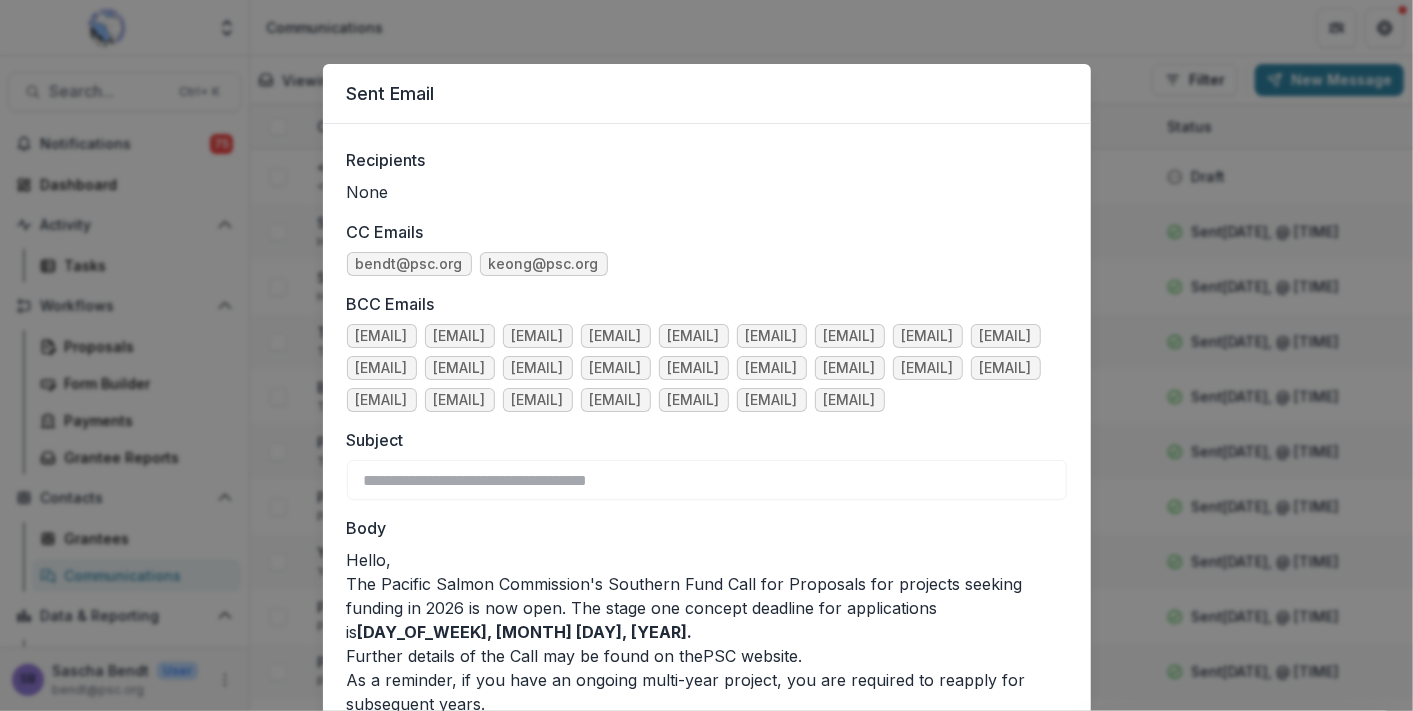 click on "**********" at bounding box center (706, 355) 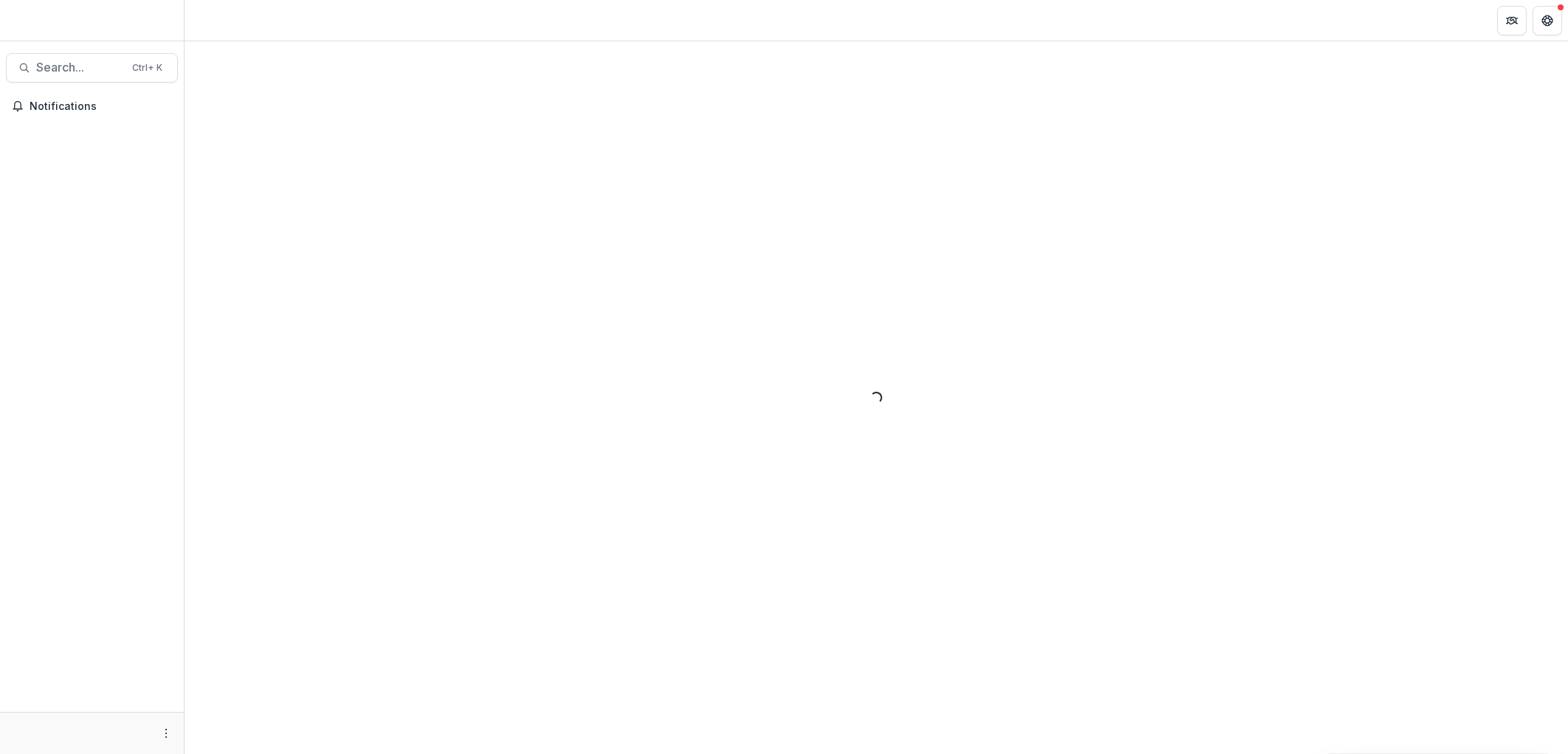 scroll, scrollTop: 0, scrollLeft: 0, axis: both 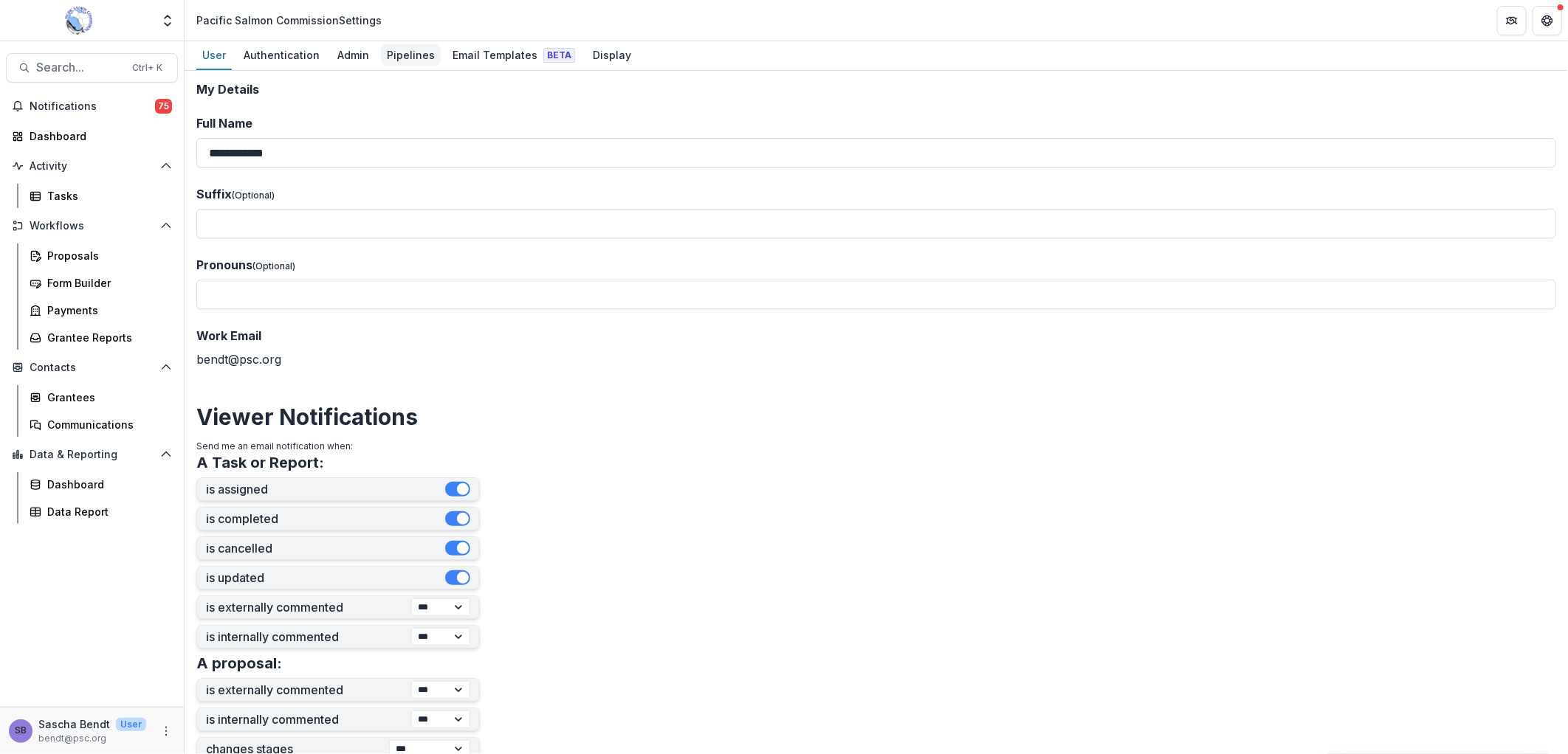 click on "Pipelines" at bounding box center (410, 55) 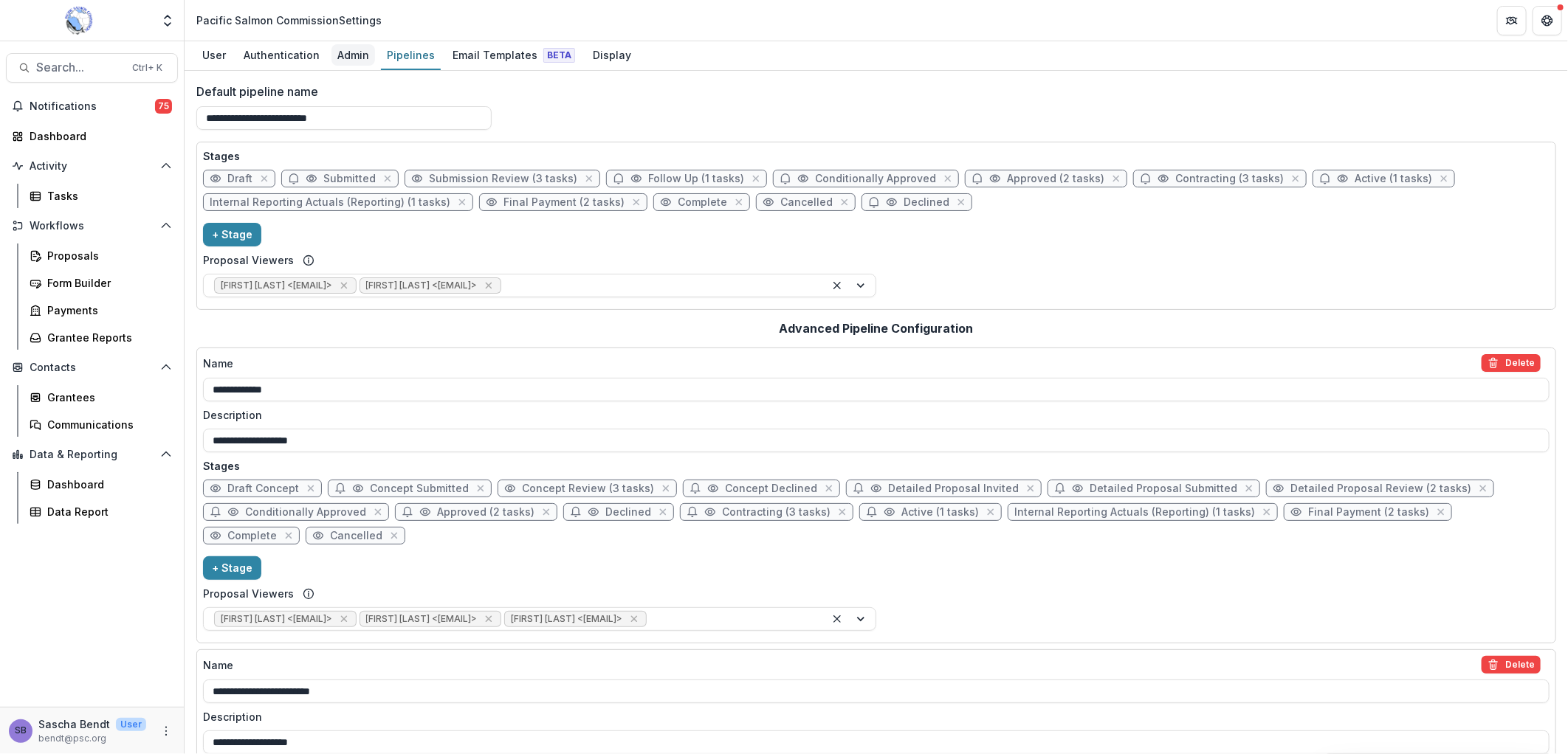 click on "Admin" at bounding box center (353, 55) 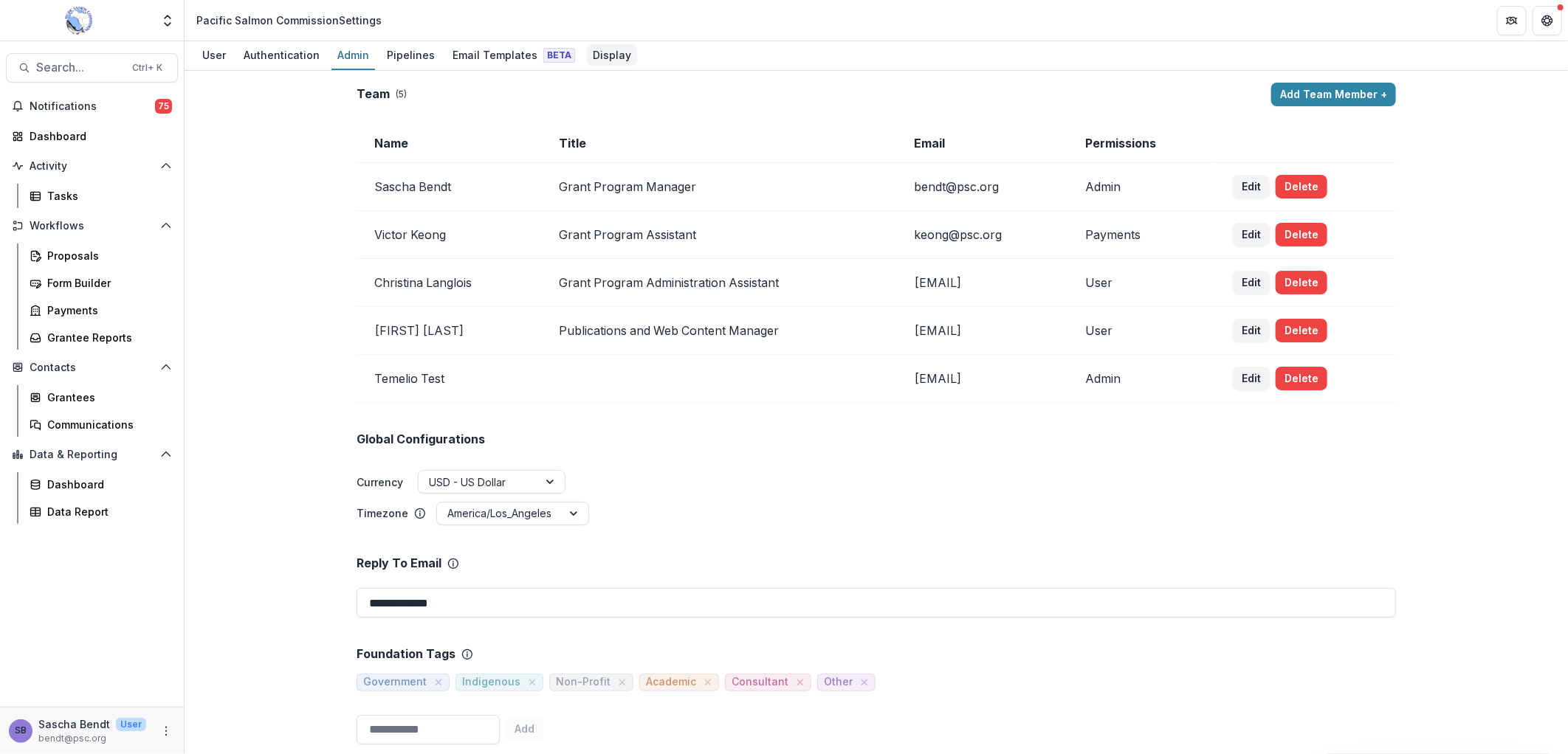 click on "Display" at bounding box center [612, 55] 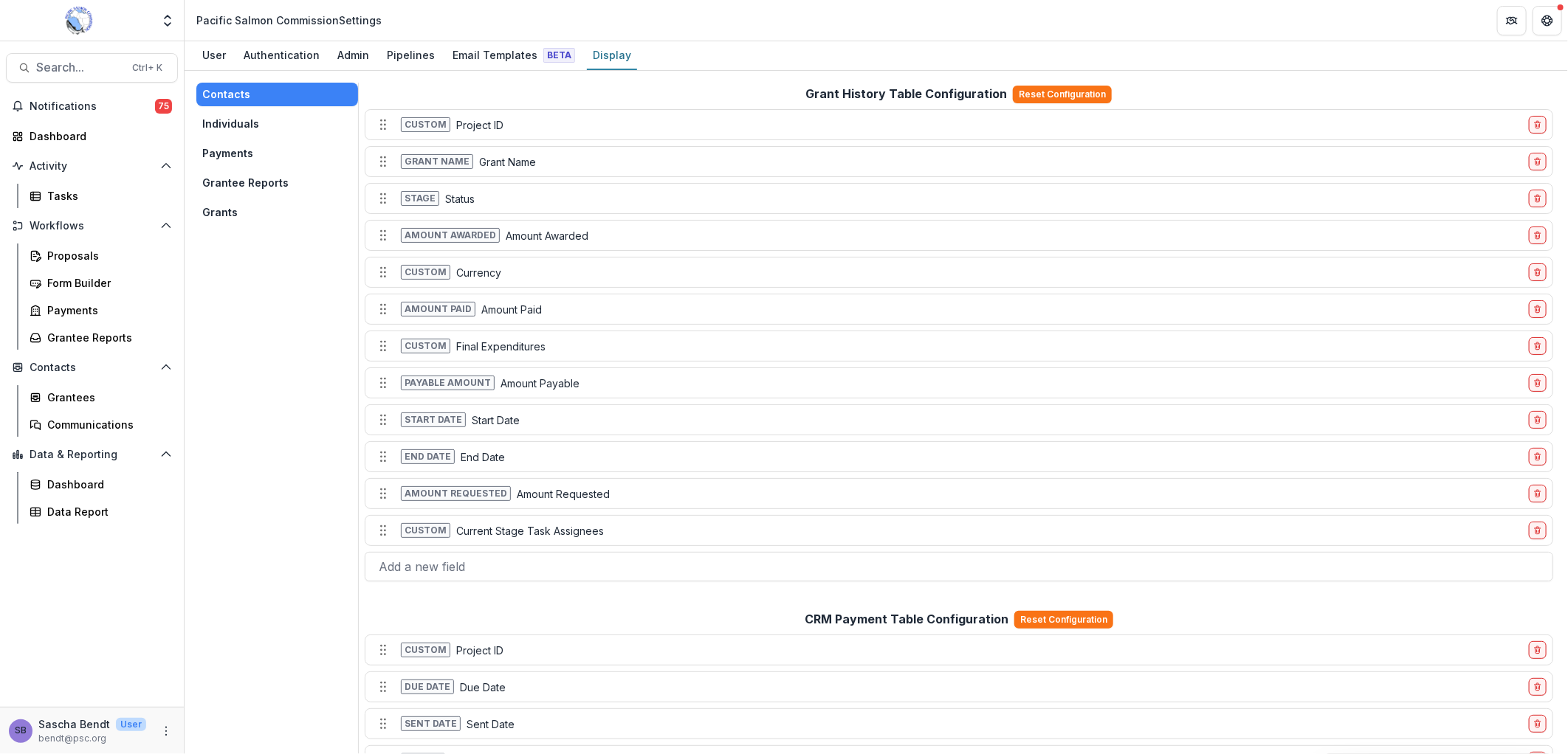 click on "Payments" at bounding box center (277, 153) 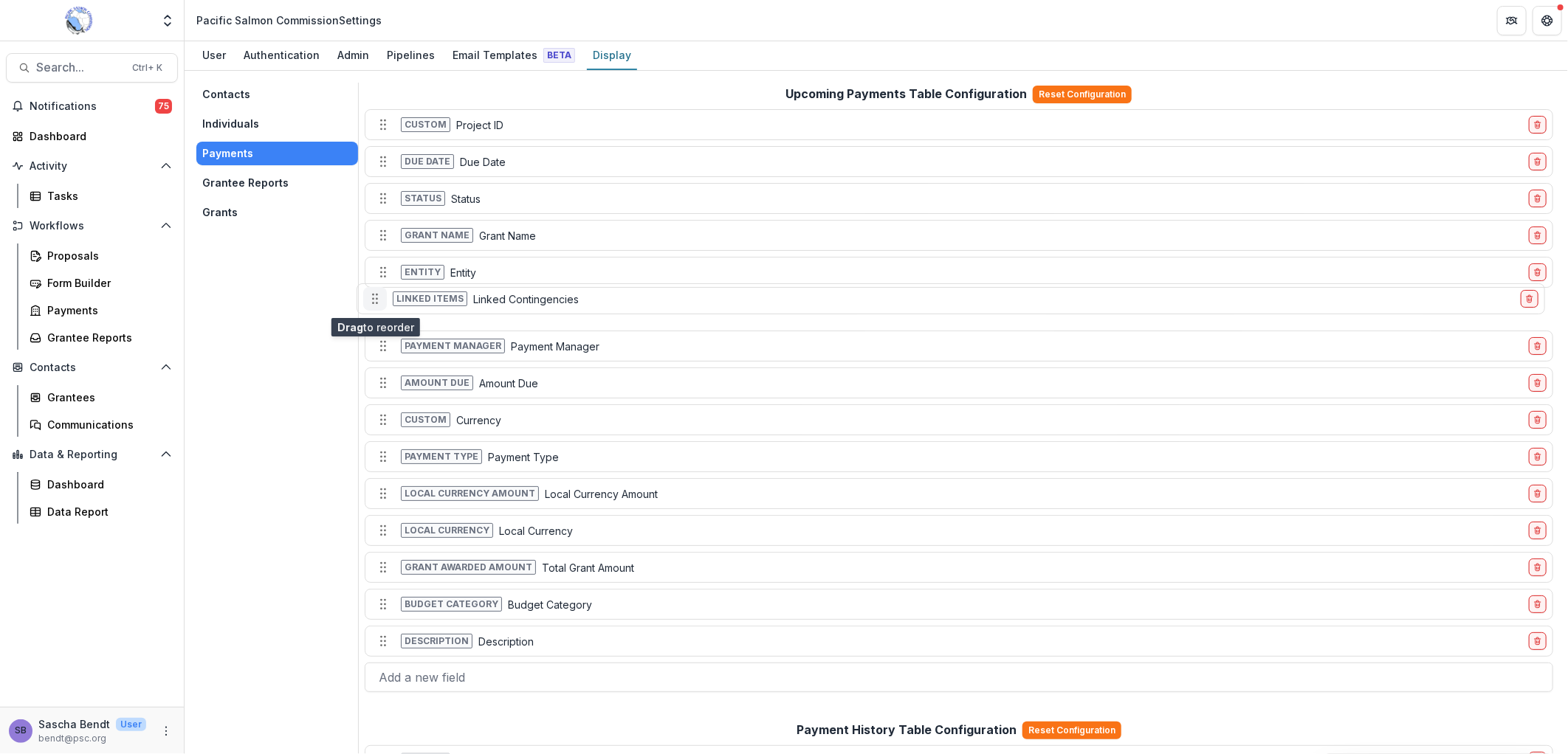 drag, startPoint x: 380, startPoint y: 574, endPoint x: 372, endPoint y: 305, distance: 269.11893 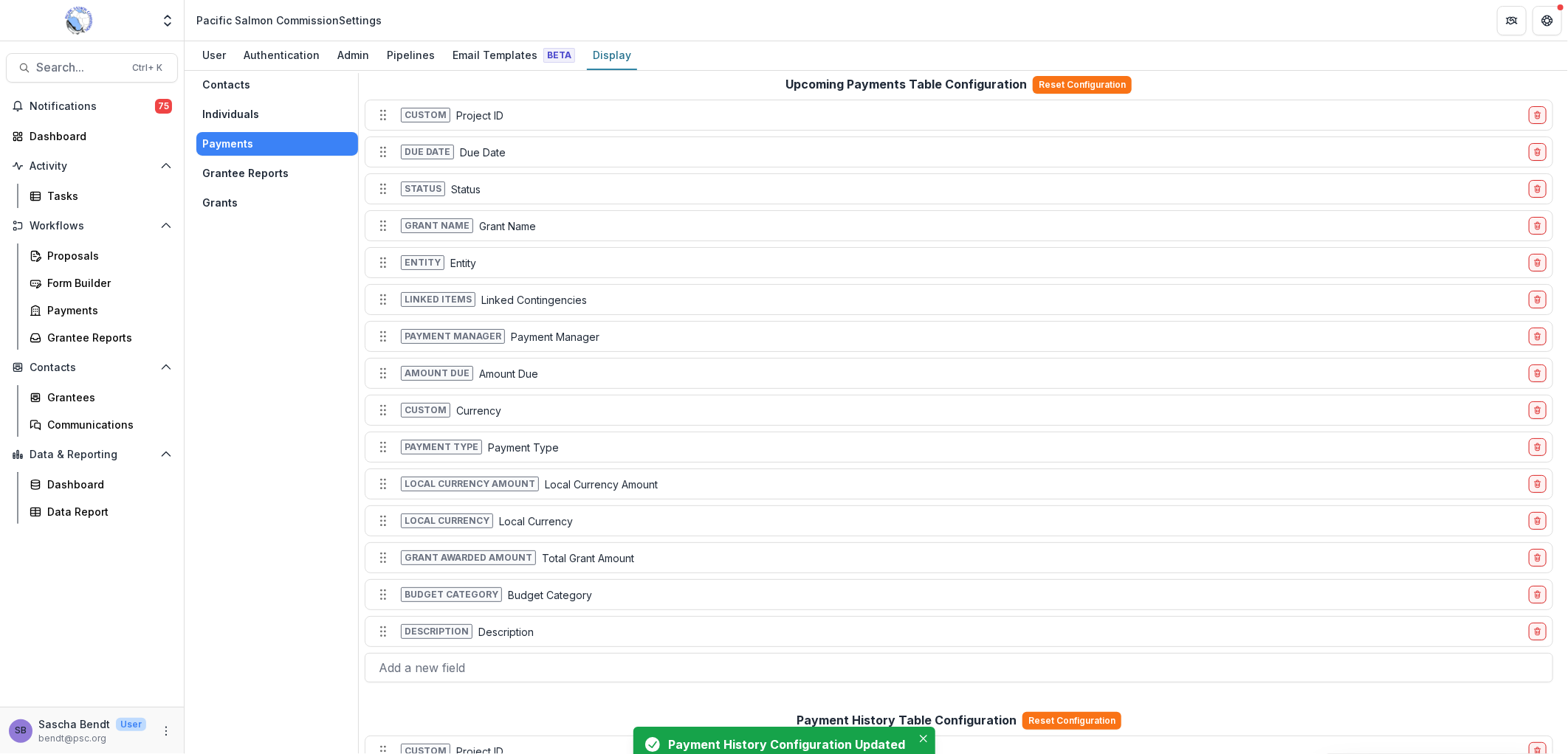 scroll, scrollTop: 0, scrollLeft: 0, axis: both 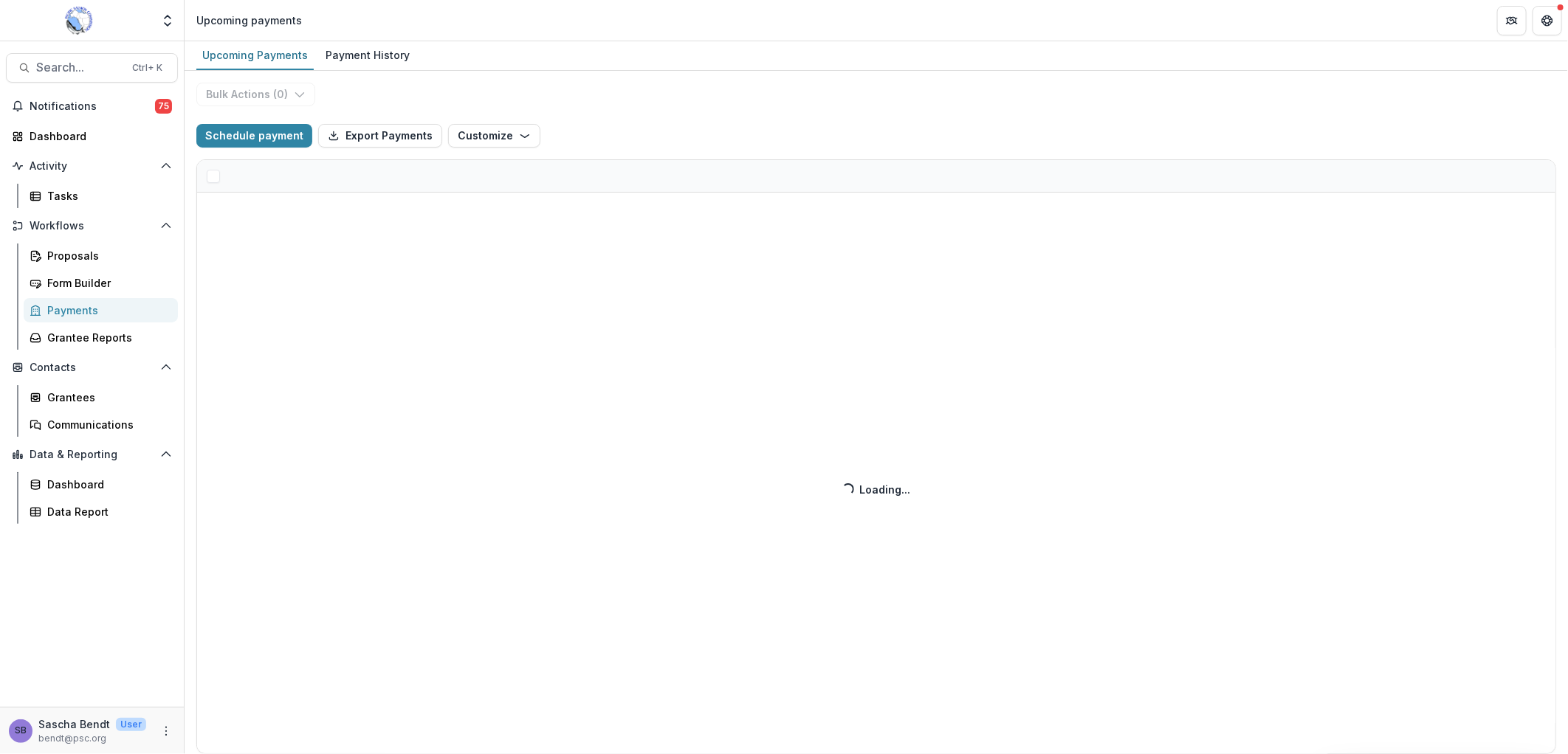 select on "******" 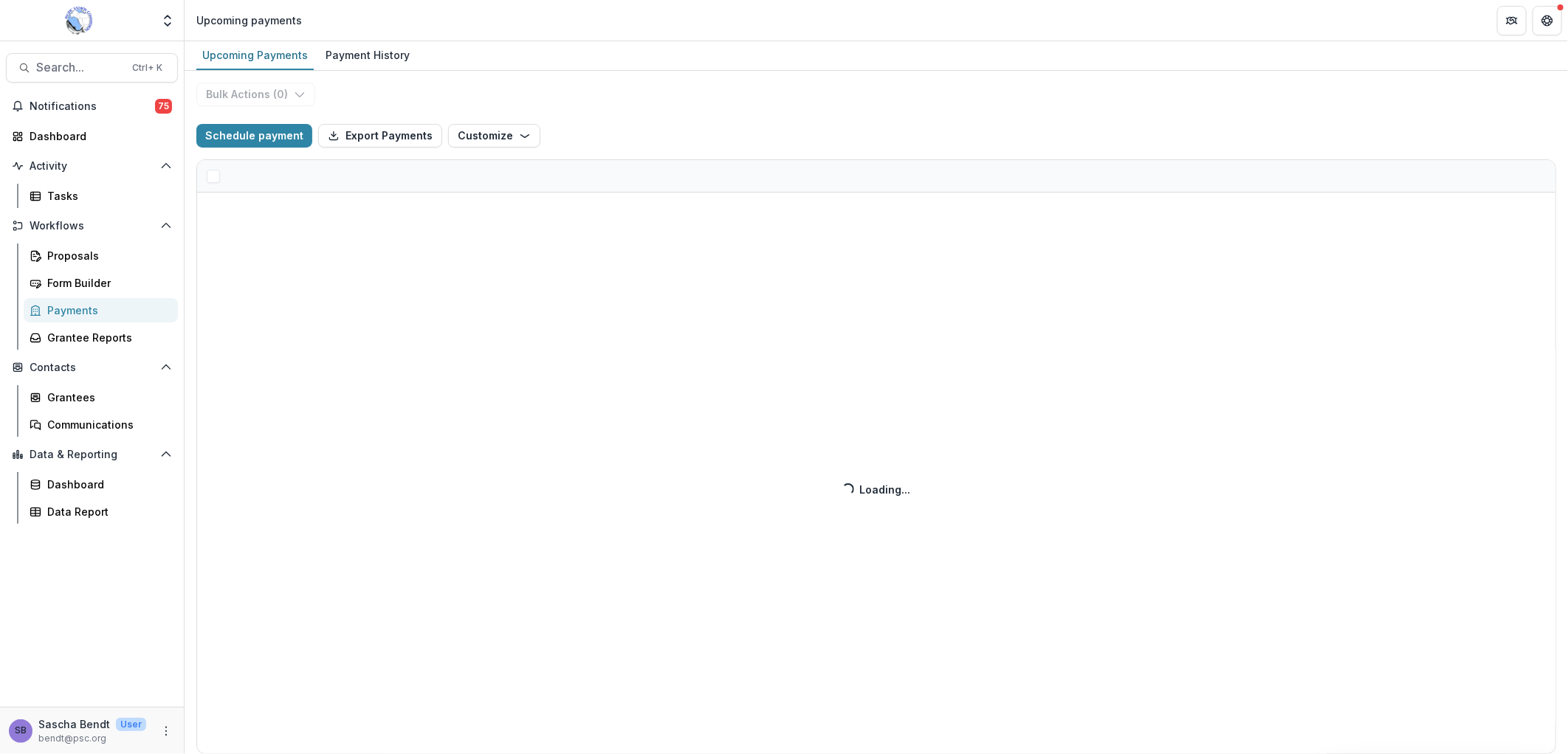 select on "******" 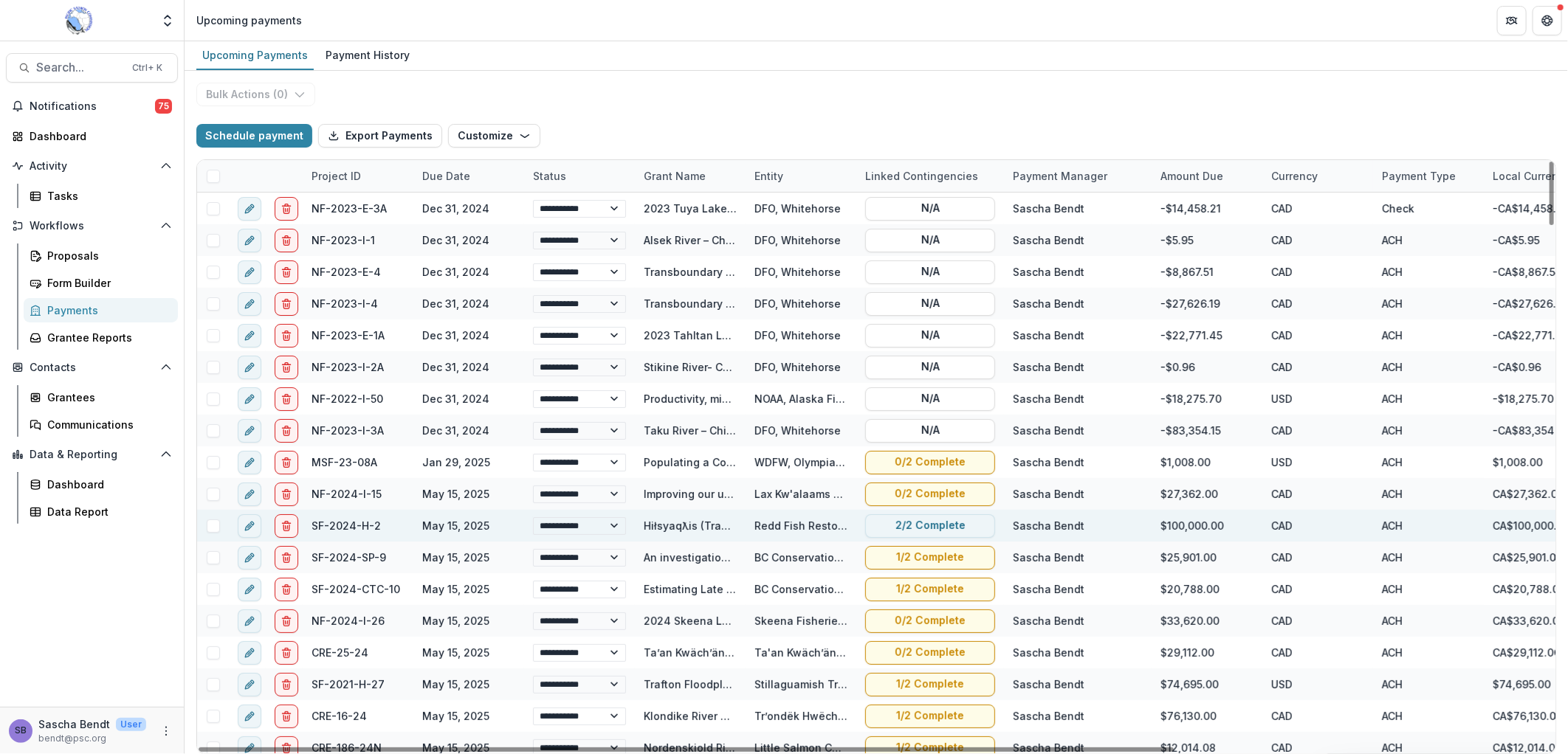 click on "Hiłsyaqƛis (Tranquil Creek) Estuary Restoration and Habitat Assessment (2024)" at bounding box center [849, 525] 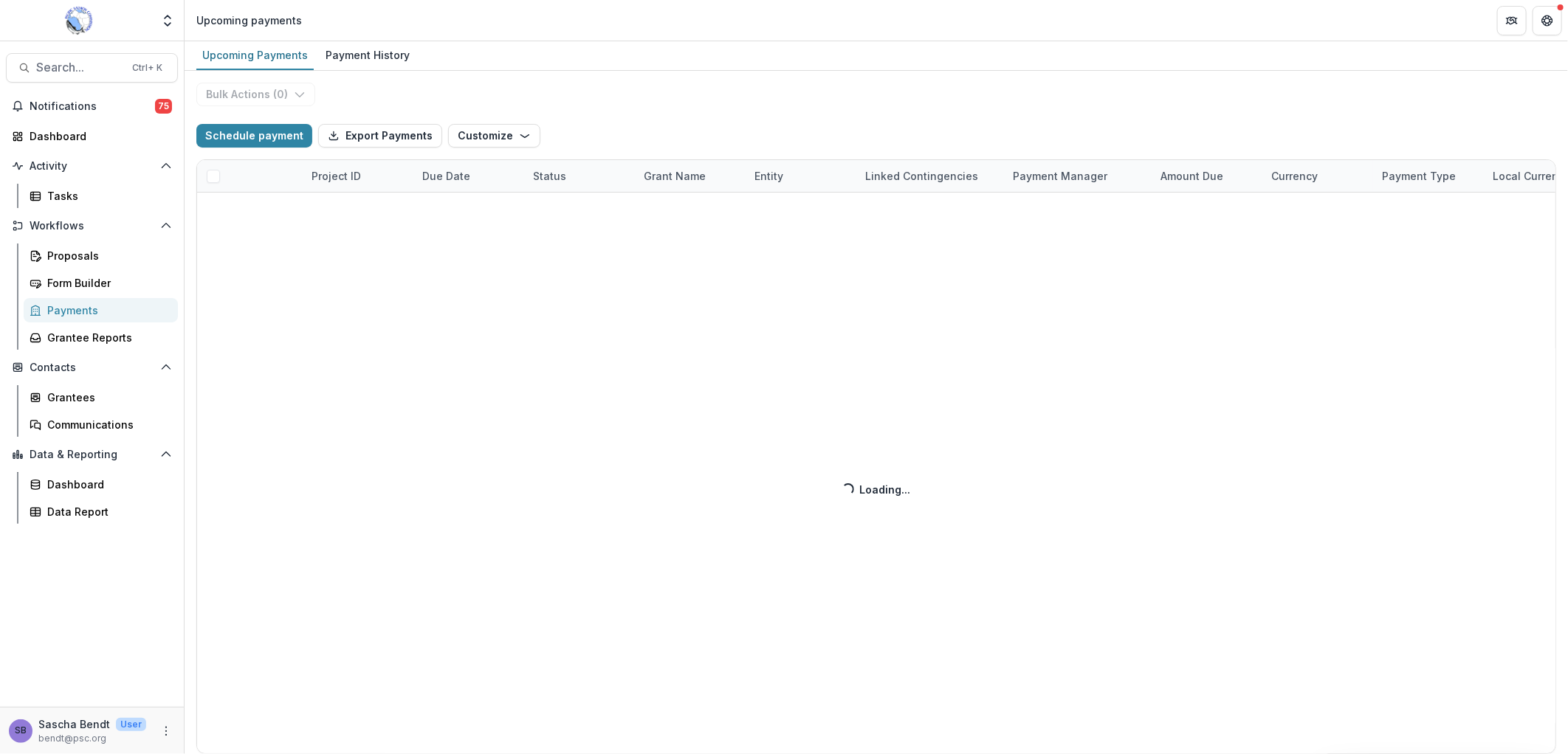 select on "******" 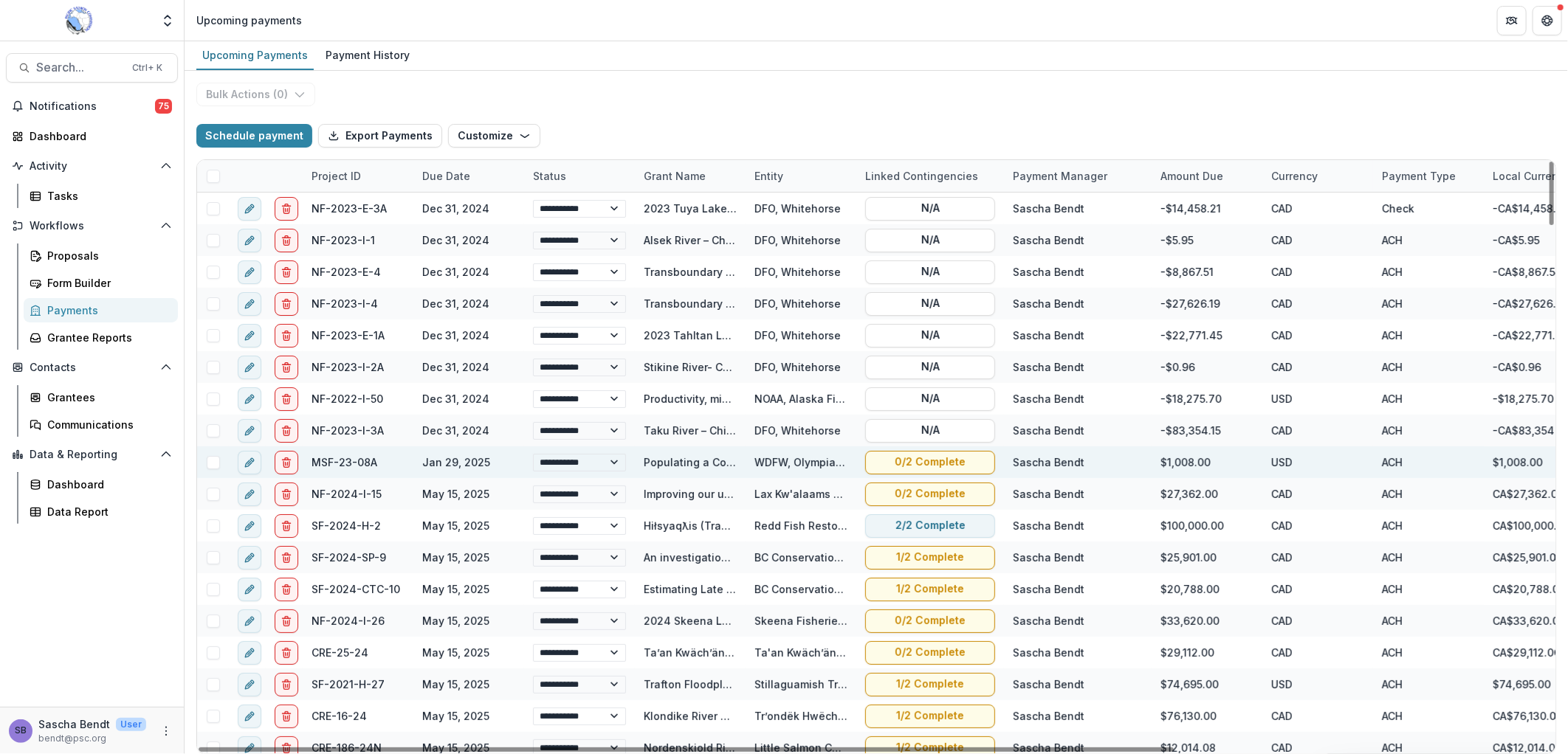 select on "******" 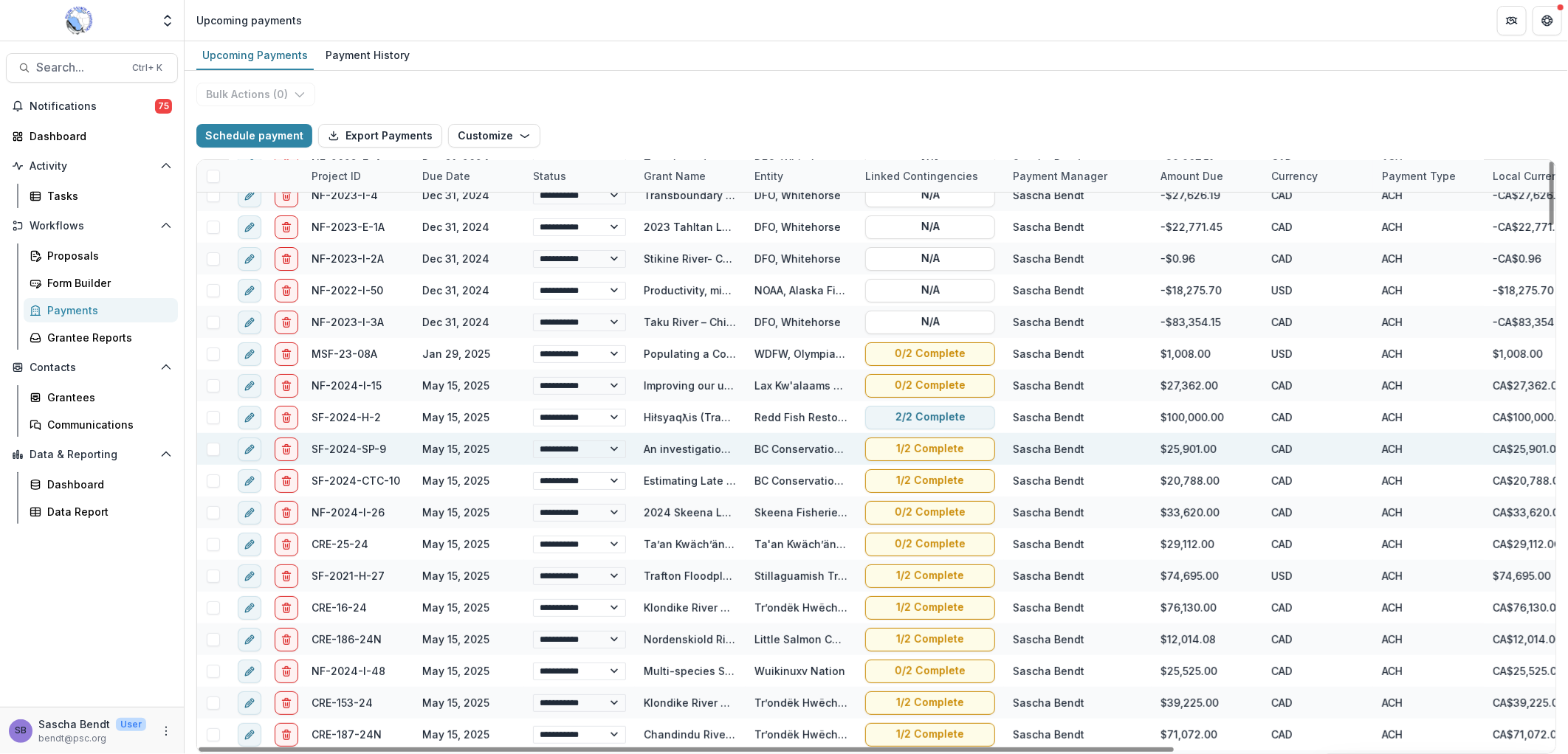 select on "******" 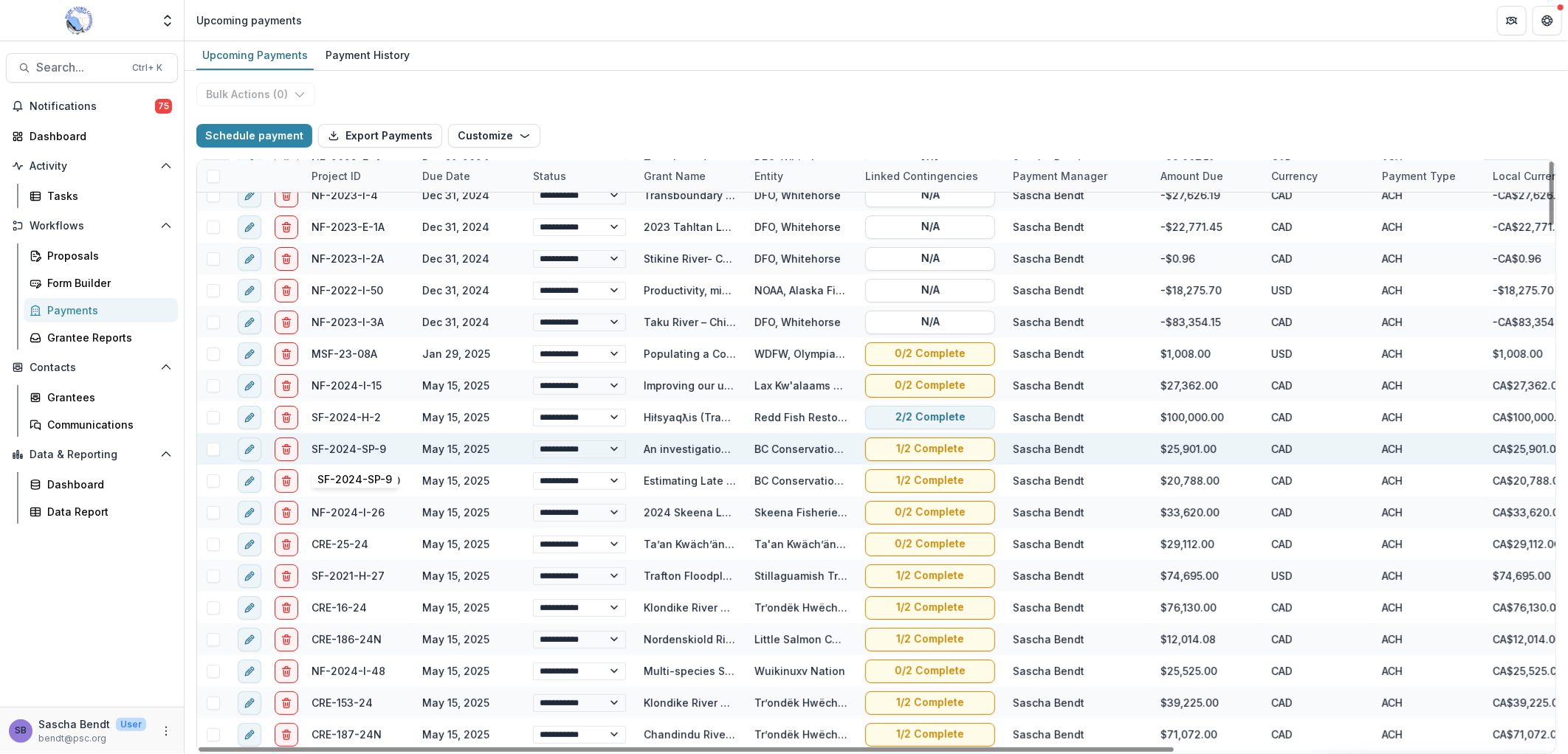 select on "******" 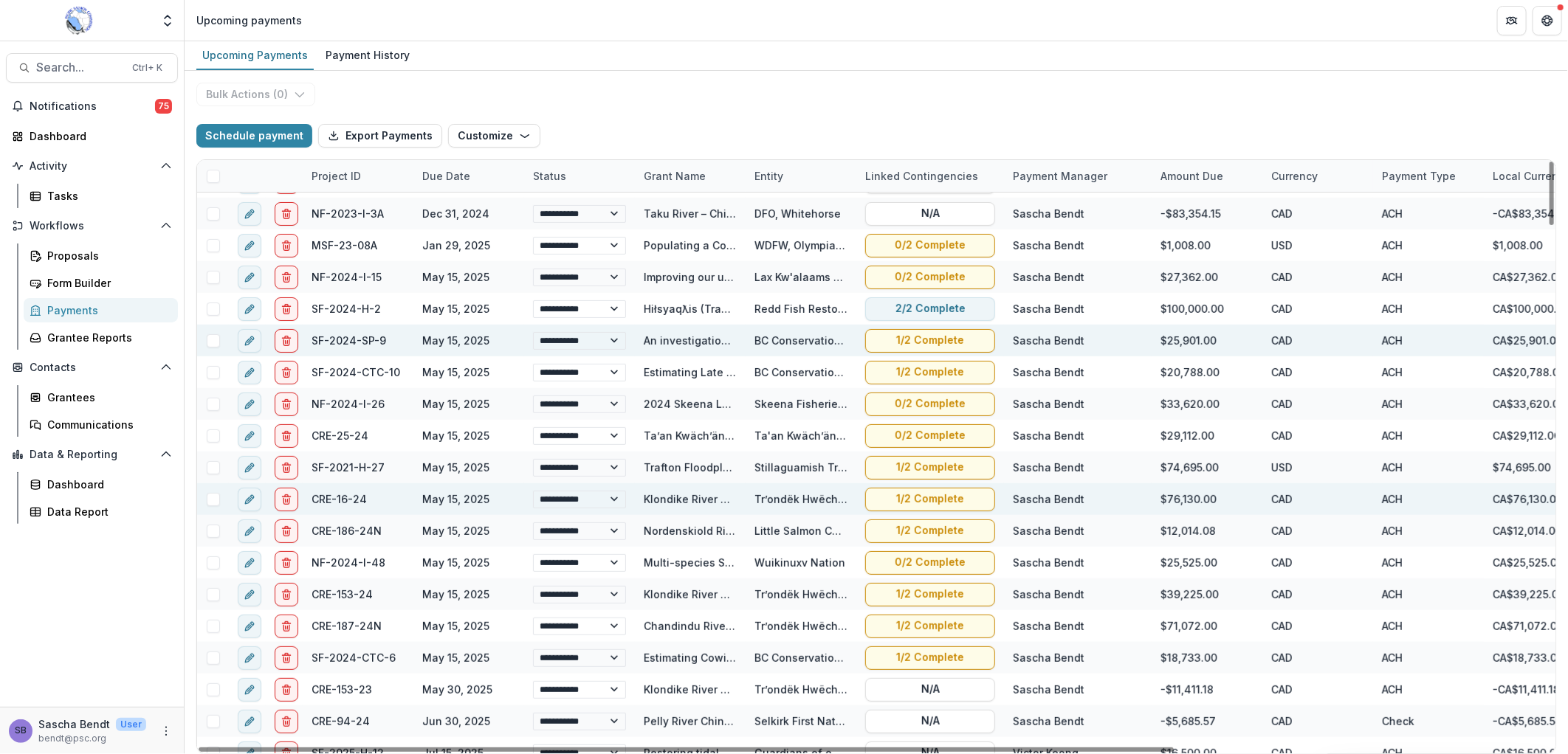 select on "******" 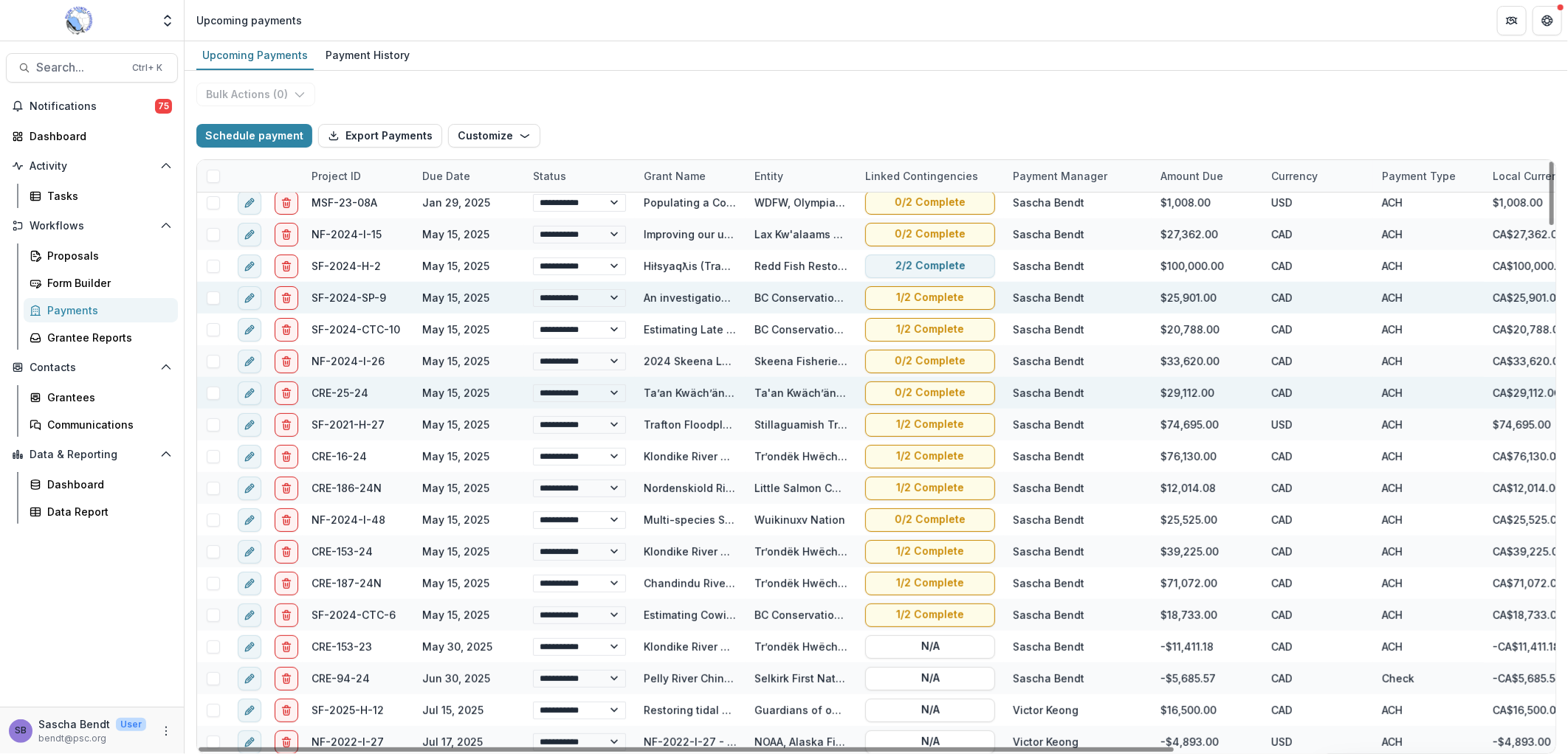 scroll, scrollTop: 328, scrollLeft: 0, axis: vertical 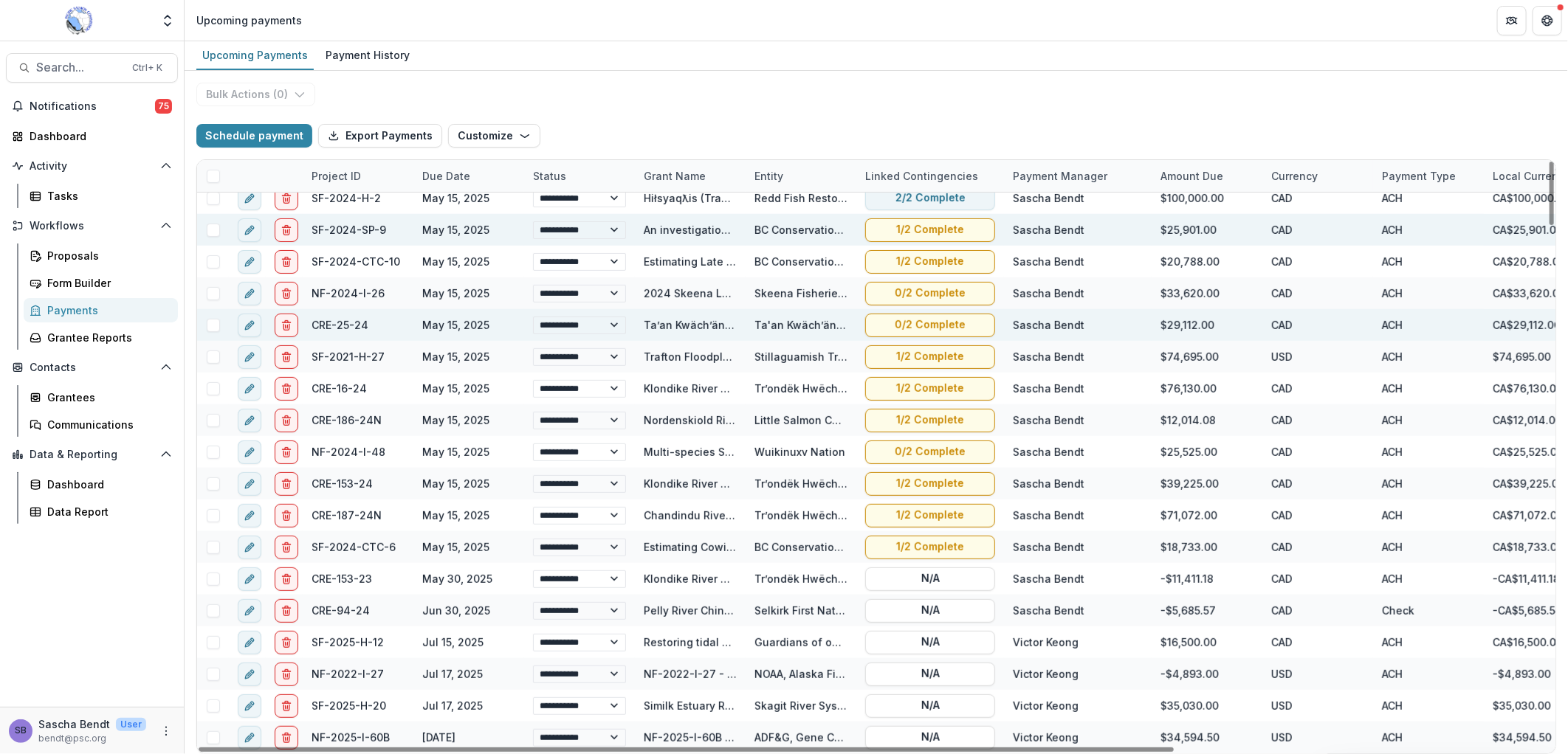 select on "******" 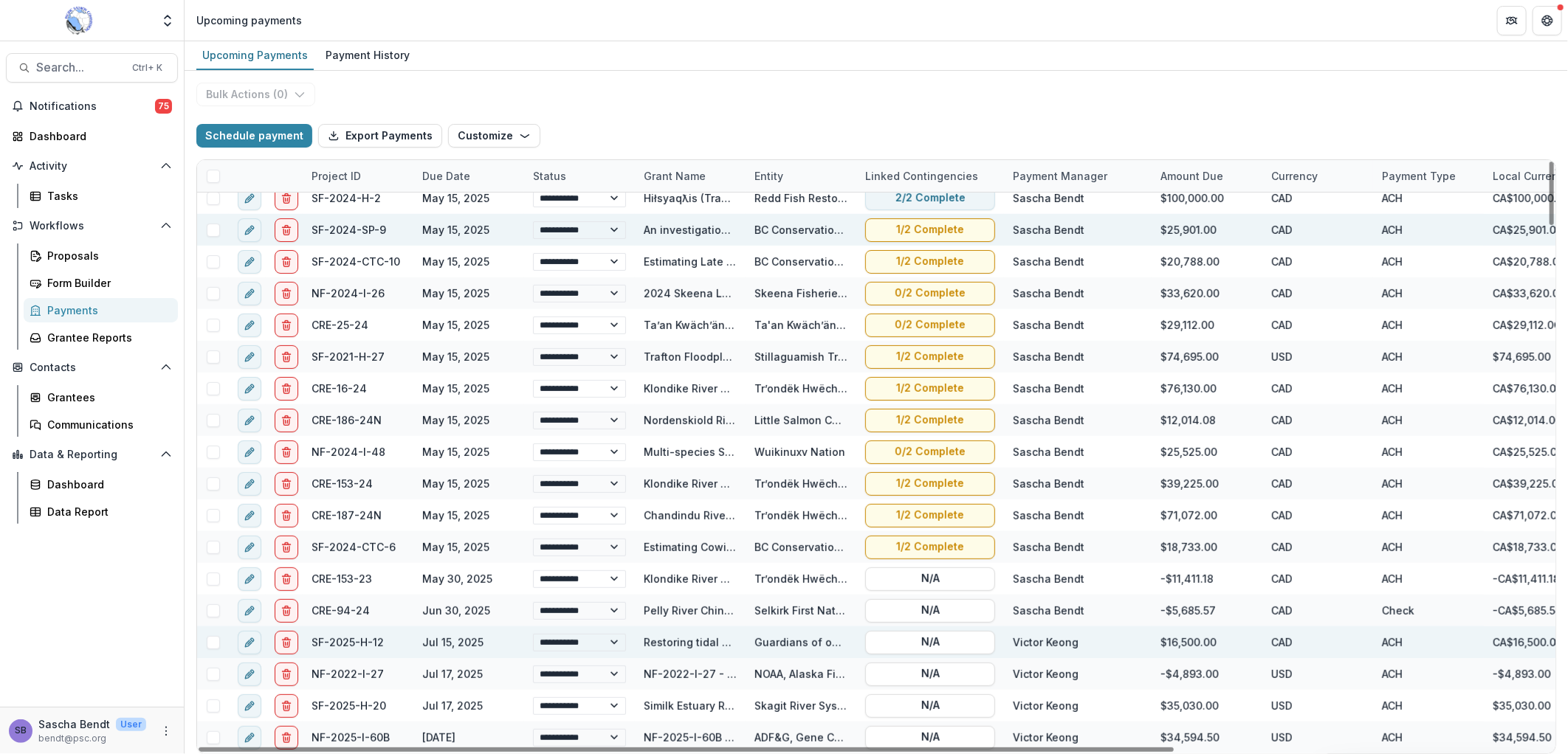 click on "Restoring tidal marsh and testing optimal methods in Southern BC estuaries" at bounding box center (840, 642) 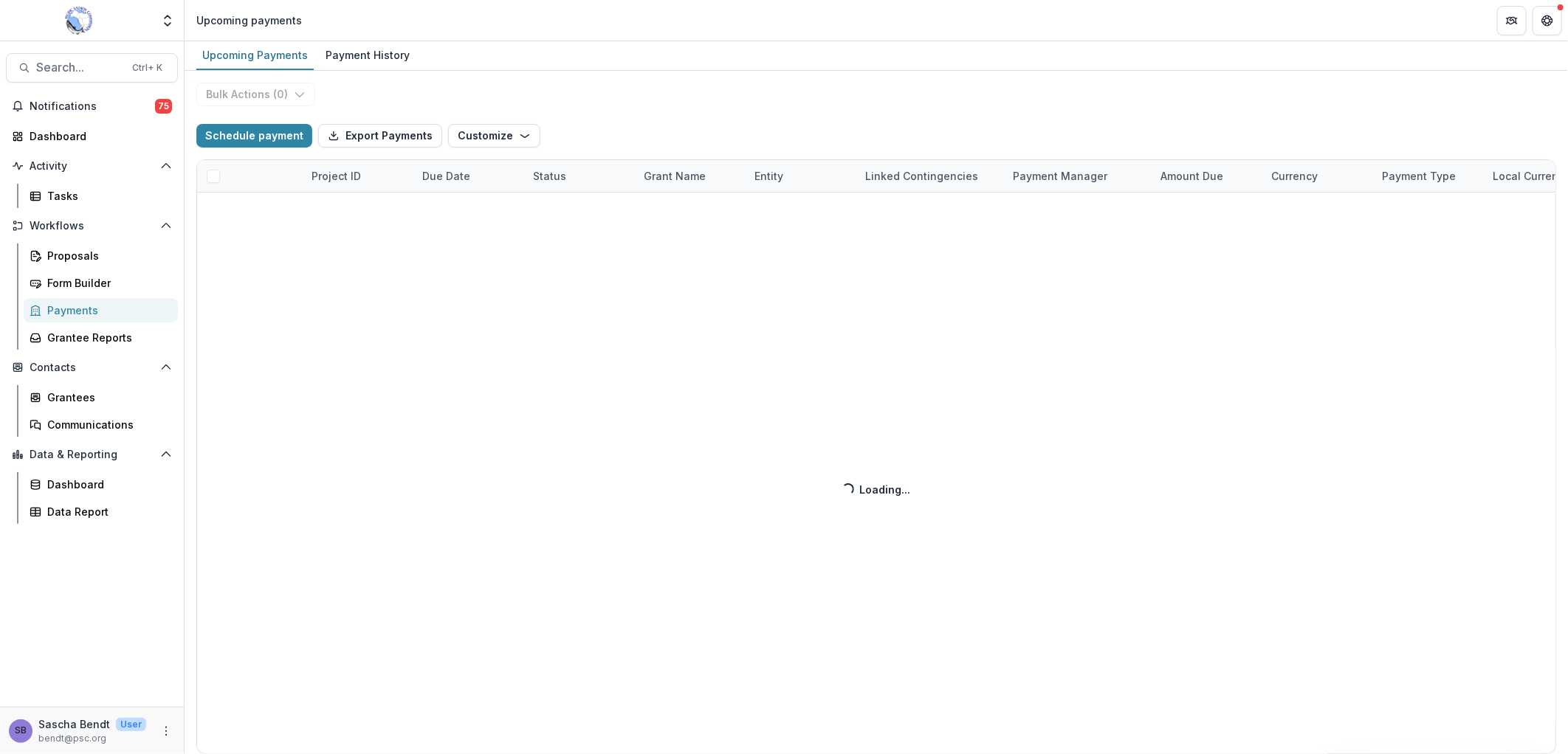 select on "******" 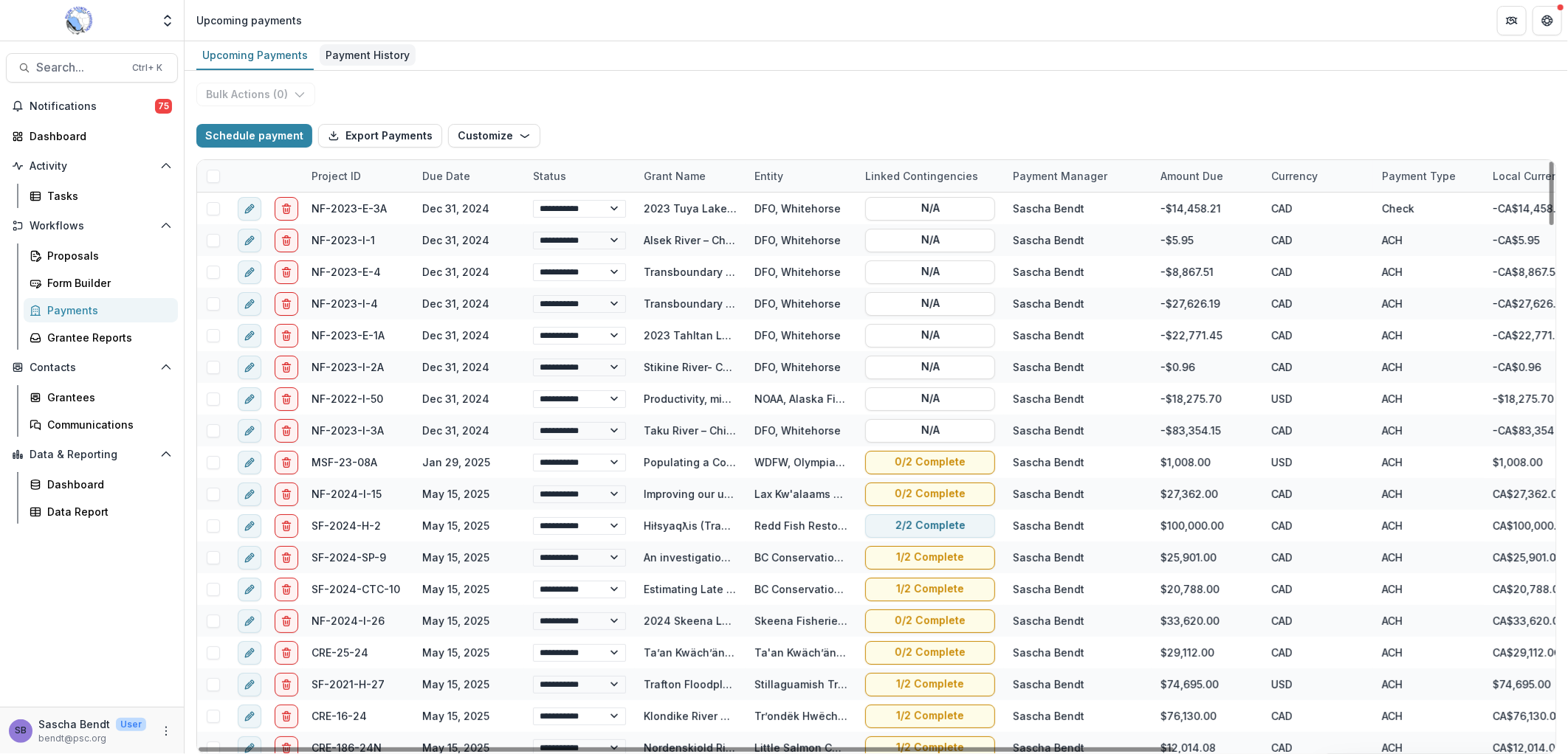 click on "Payment History" at bounding box center [368, 55] 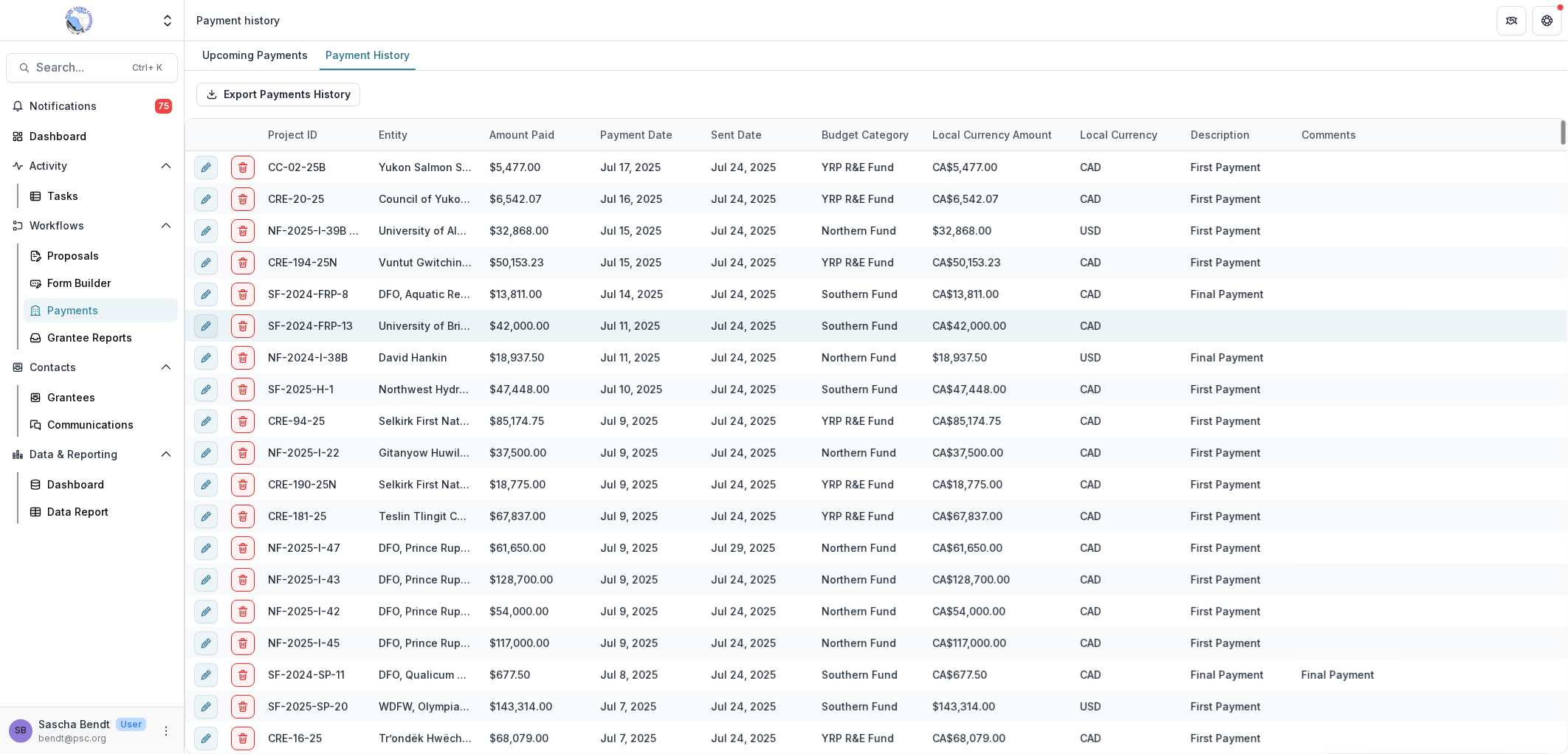 click 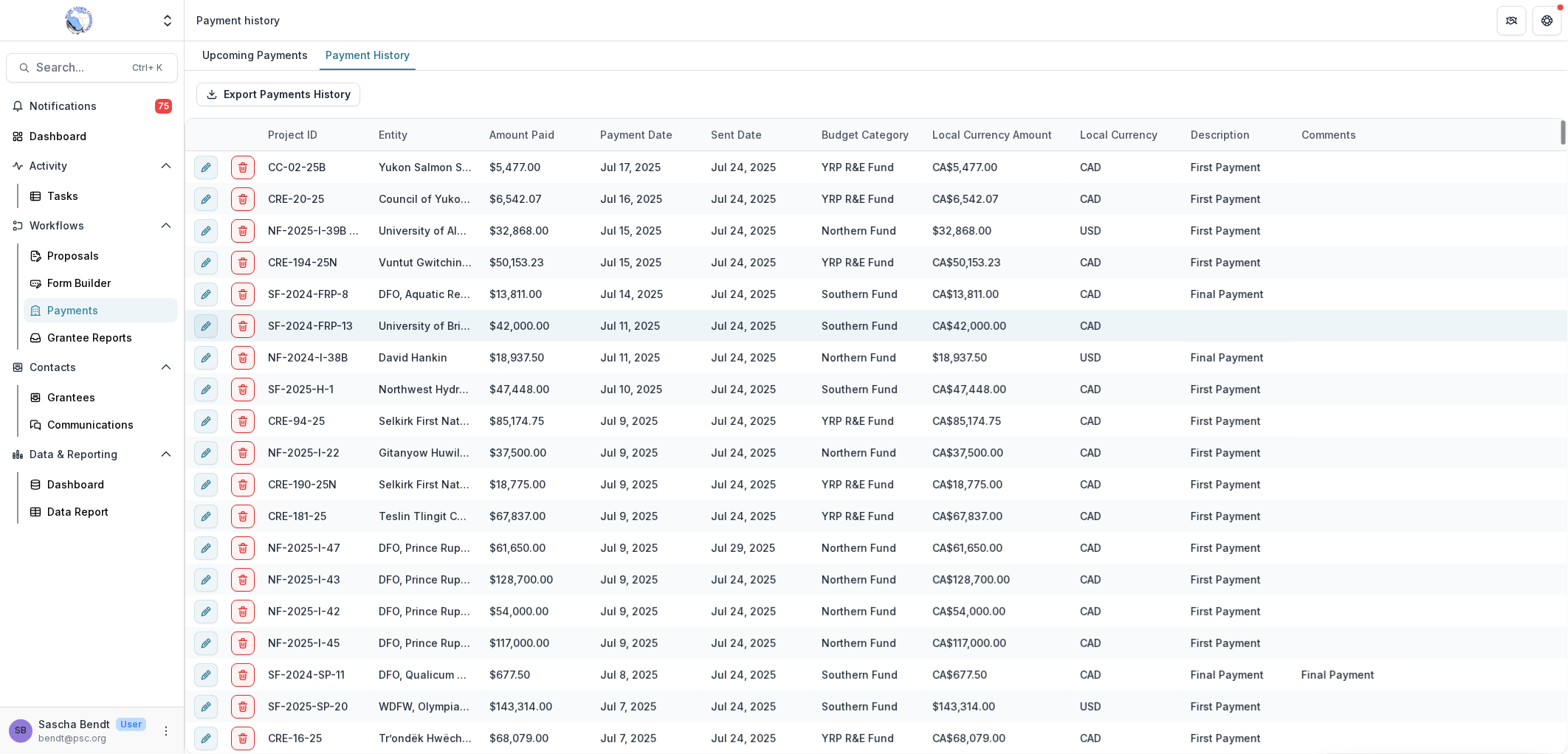select on "****" 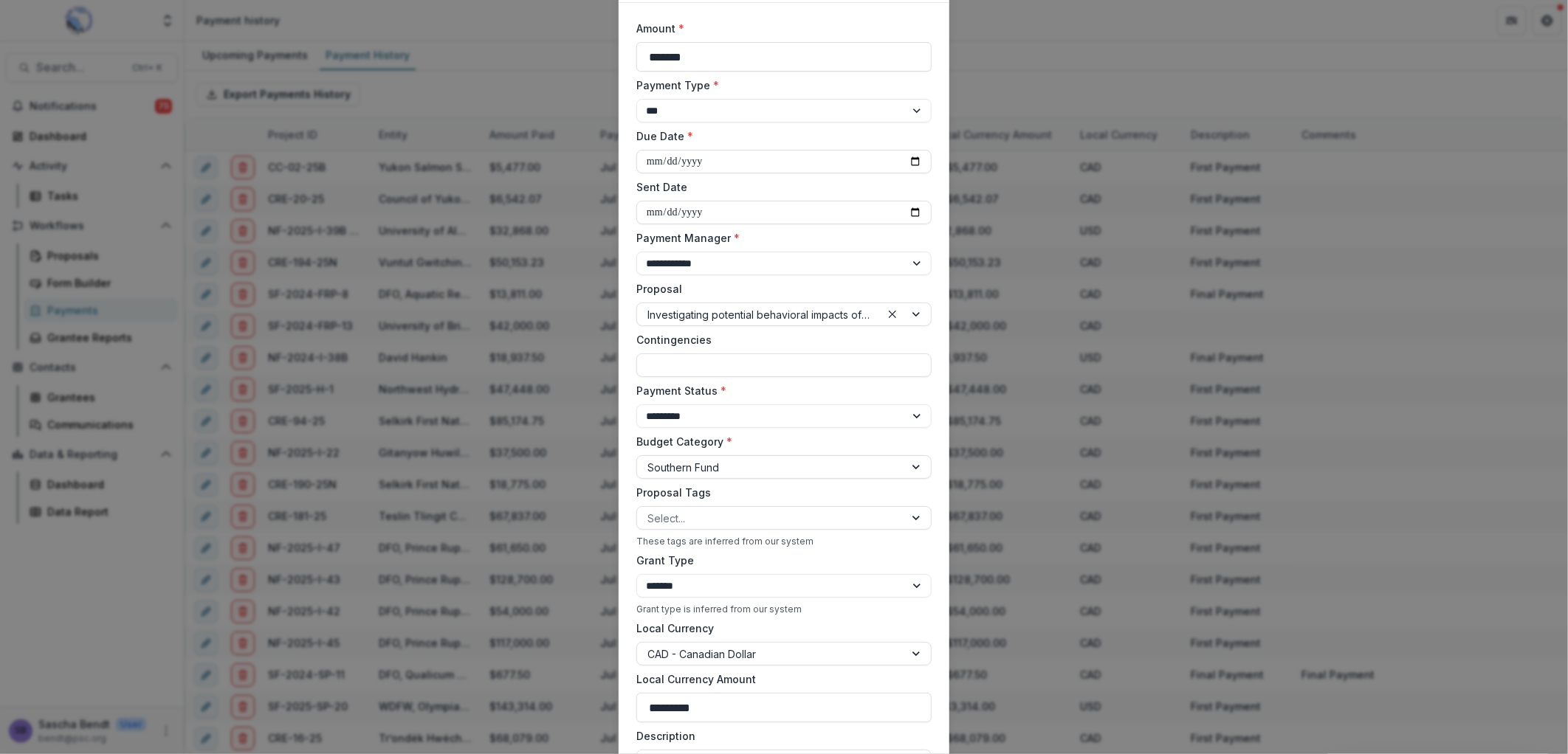 scroll, scrollTop: 290, scrollLeft: 0, axis: vertical 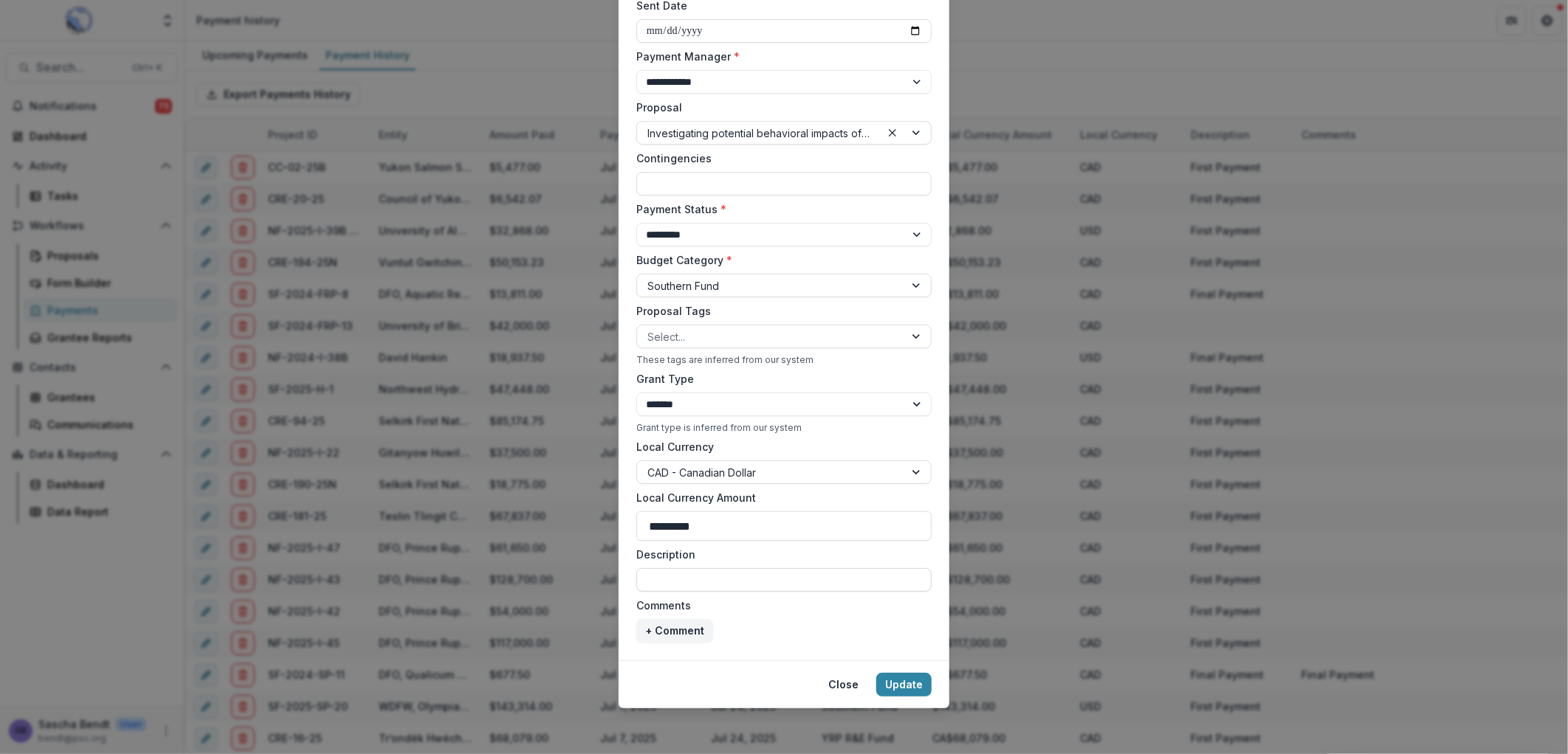 click on "Description" at bounding box center (784, 580) 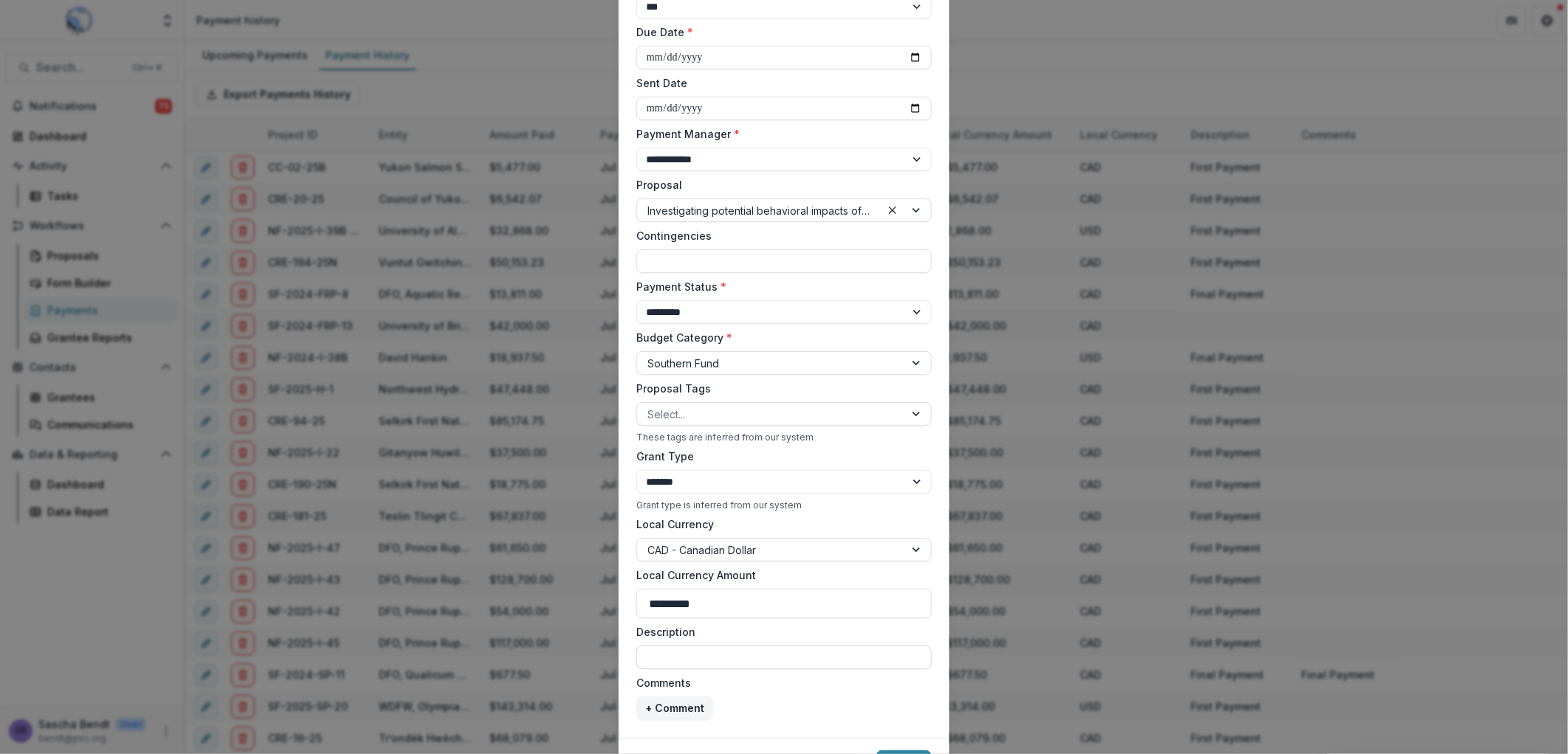 scroll, scrollTop: 181, scrollLeft: 0, axis: vertical 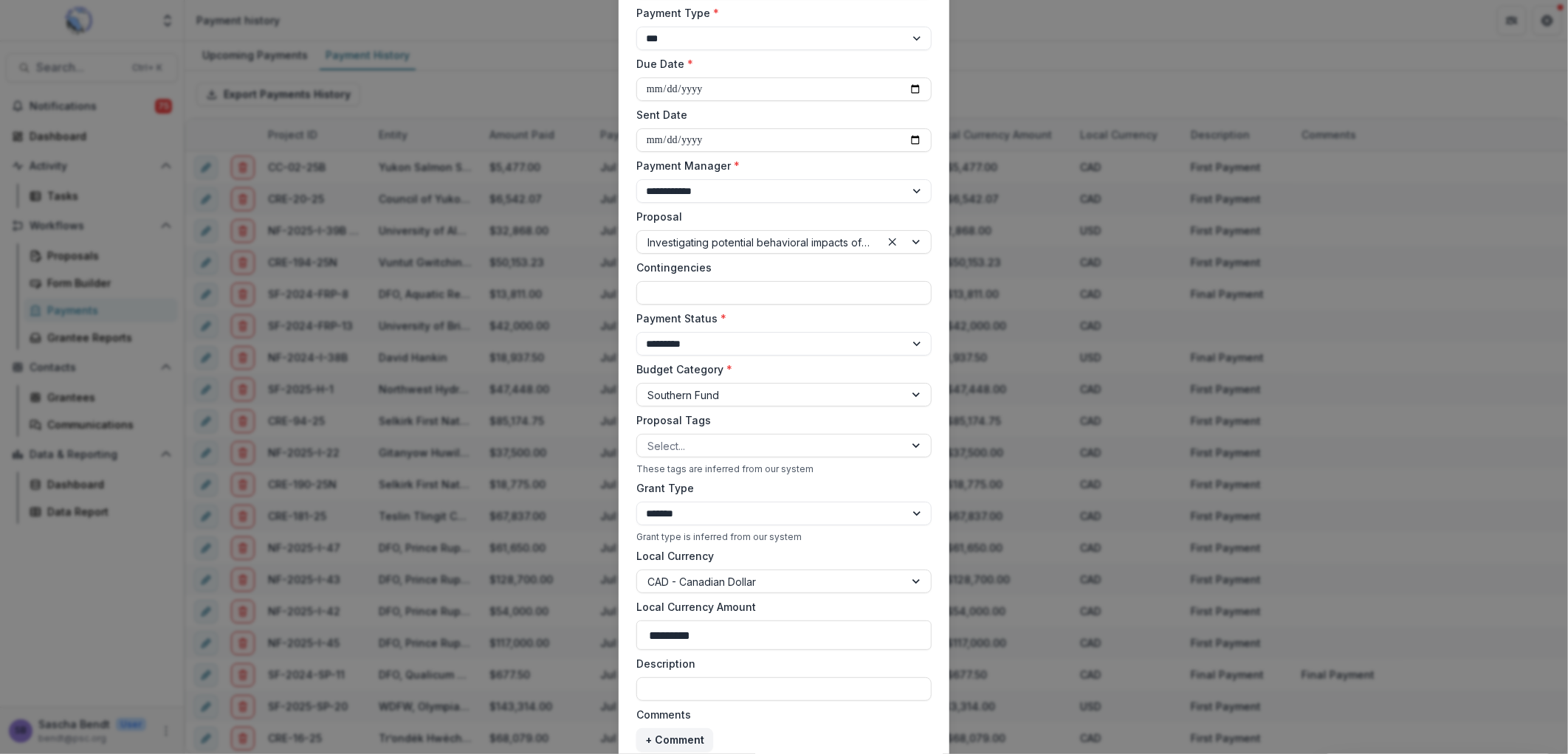 drag, startPoint x: 839, startPoint y: 729, endPoint x: 836, endPoint y: 719, distance: 10.44031 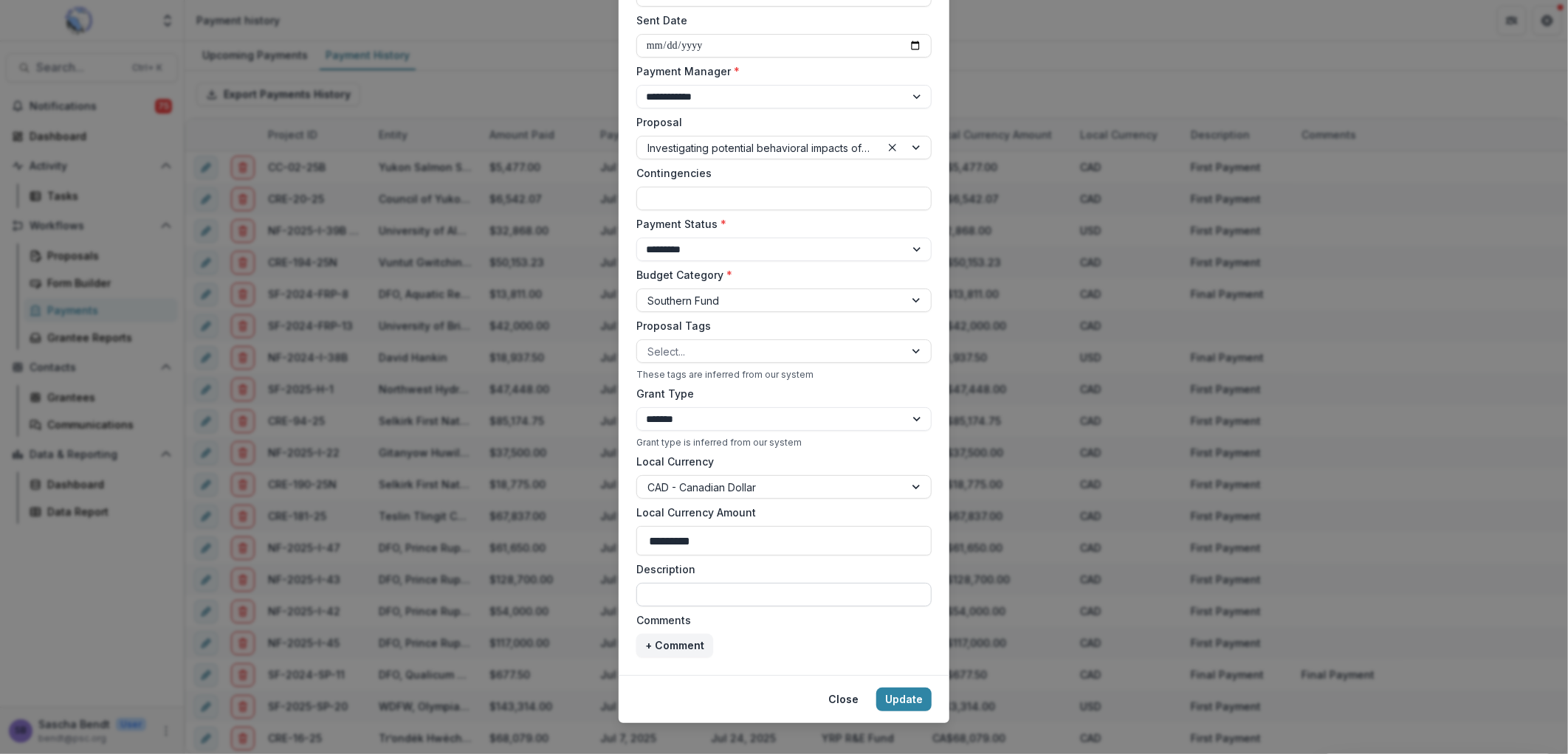 scroll, scrollTop: 290, scrollLeft: 0, axis: vertical 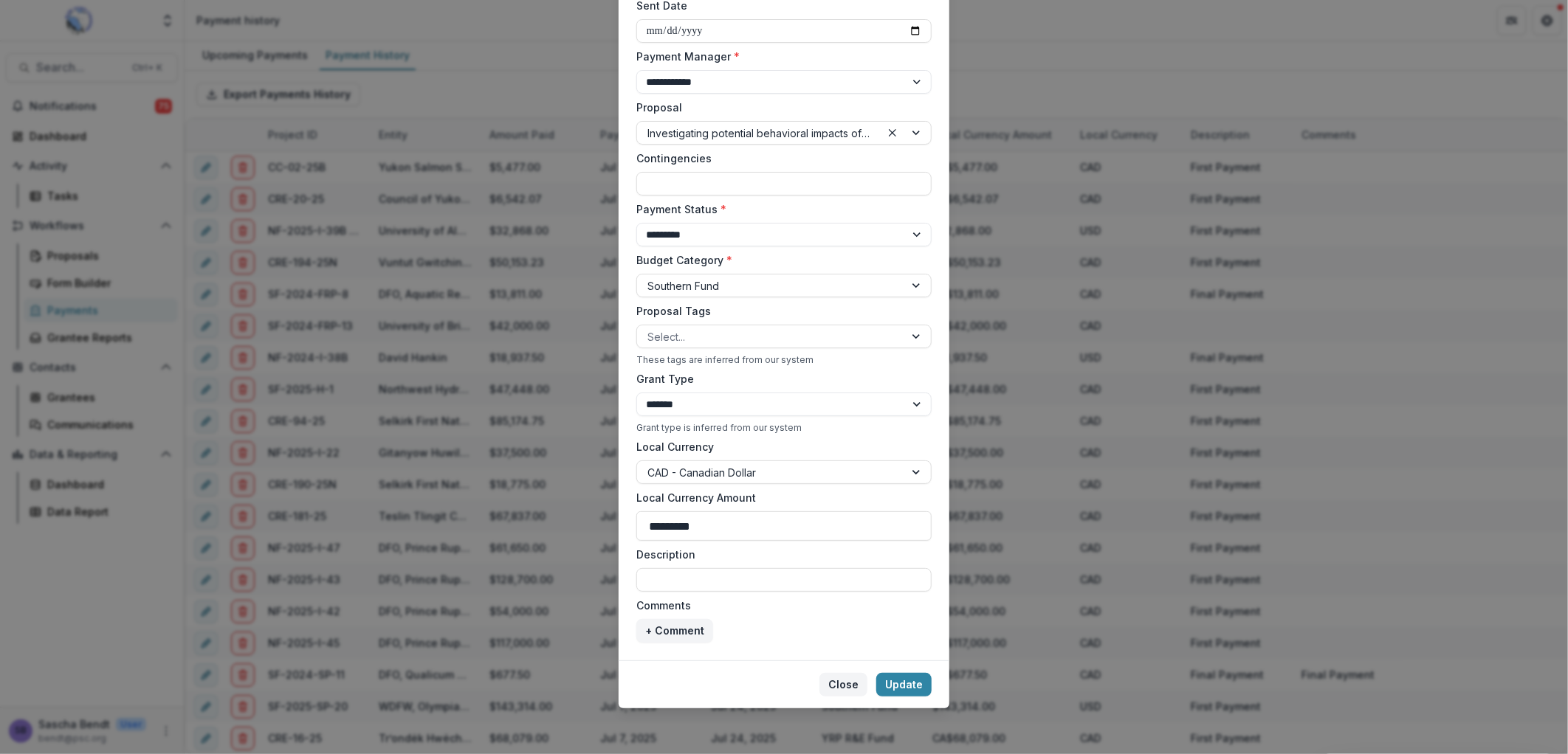 click on "Close" at bounding box center (843, 685) 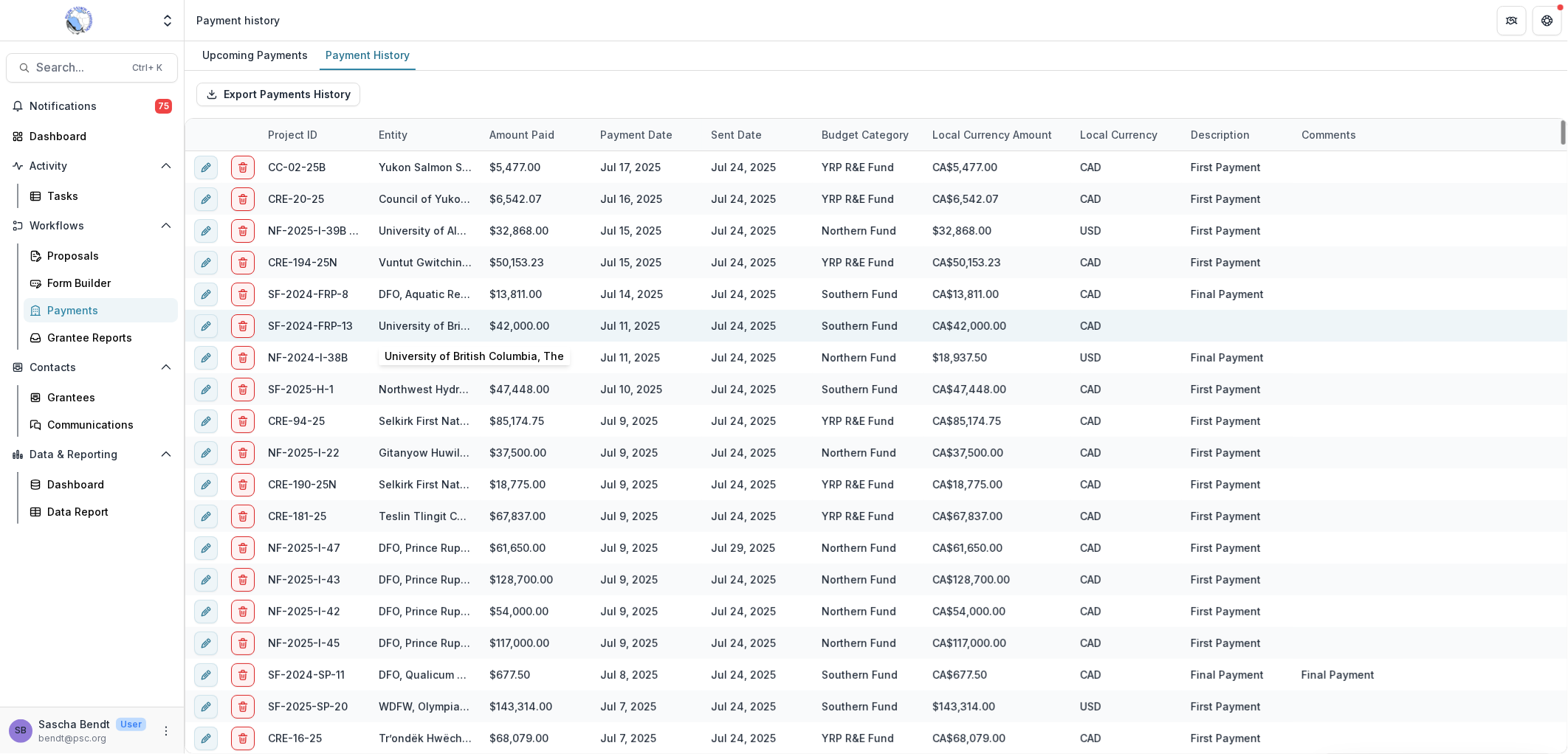 click on "University of British Columbia, The" at bounding box center (468, 325) 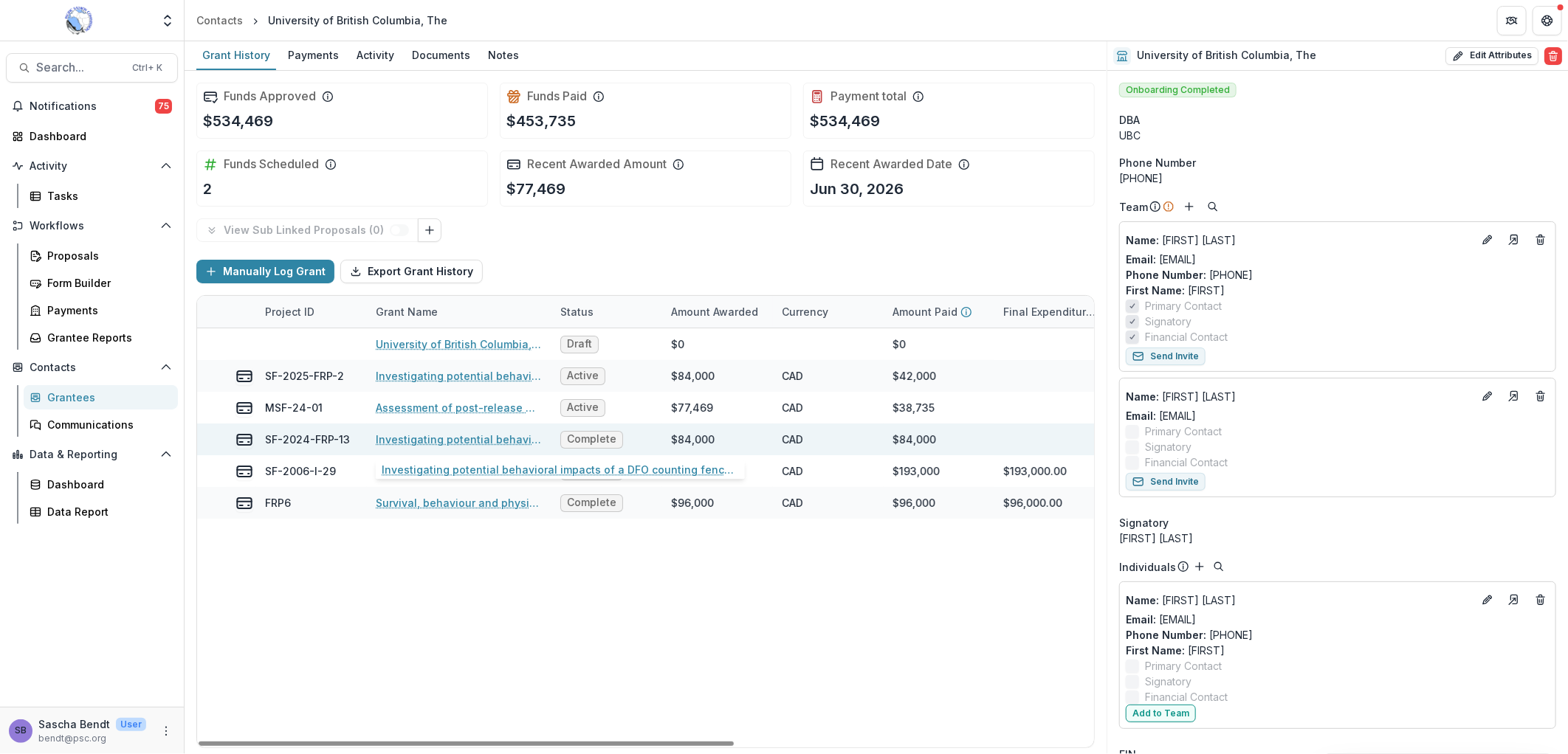 click on "Investigating potential behavioral impacts of a DFO counting fence on downstream sockeye salmon smolt migrations (2024)" at bounding box center [459, 439] 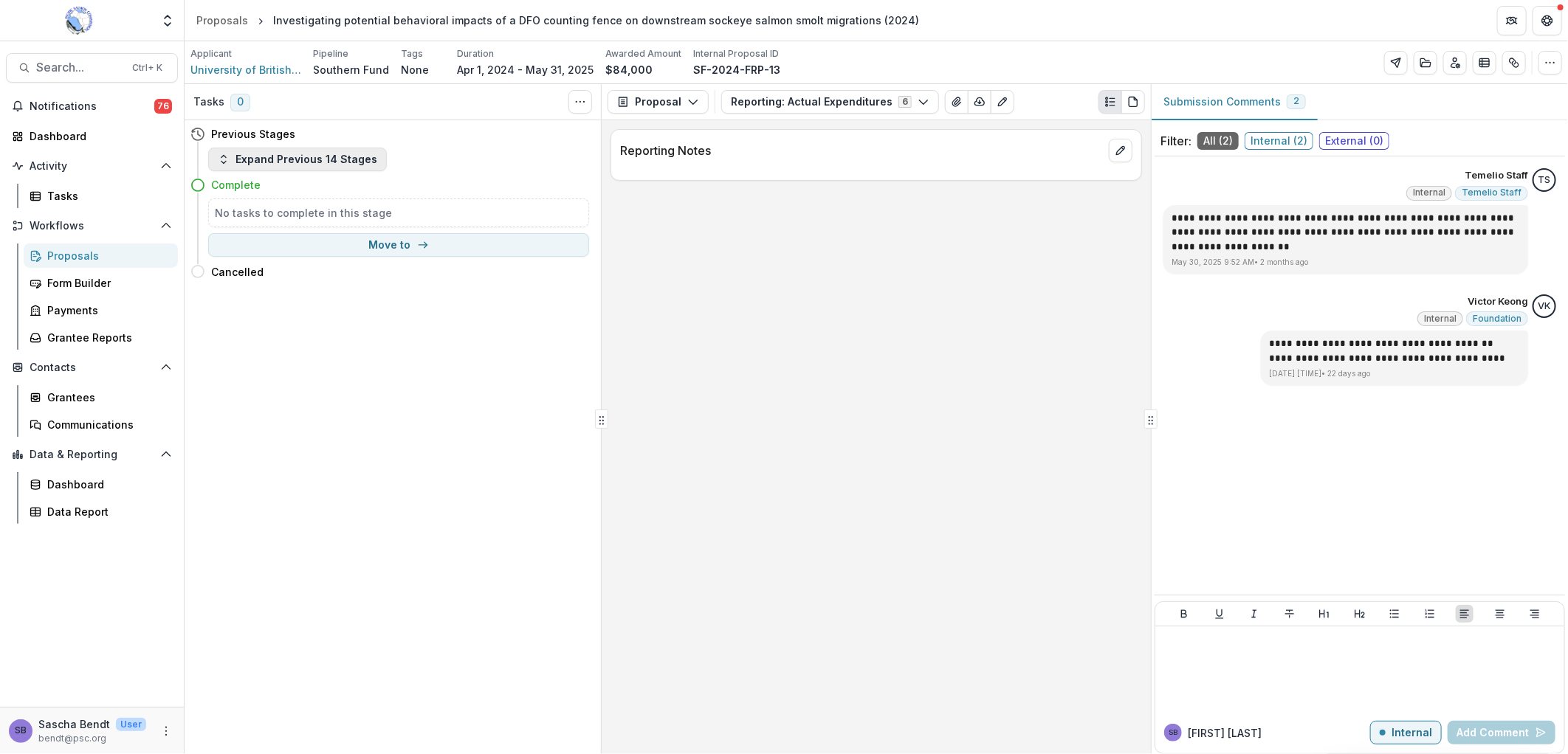 click on "Expand Previous 14 Stages" at bounding box center (298, 159) 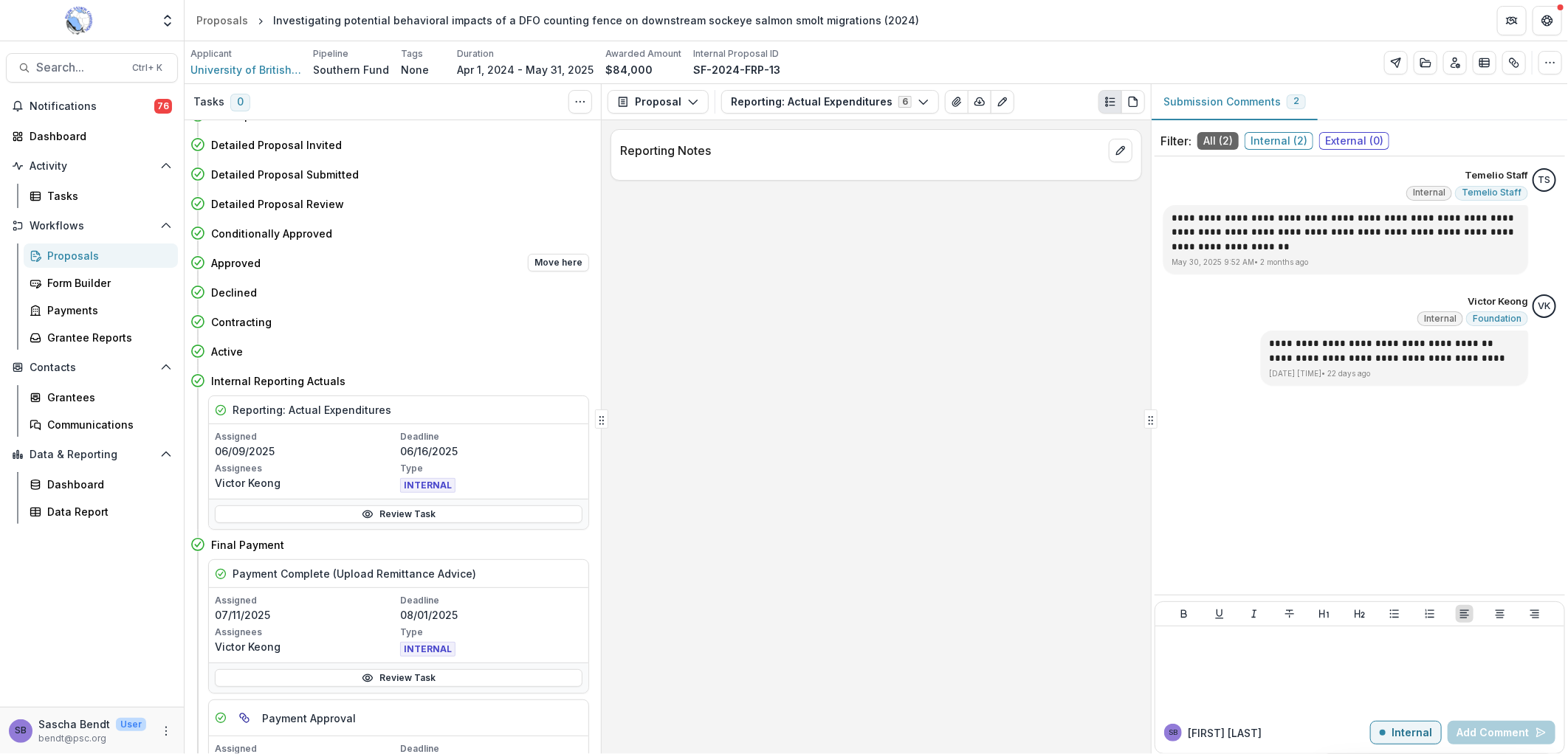 scroll, scrollTop: 218, scrollLeft: 0, axis: vertical 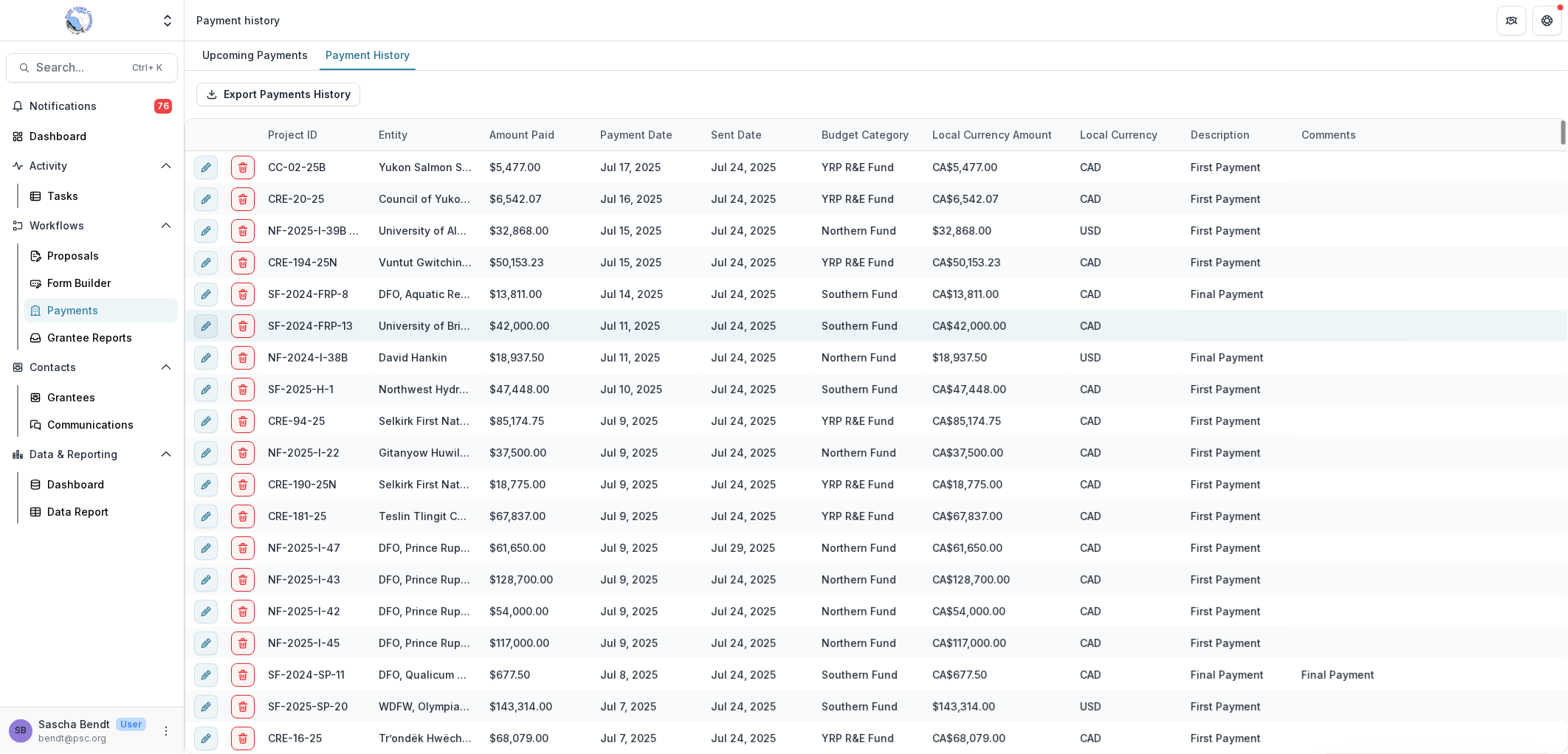 click 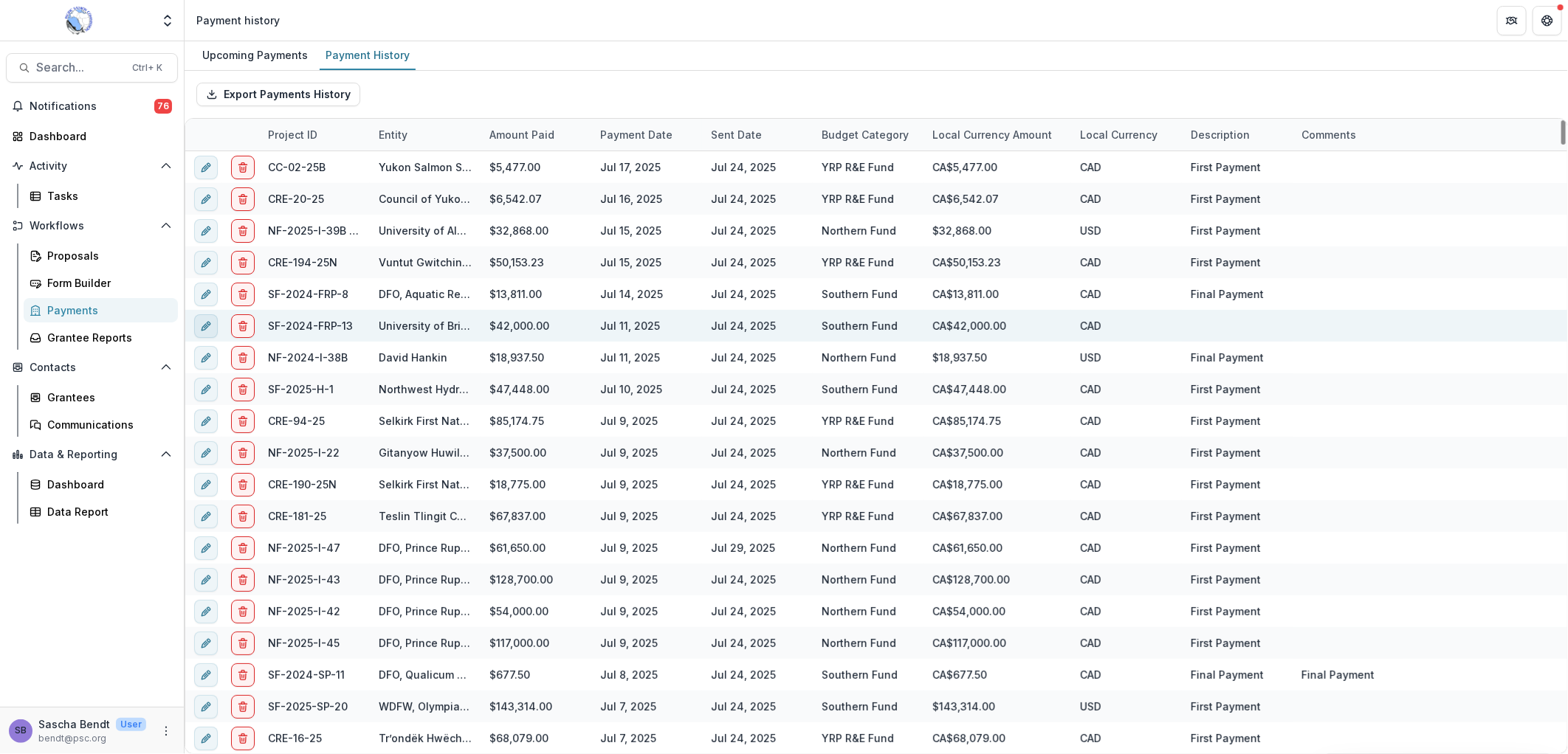 select on "****" 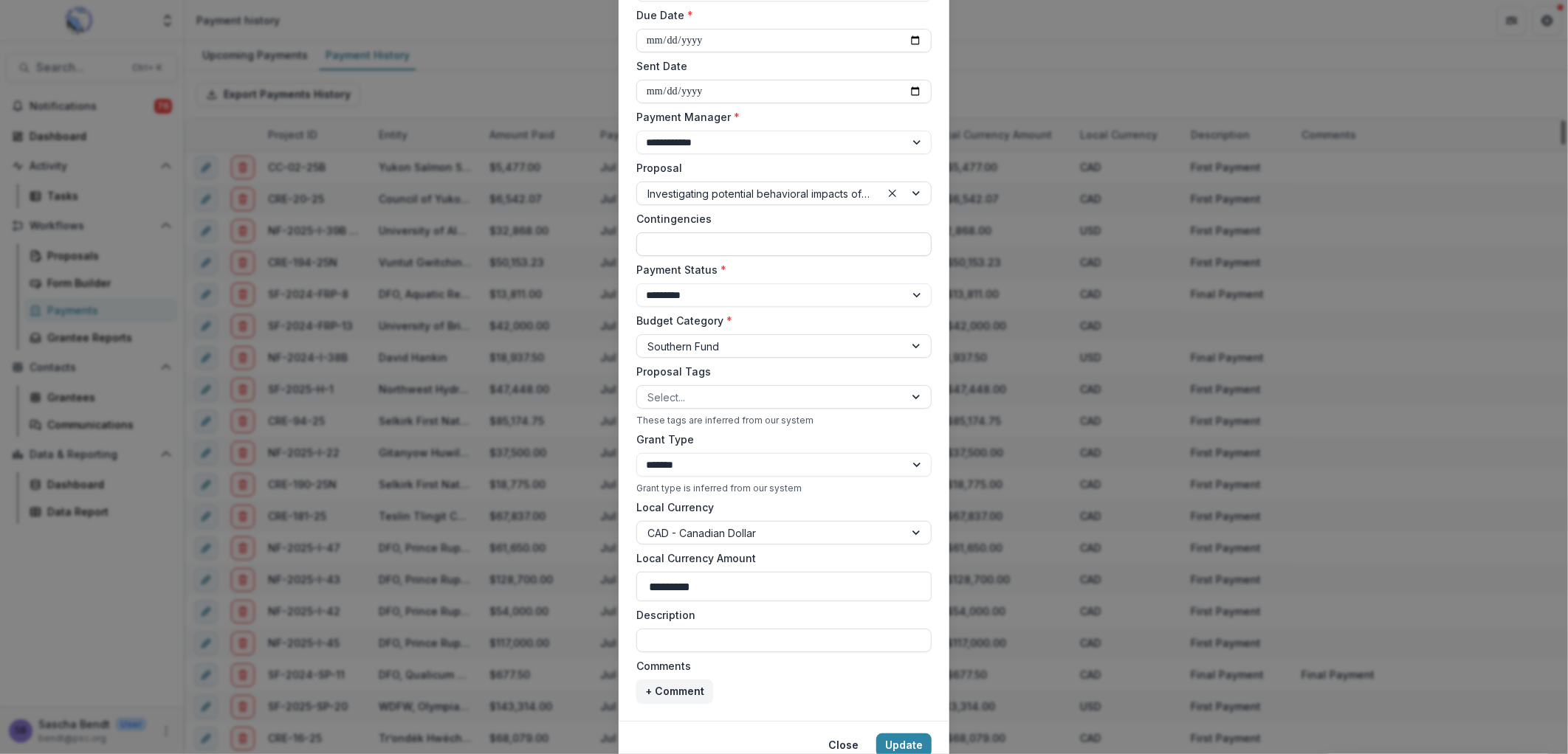 scroll, scrollTop: 290, scrollLeft: 0, axis: vertical 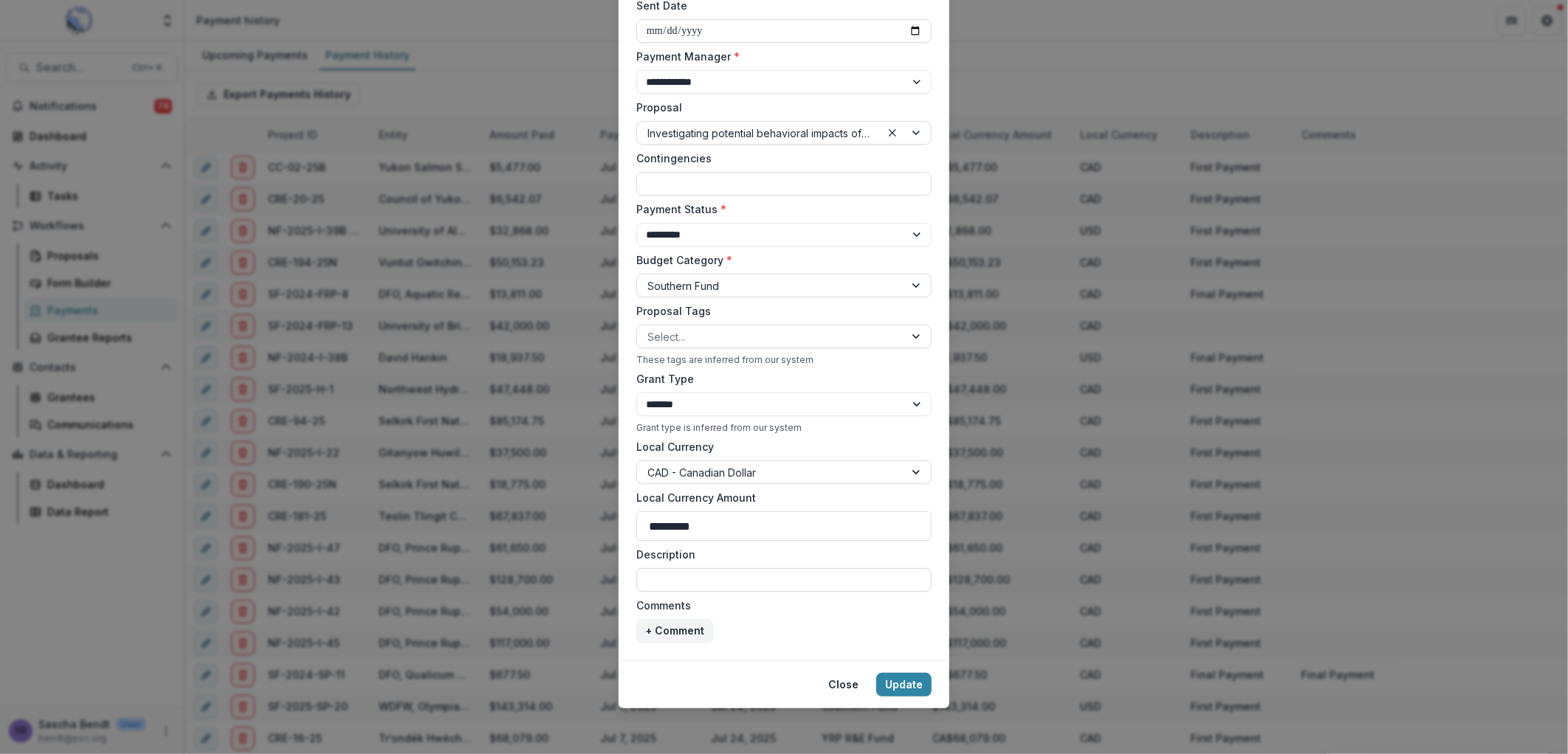 click on "Description" at bounding box center [784, 580] 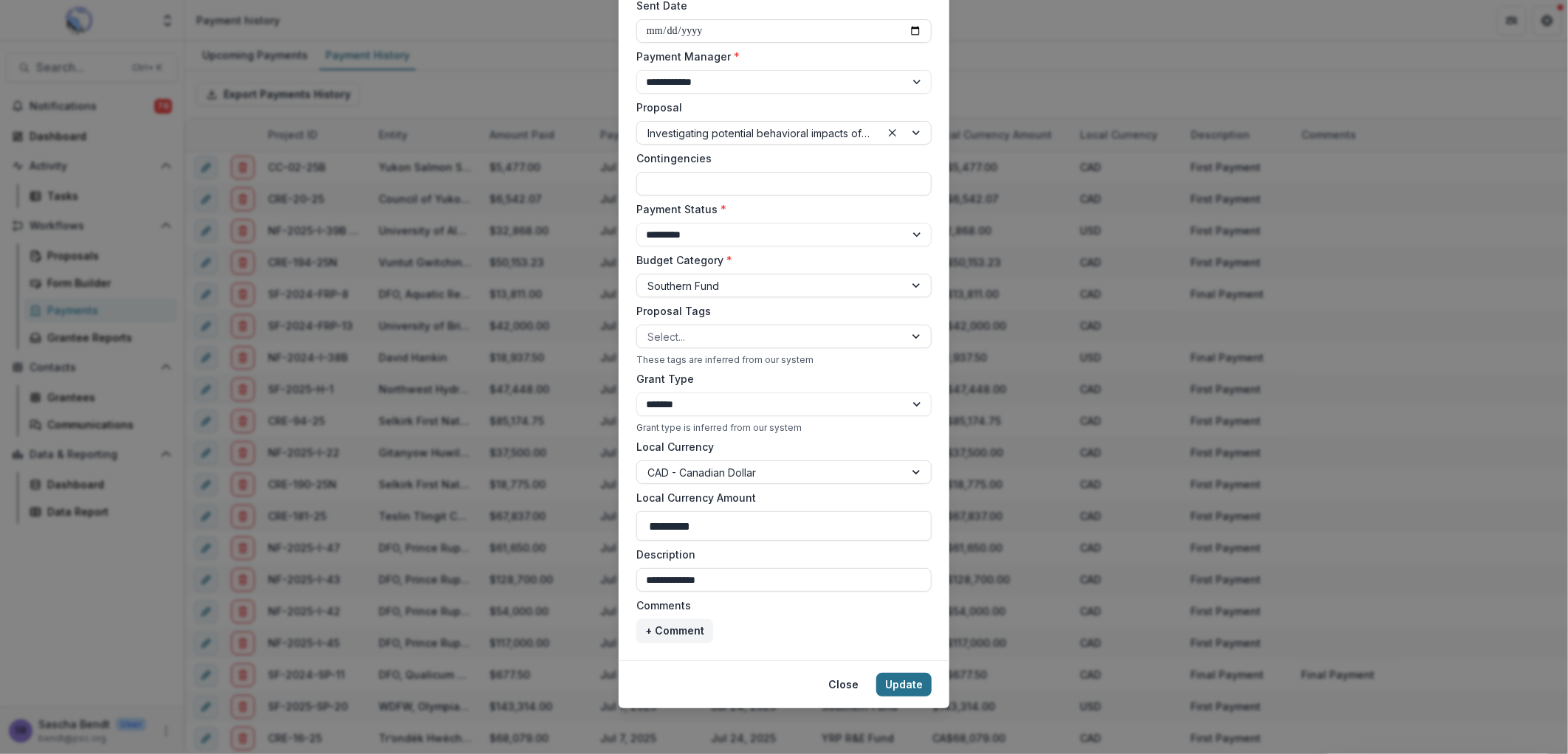 click on "Update" at bounding box center (904, 685) 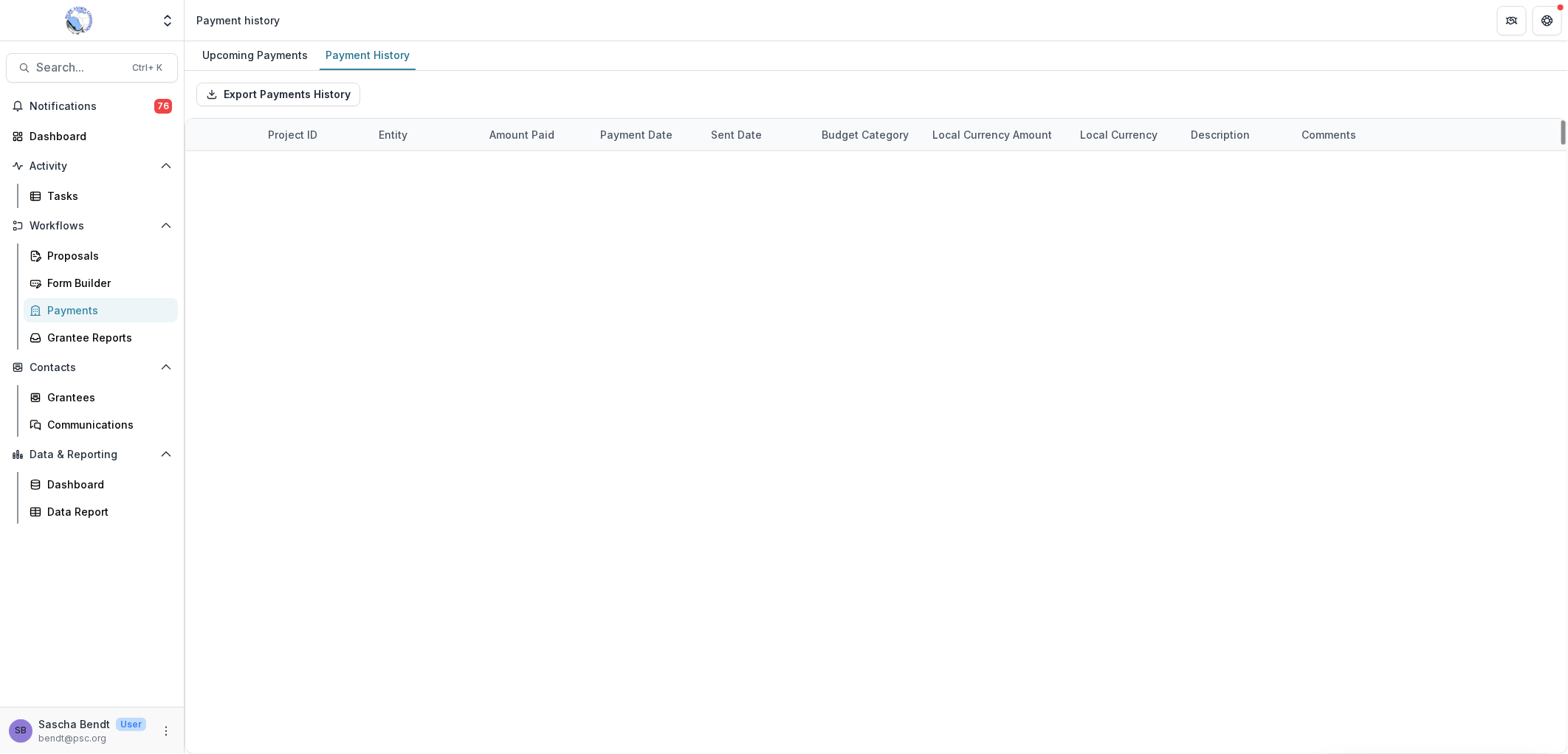 scroll, scrollTop: 437, scrollLeft: 0, axis: vertical 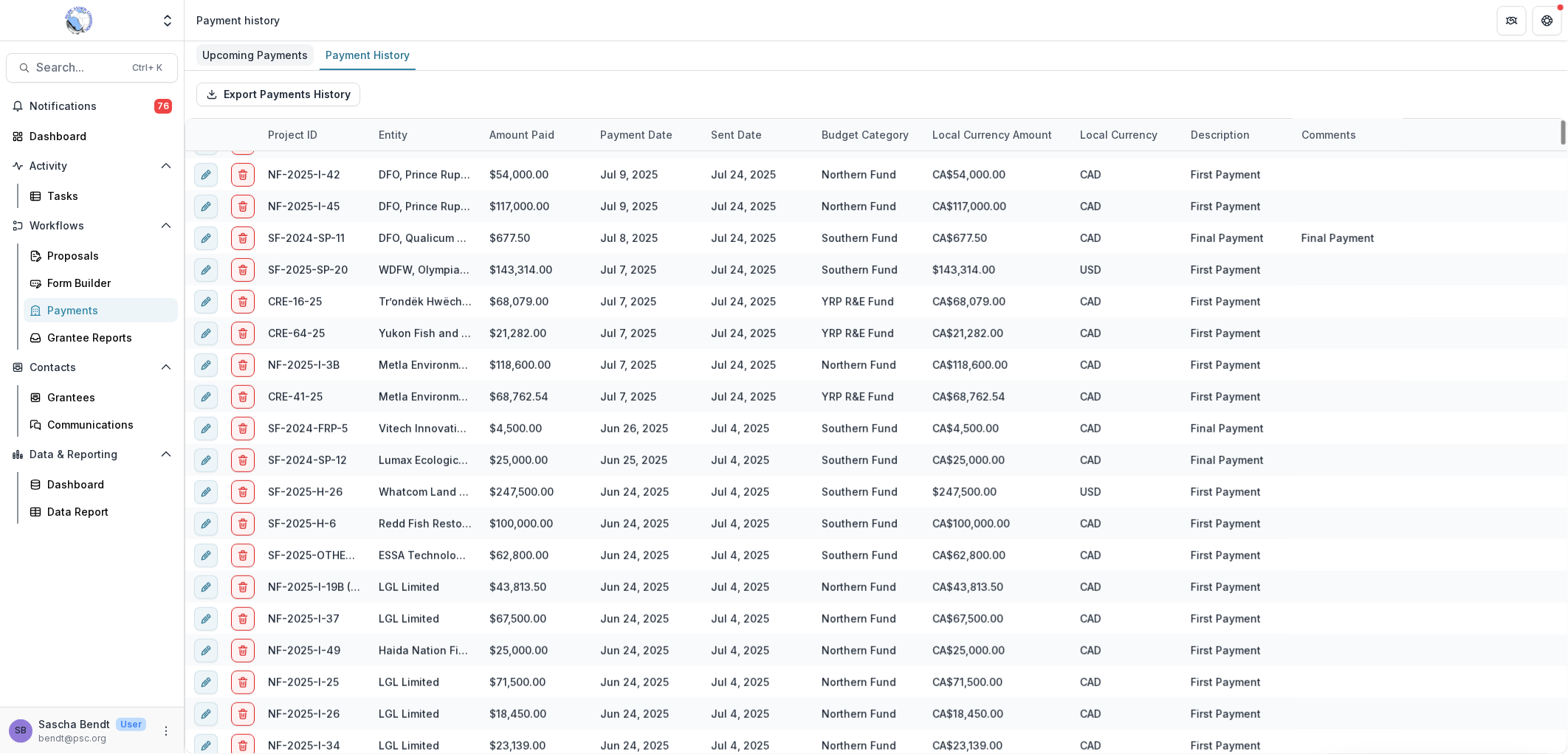 click on "Upcoming Payments" at bounding box center (255, 55) 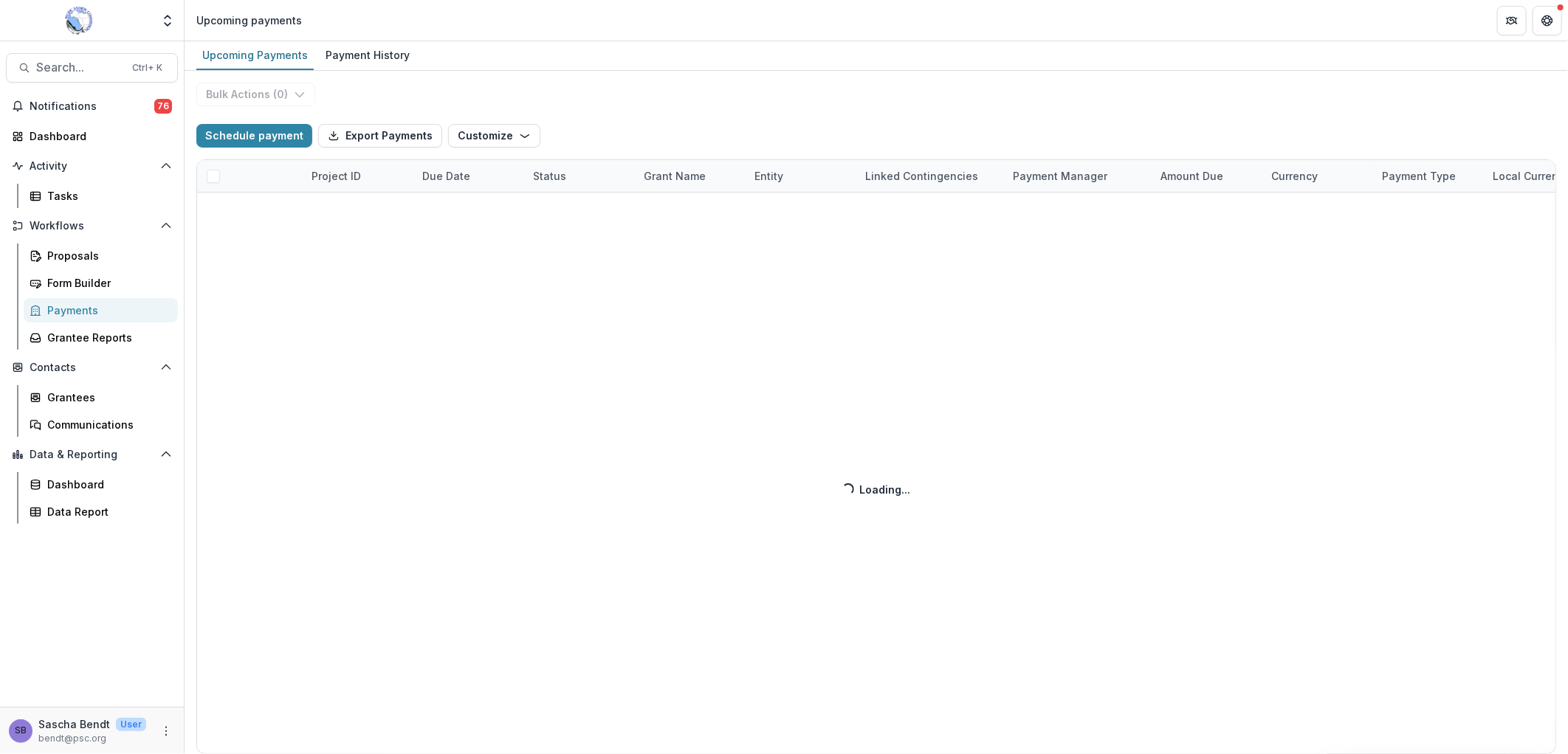 select on "******" 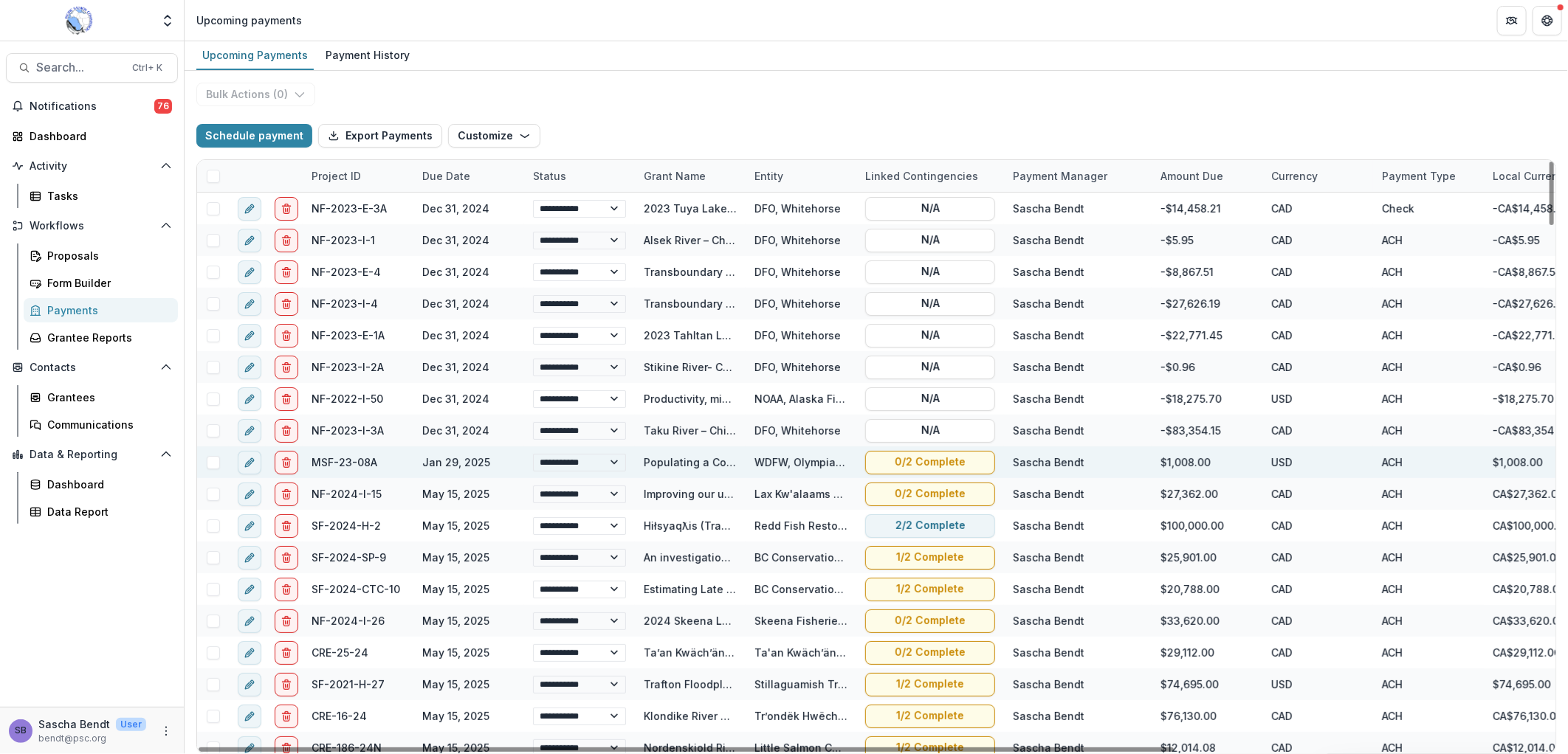 select on "******" 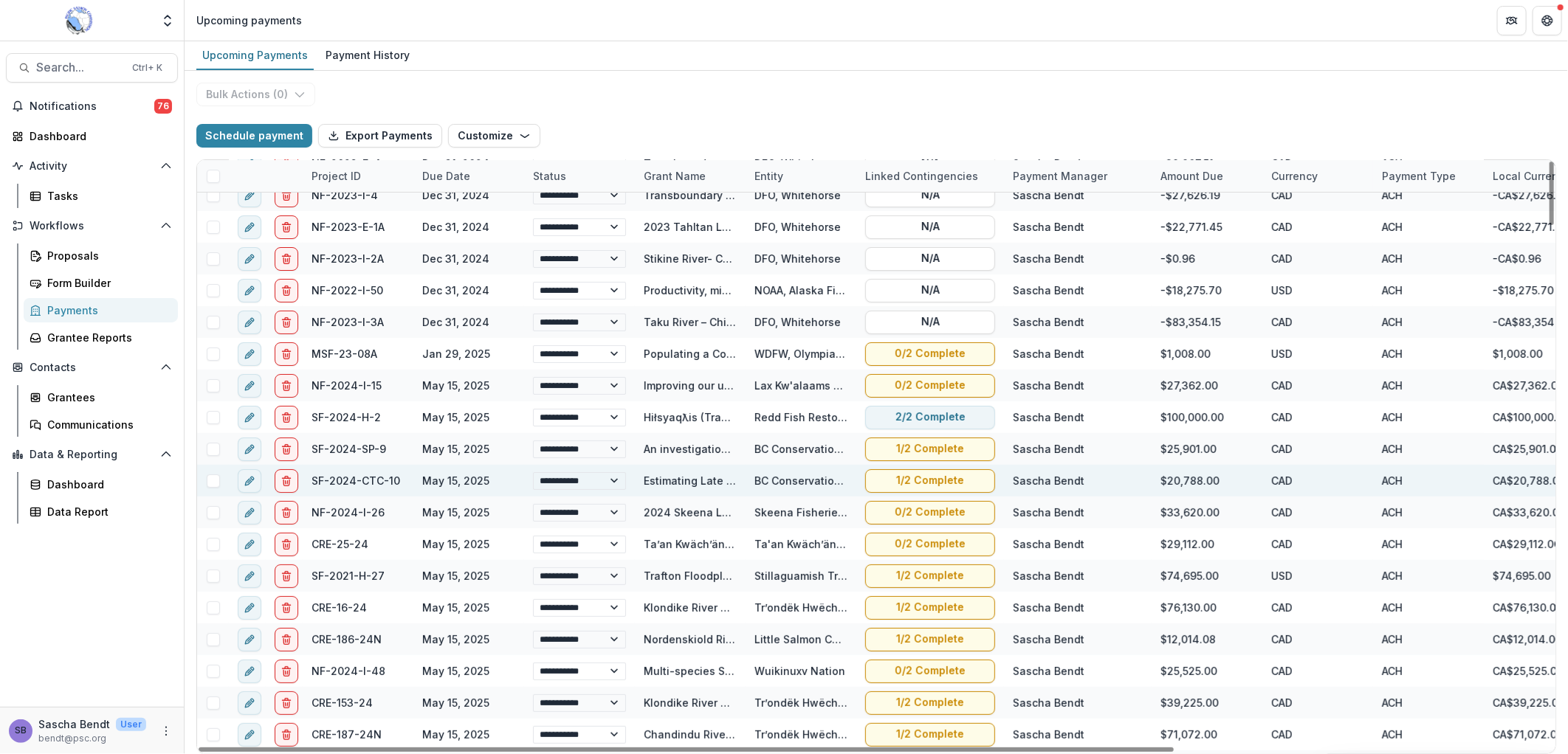 select on "******" 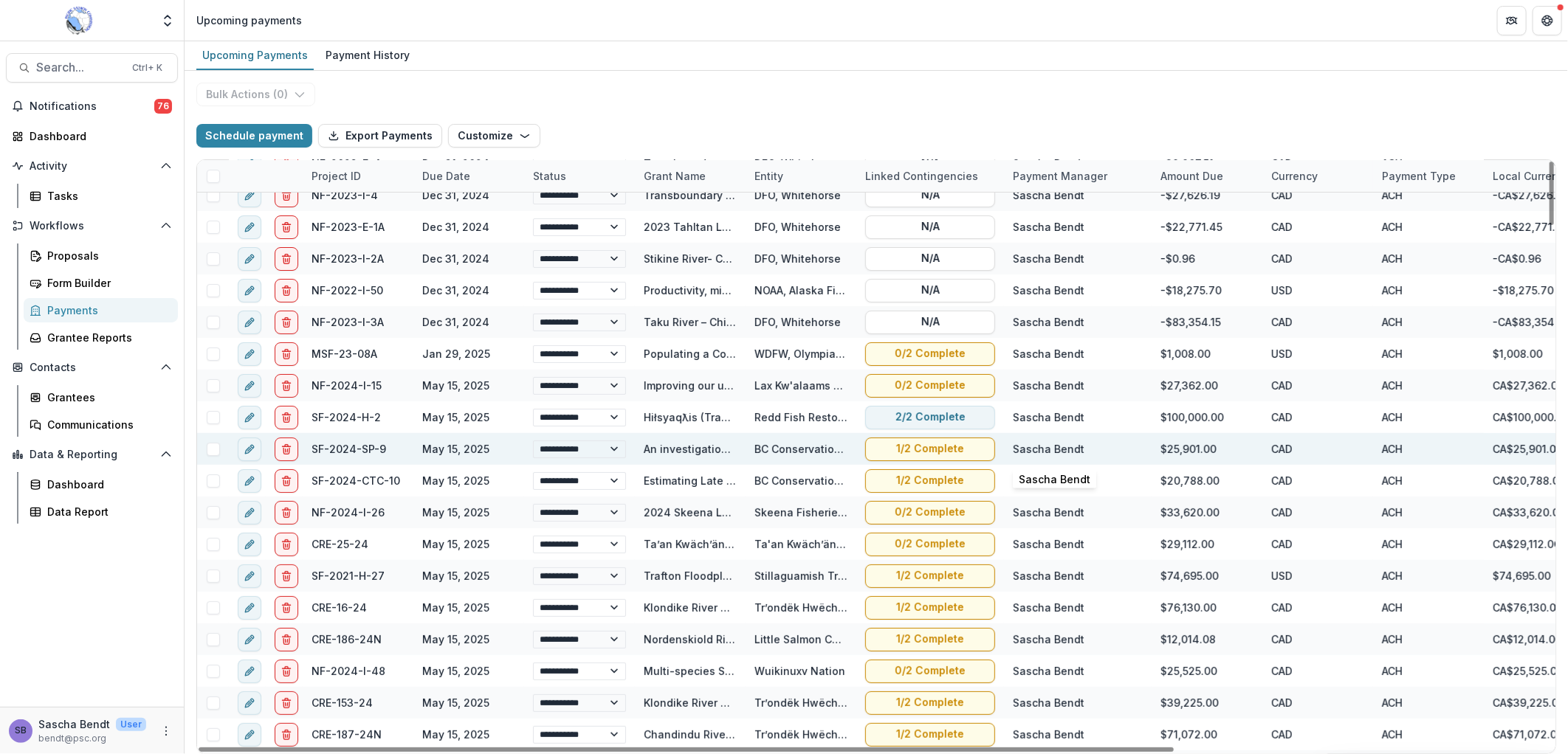select on "******" 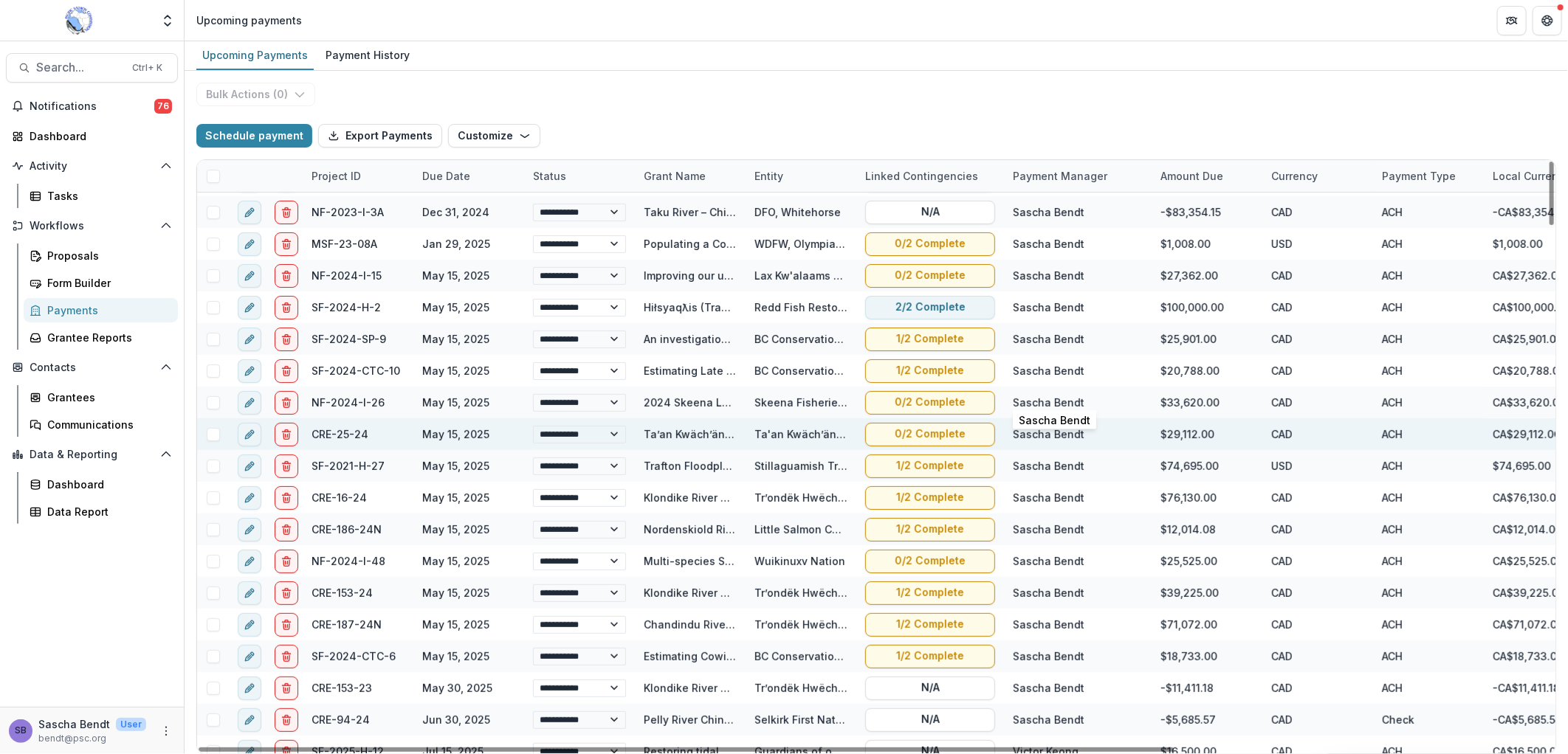 select on "******" 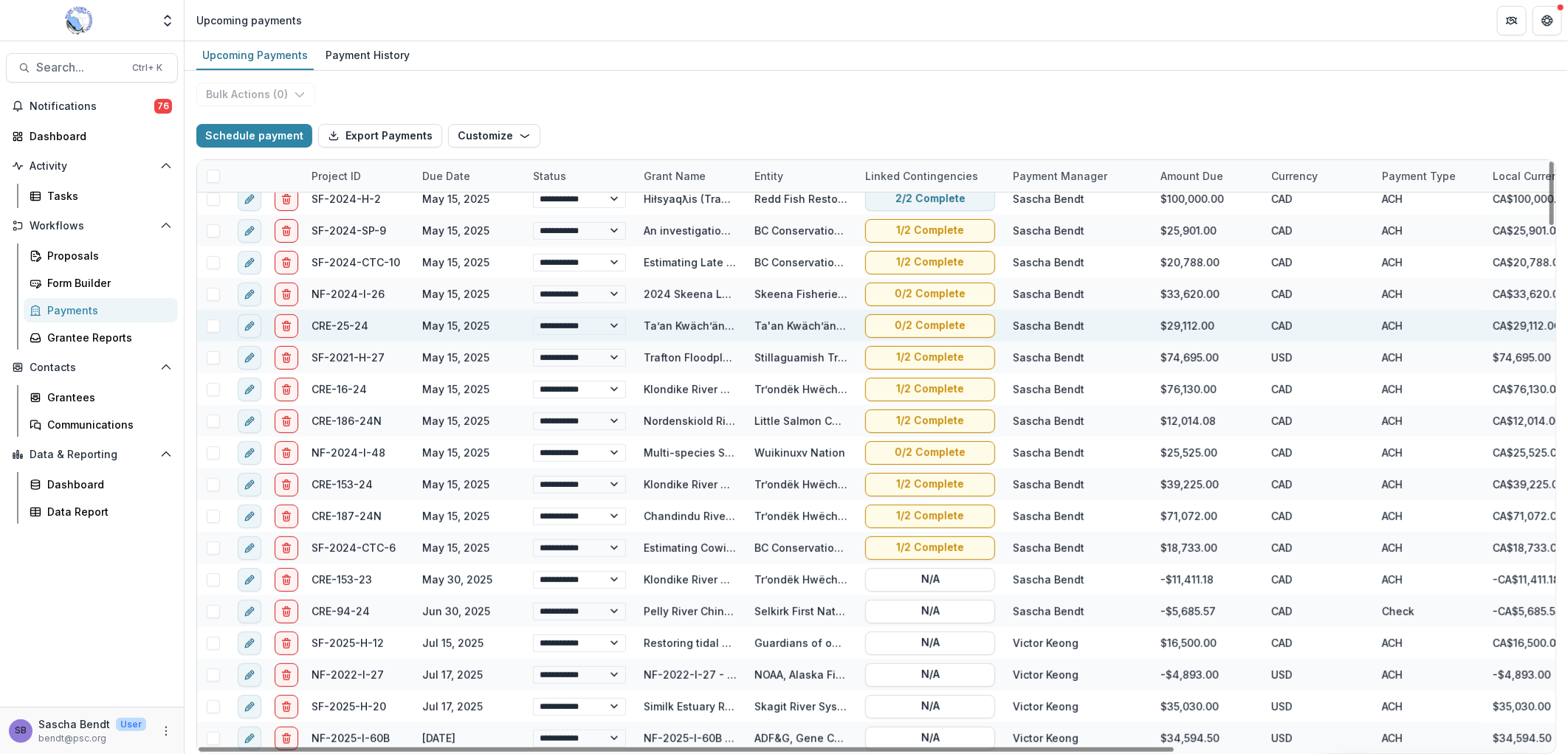 select on "******" 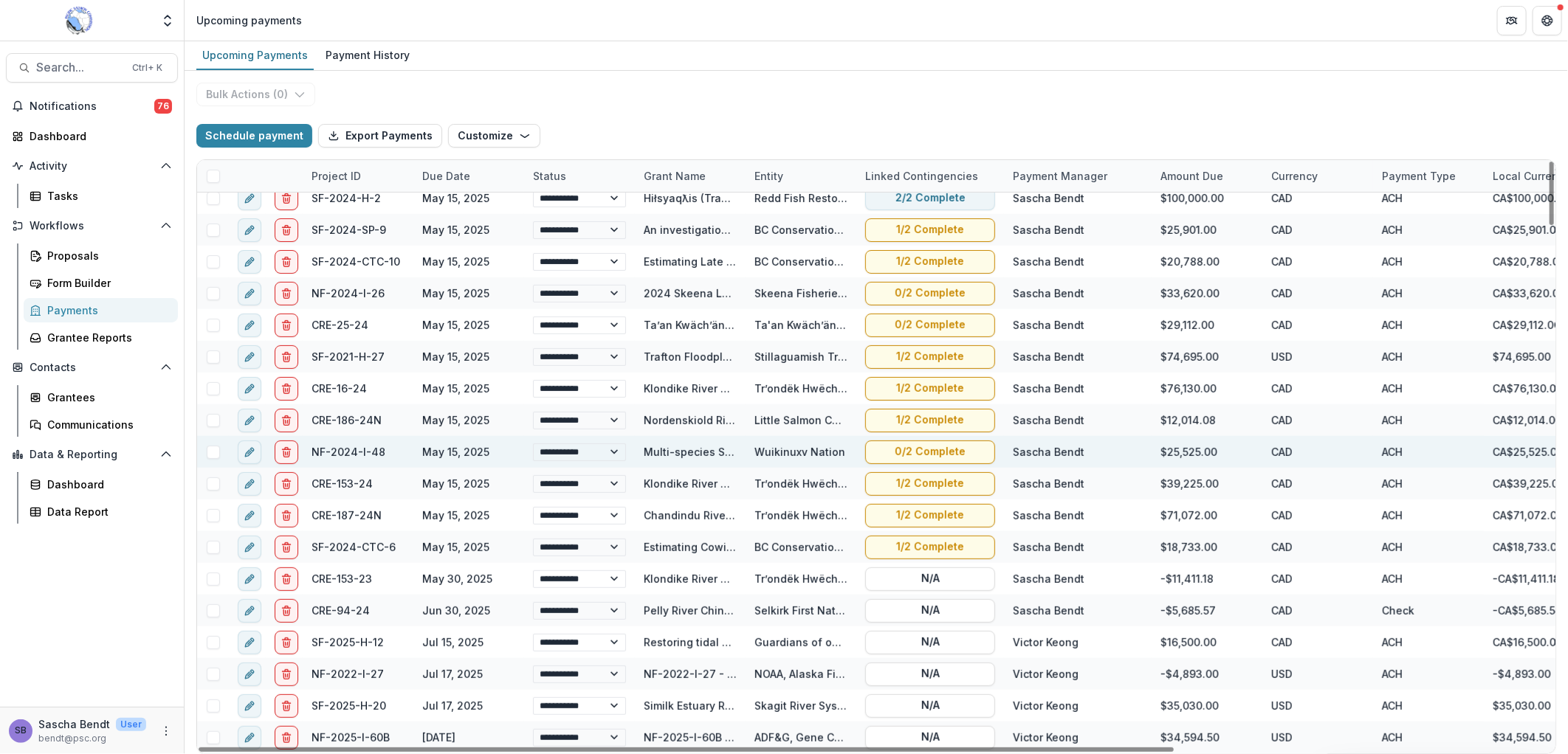 select on "******" 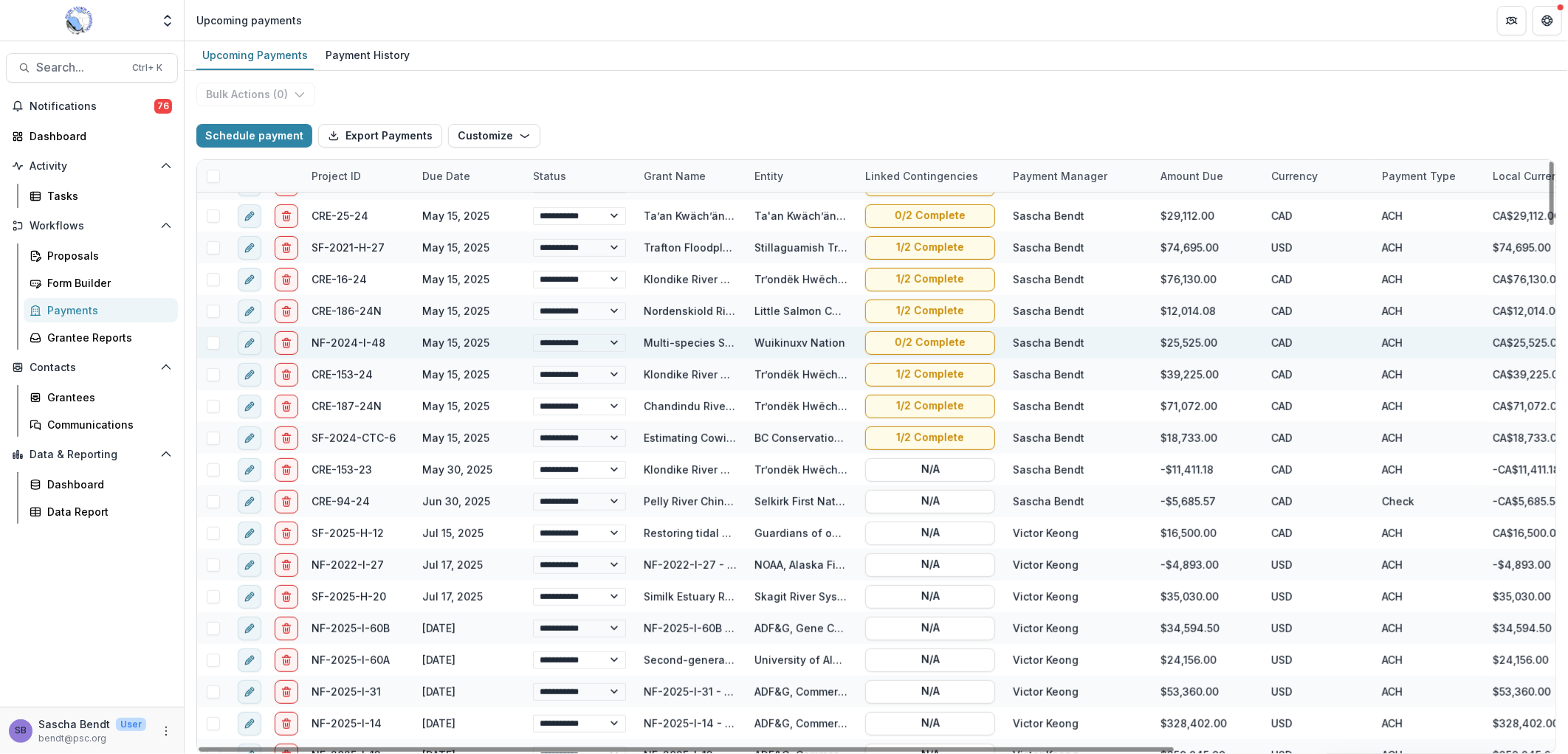 select on "******" 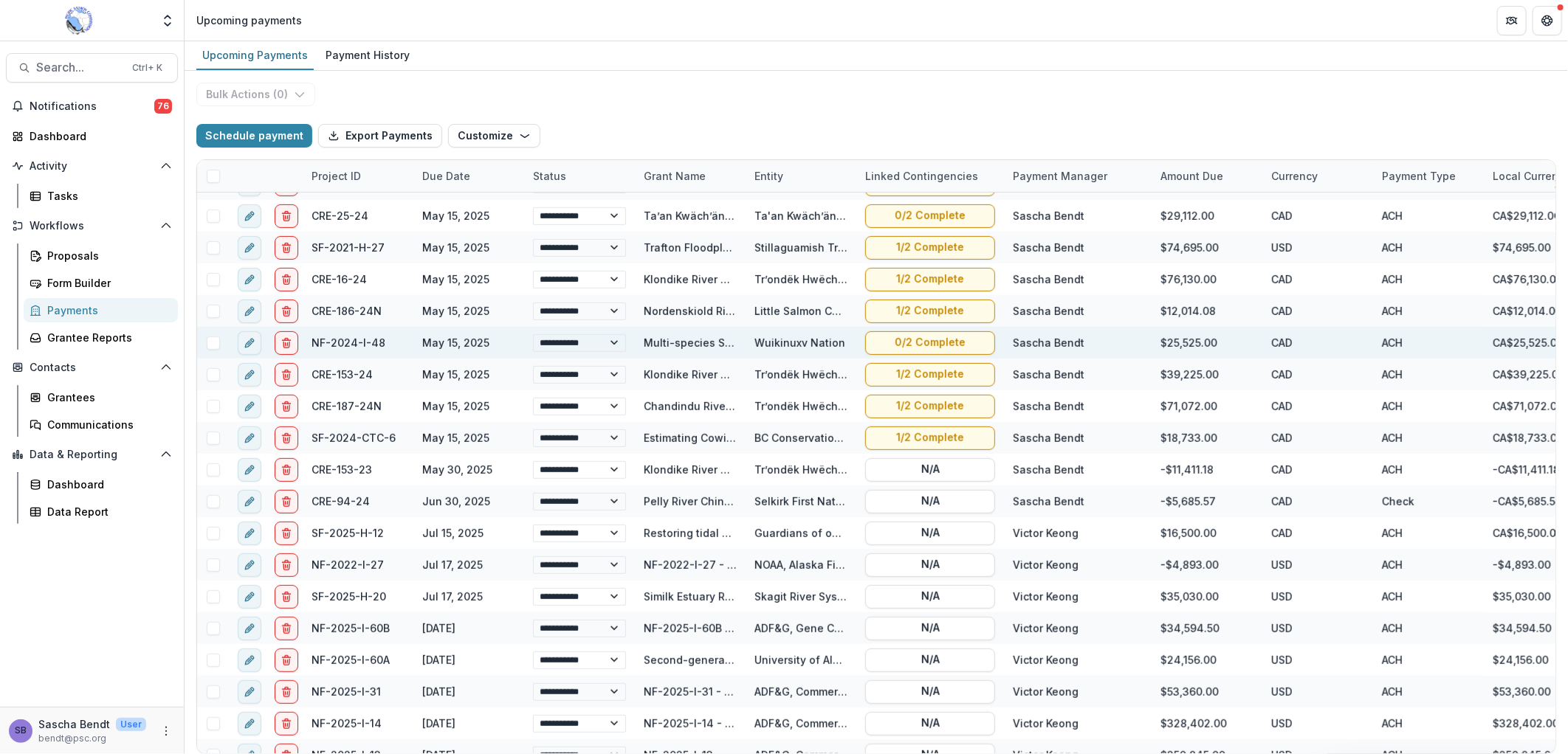 select on "******" 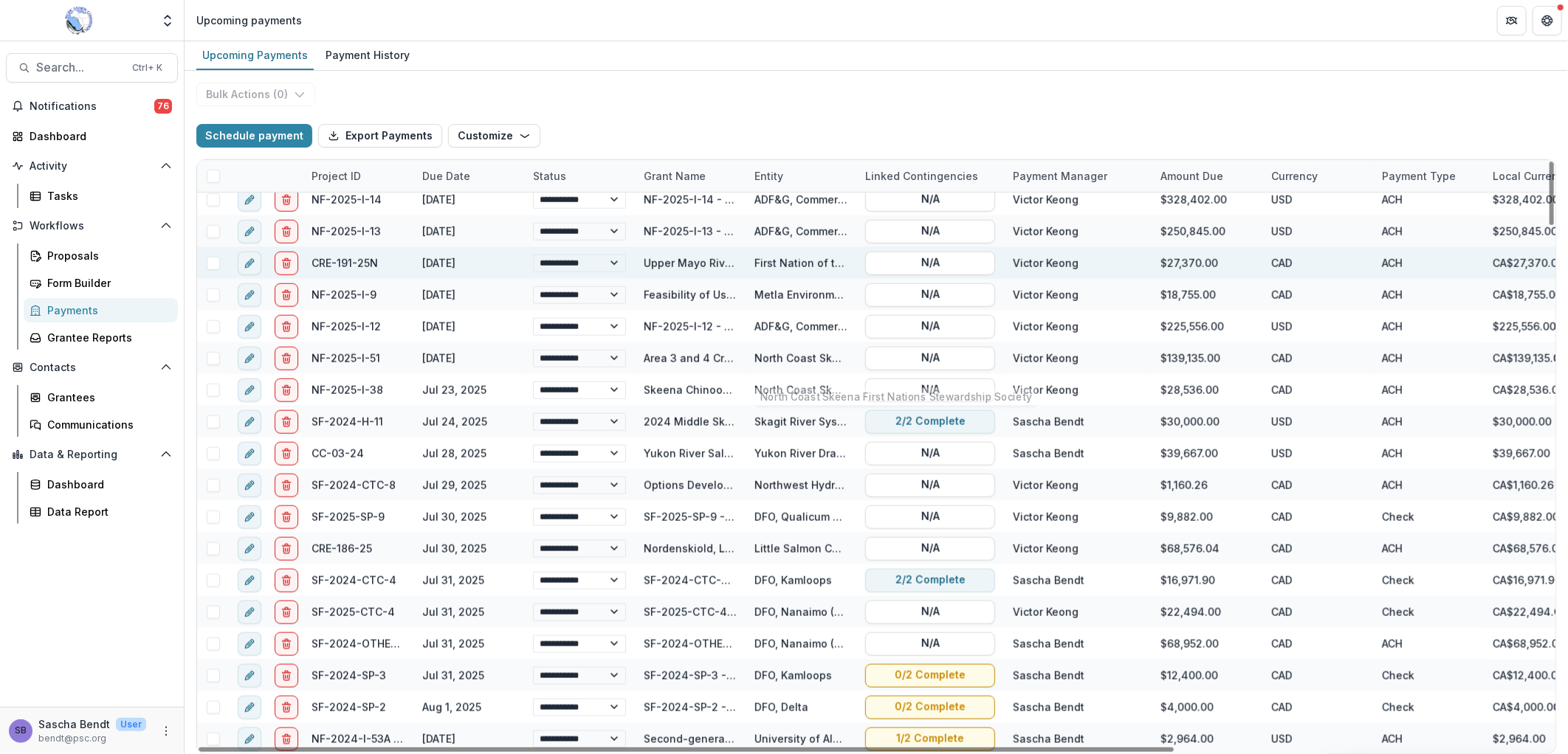 scroll, scrollTop: 983, scrollLeft: 0, axis: vertical 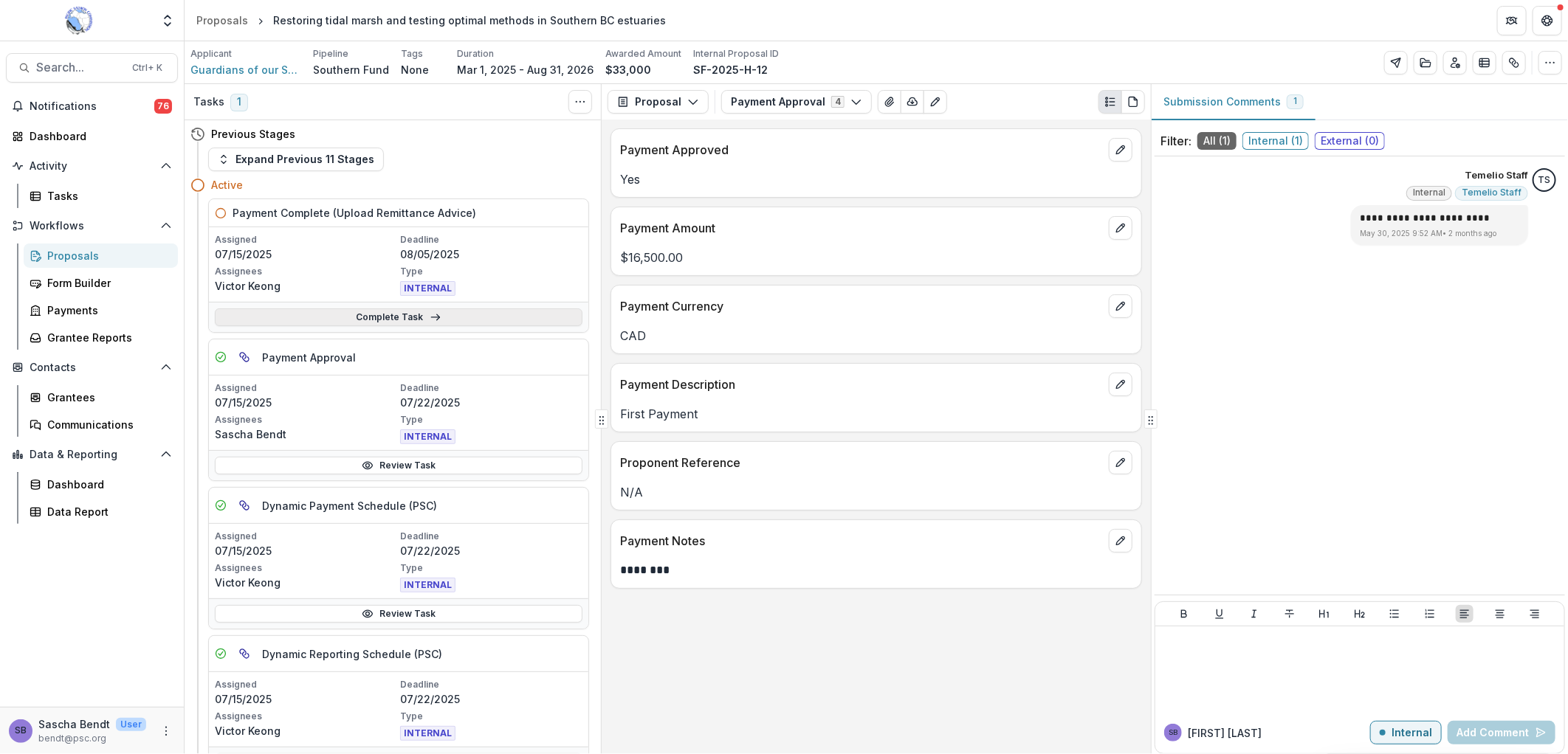 click on "Complete Task" at bounding box center [399, 317] 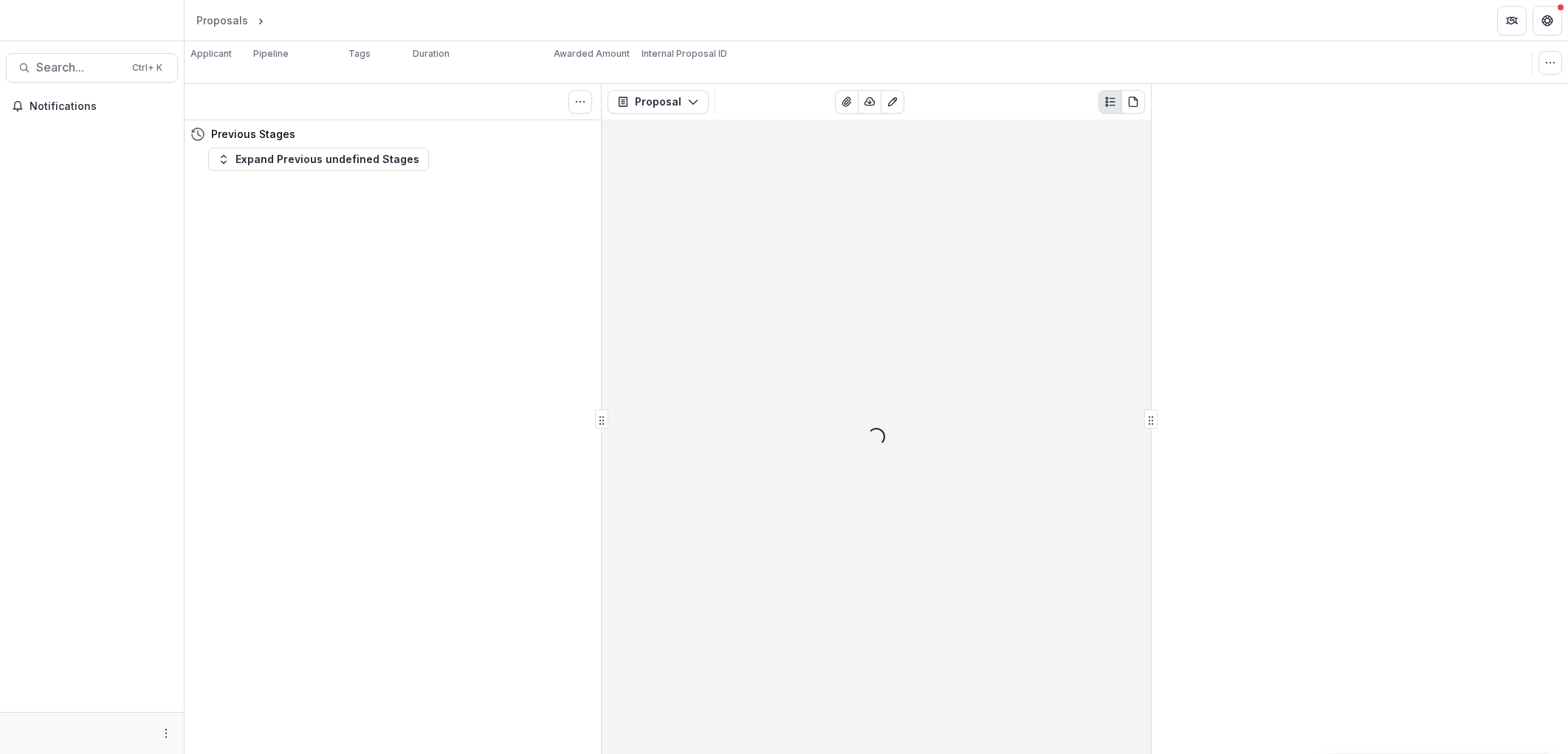 scroll, scrollTop: 0, scrollLeft: 0, axis: both 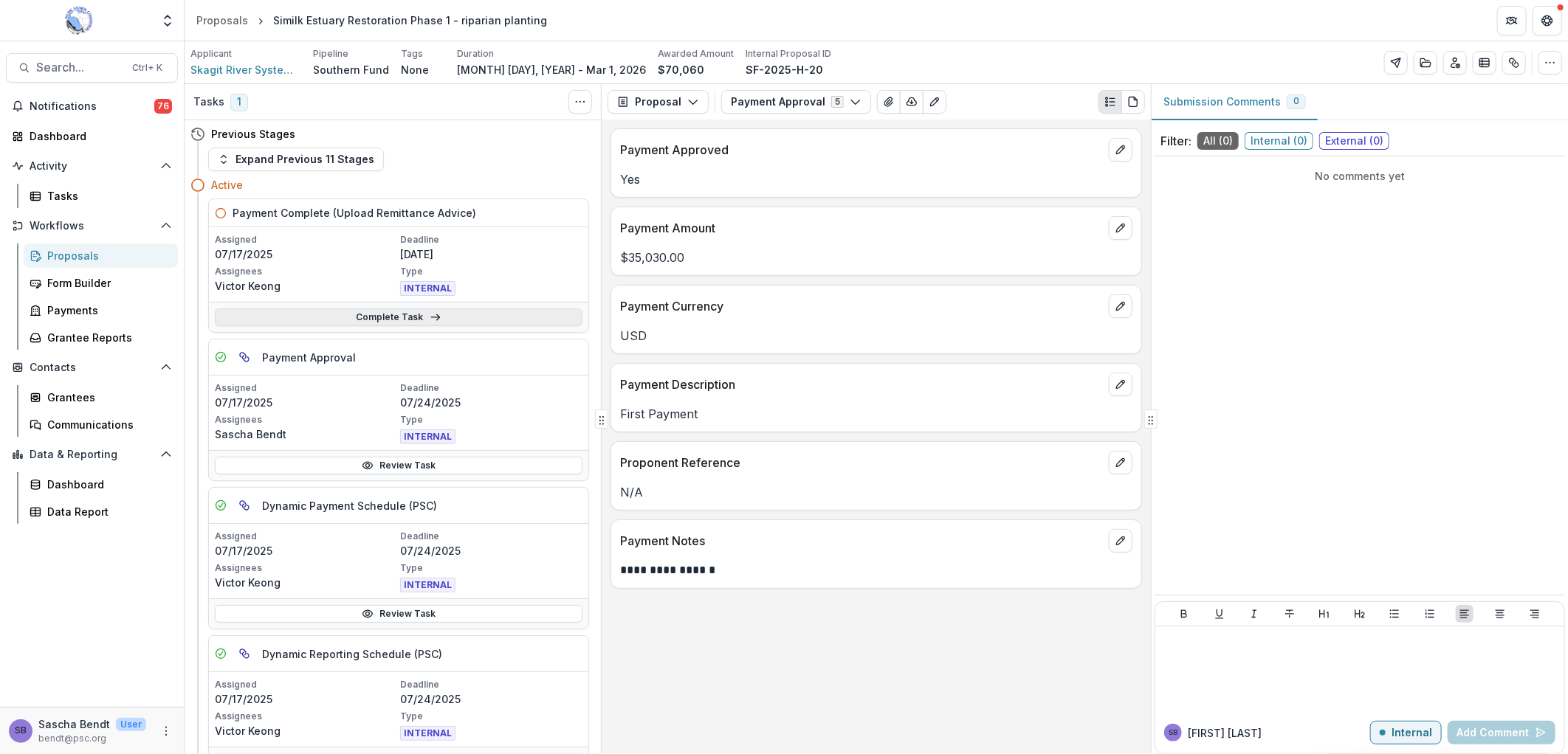 click on "Complete Task" at bounding box center [399, 317] 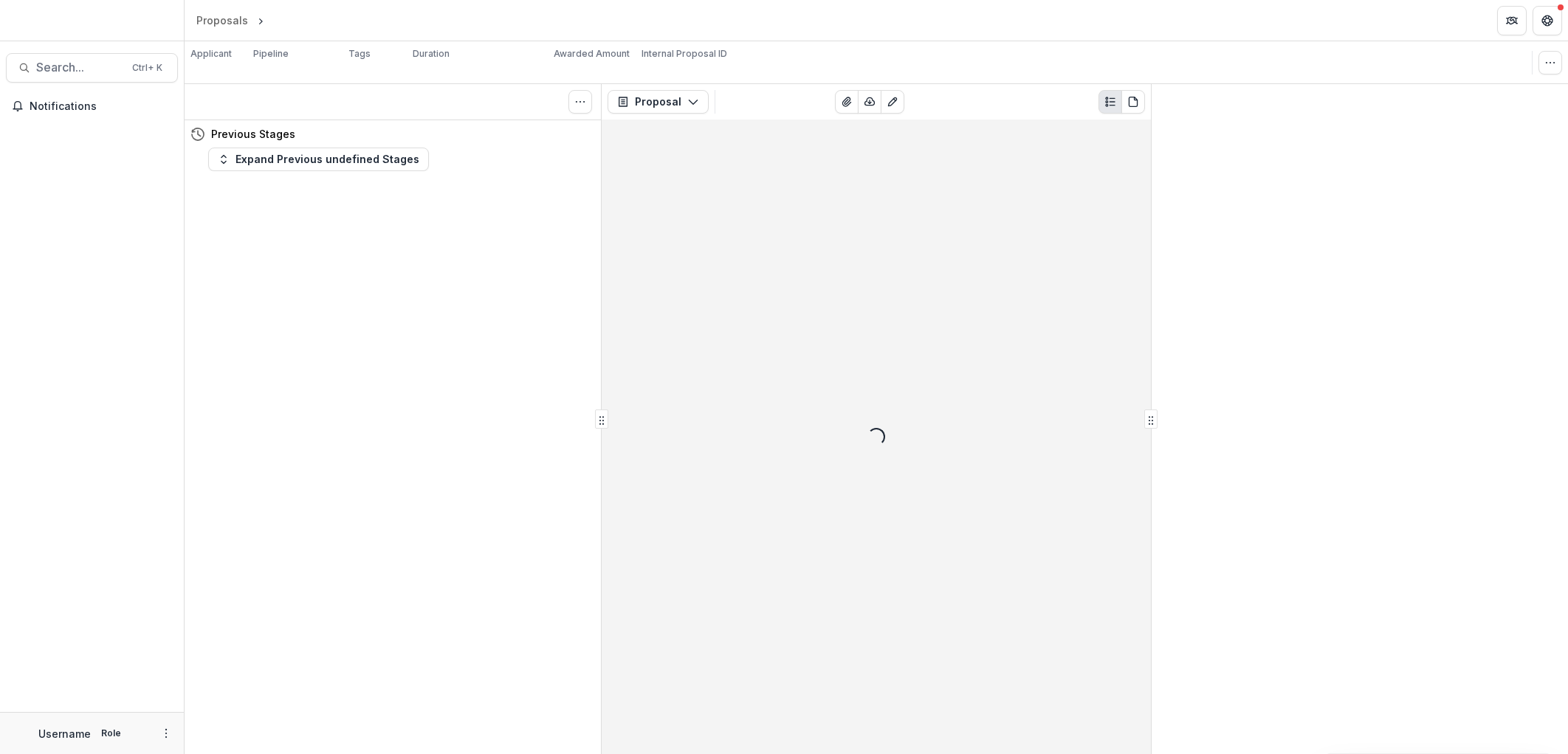 scroll, scrollTop: 0, scrollLeft: 0, axis: both 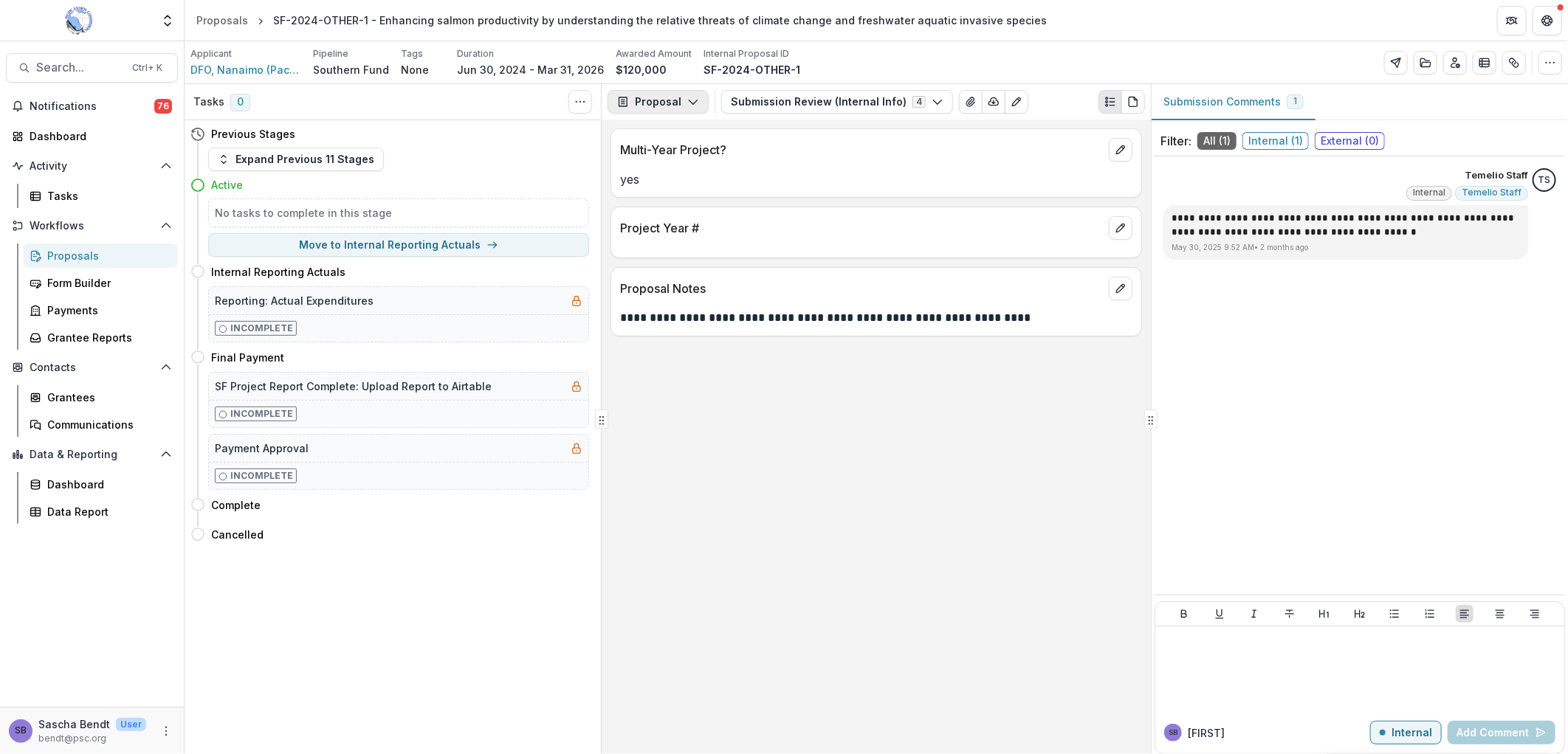 click on "Proposal" at bounding box center [658, 102] 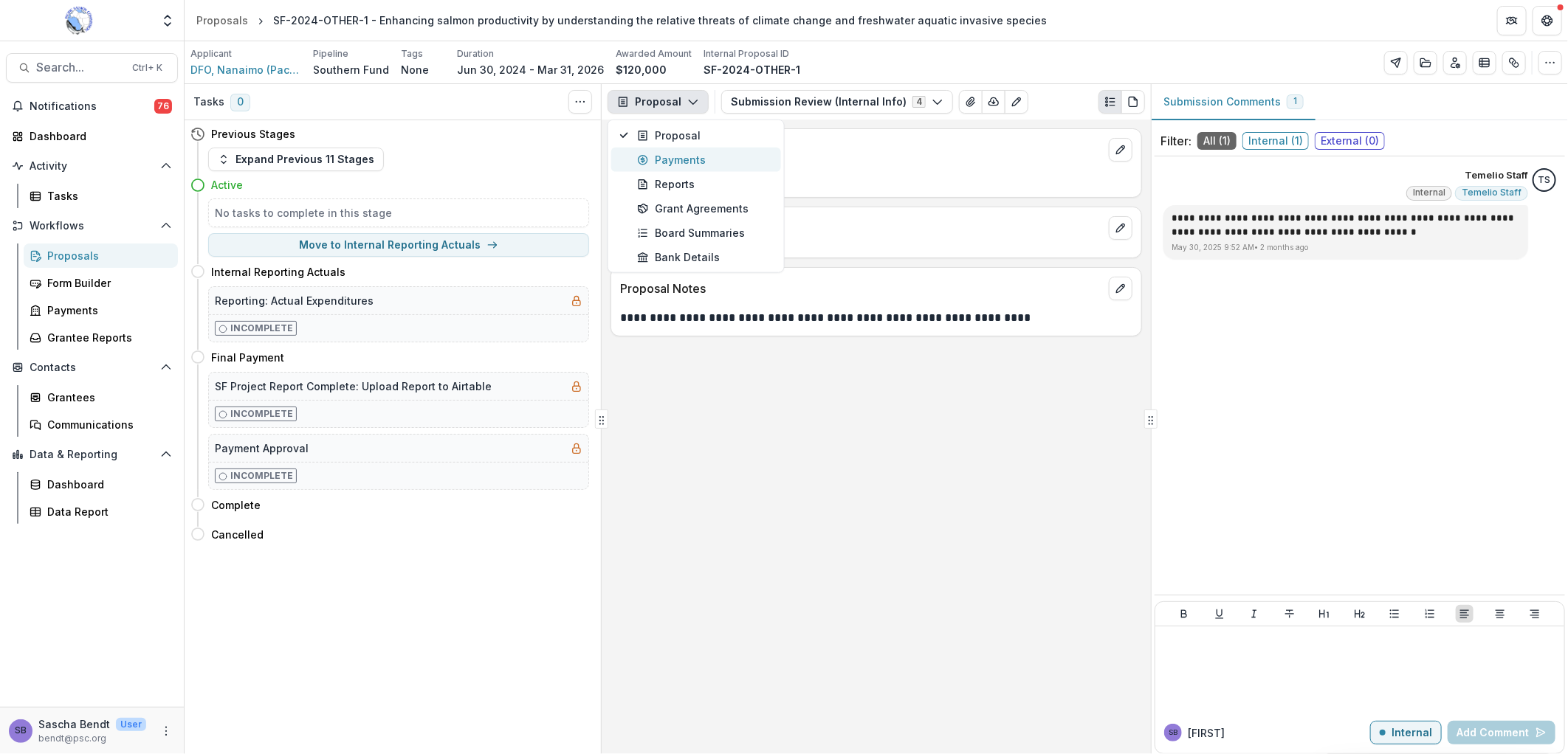 click on "Payments" at bounding box center (696, 159) 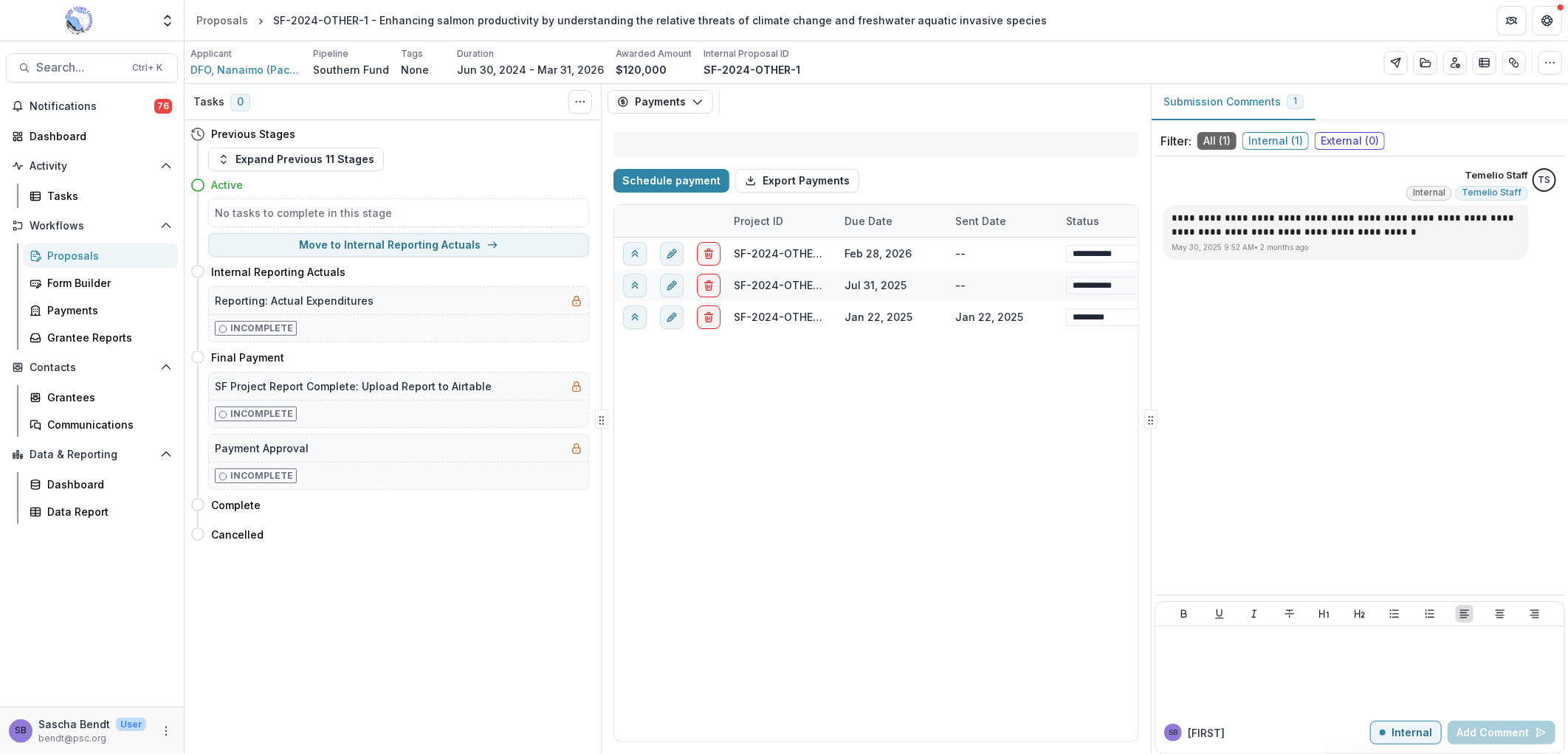 select on "****" 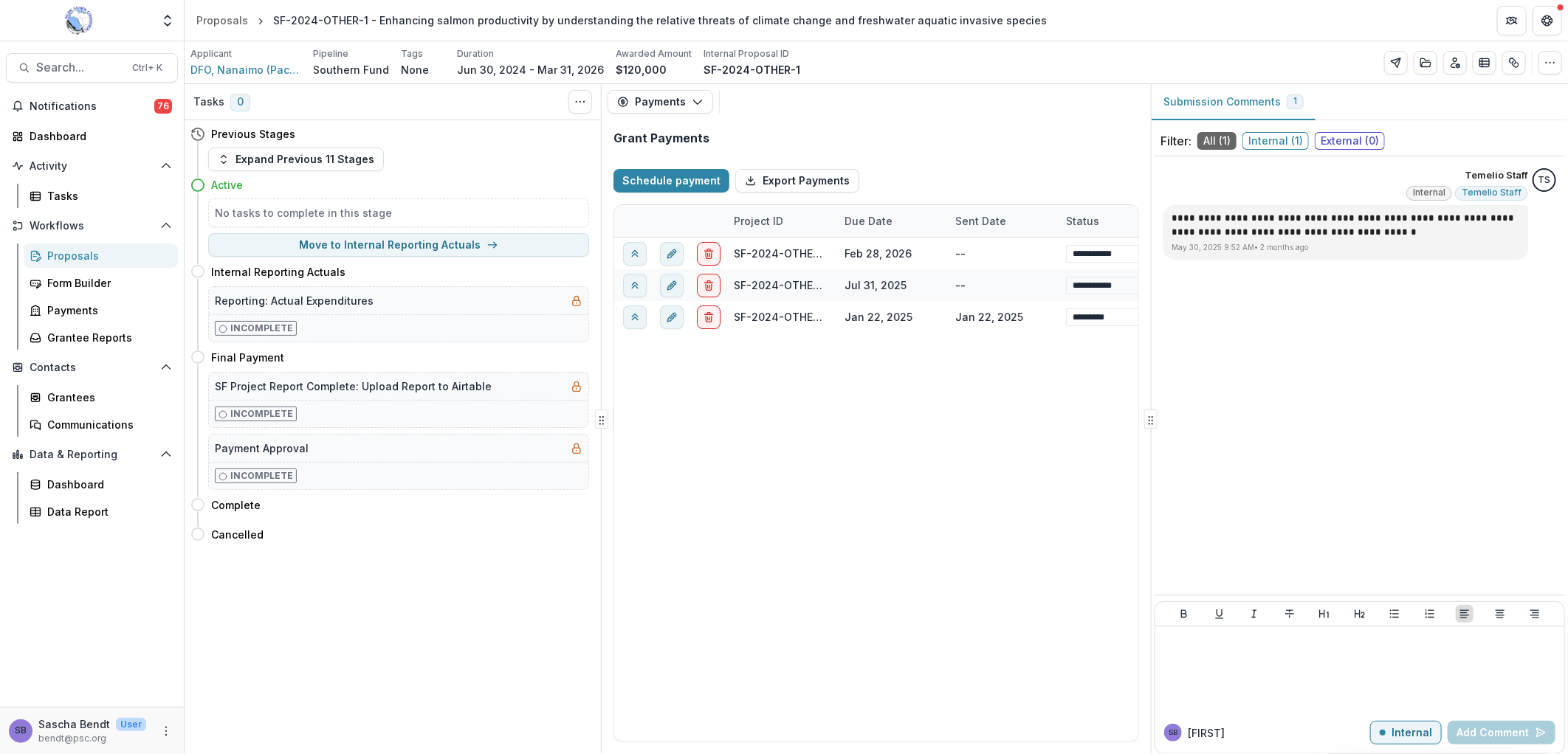 select on "****" 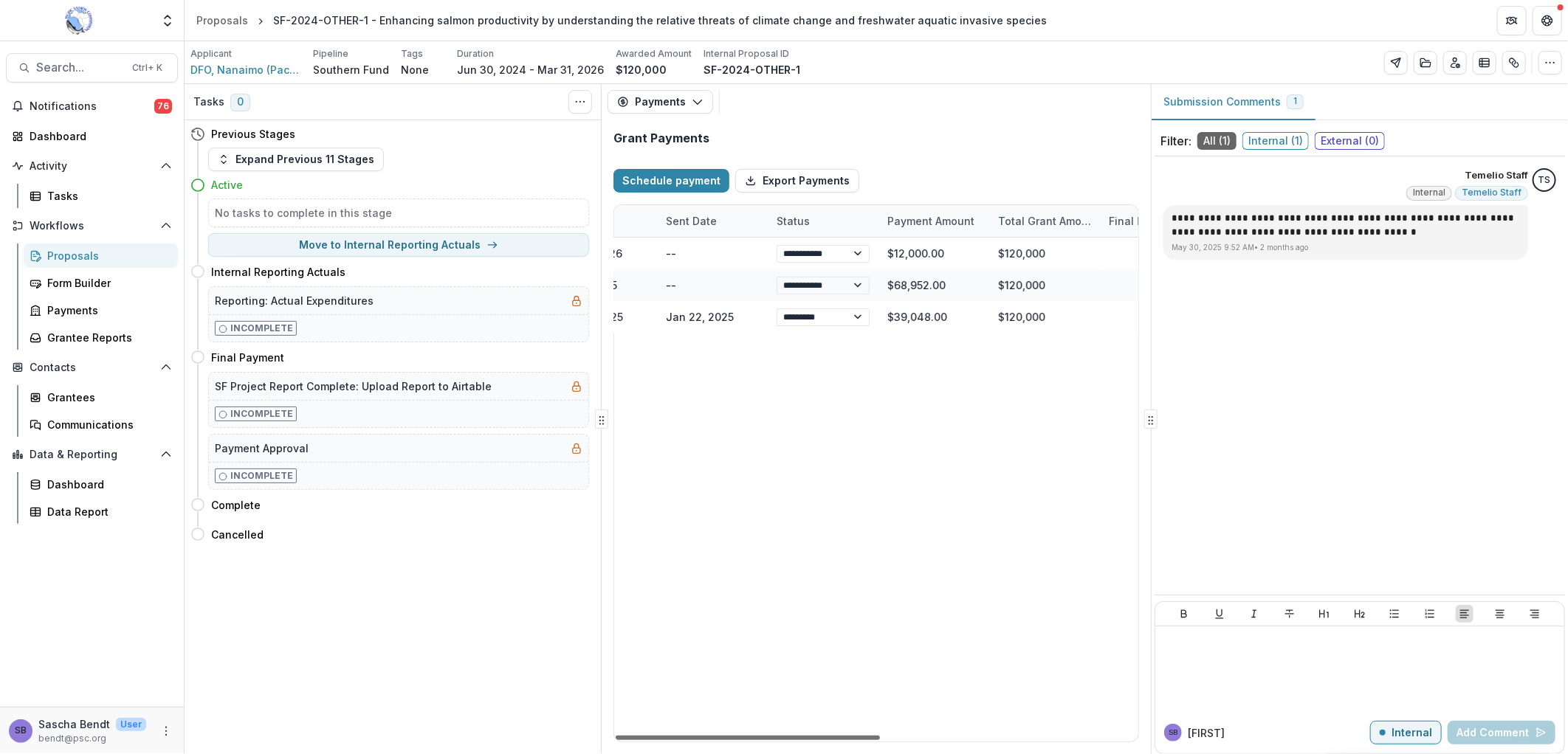 select on "****" 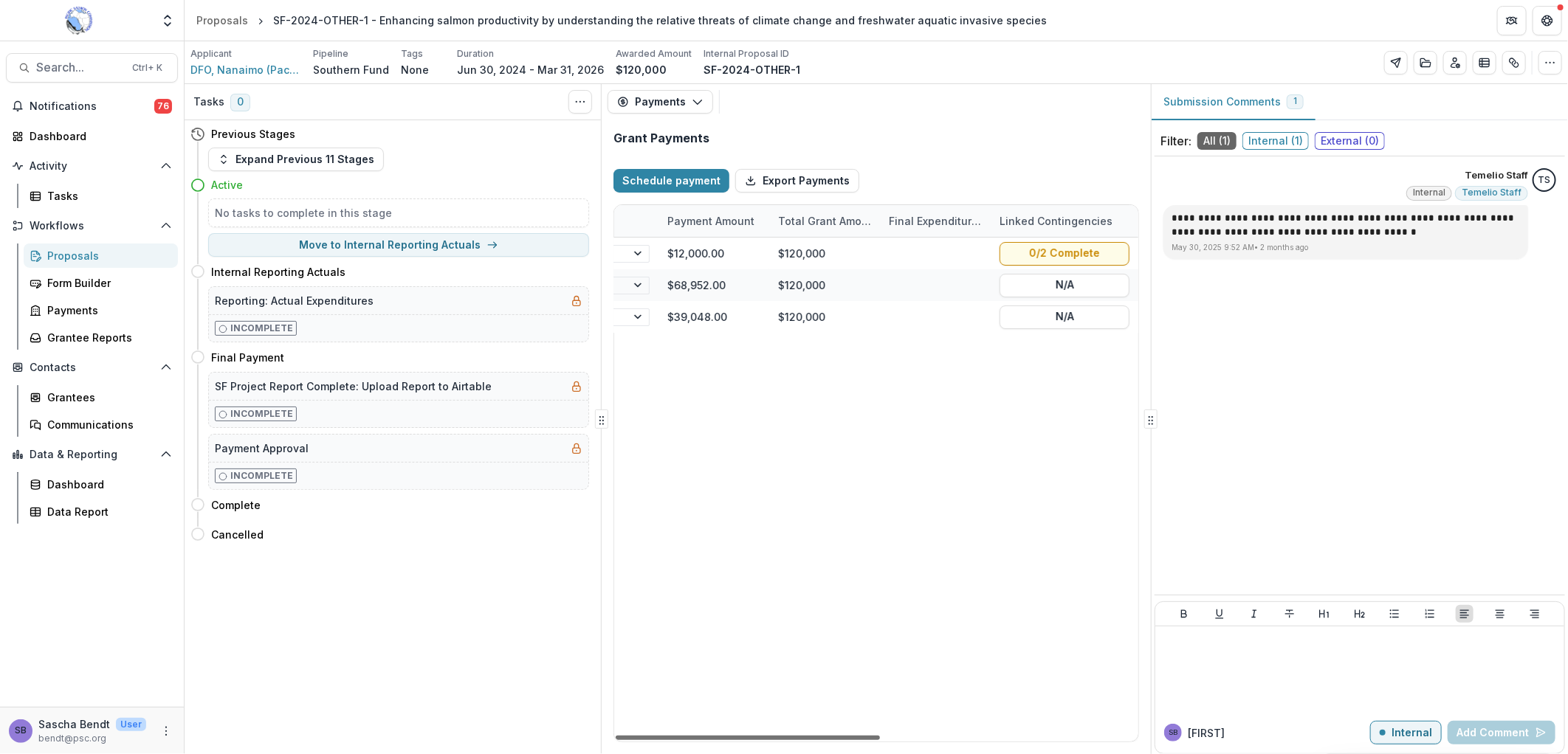 scroll, scrollTop: 0, scrollLeft: 0, axis: both 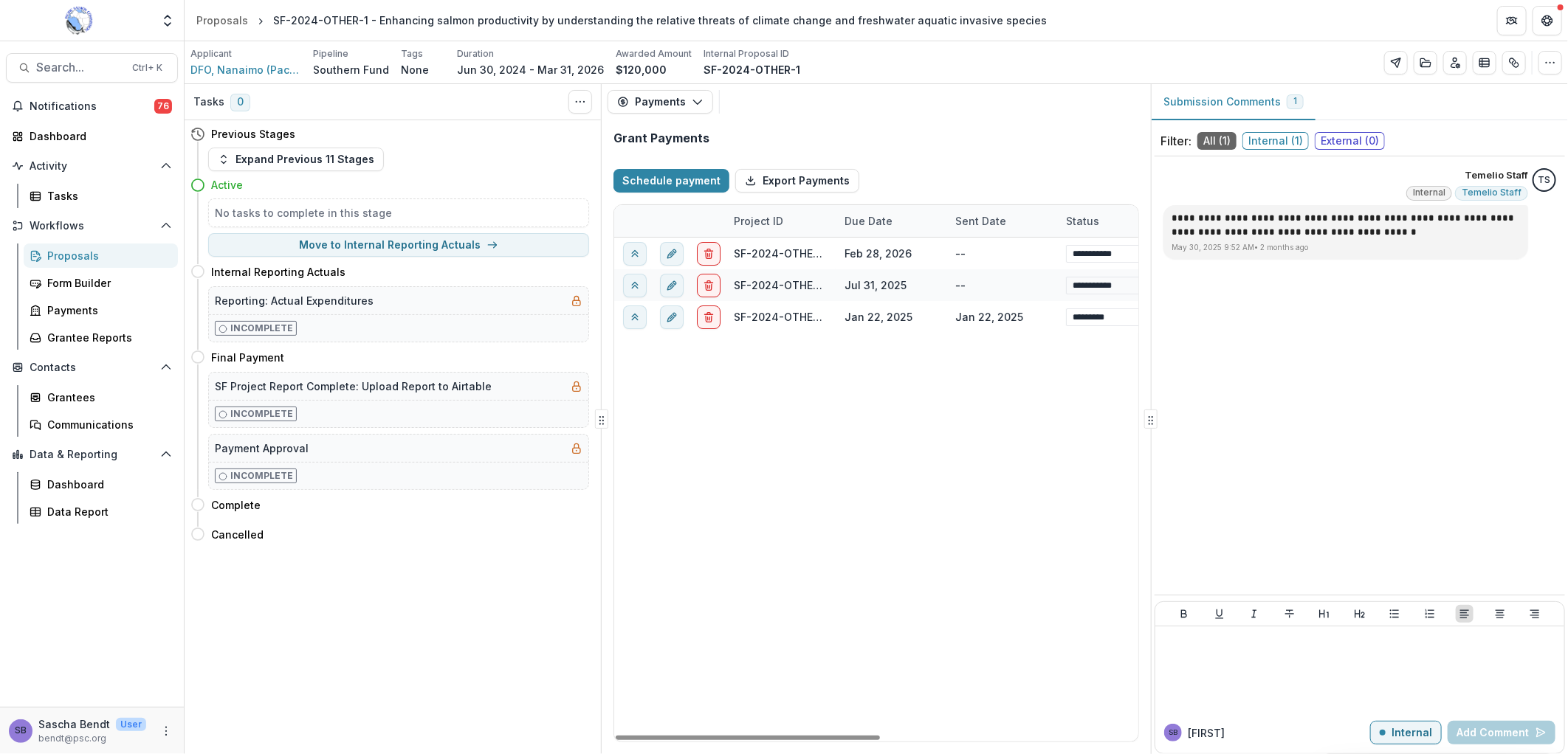 drag, startPoint x: 813, startPoint y: 738, endPoint x: 674, endPoint y: 729, distance: 139.29106 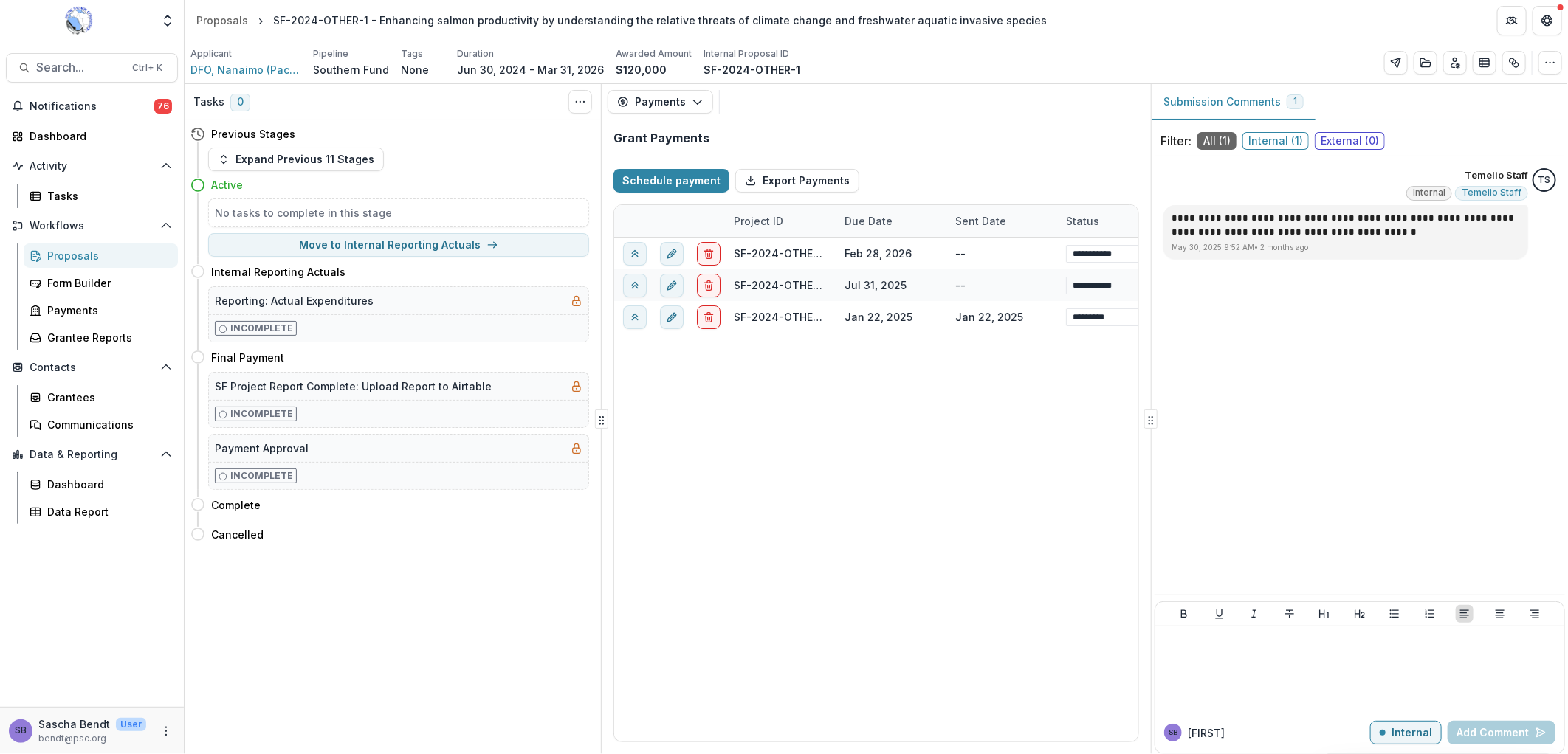 select on "****" 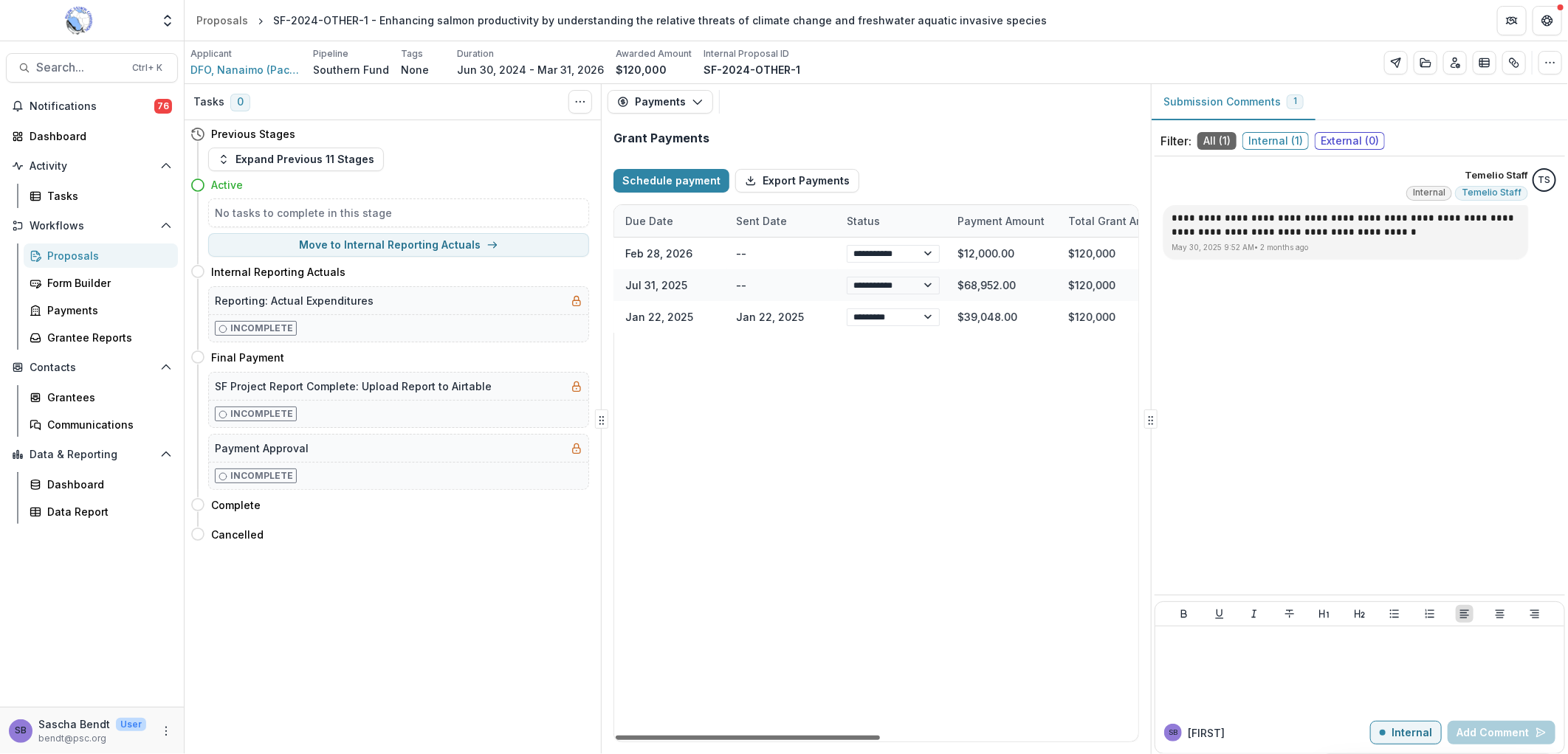 select on "****" 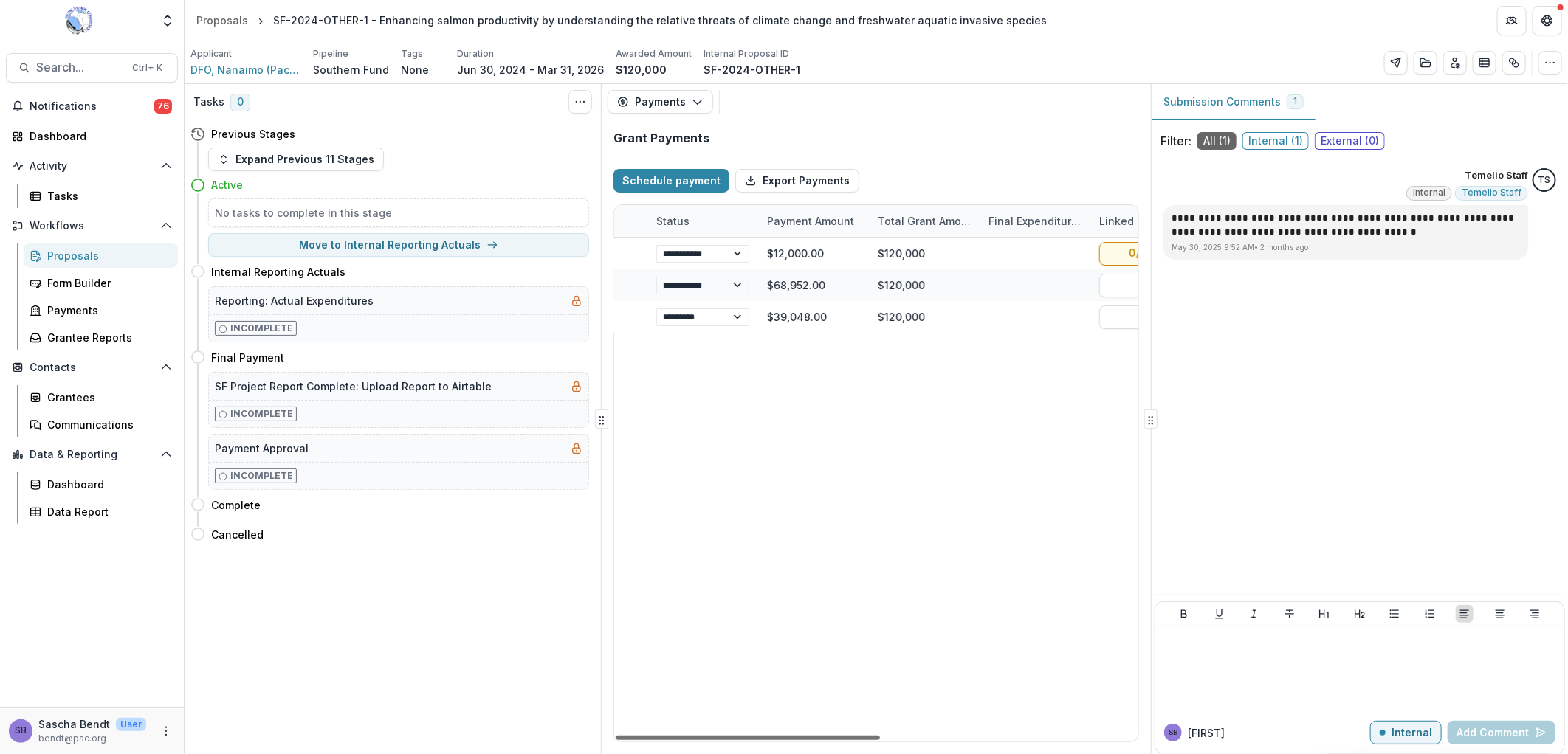 drag, startPoint x: 818, startPoint y: 734, endPoint x: 1025, endPoint y: 734, distance: 207 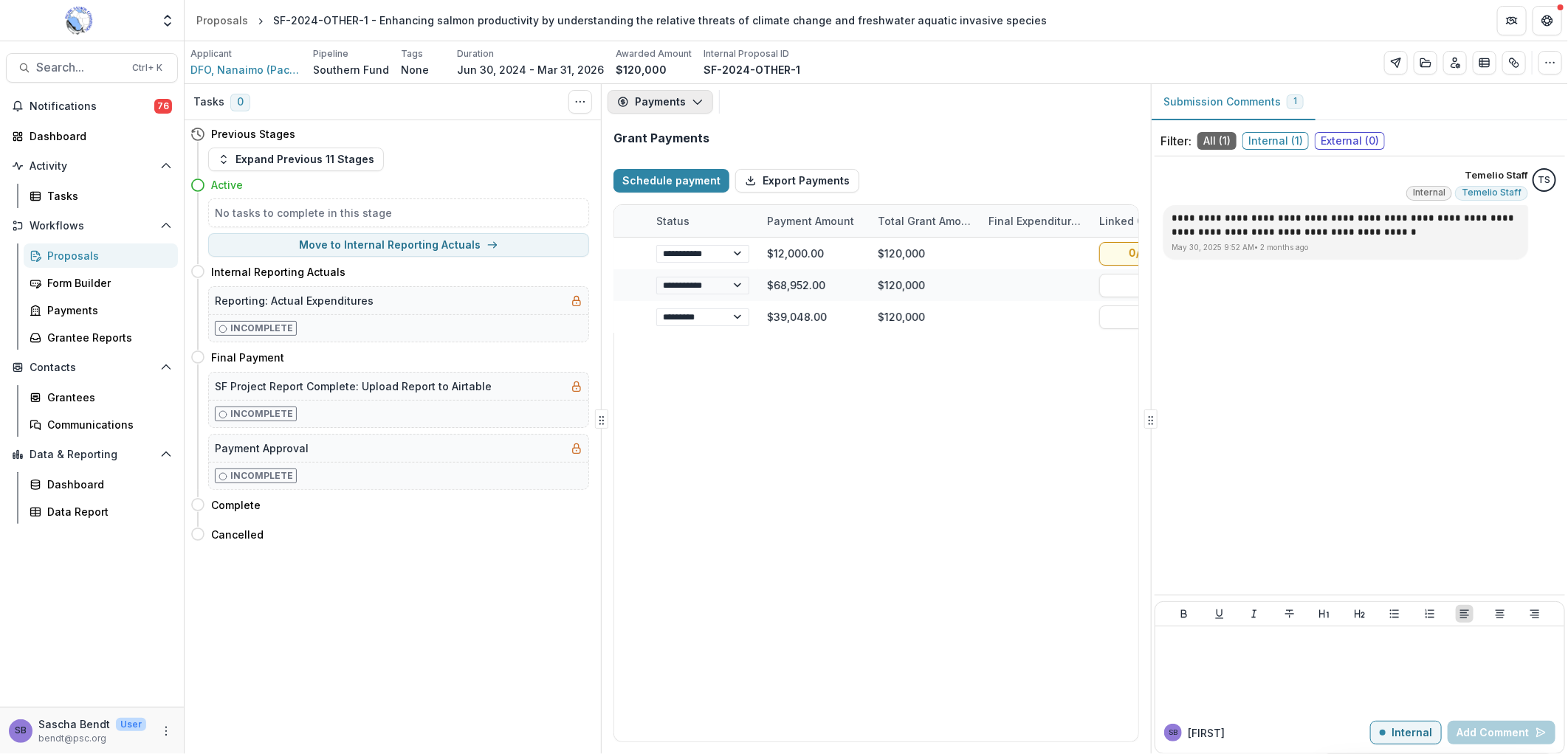 click 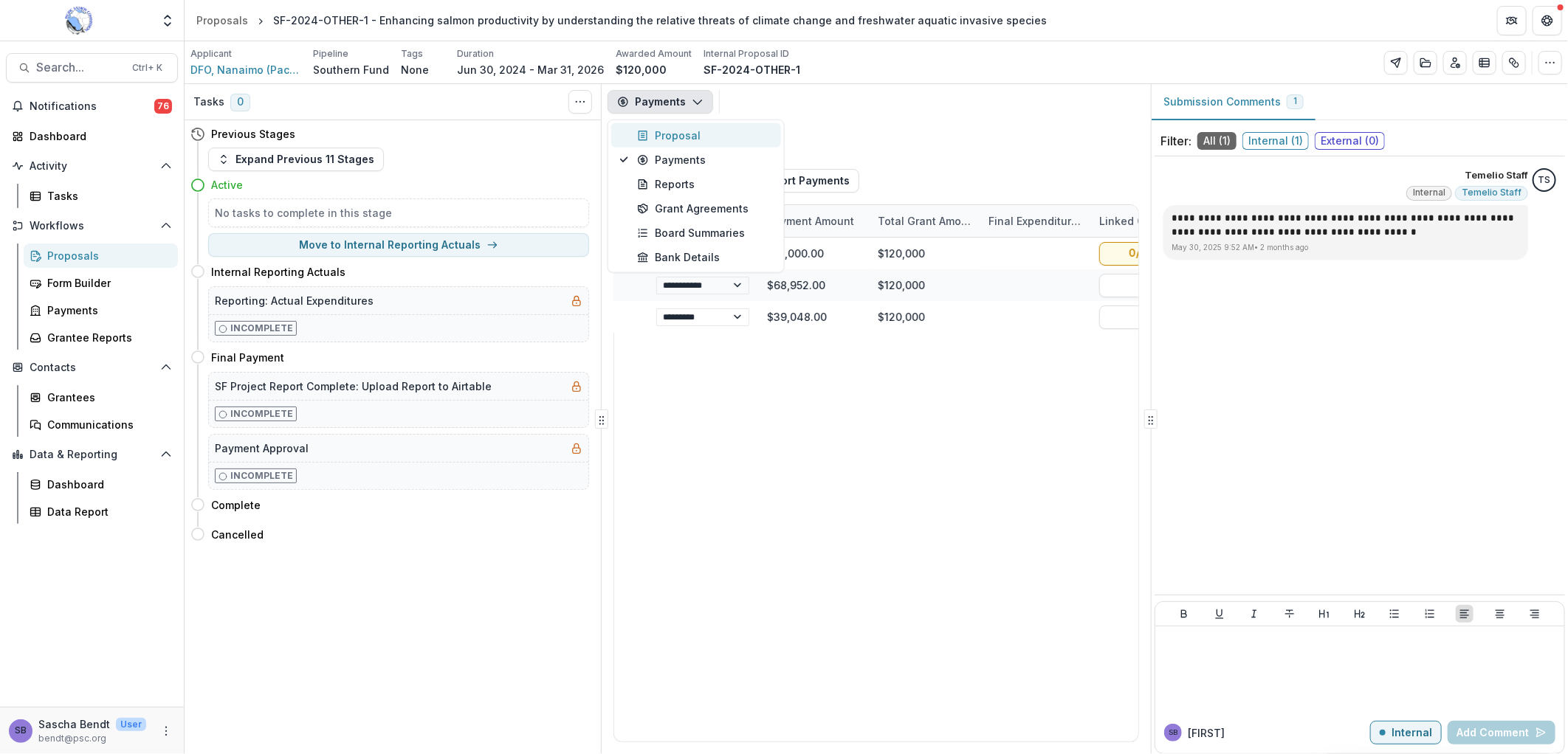 click on "Proposal" at bounding box center [704, 135] 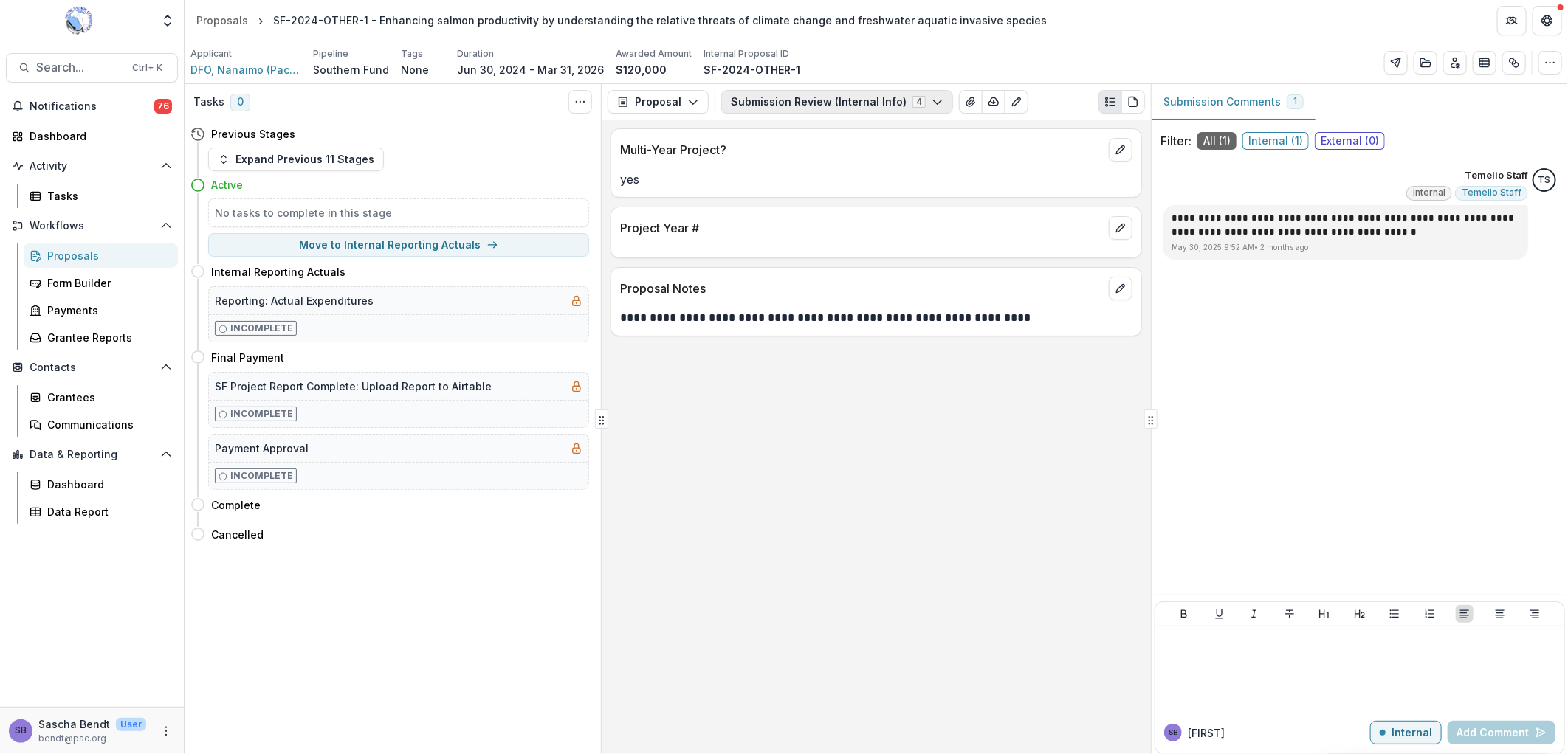 click on "Submission Review (Internal Info) 4" at bounding box center [837, 102] 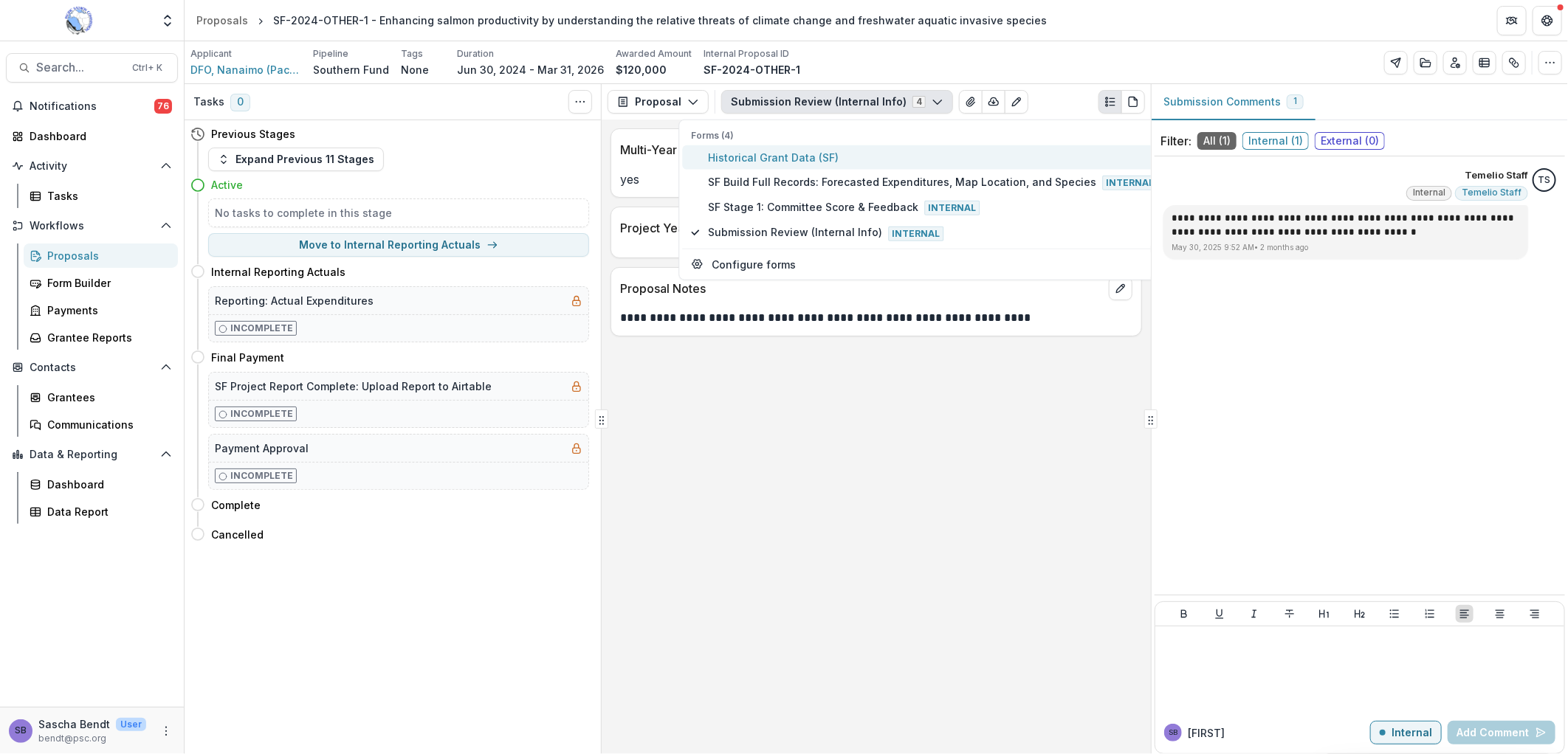 click on "Historical Grant Data (SF)" at bounding box center (933, 157) 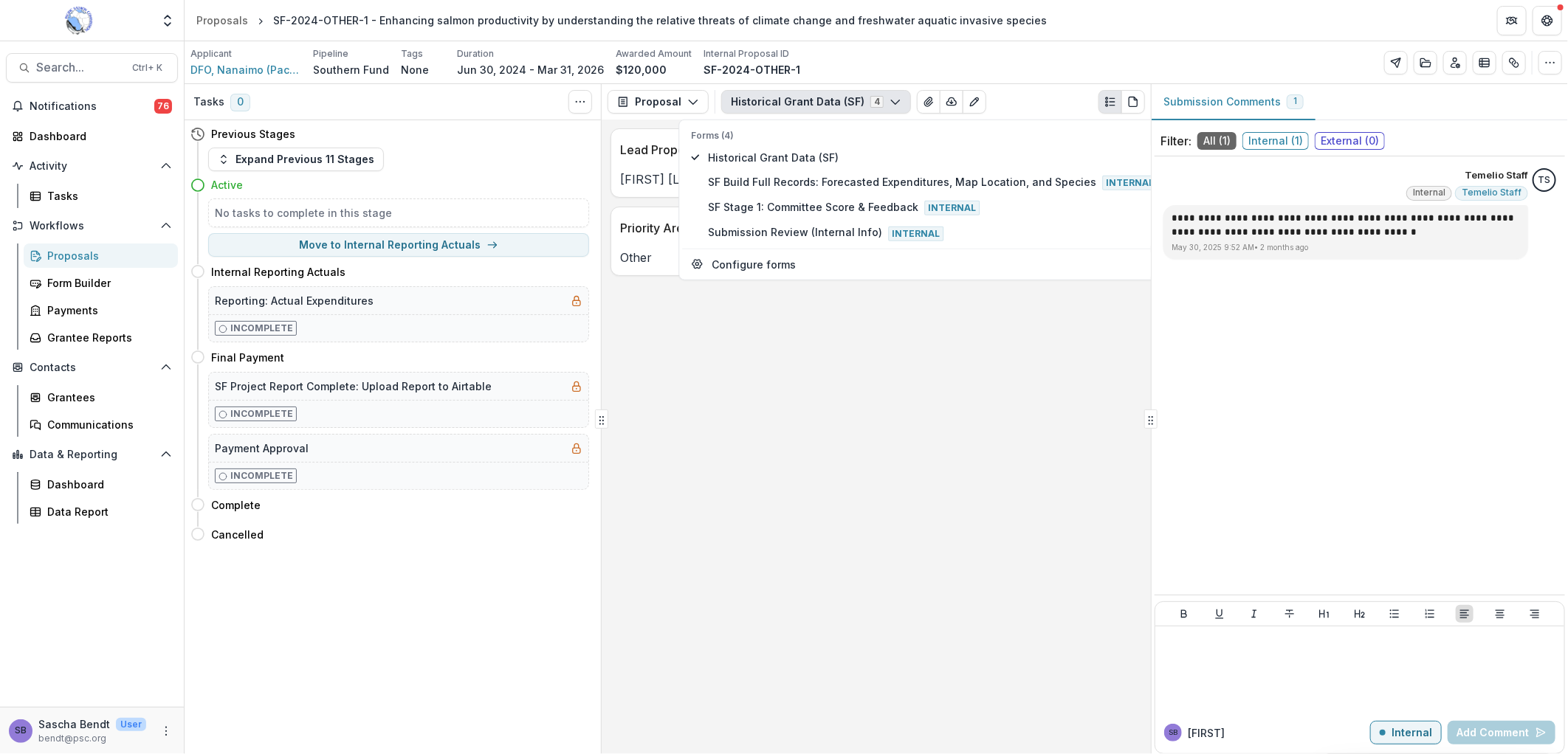 drag, startPoint x: 889, startPoint y: 502, endPoint x: 873, endPoint y: 476, distance: 30.528675 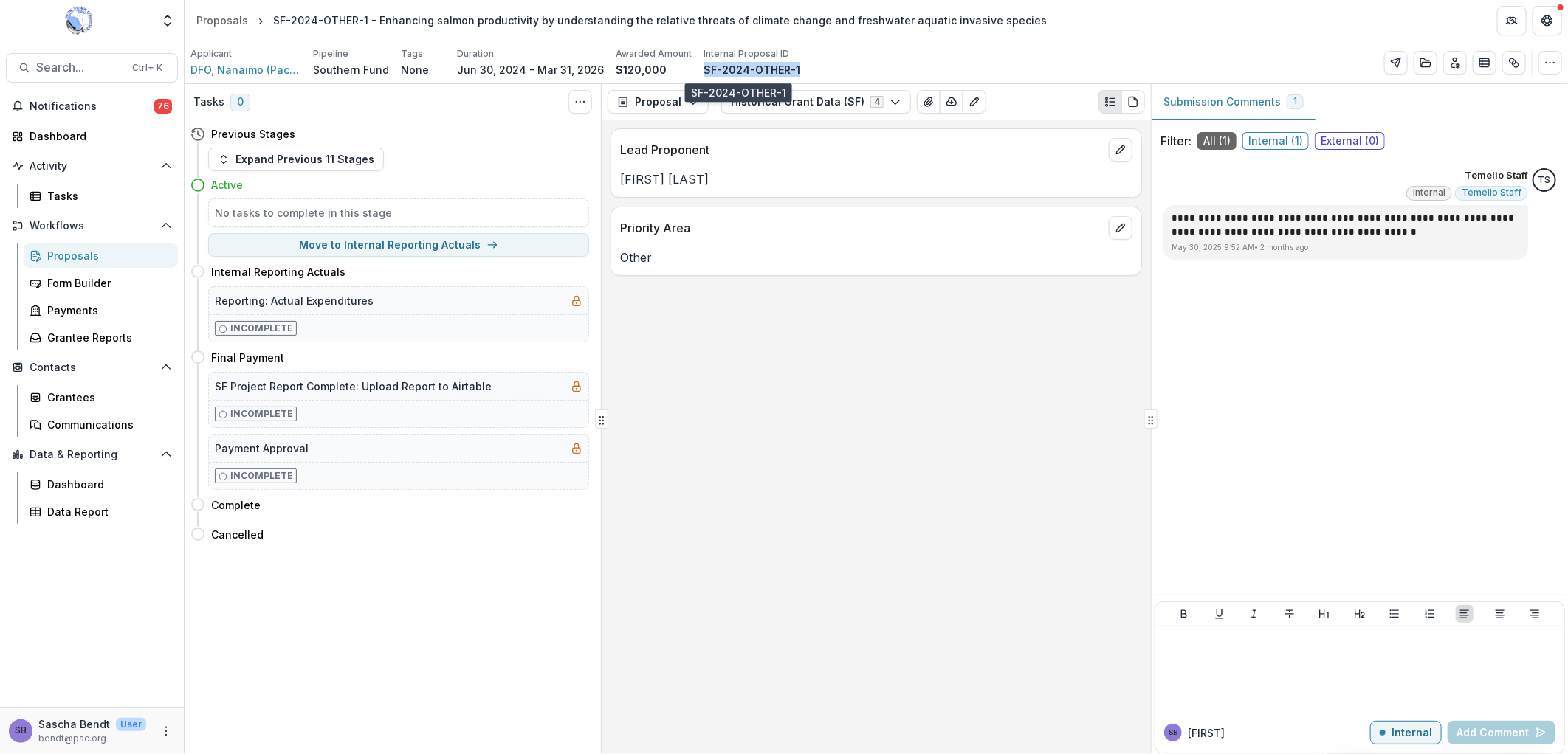 drag, startPoint x: 769, startPoint y: 71, endPoint x: 690, endPoint y: 72, distance: 79.00633 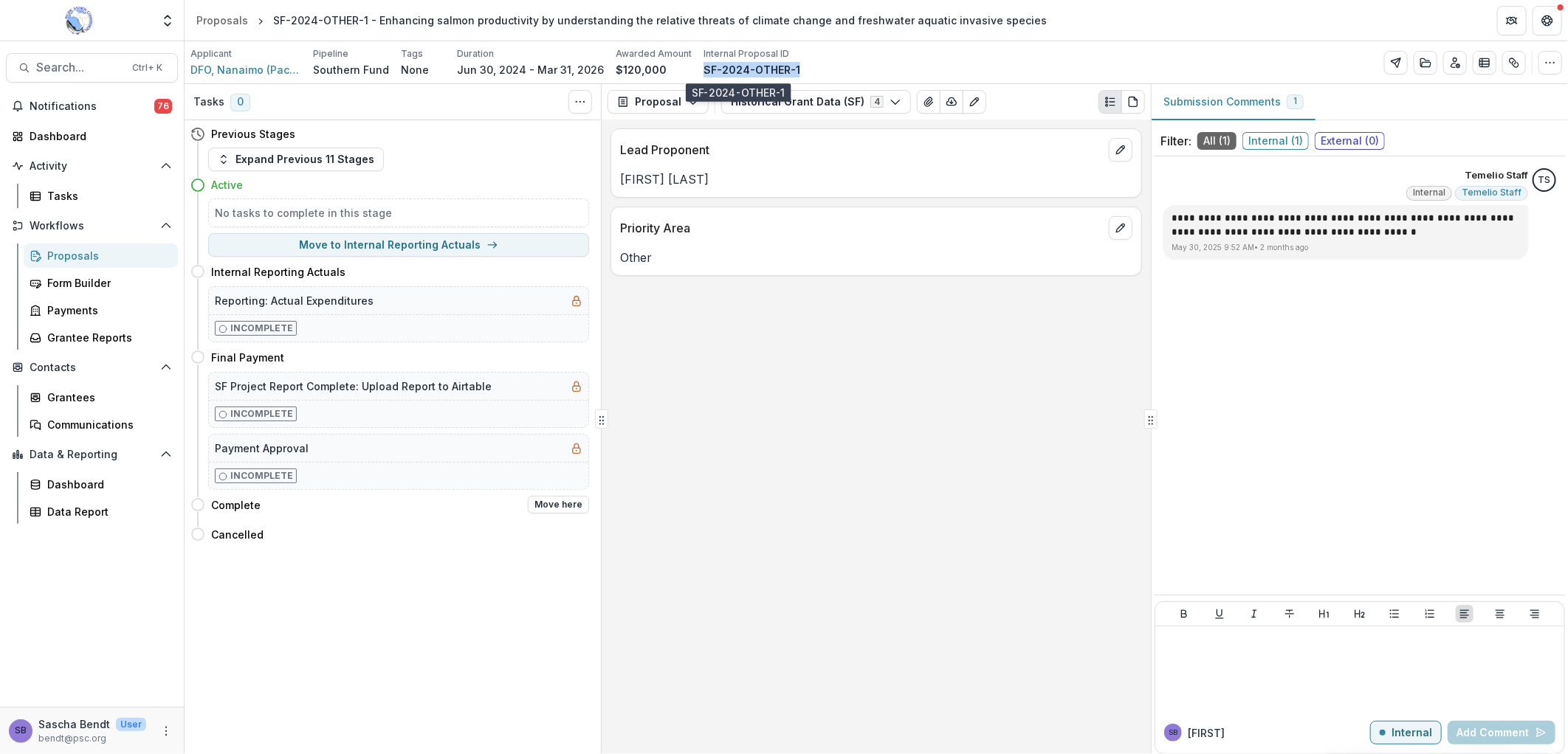 copy on "SF-2024-OTHER-1" 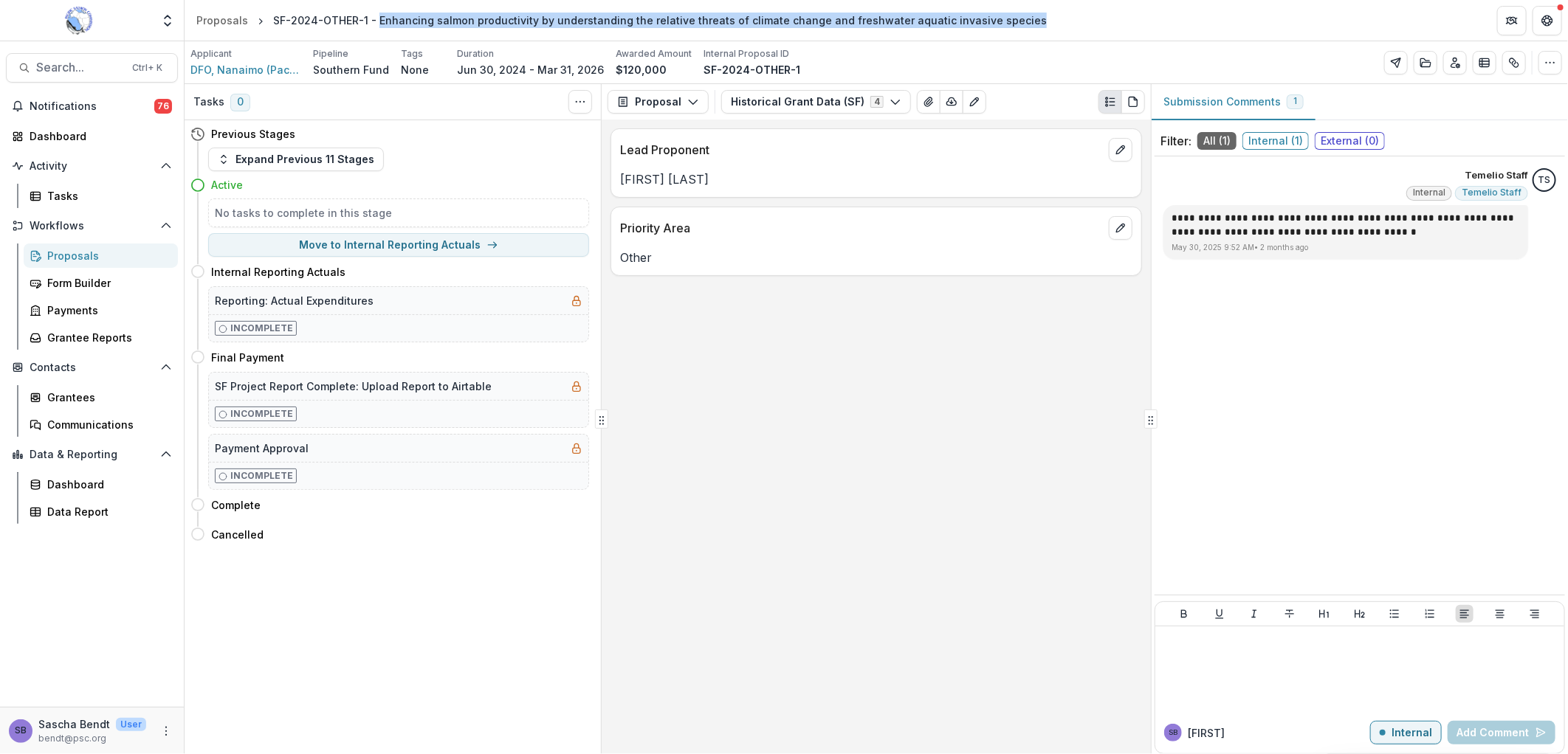 drag, startPoint x: 372, startPoint y: 15, endPoint x: 1037, endPoint y: 13, distance: 665.003 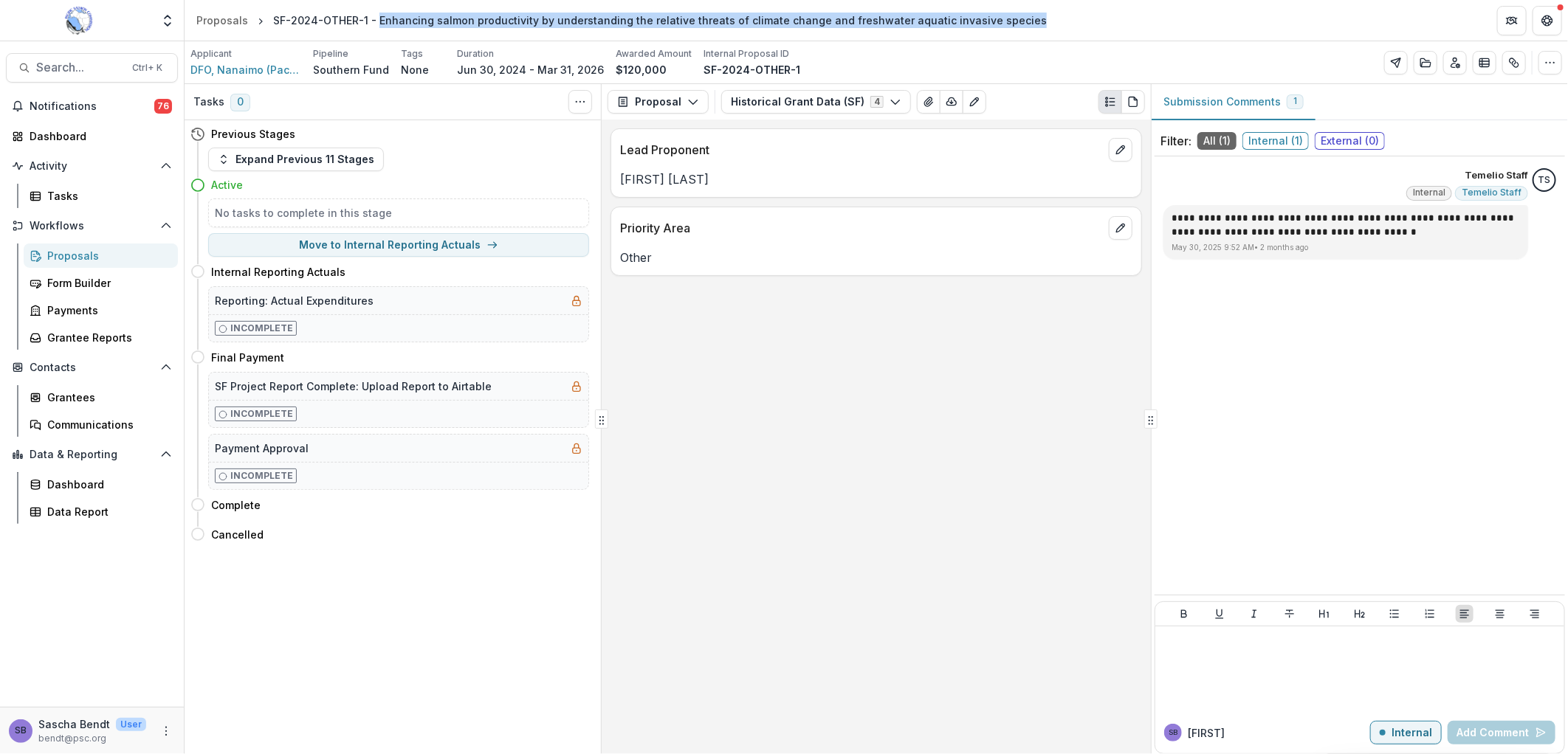 copy on "Enhancing salmon productivity by understanding the relative threats of climate change and freshwater aquatic invasive species" 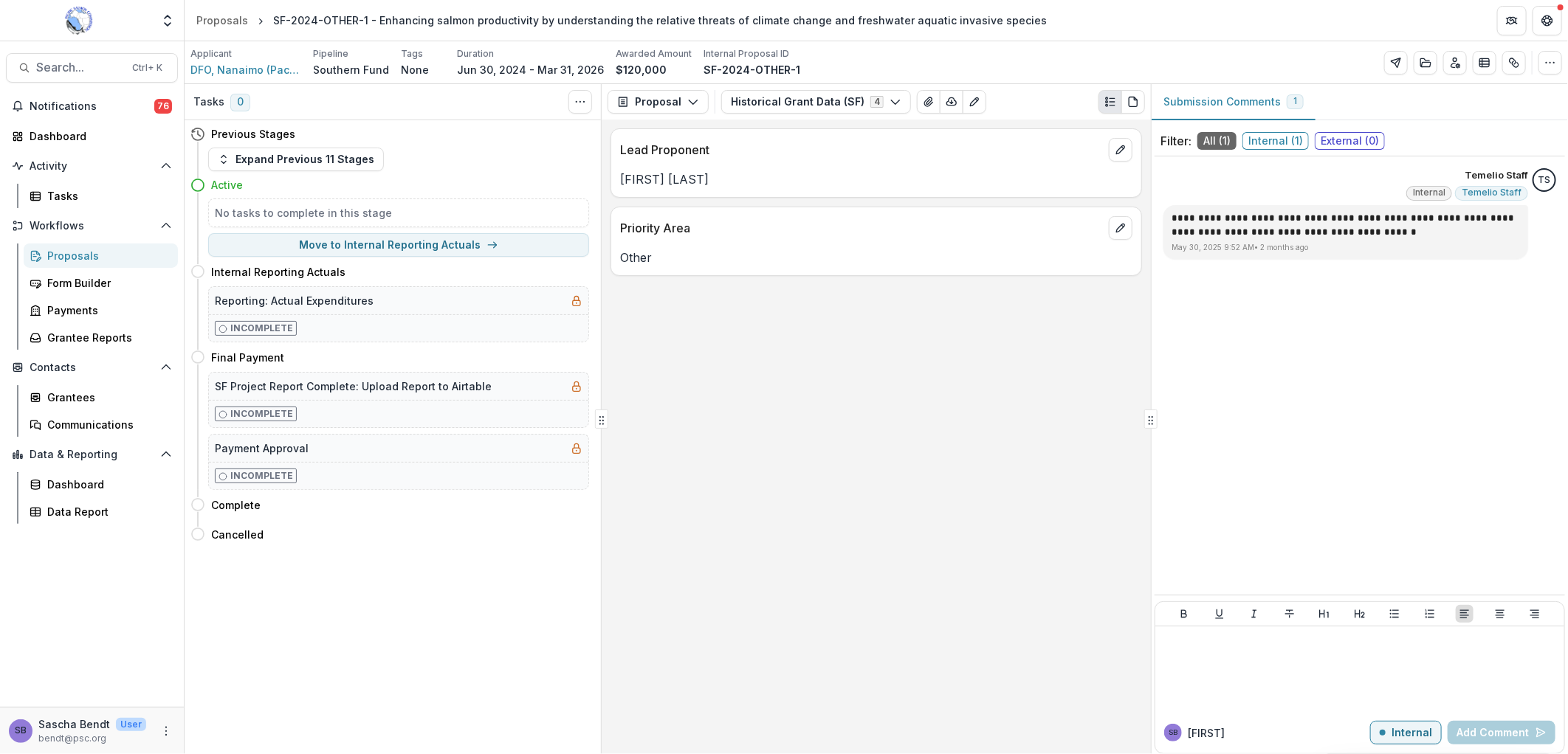 click on "Lead Proponent Thomas Therriault Priority Area Other" at bounding box center [876, 437] 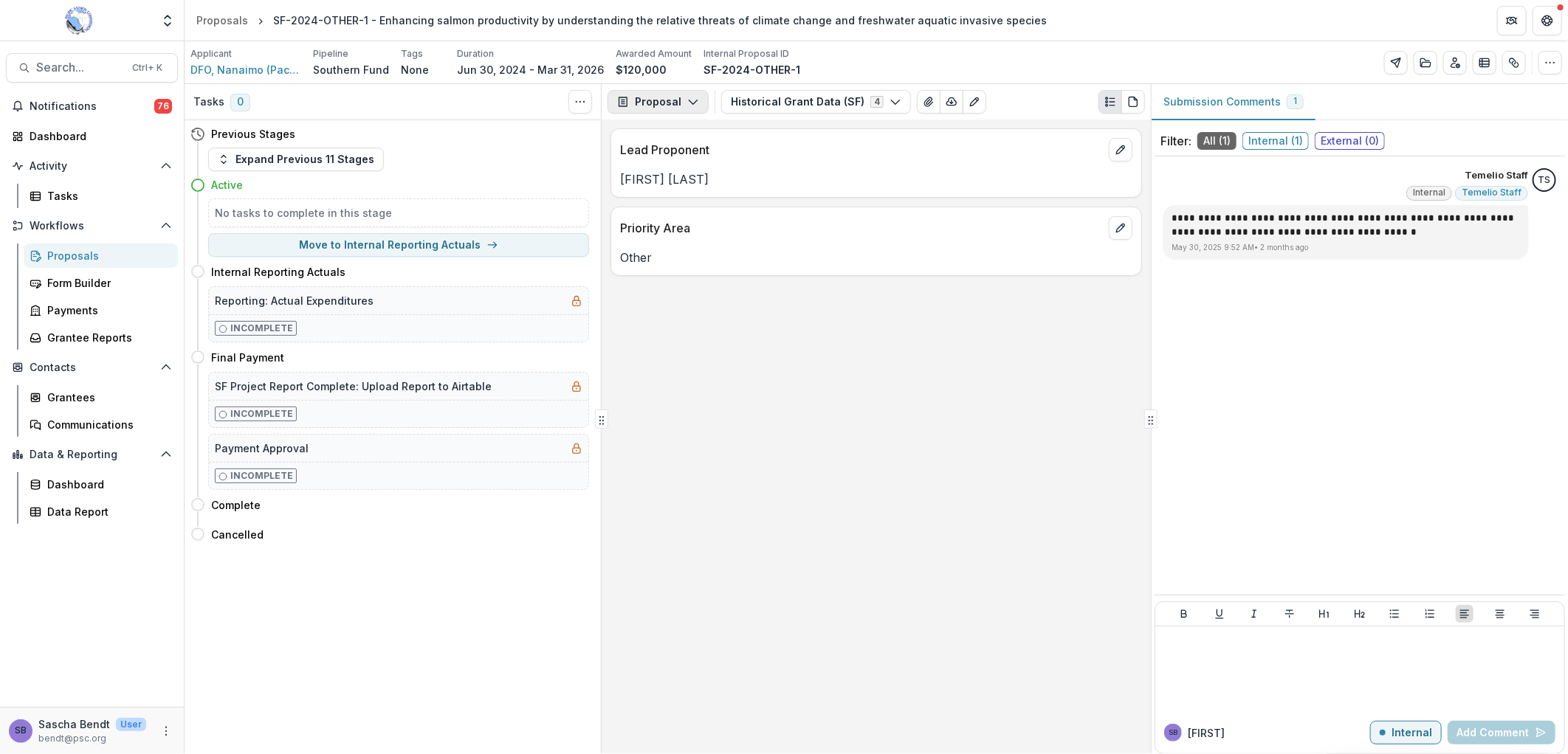 click 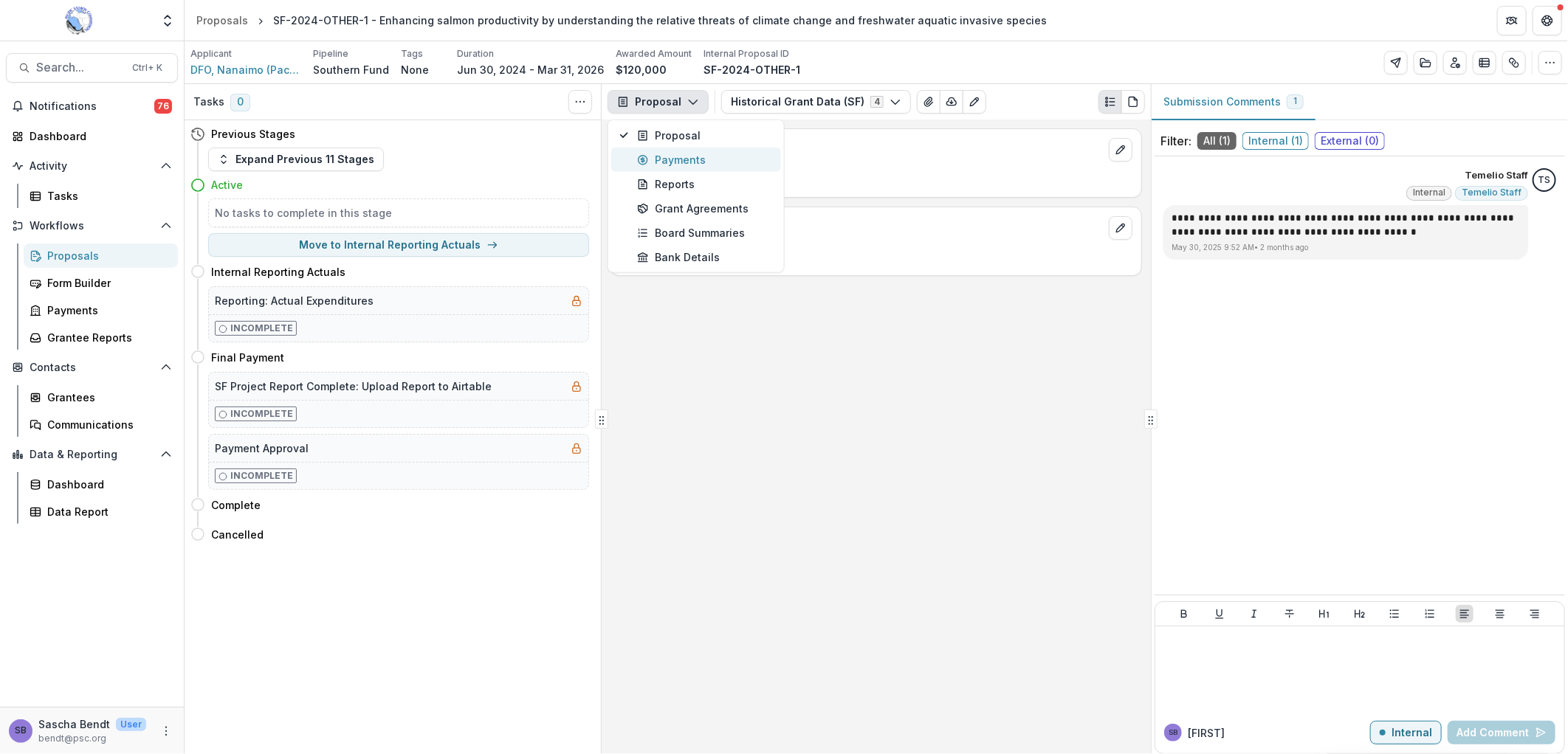 click on "Payments" at bounding box center [704, 159] 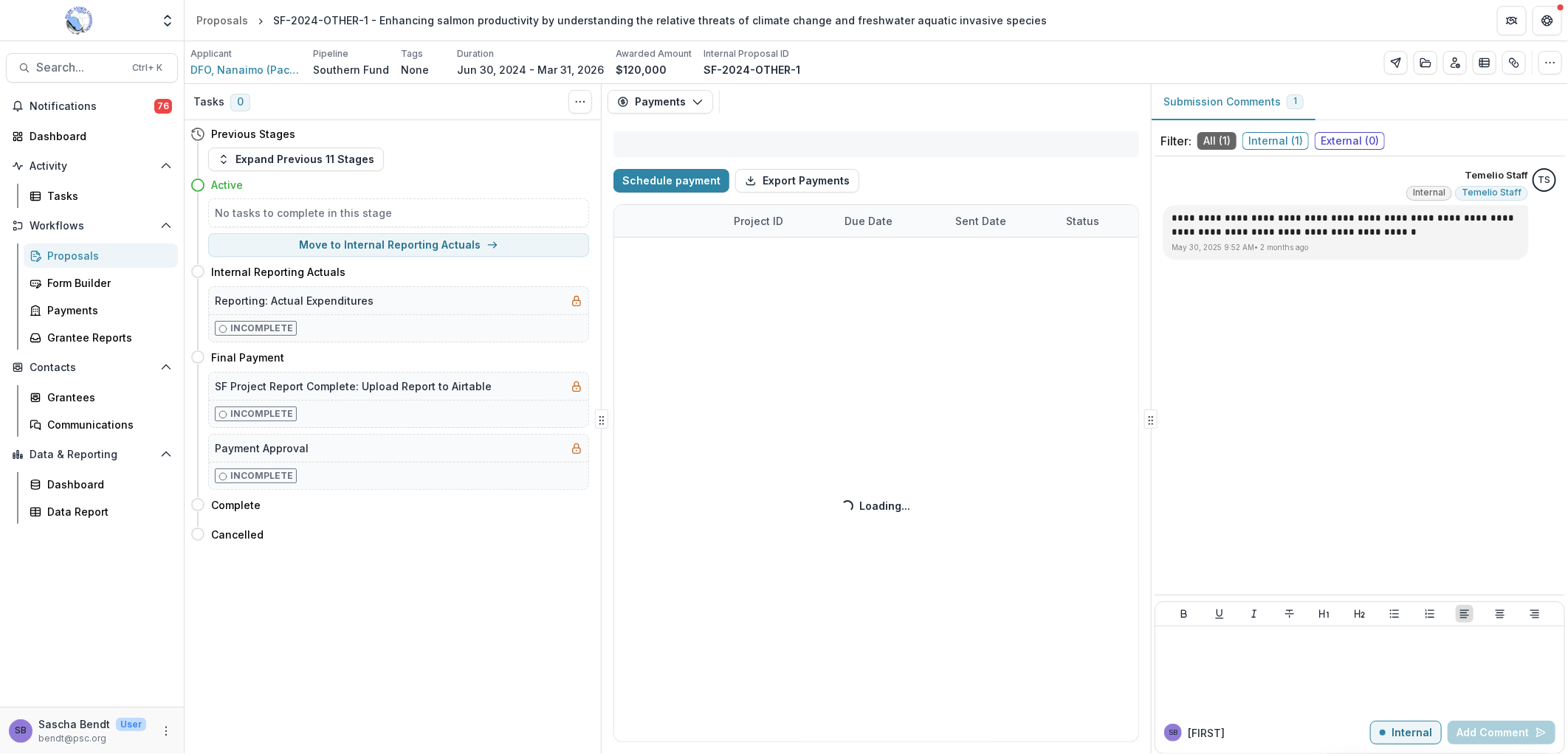 select on "****" 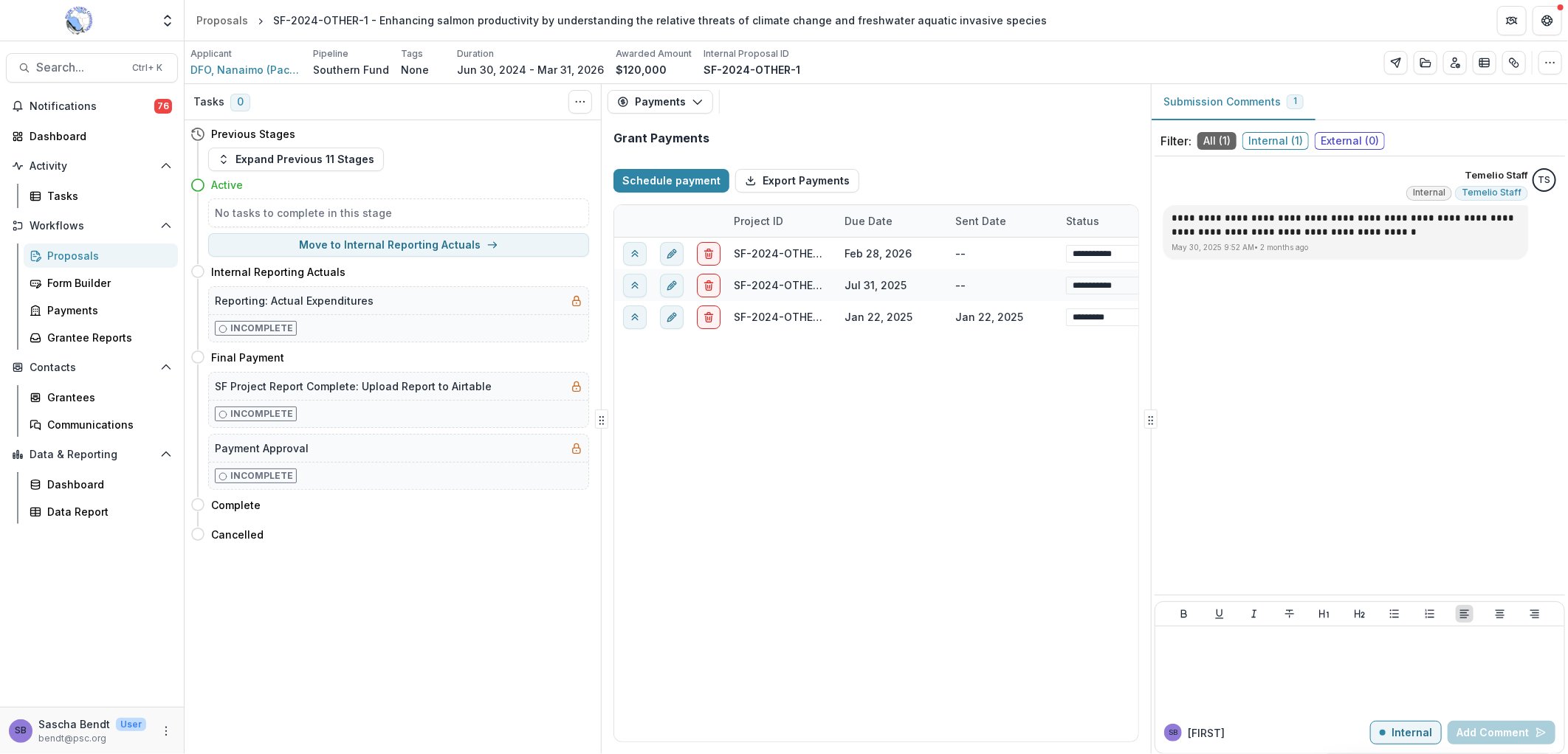 select on "****" 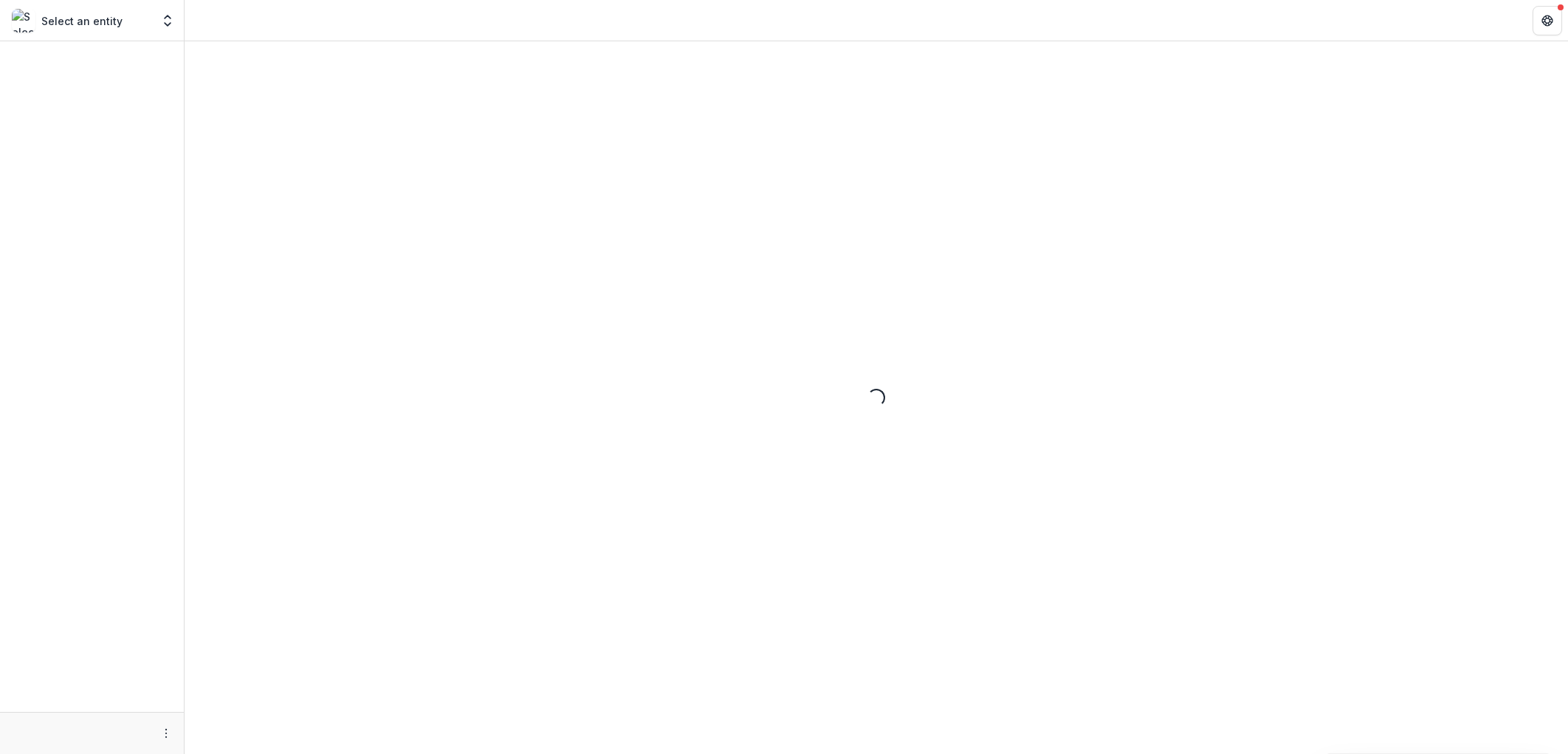 scroll, scrollTop: 0, scrollLeft: 0, axis: both 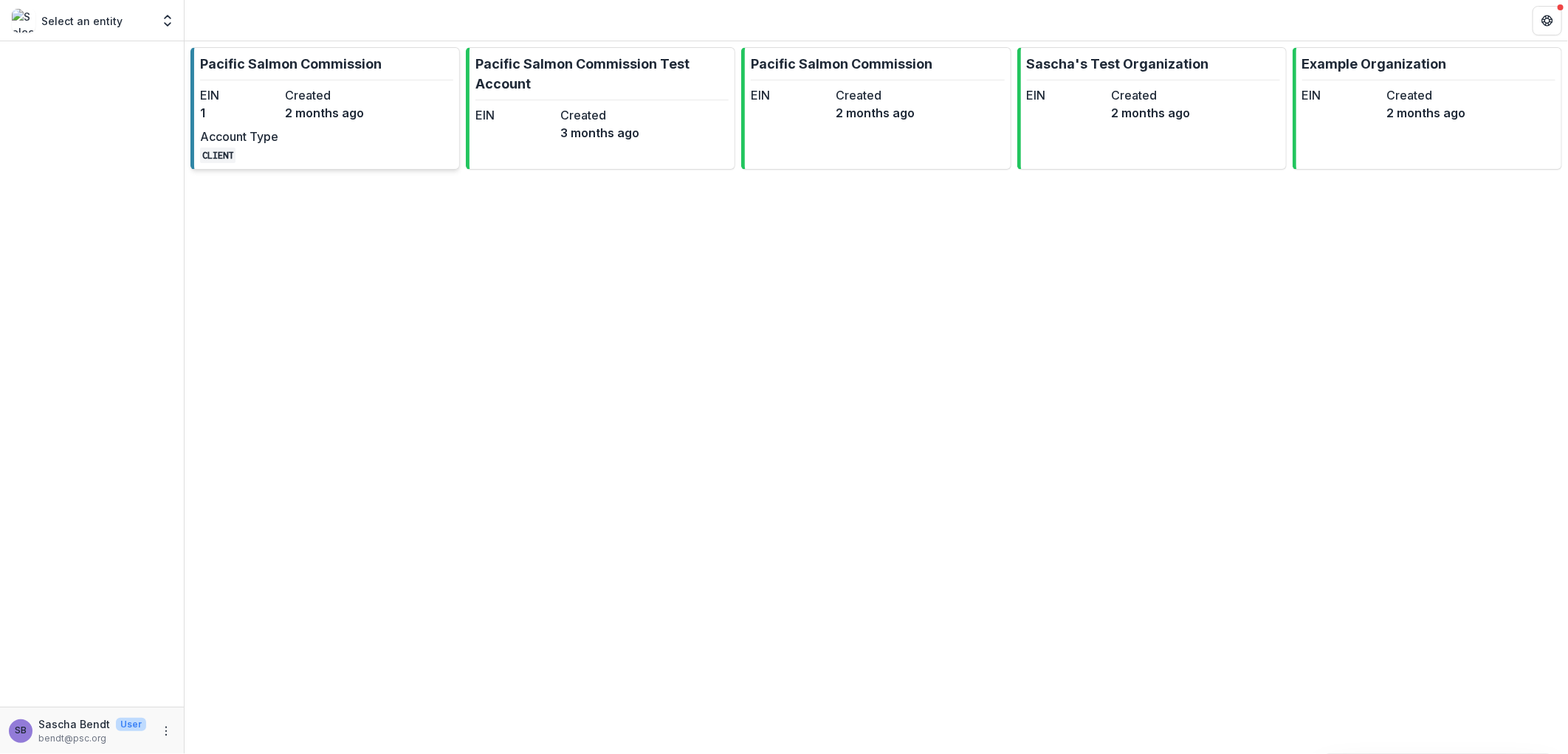 click on "Pacific Salmon Commission EIN 1 Created 2 months ago Account Type CLIENT" at bounding box center (325, 108) 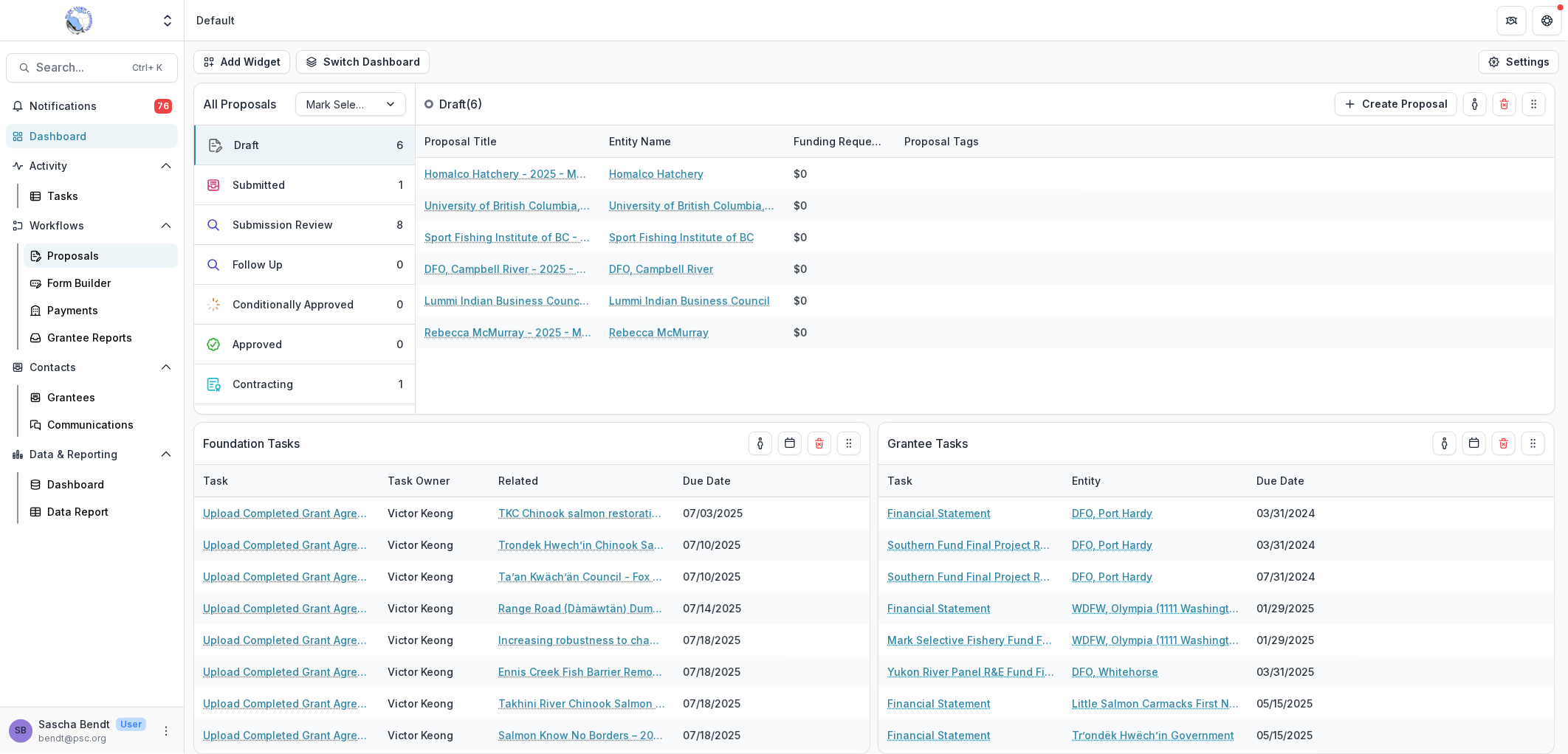 click on "Proposals" at bounding box center [106, 255] 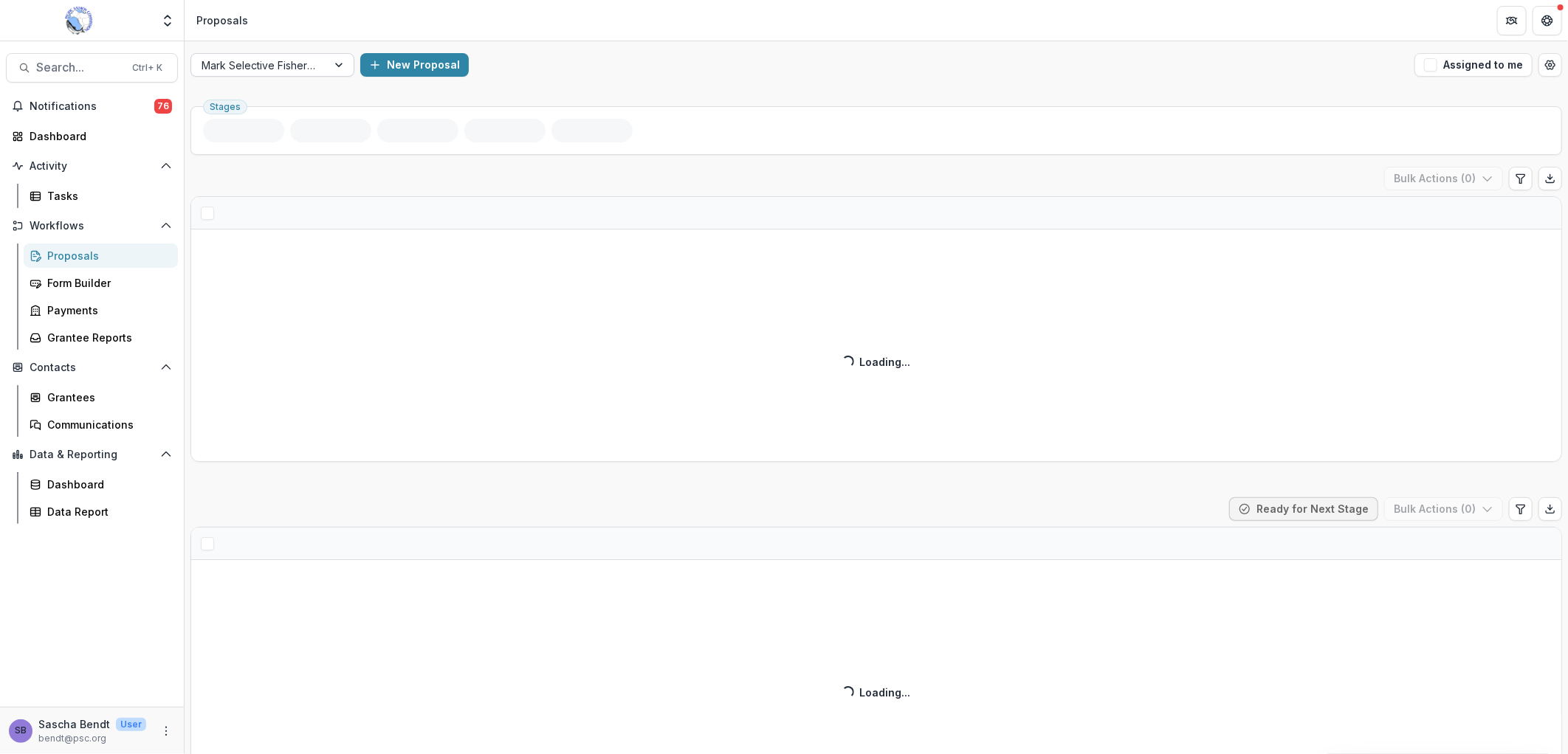 click at bounding box center [259, 65] 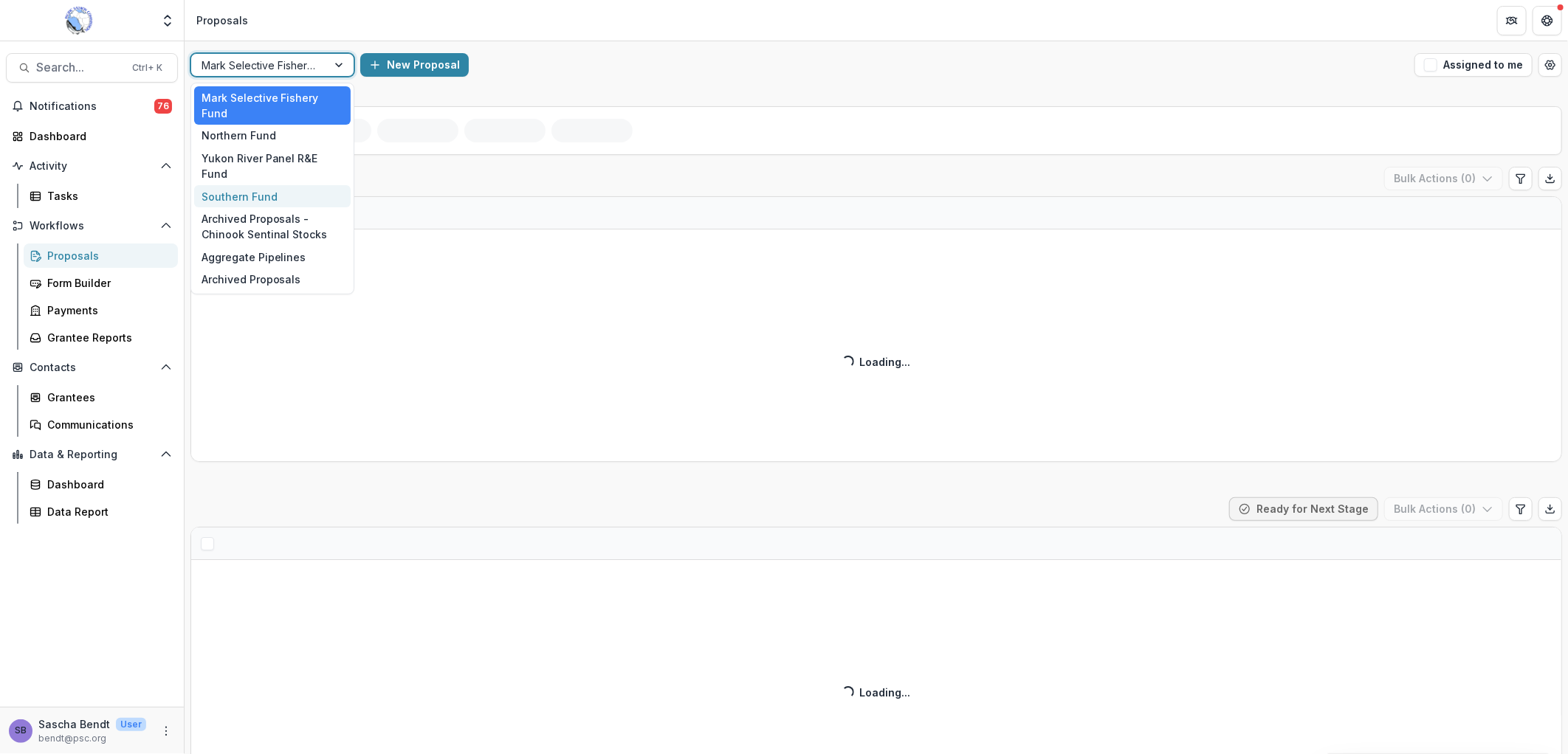 click on "Southern Fund" at bounding box center [272, 196] 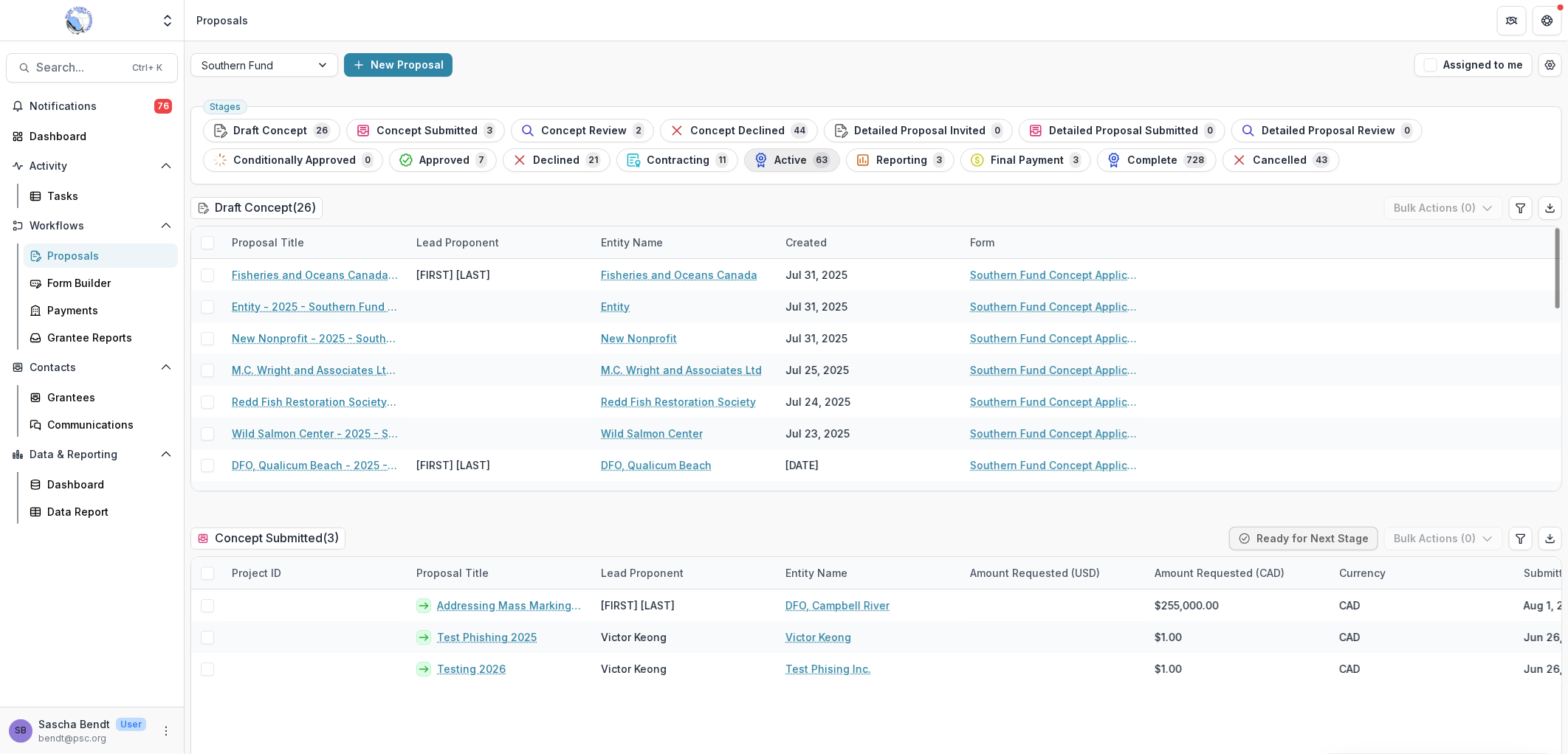 click on "Active 63" at bounding box center (792, 160) 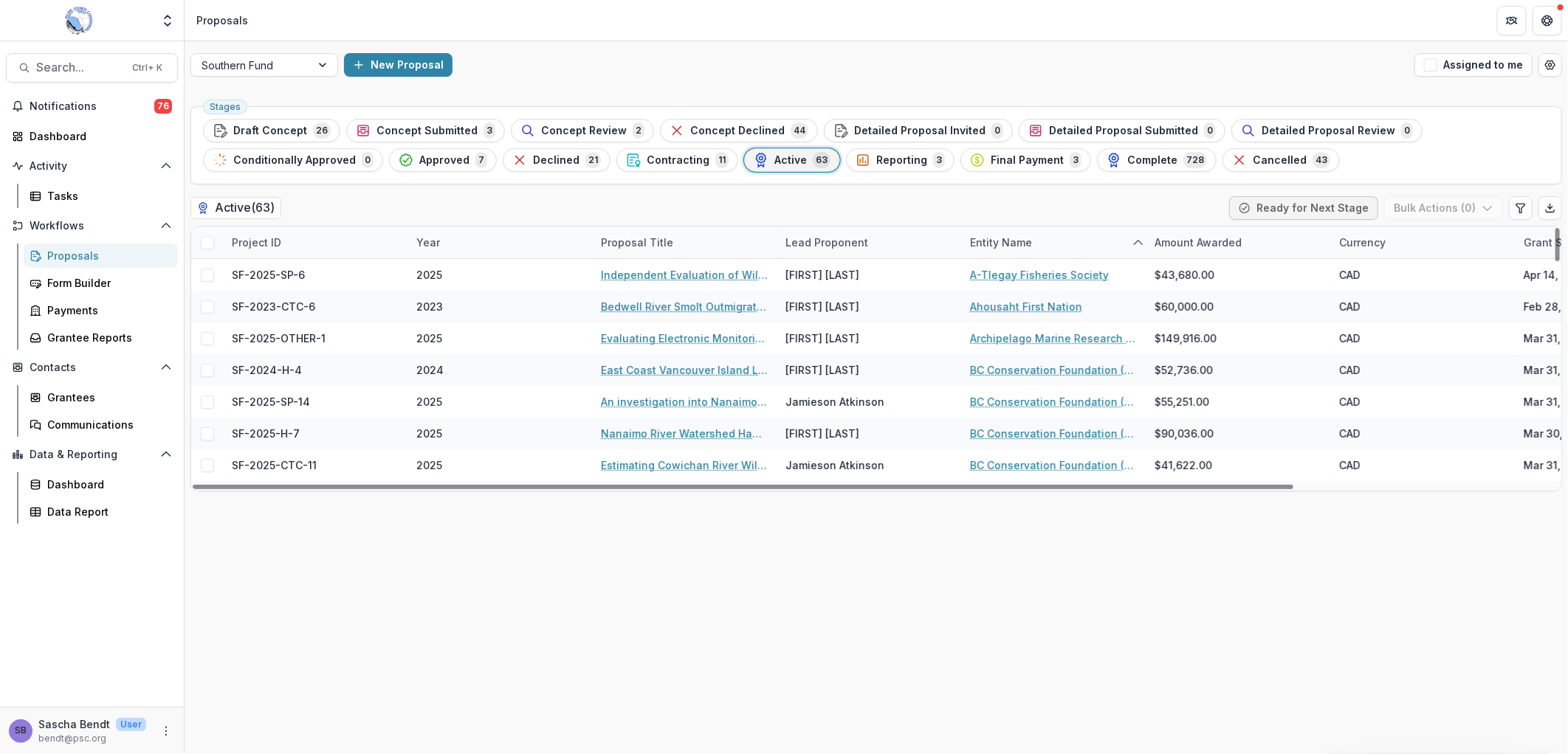 click on "Project ID" at bounding box center [315, 242] 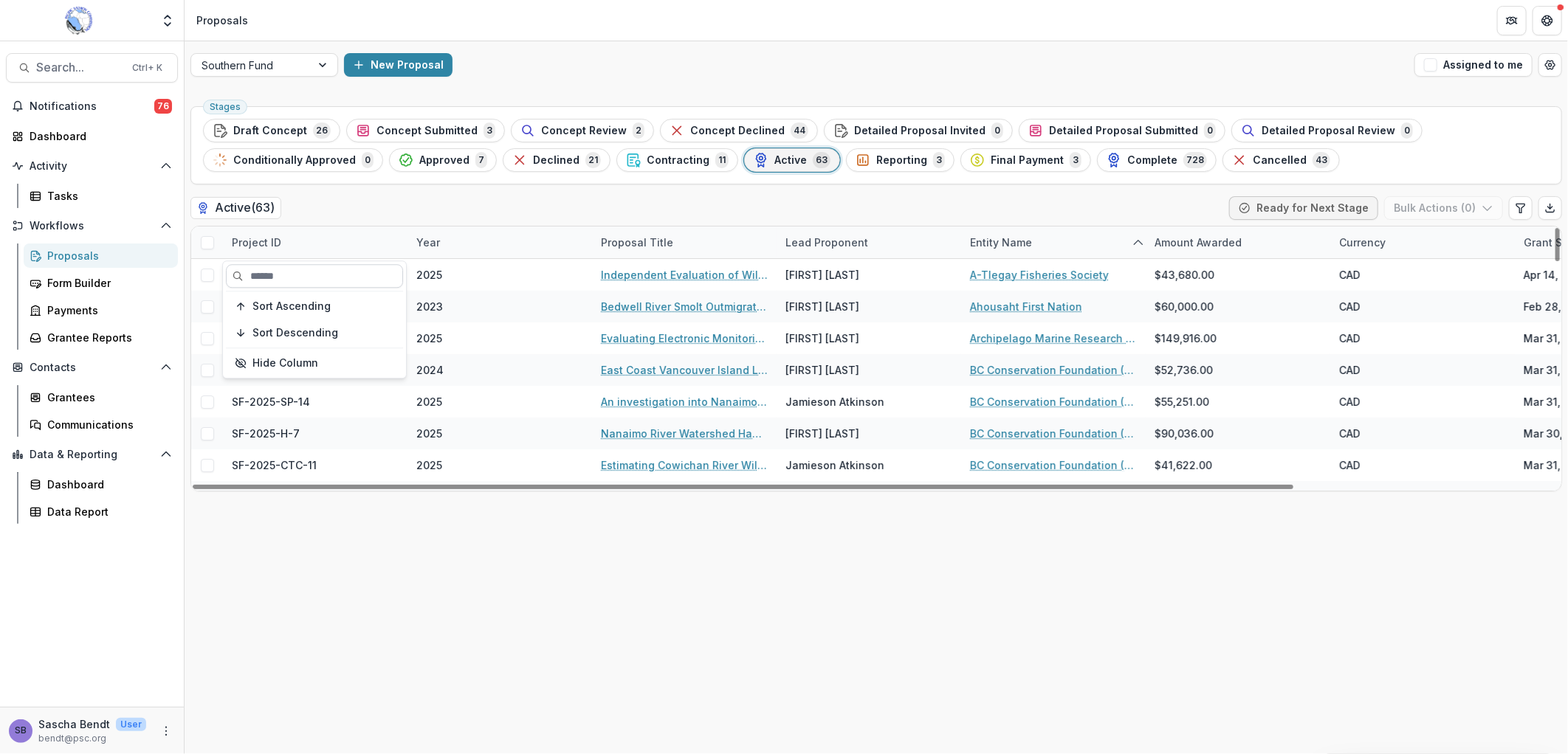 click at bounding box center (314, 276) 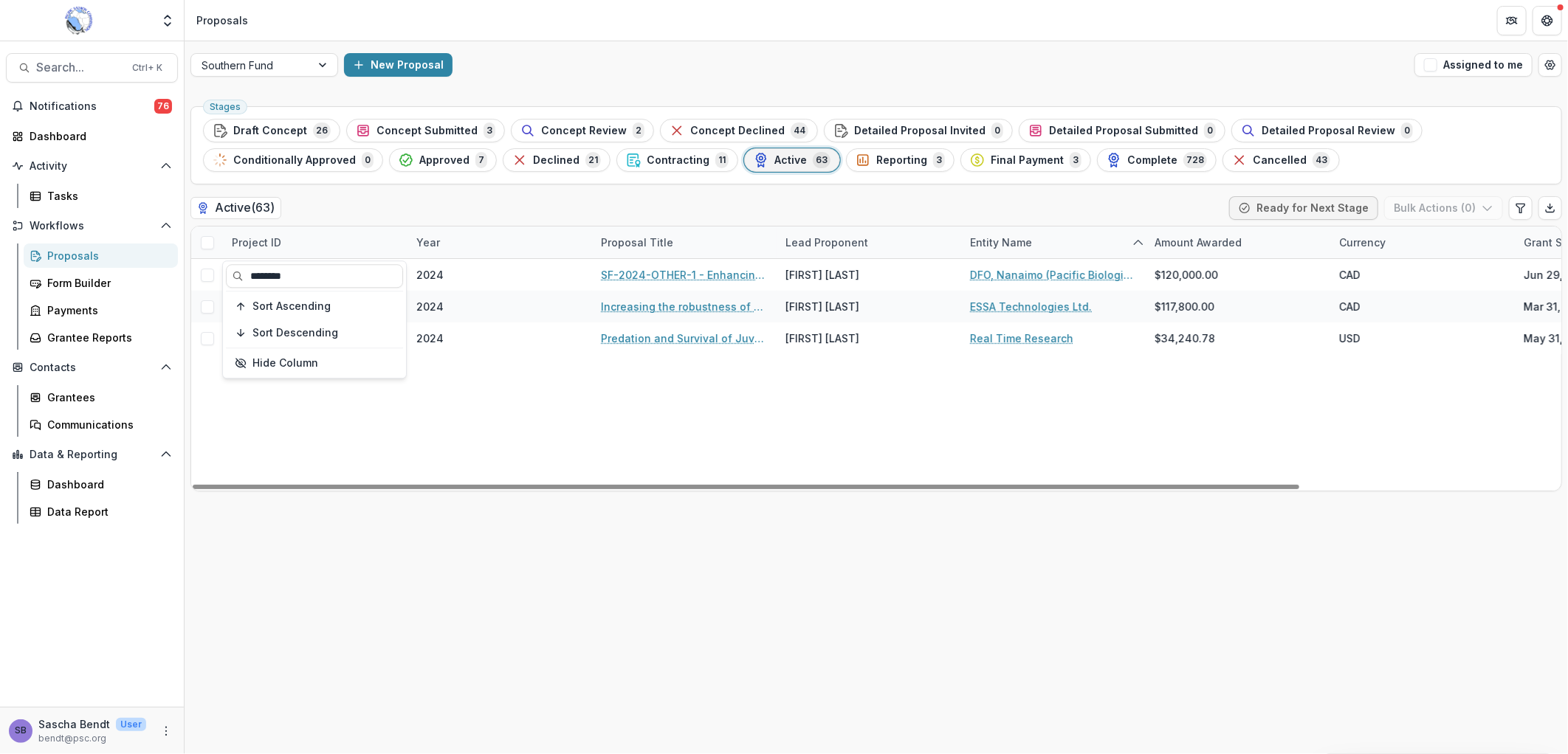 type on "********" 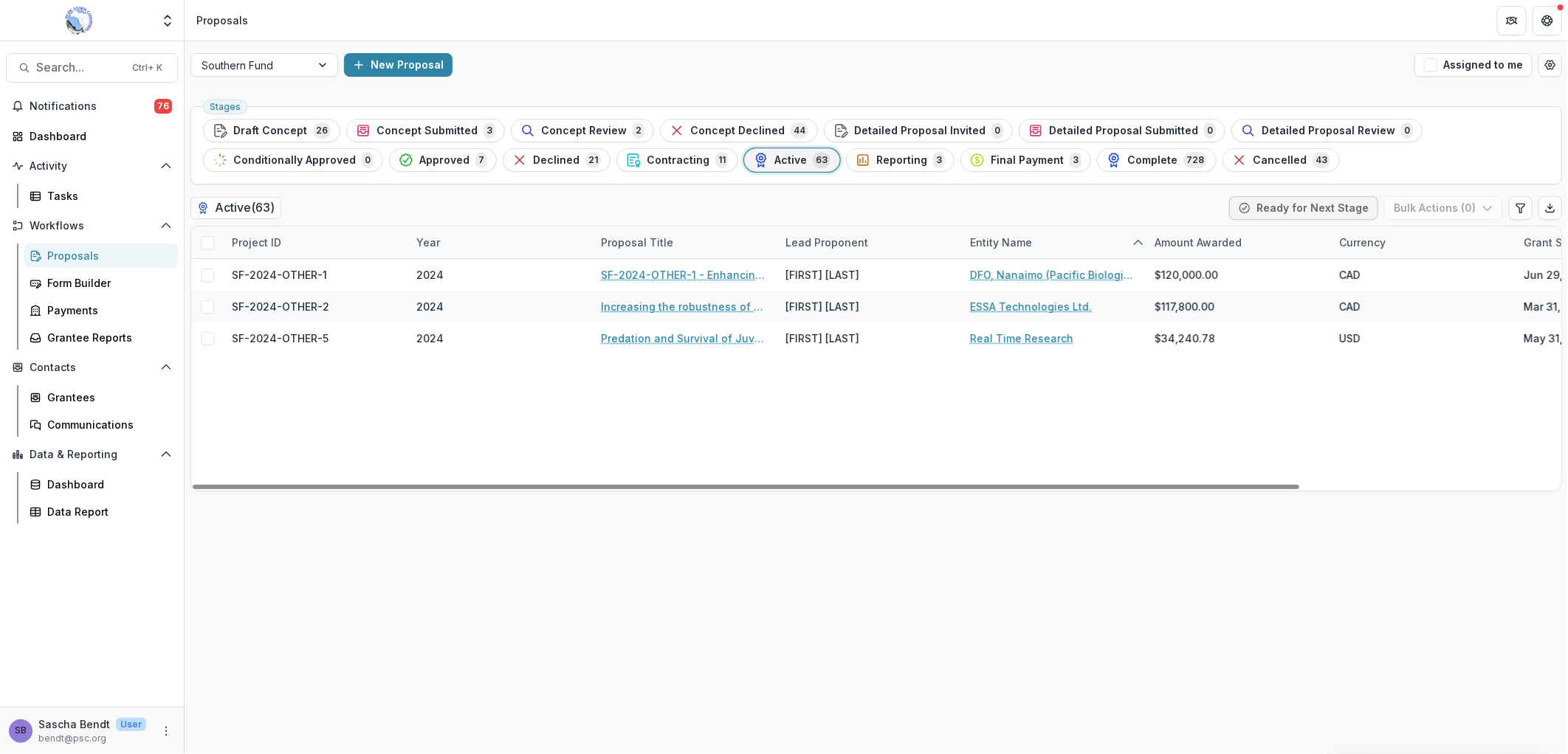 click on "Active  ( 63 ) Ready for Next Stage Bulk Actions ( 0 )" at bounding box center (876, 211) 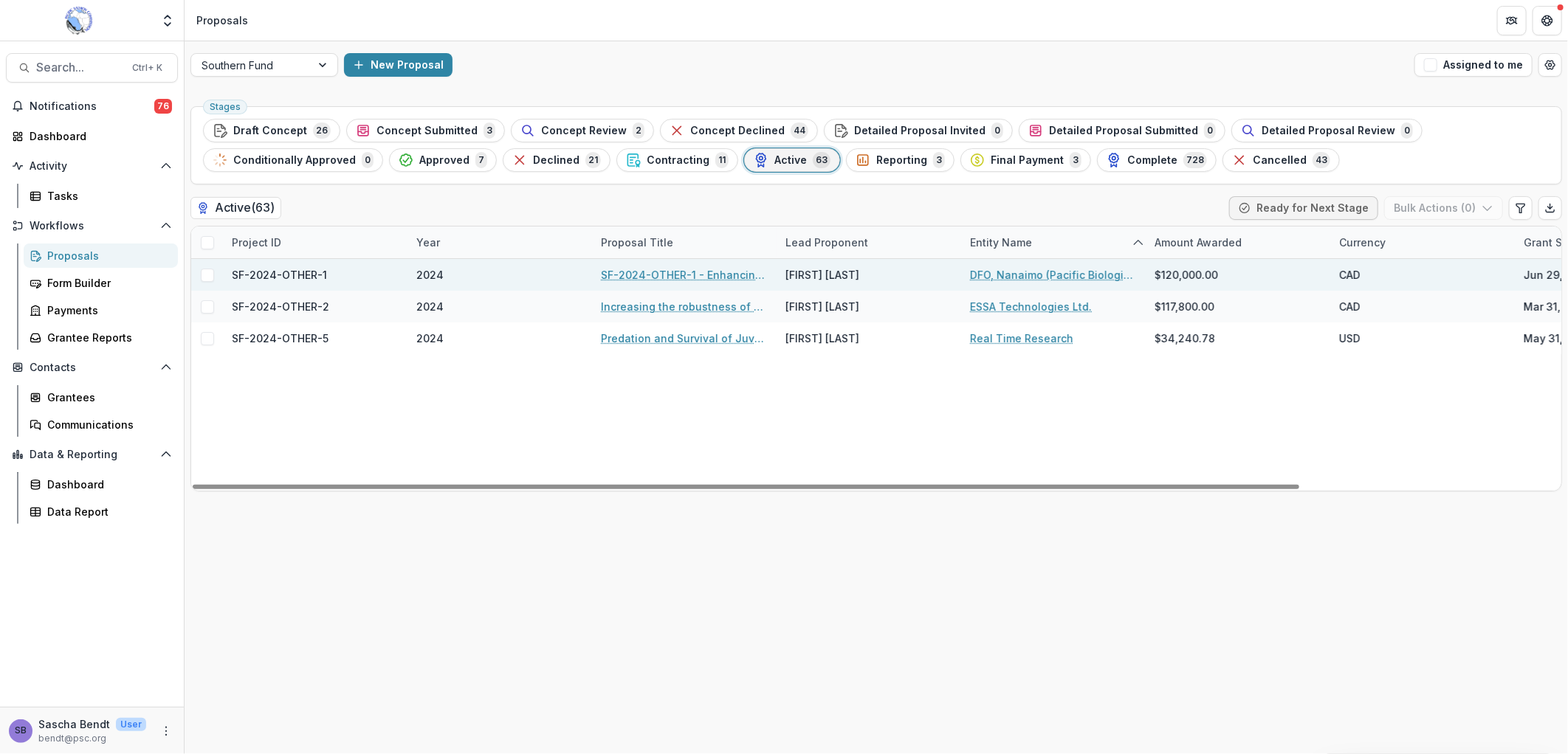 click on "SF-2024-OTHER-1 - Enhancing salmon productivity by understanding the relative threats of climate change and freshwater aquatic invasive species" at bounding box center [684, 274] 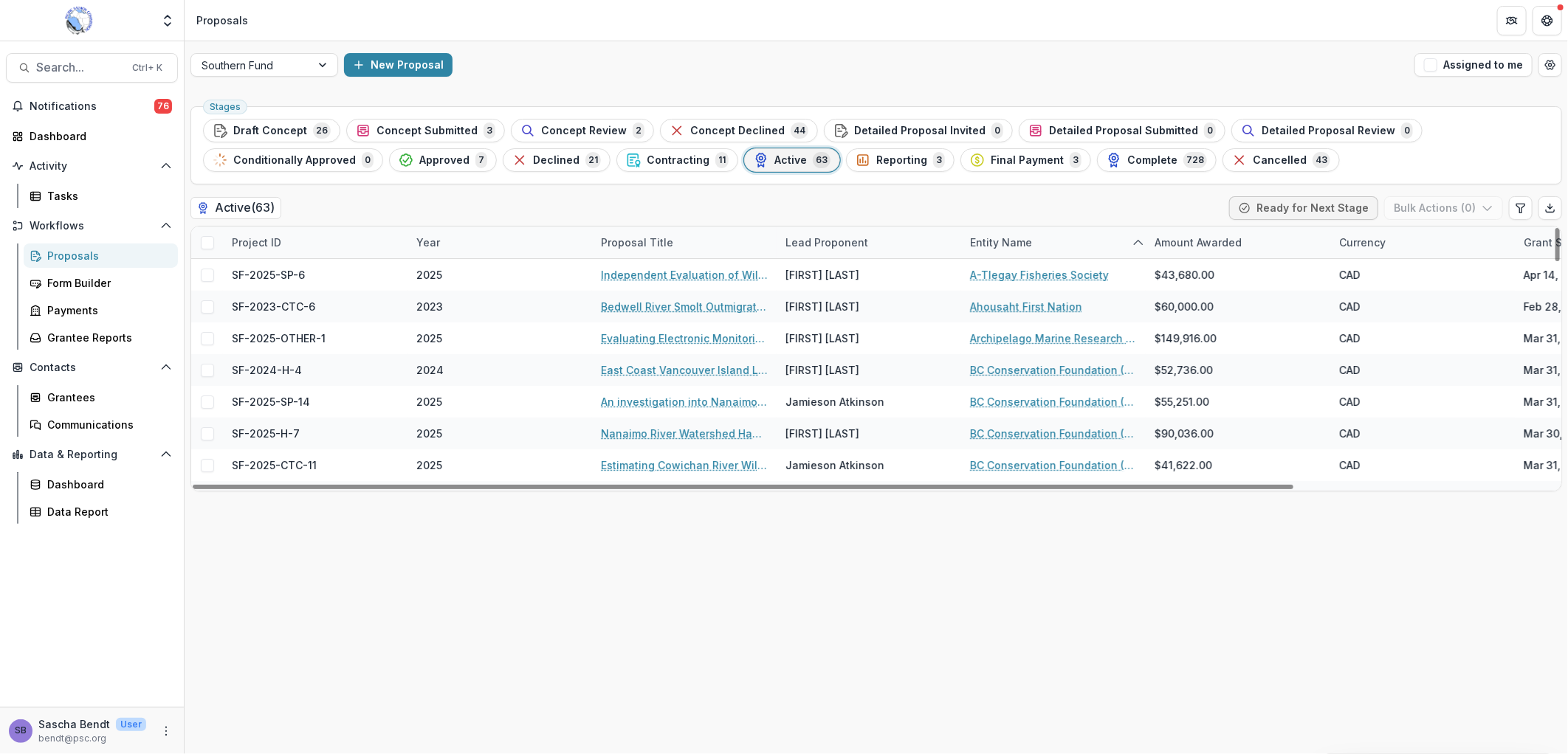 click on "Project ID" at bounding box center (315, 242) 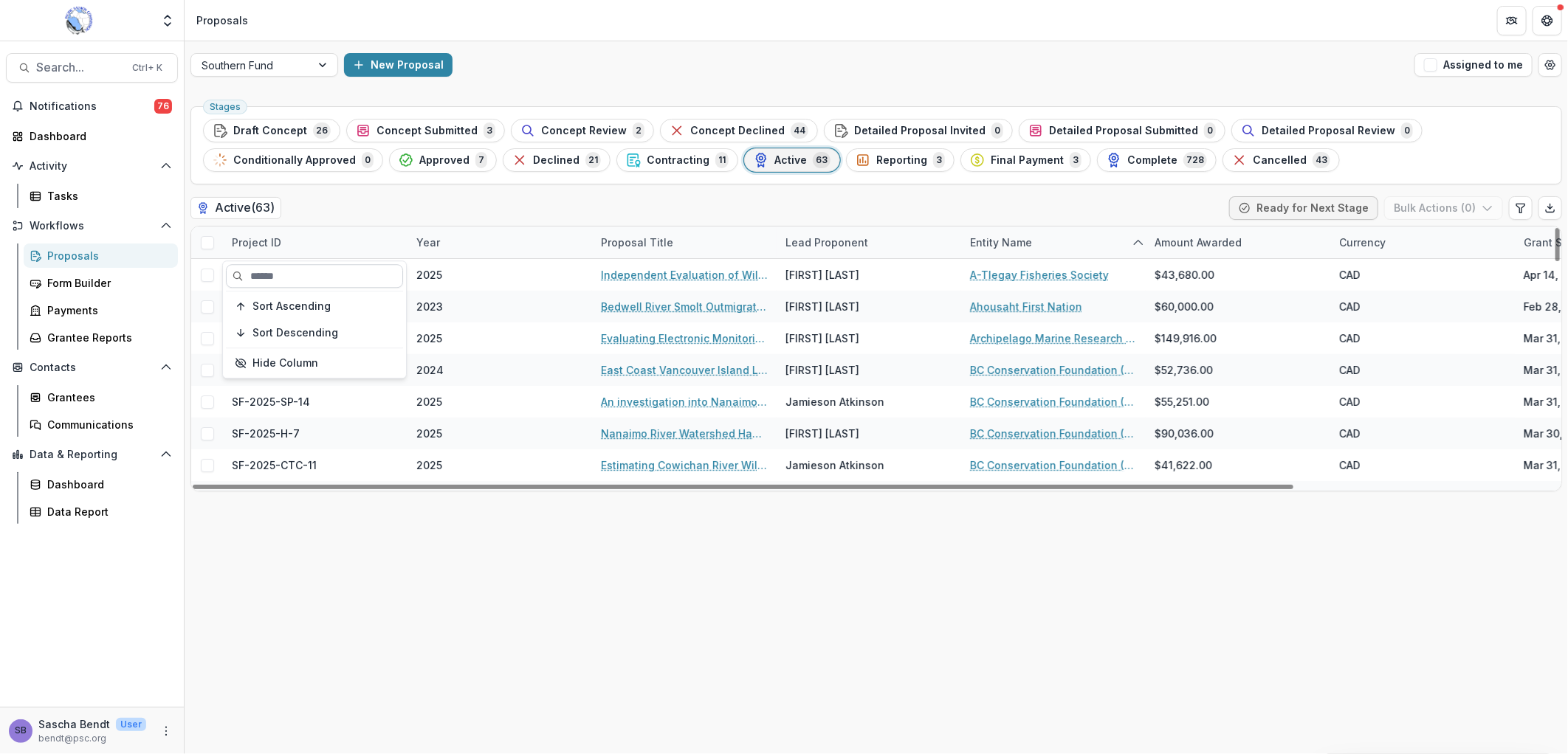 click at bounding box center [314, 276] 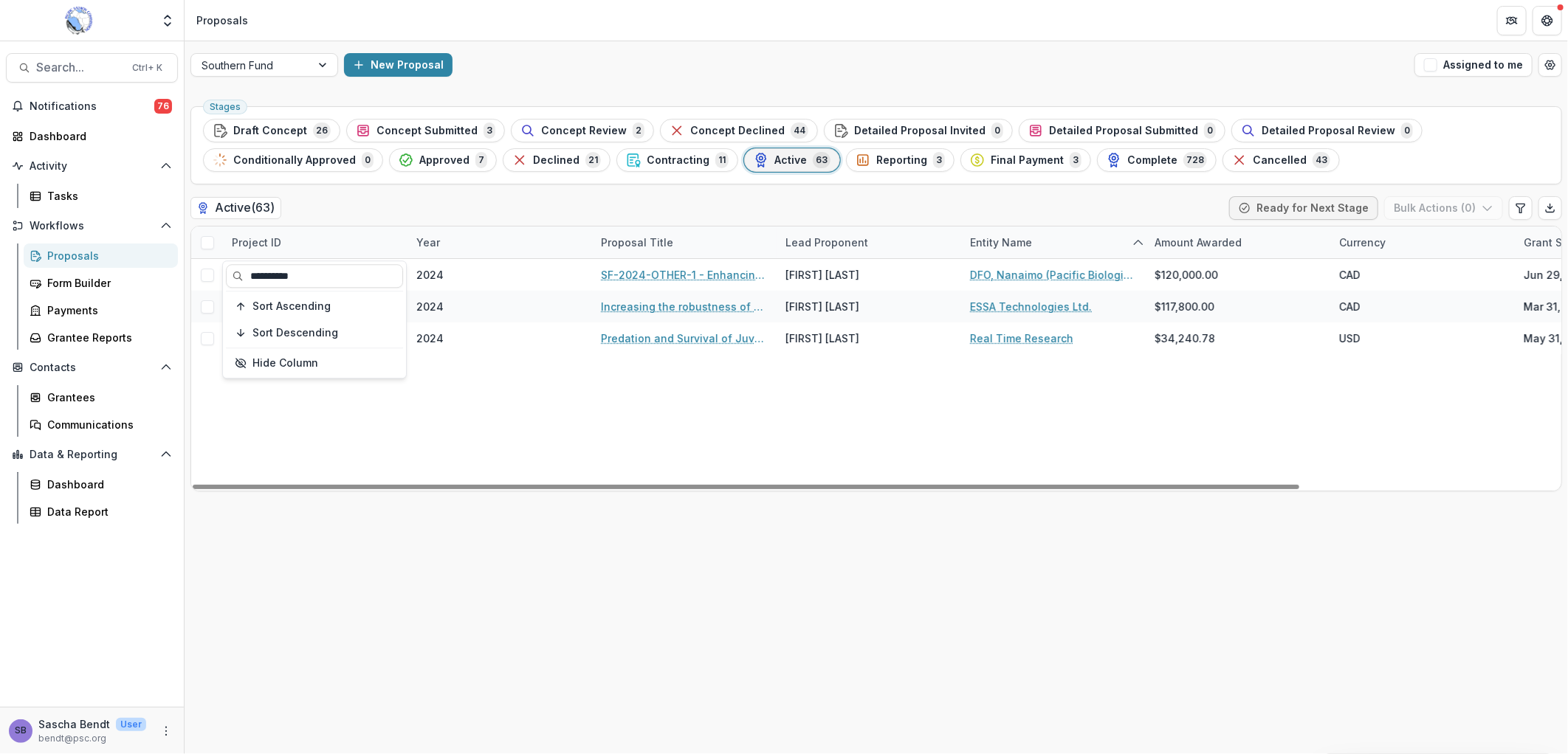 type on "**********" 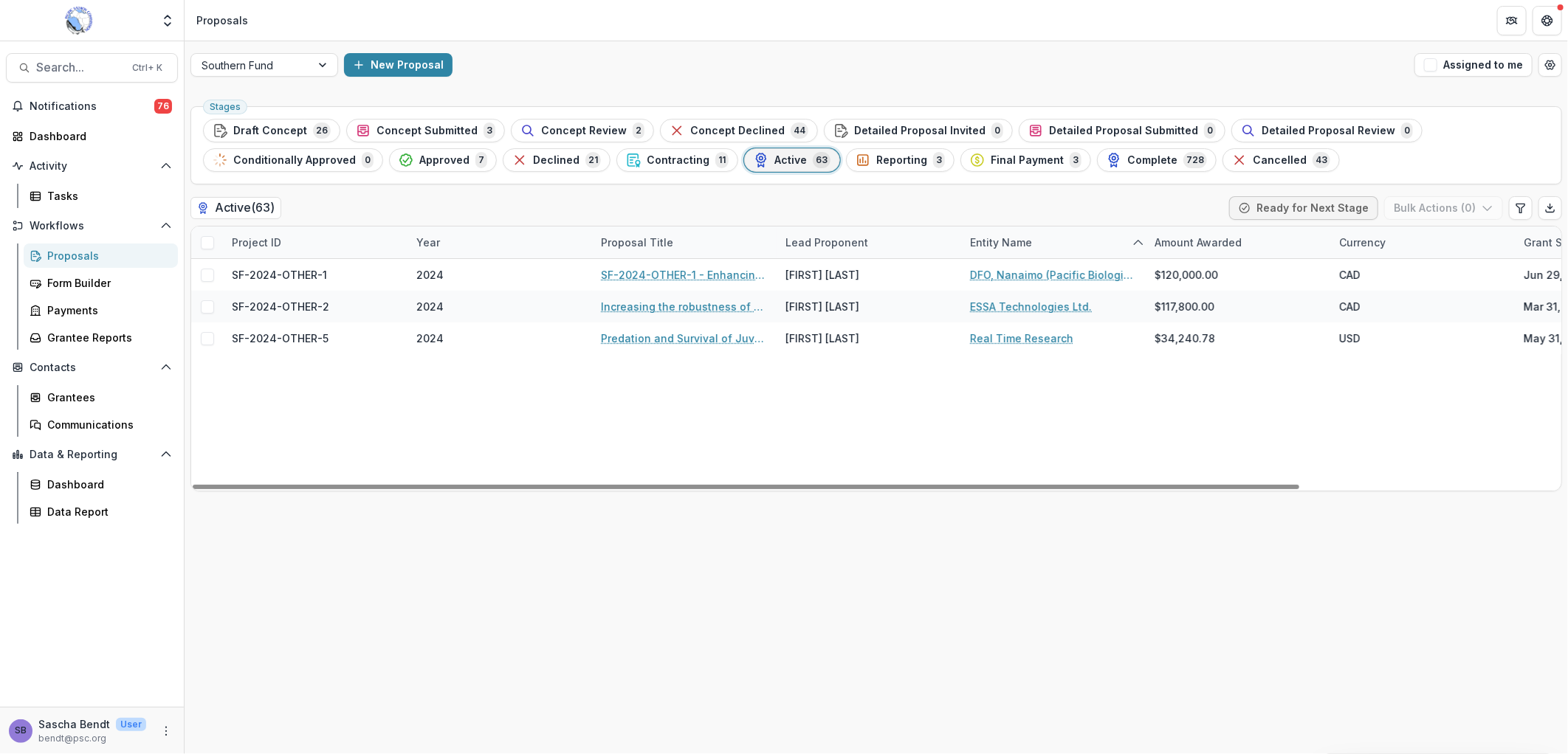 click on "Active  ( 63 ) Ready for Next Stage Bulk Actions ( 0 )" at bounding box center (876, 211) 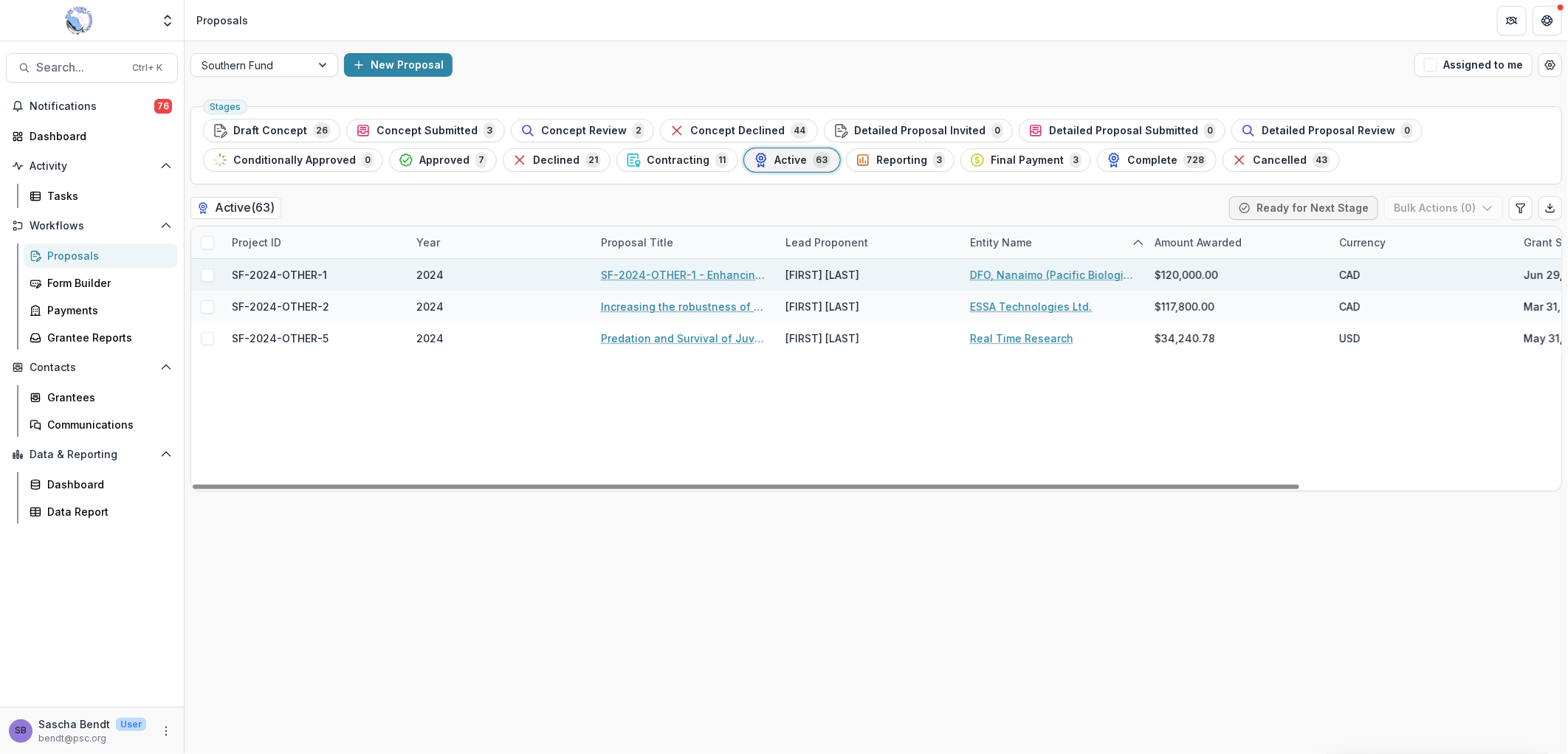 drag, startPoint x: 202, startPoint y: 273, endPoint x: 215, endPoint y: 271, distance: 13.152946 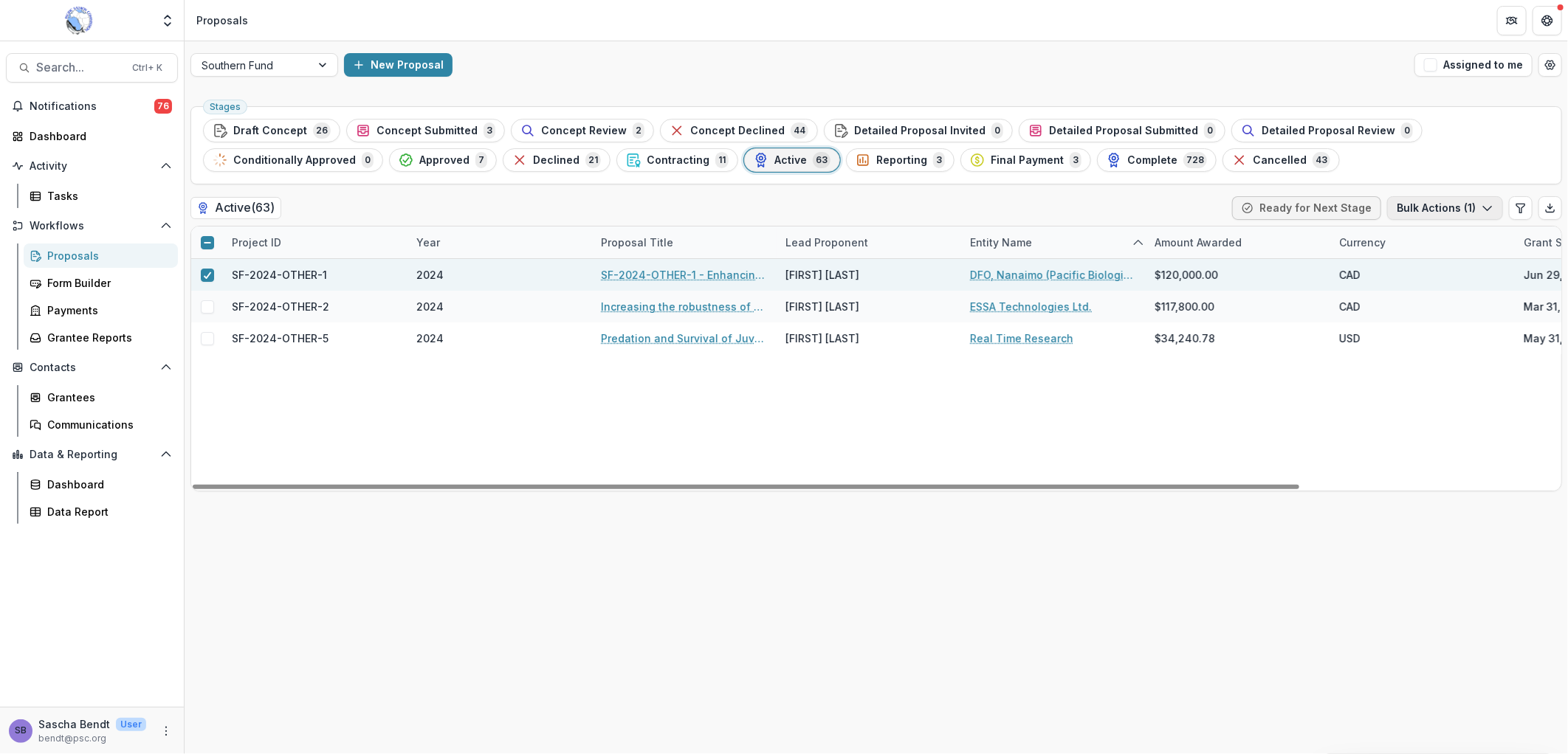 click on "Bulk Actions ( 1 )" at bounding box center [1445, 208] 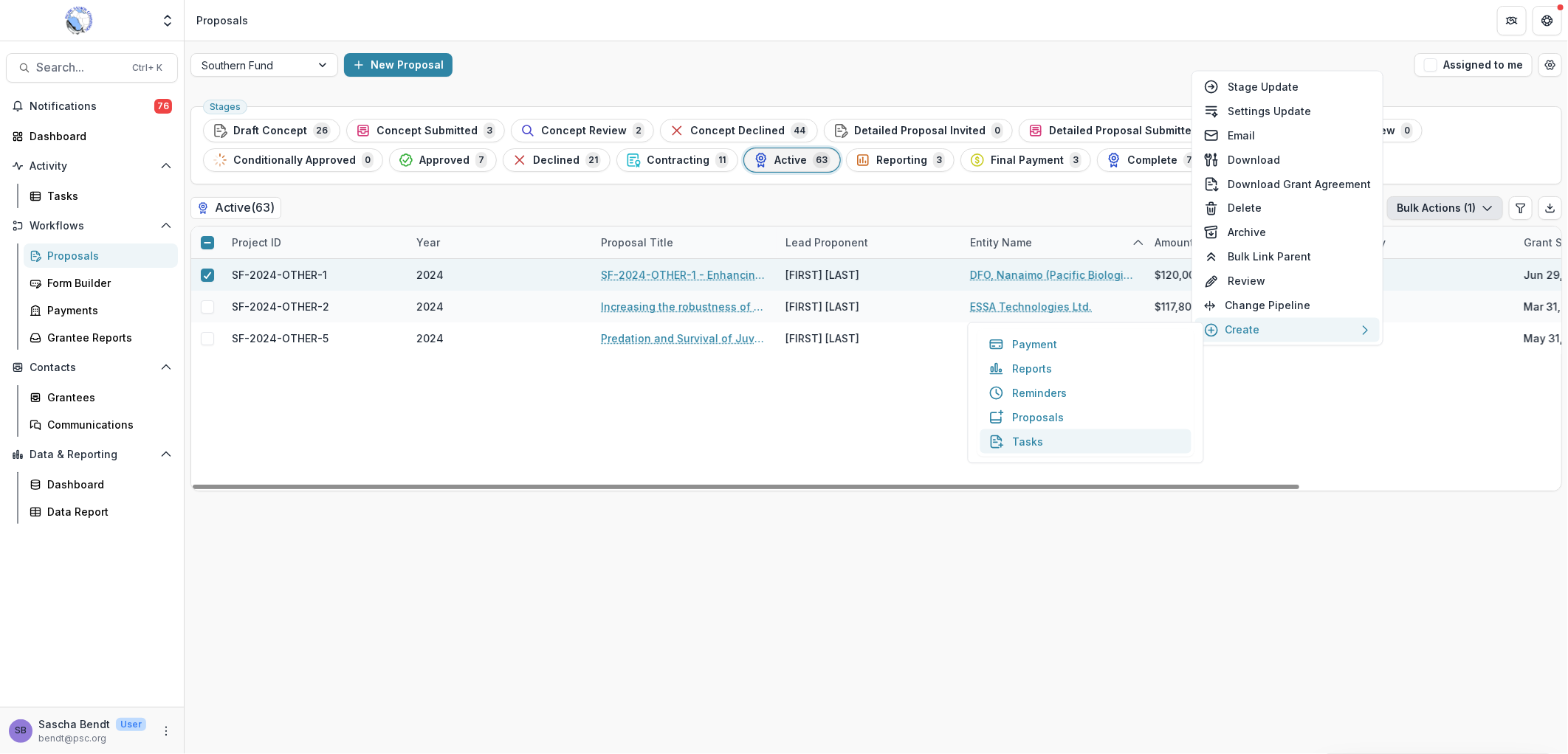 click on "Tasks" at bounding box center [1086, 441] 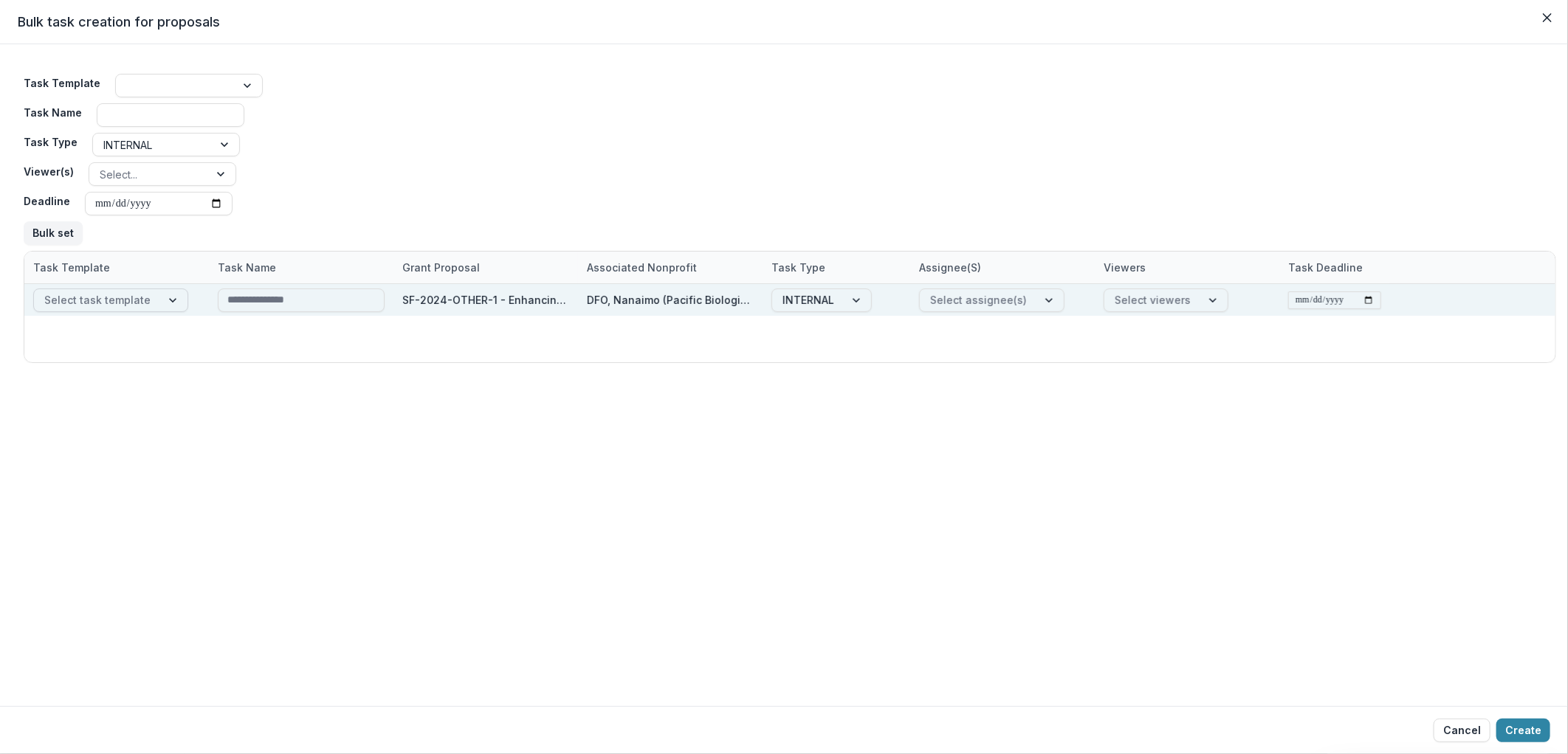 click at bounding box center [97, 300] 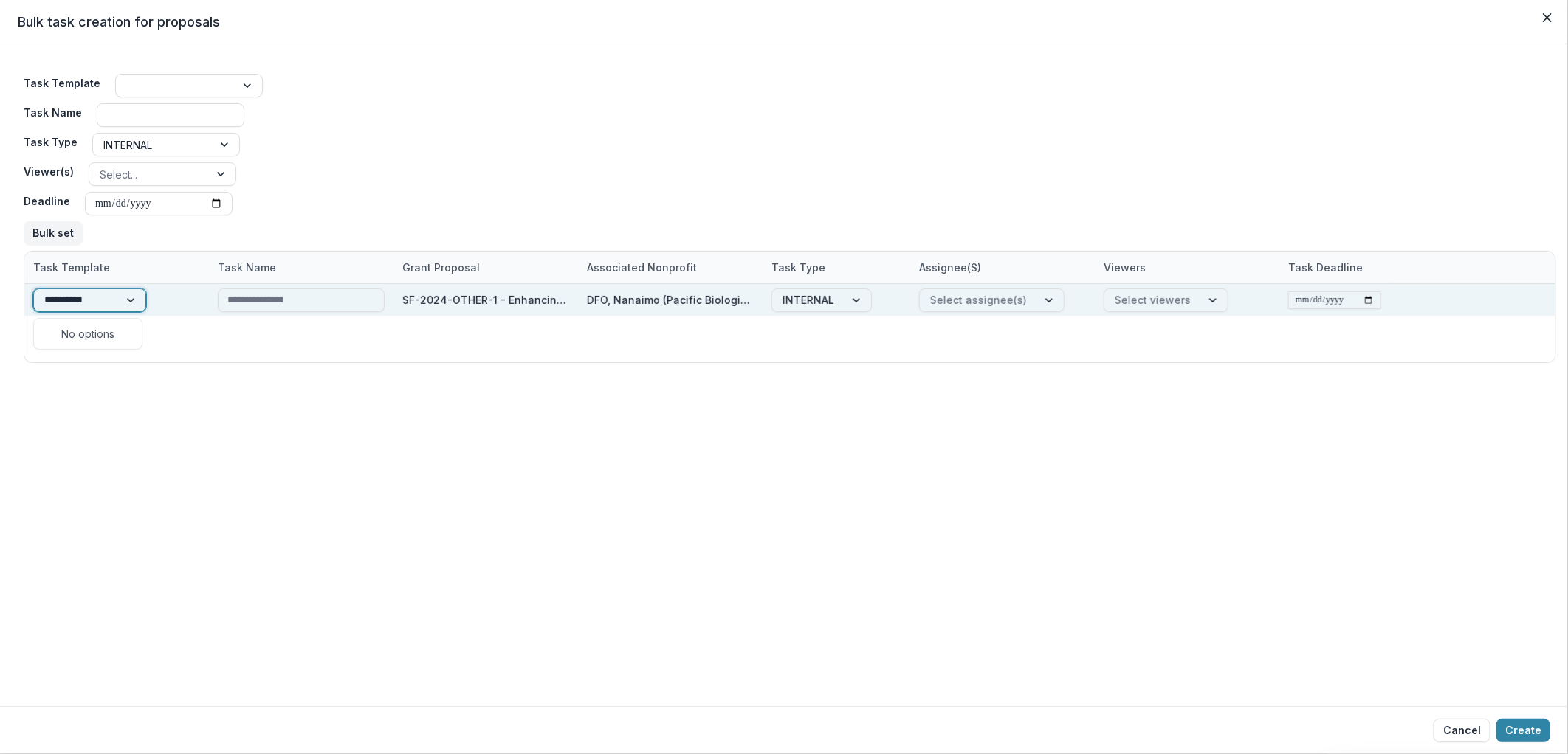 type on "*********" 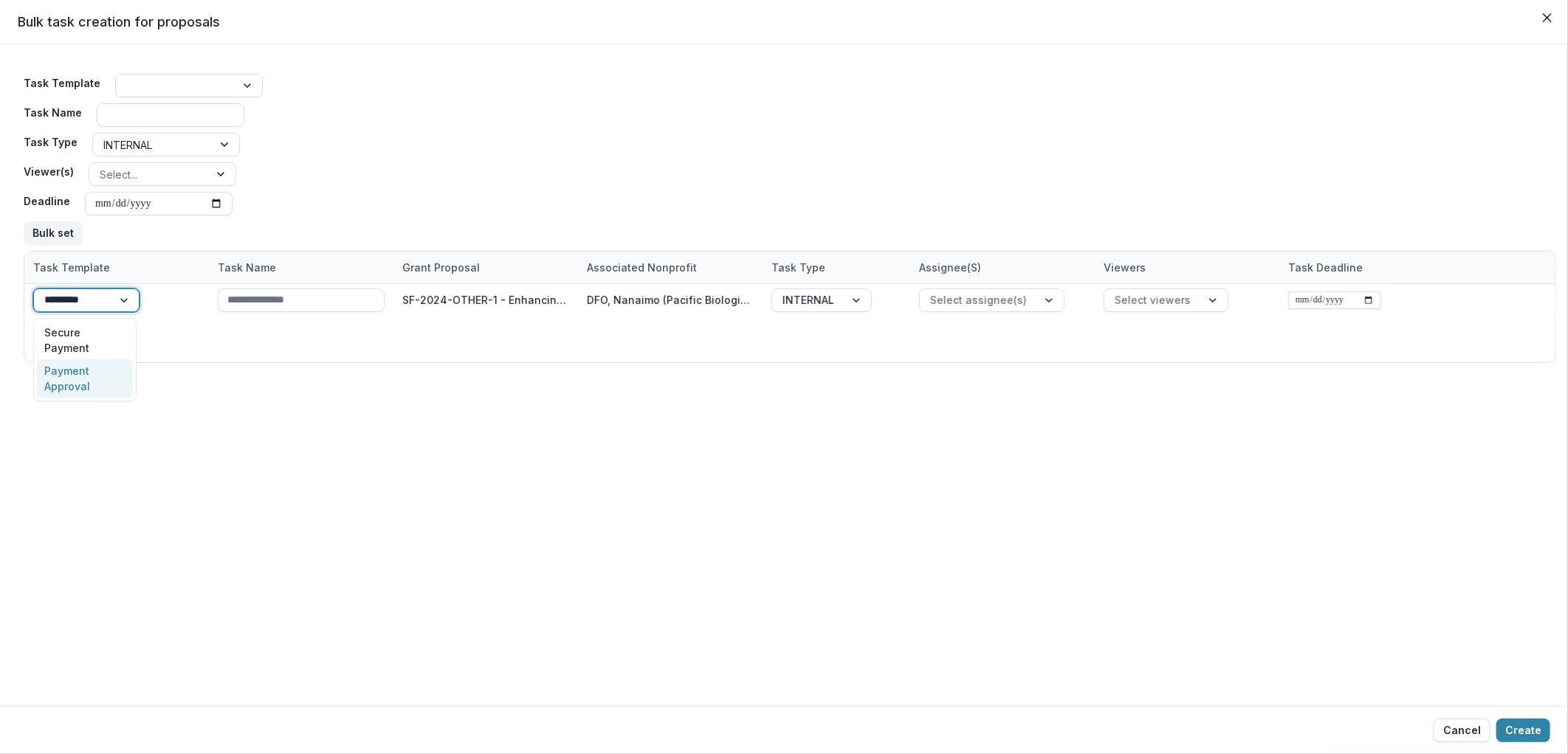 click on "Payment Approval" at bounding box center (85, 378) 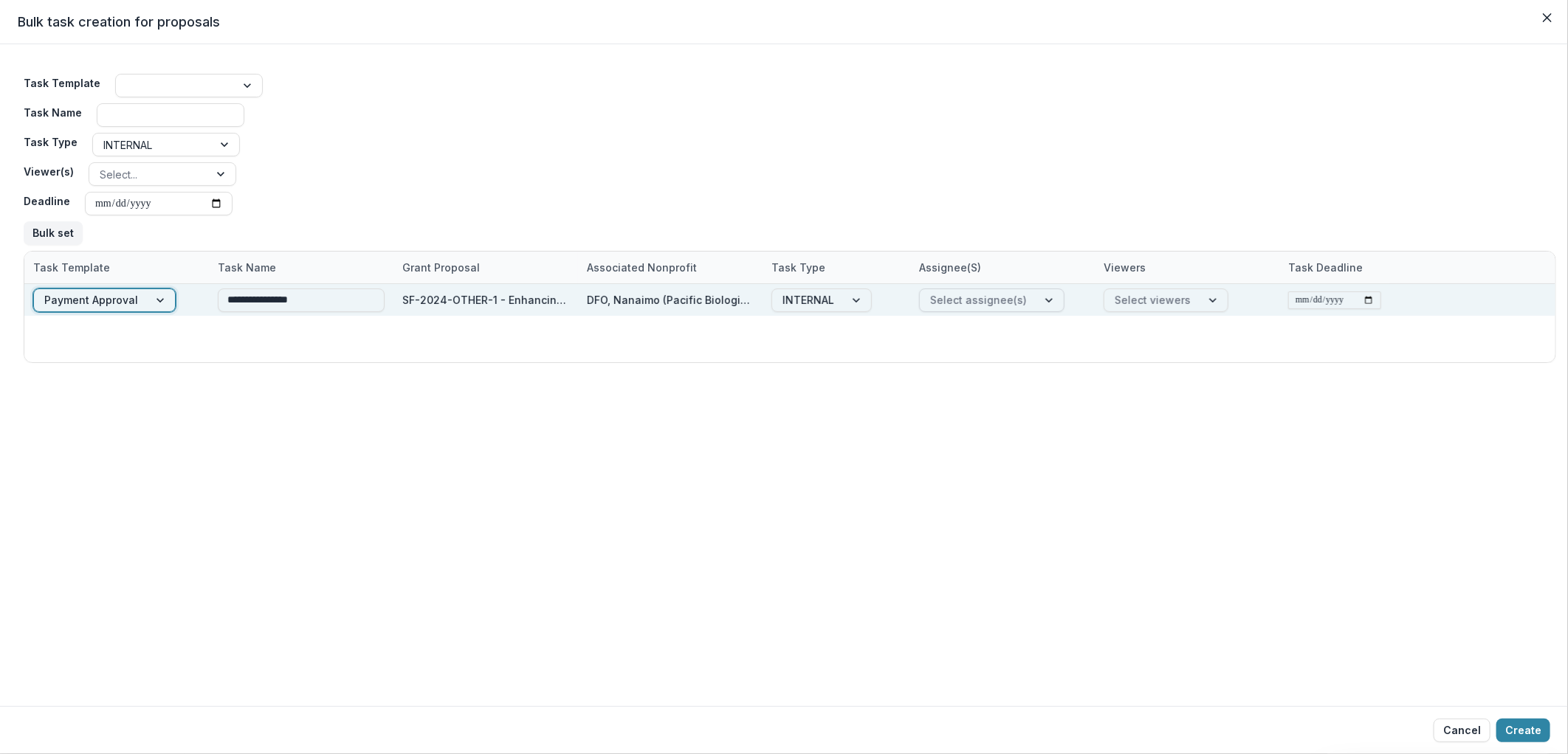 click at bounding box center [978, 300] 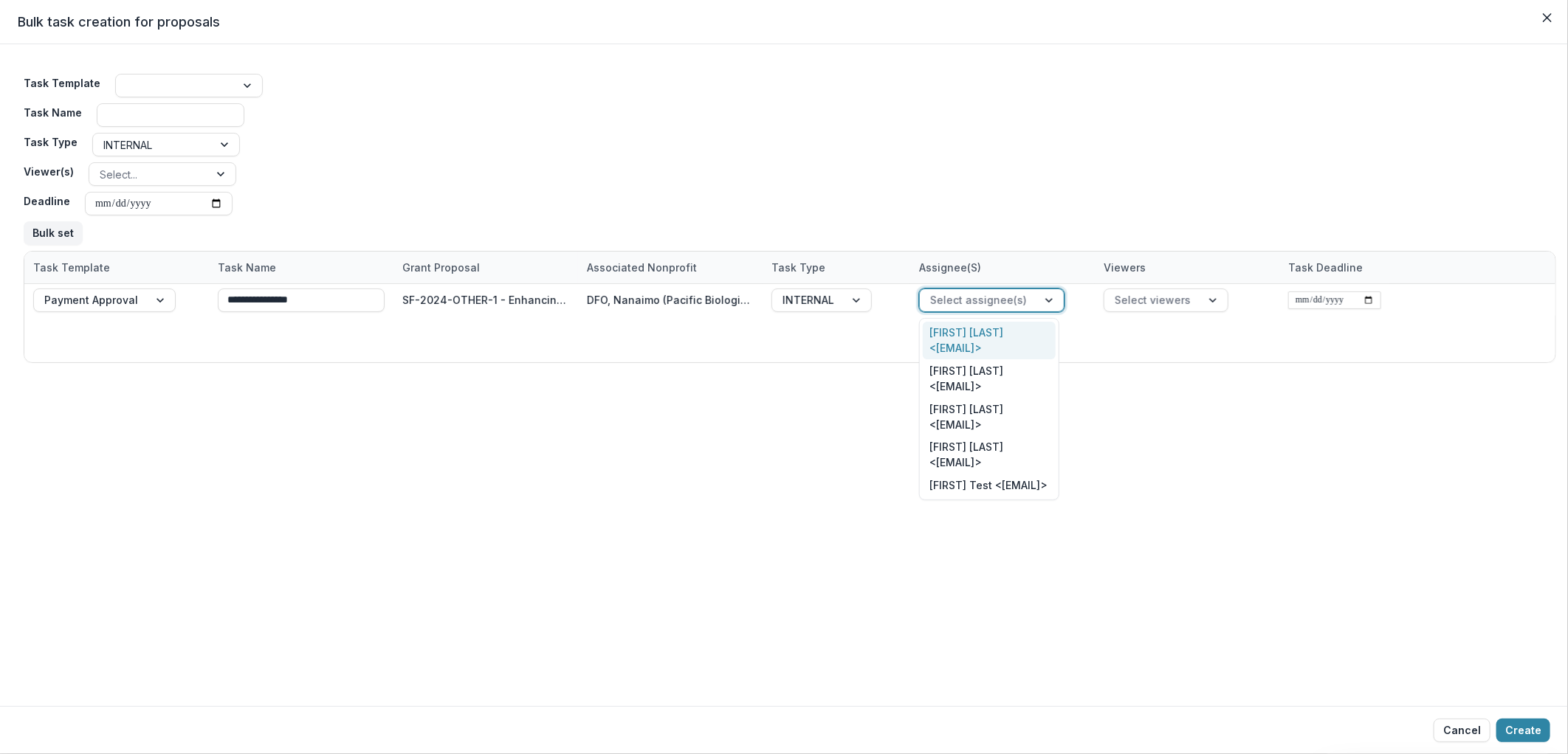 click on "Sascha Bendt <bendt@psc.org>" at bounding box center [989, 341] 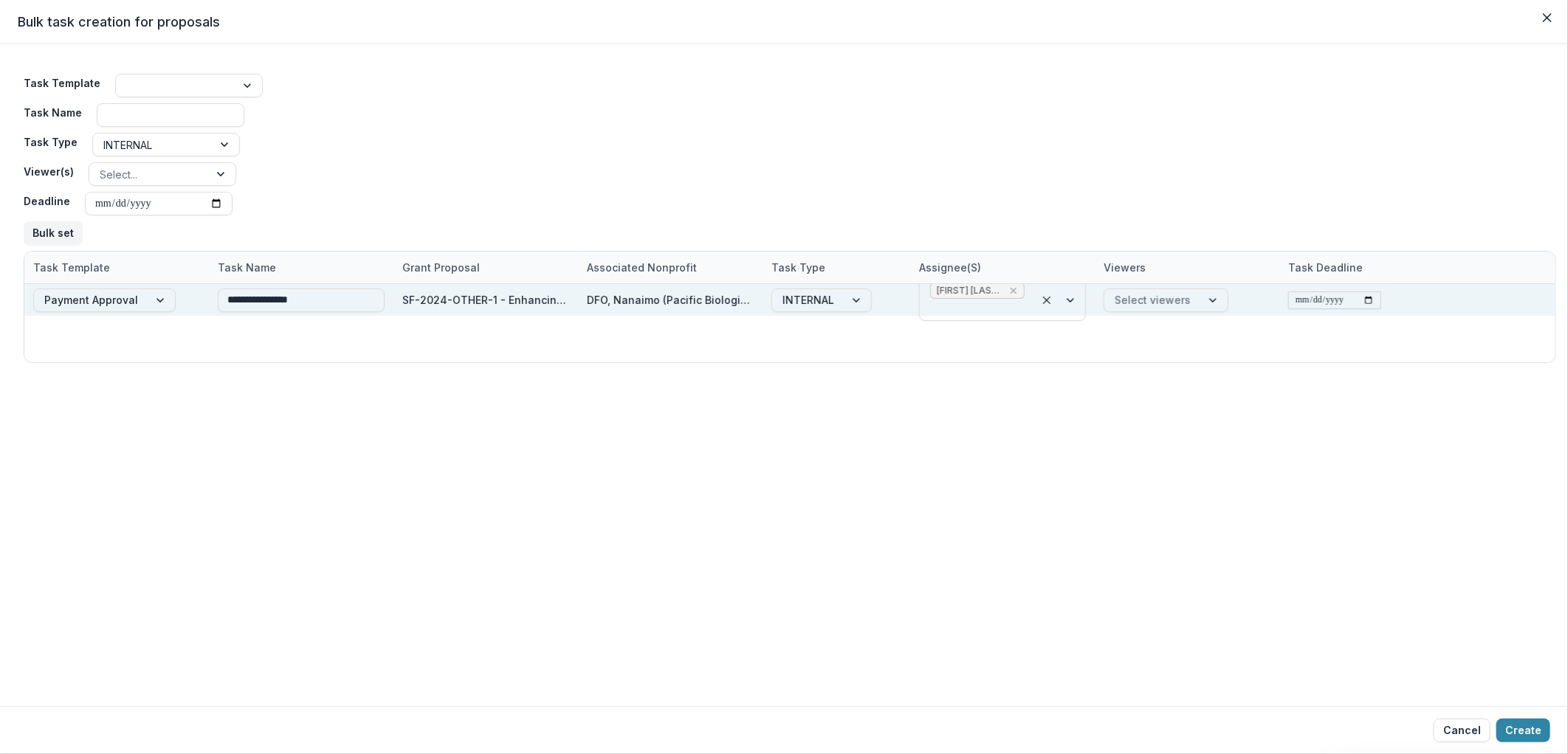 click at bounding box center (1335, 300) 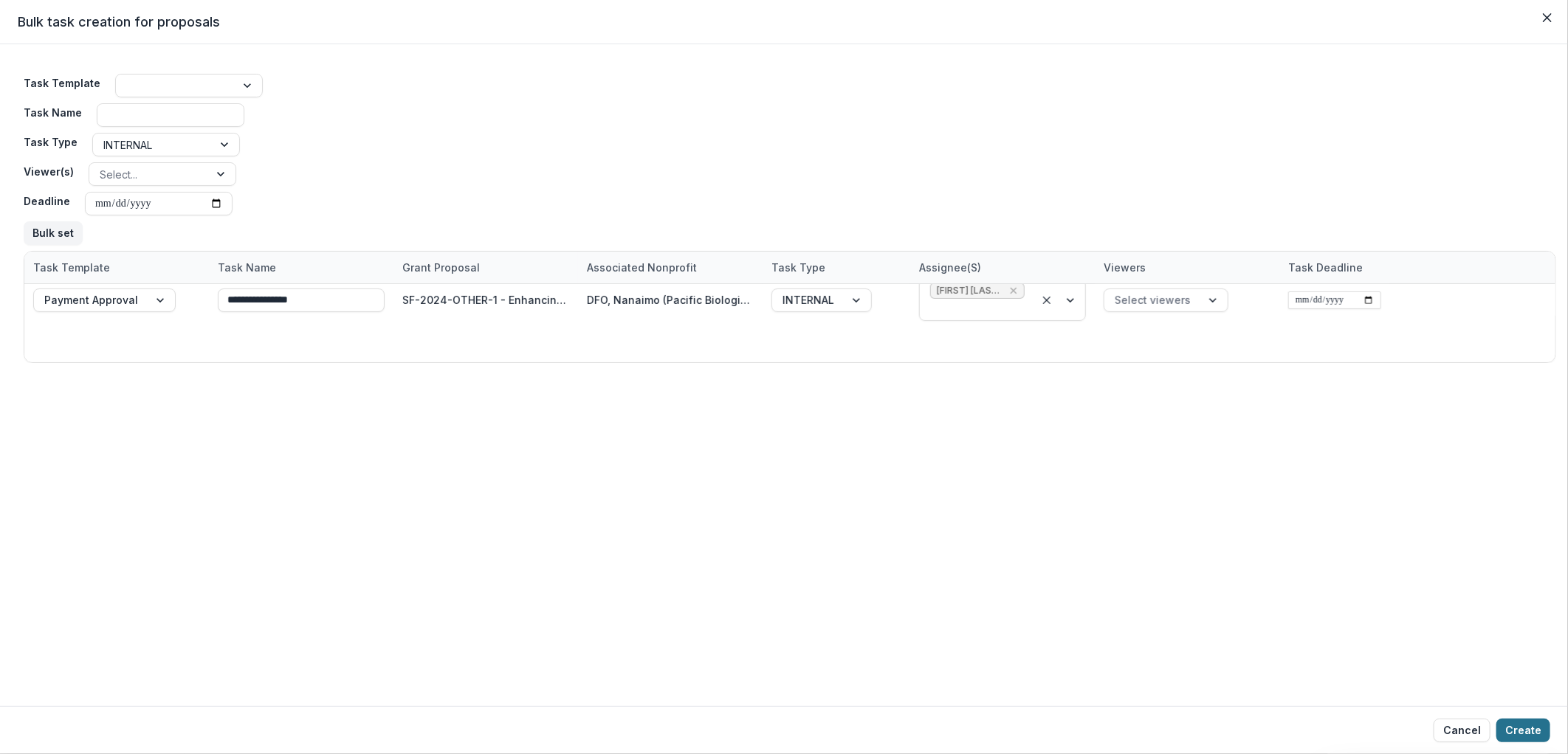 click on "Create" at bounding box center (1523, 730) 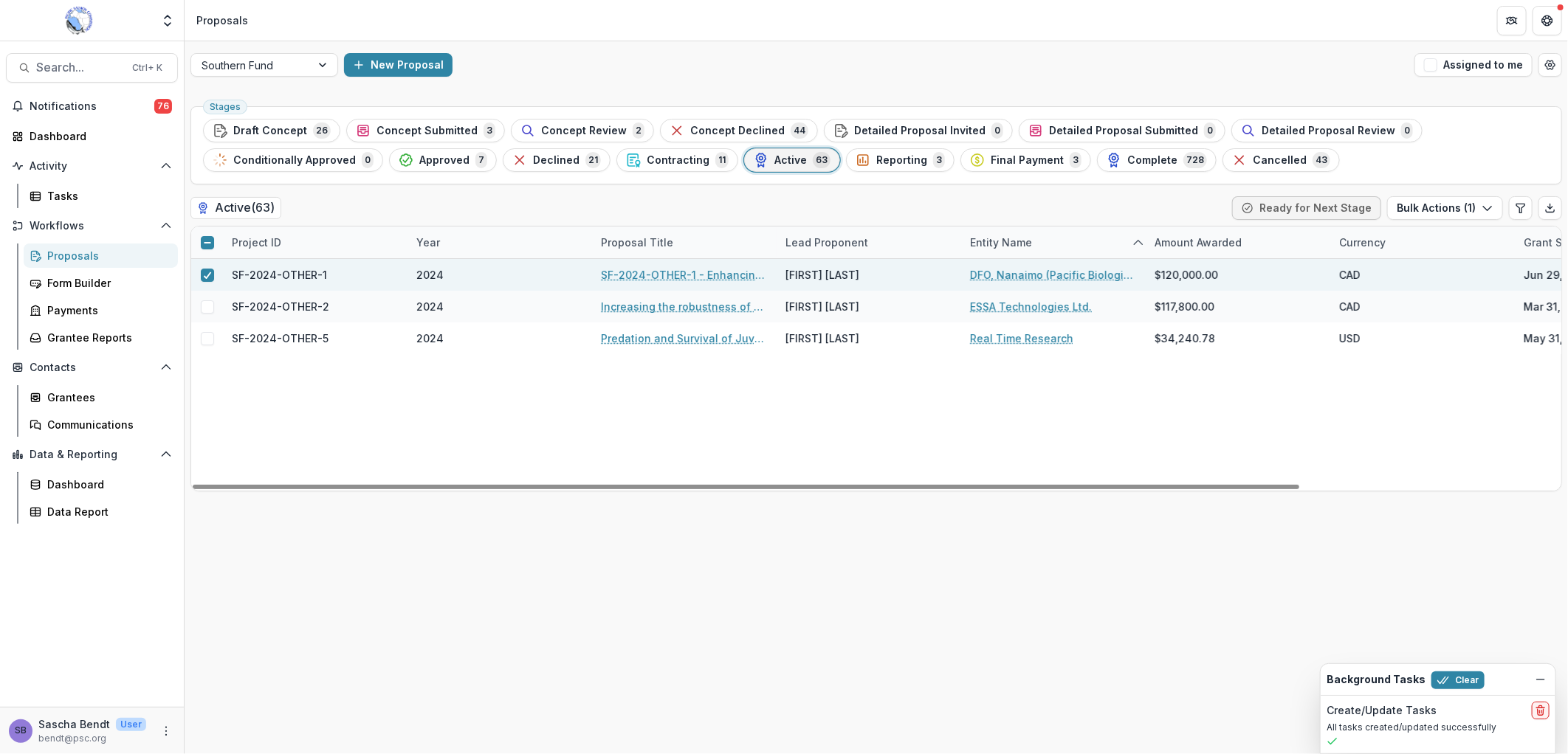 click on "SF-2024-OTHER-1 - Enhancing salmon productivity by understanding the relative threats of climate change and freshwater aquatic invasive species" at bounding box center [684, 274] 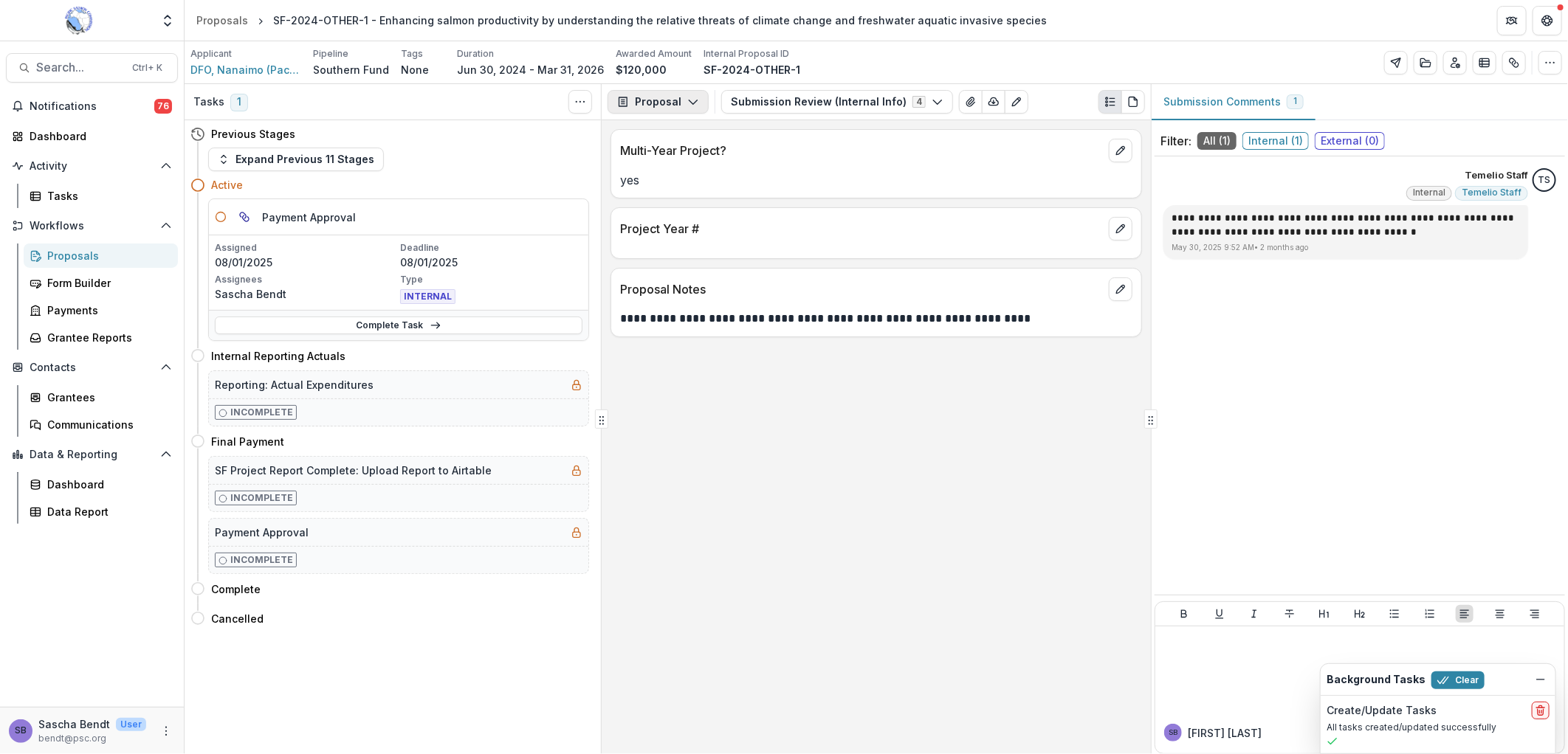 click 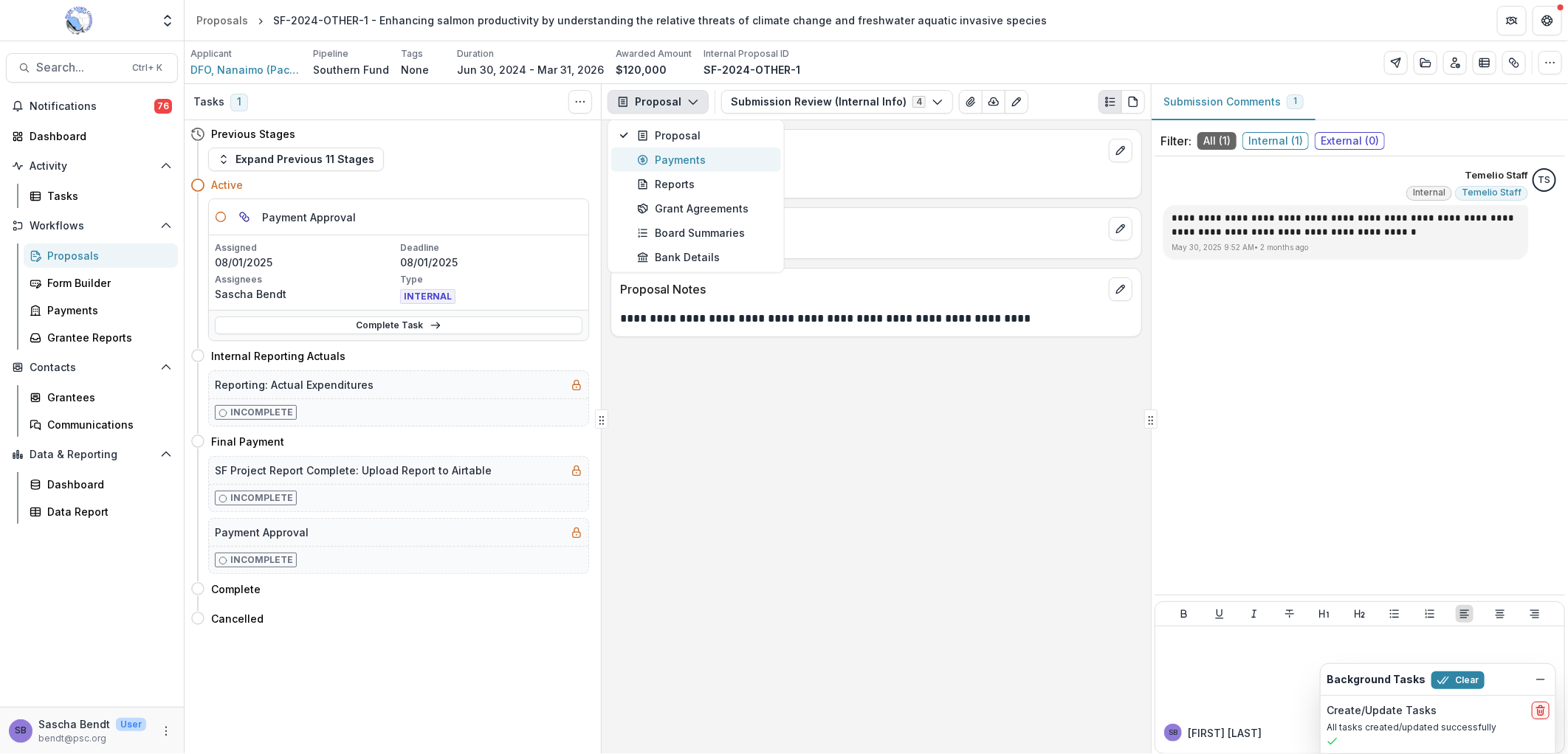 click on "Payments" at bounding box center [704, 159] 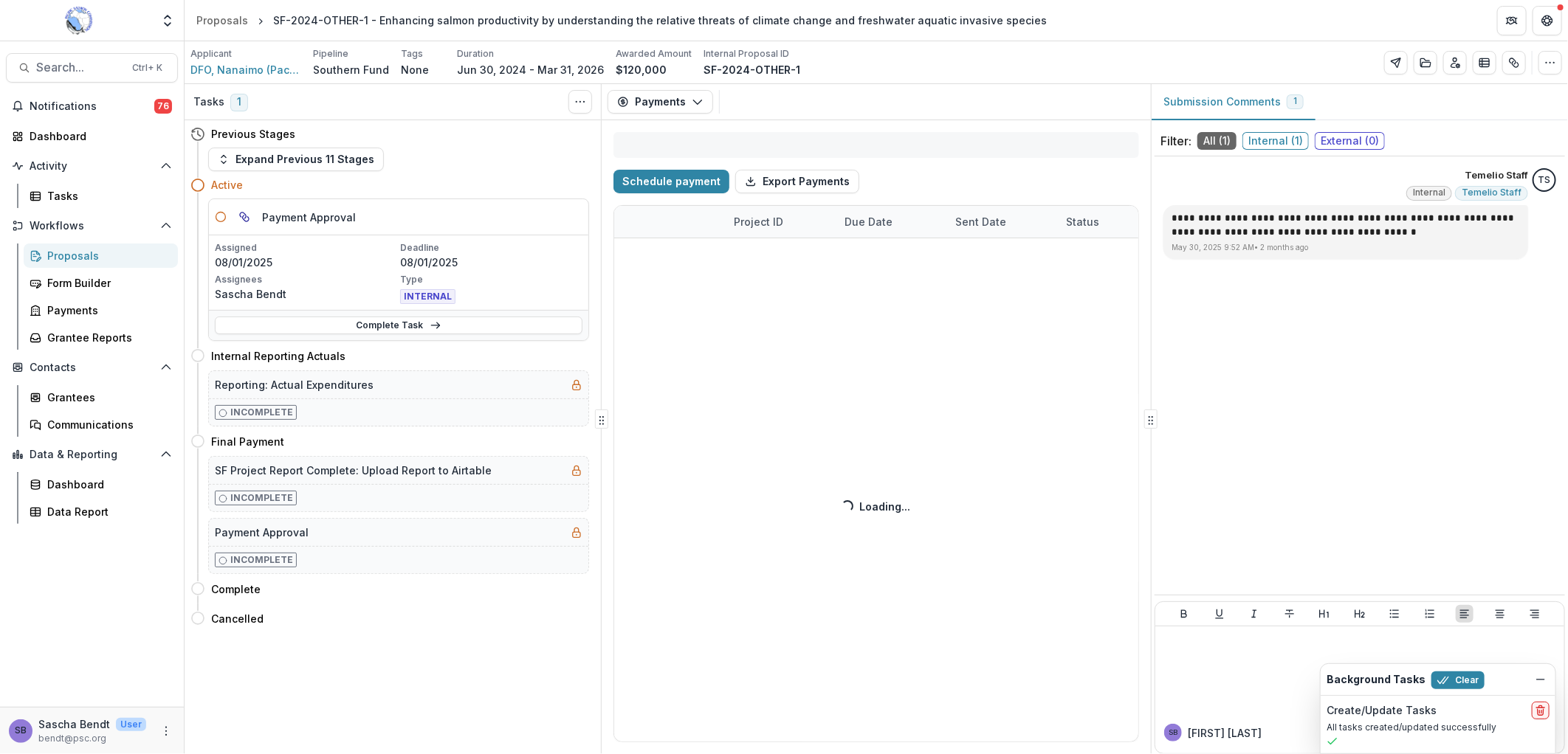 select on "****" 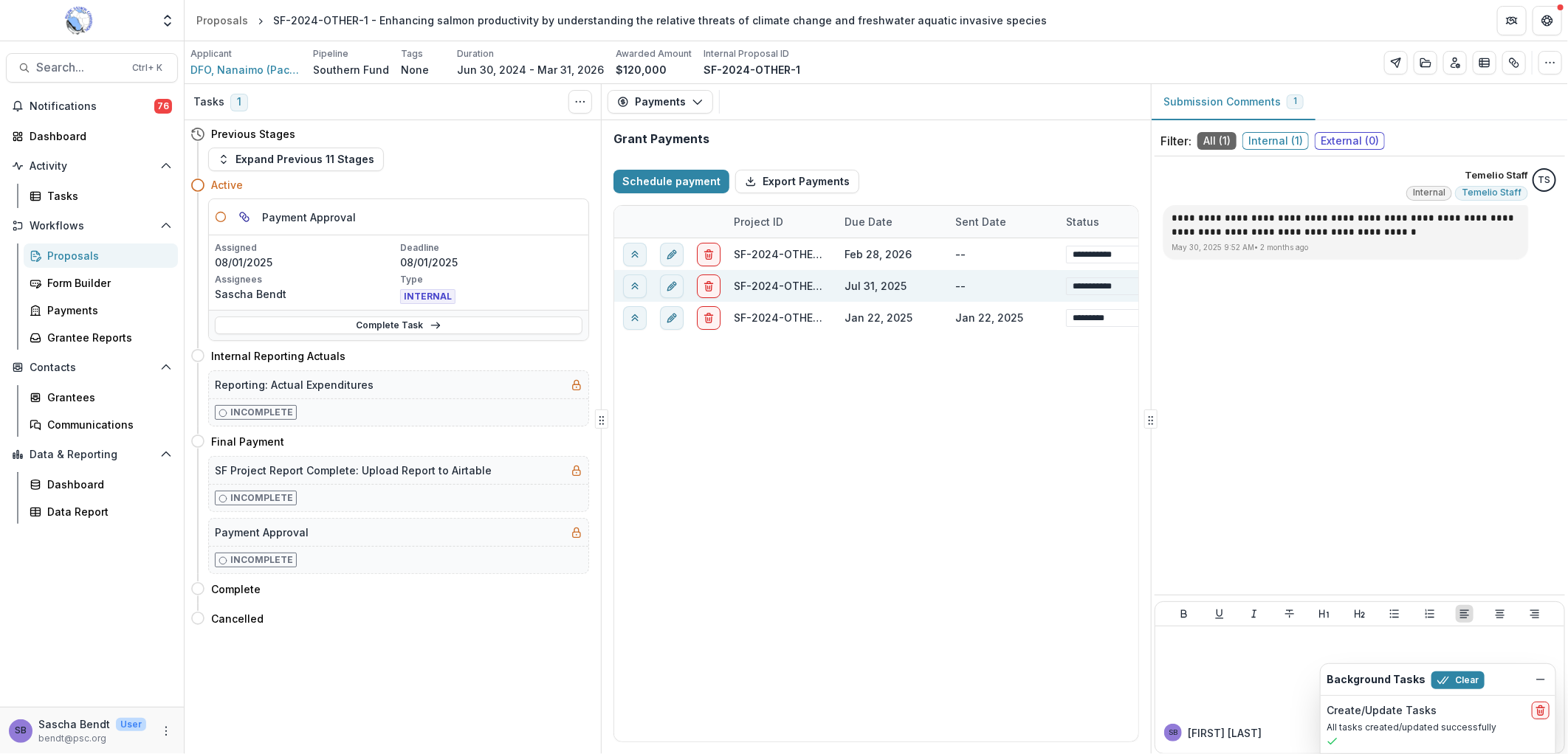 select on "****" 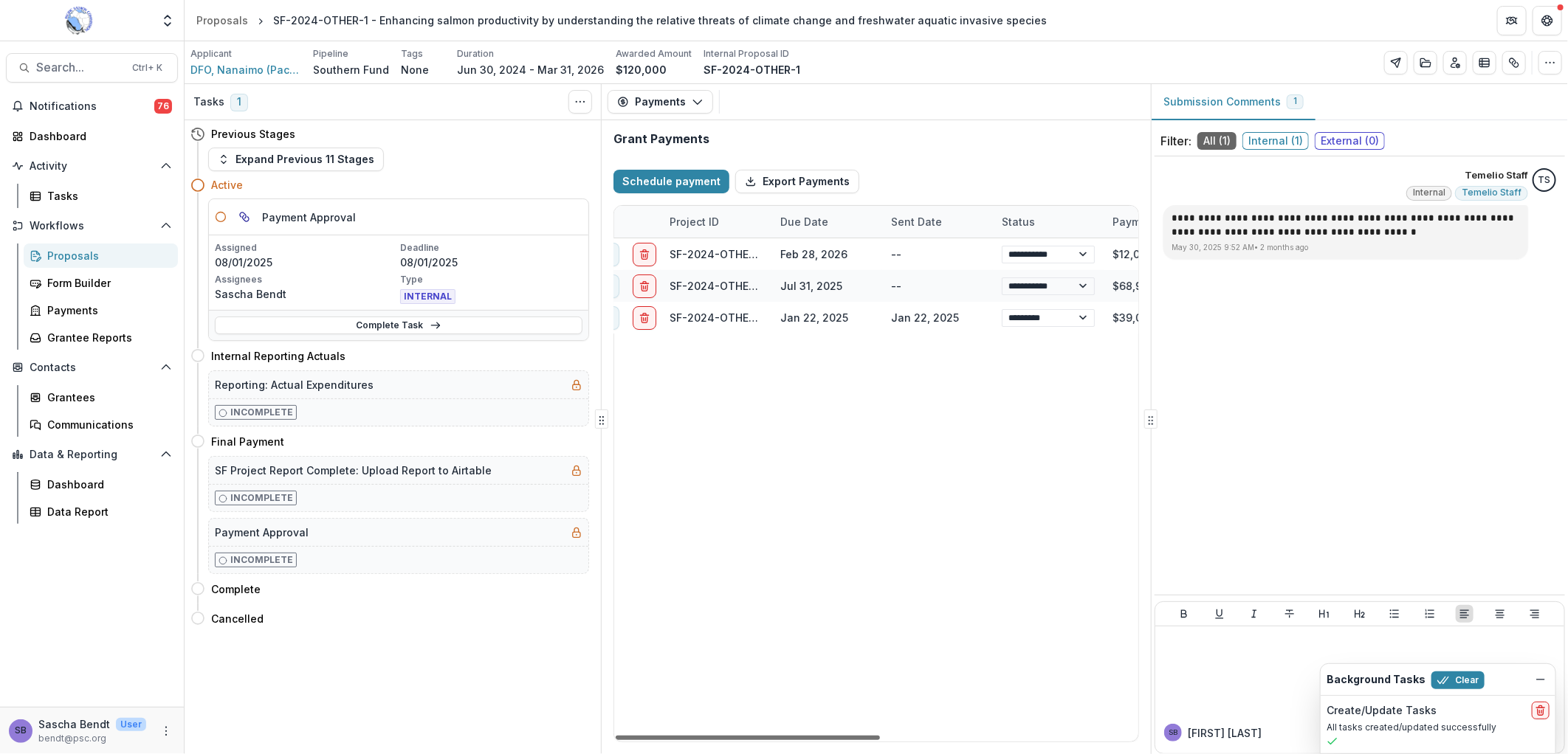 scroll, scrollTop: 0, scrollLeft: 0, axis: both 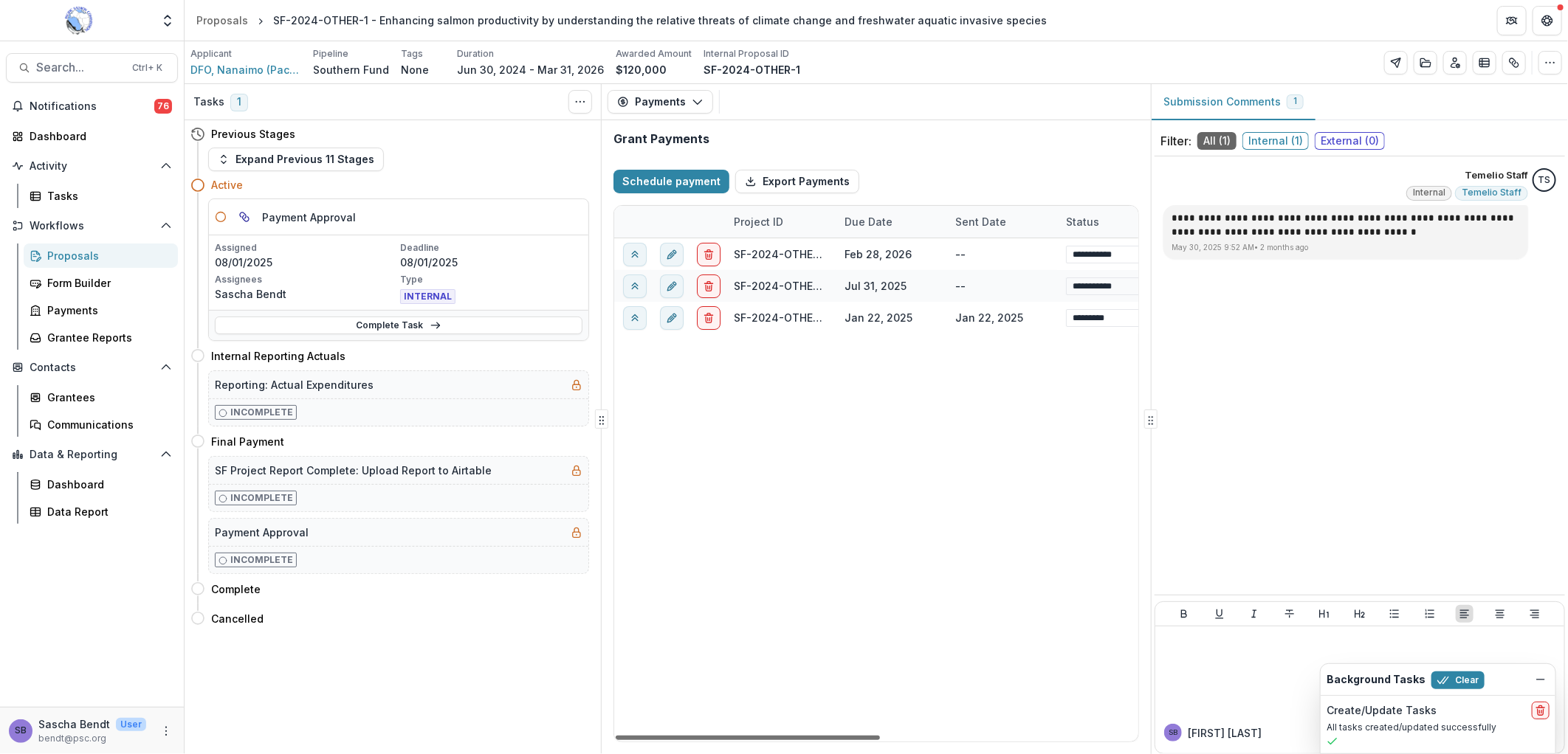 drag, startPoint x: 895, startPoint y: 733, endPoint x: 785, endPoint y: 795, distance: 126.26955 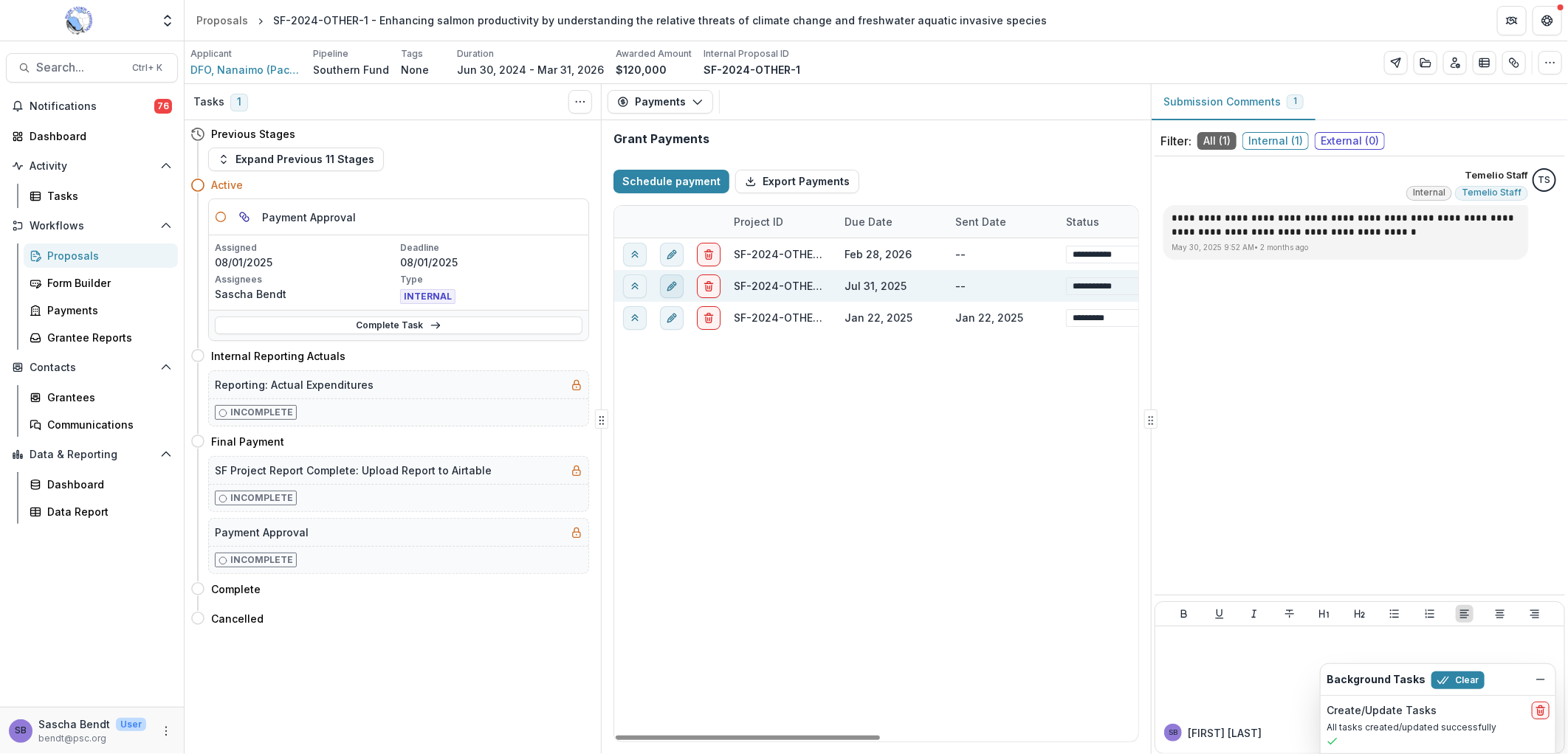 click at bounding box center (672, 286) 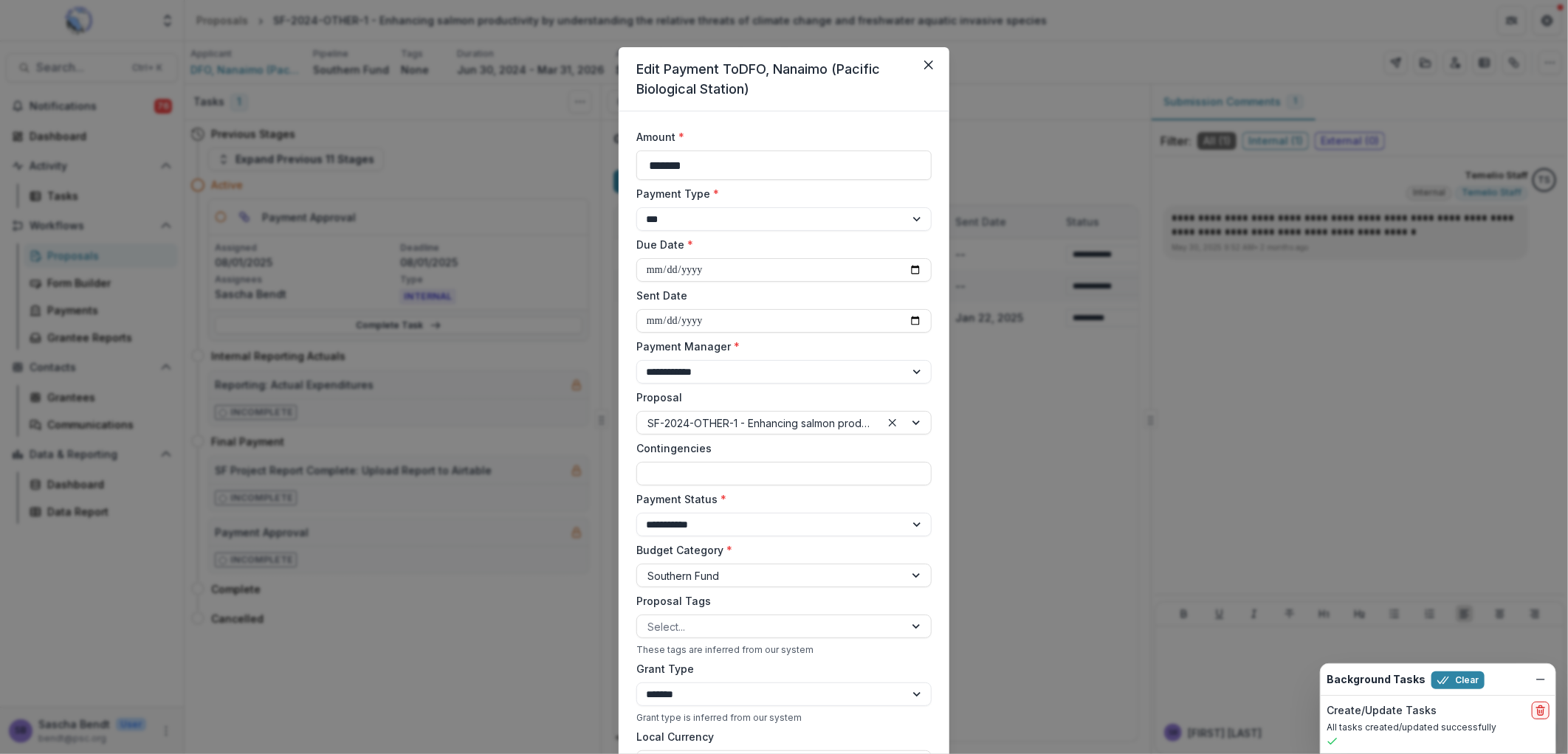 drag, startPoint x: 717, startPoint y: 166, endPoint x: 592, endPoint y: 173, distance: 125.1958 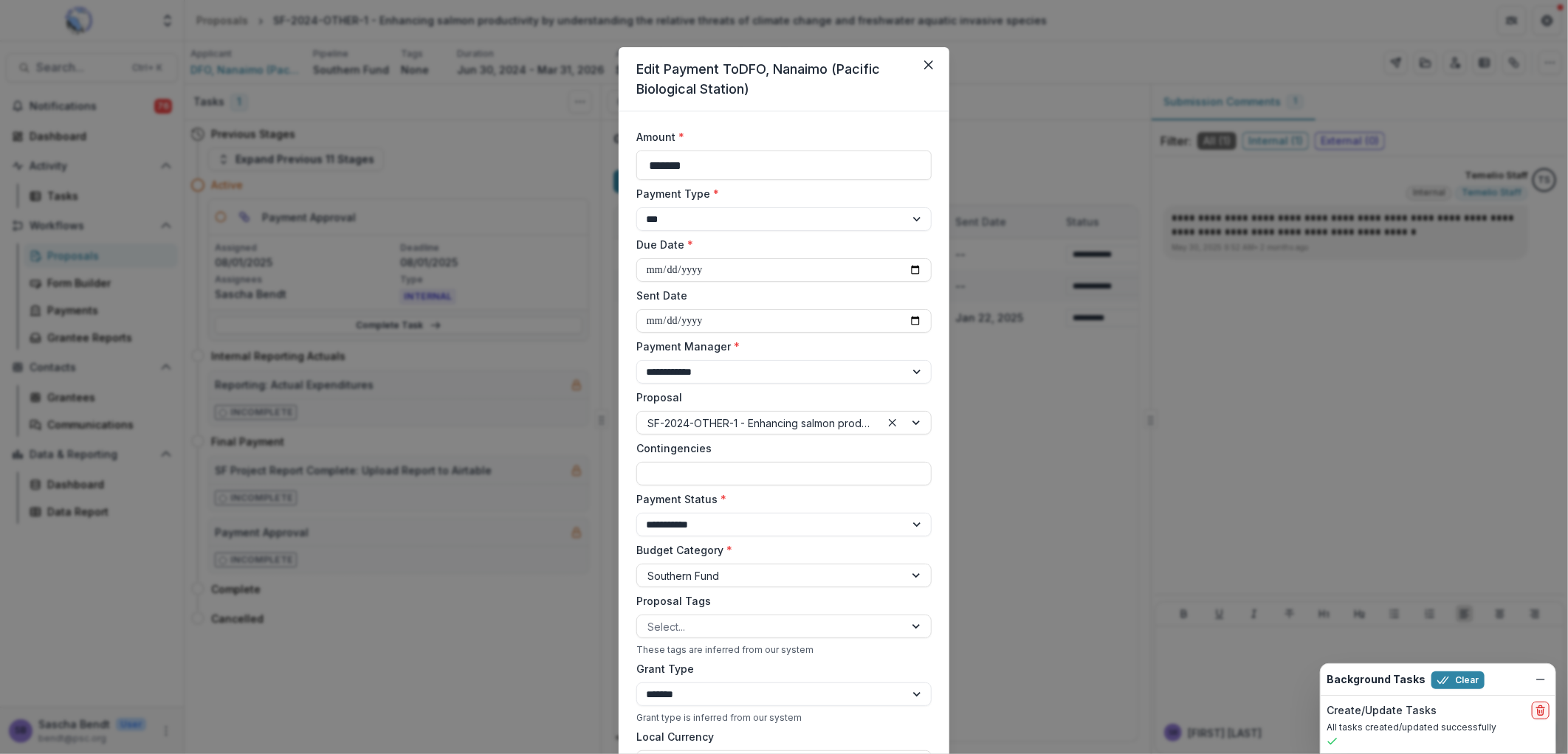 click on "**********" at bounding box center (784, 377) 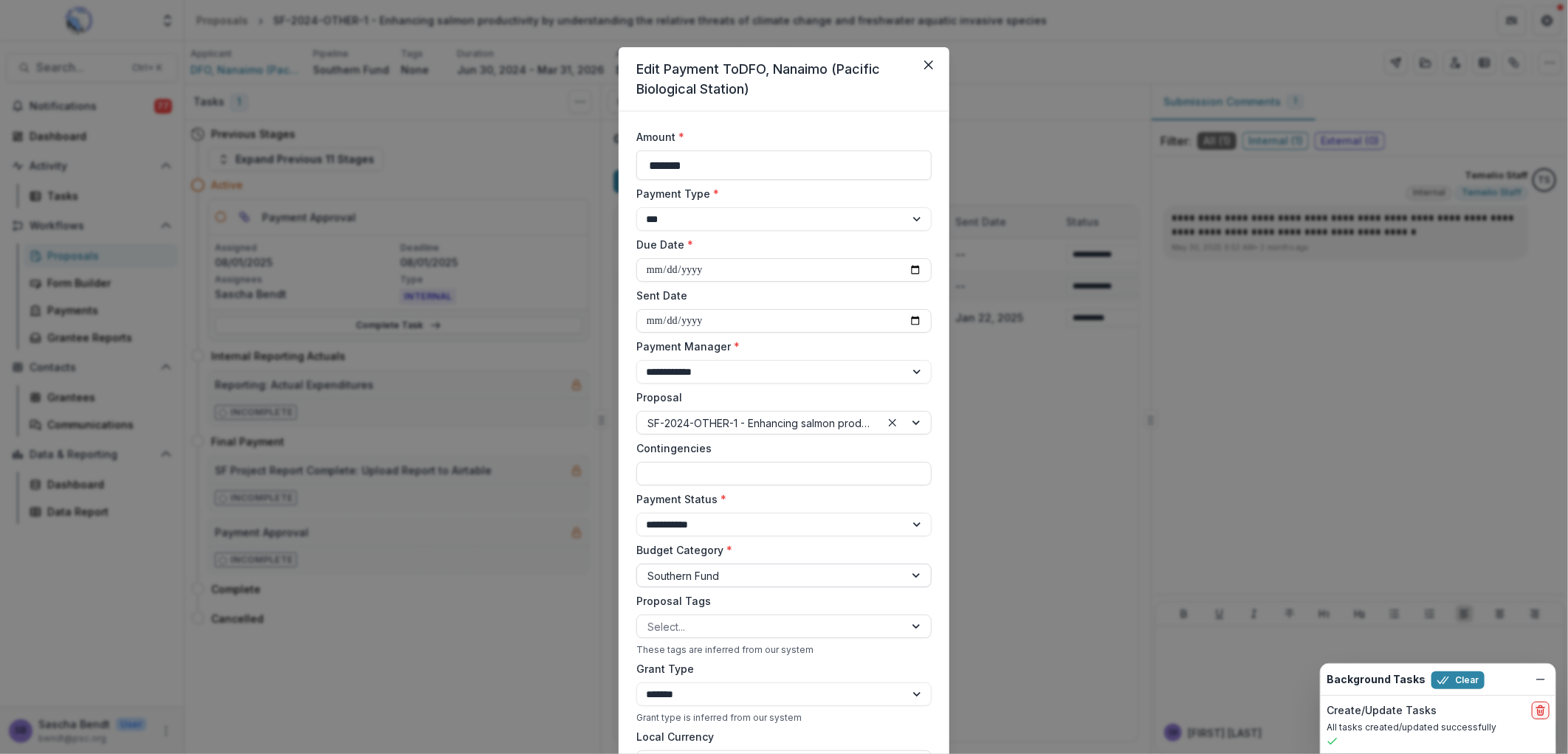 select on "****" 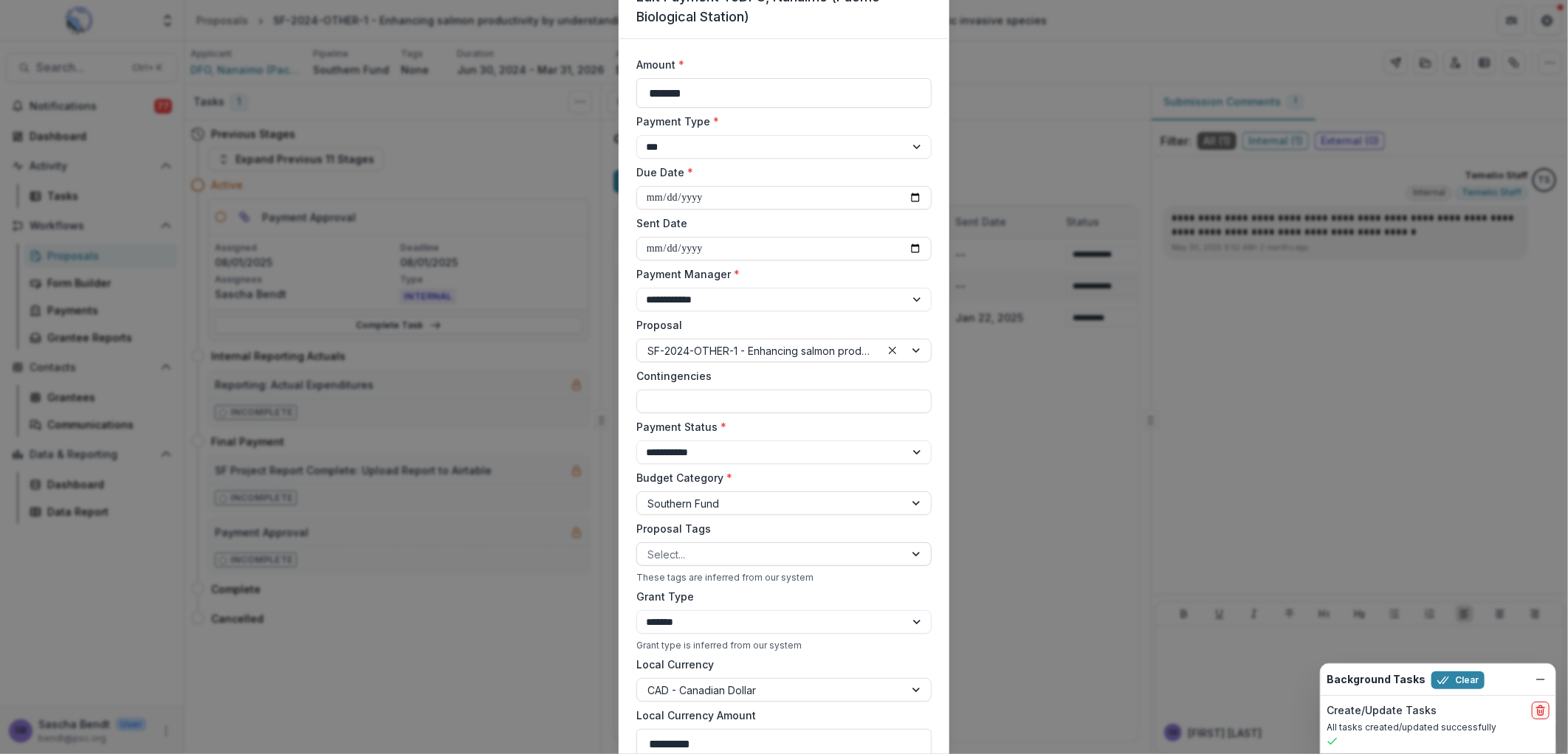 scroll, scrollTop: 71, scrollLeft: 0, axis: vertical 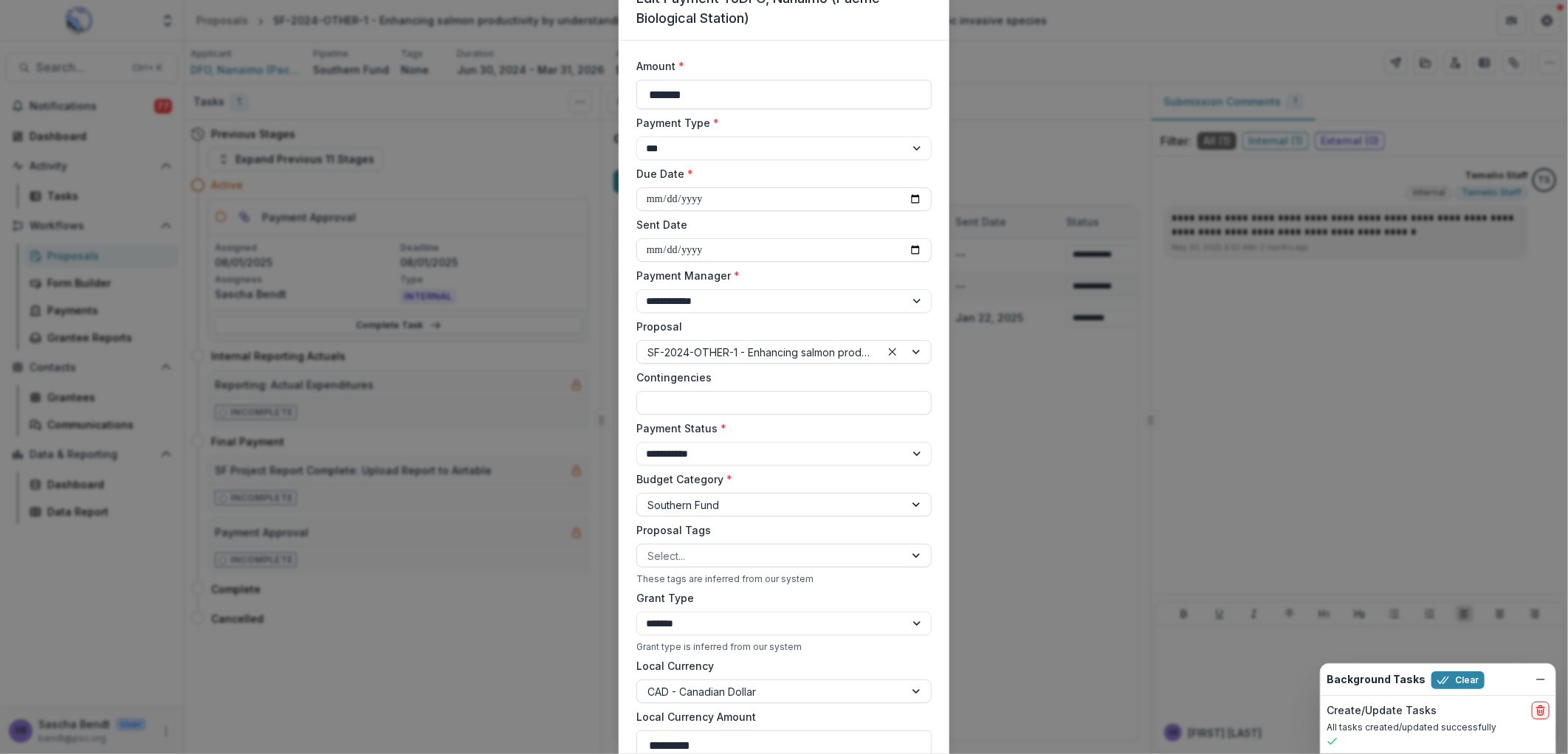 drag, startPoint x: 820, startPoint y: 454, endPoint x: 816, endPoint y: 467, distance: 13.601471 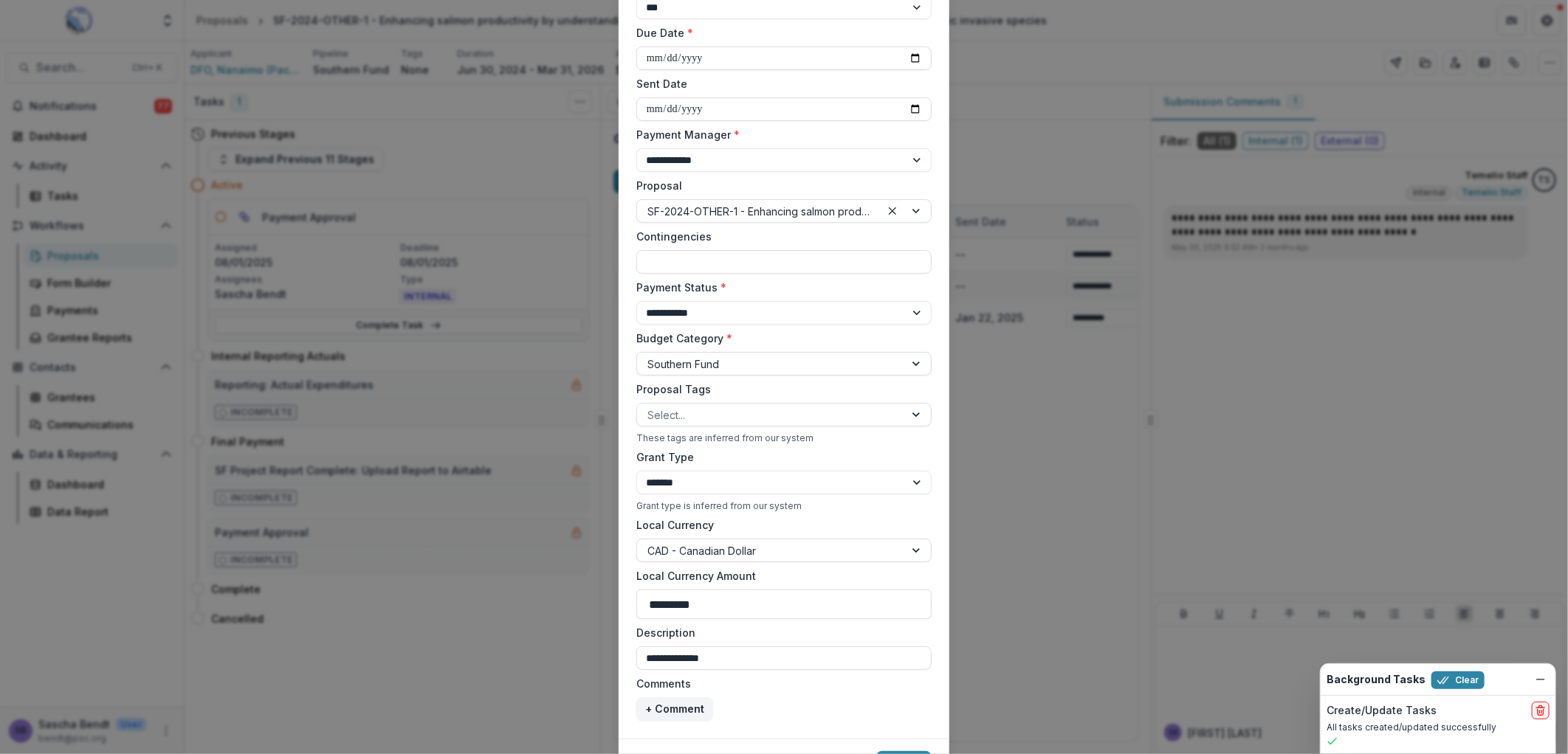 scroll, scrollTop: 290, scrollLeft: 0, axis: vertical 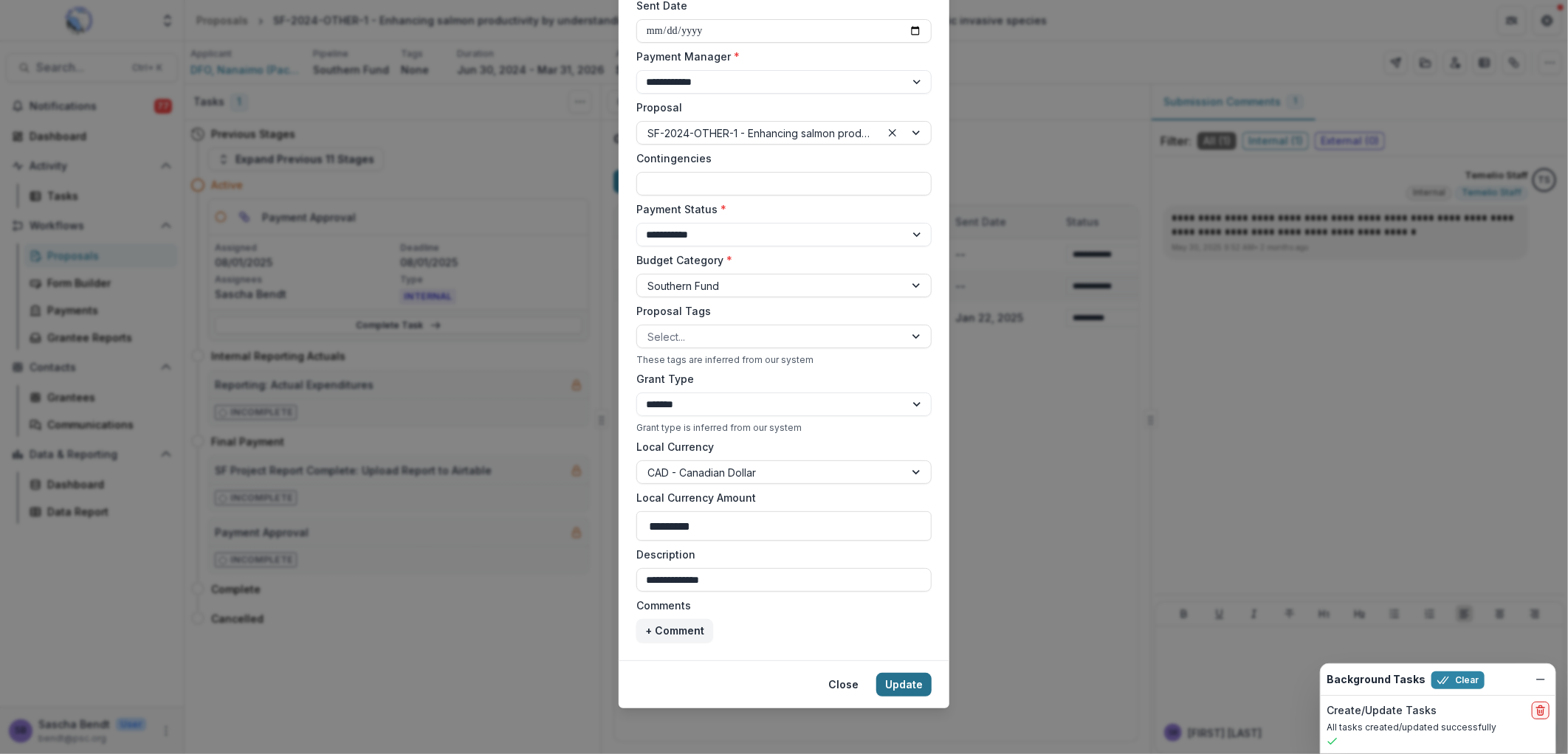 click on "Update" at bounding box center (904, 685) 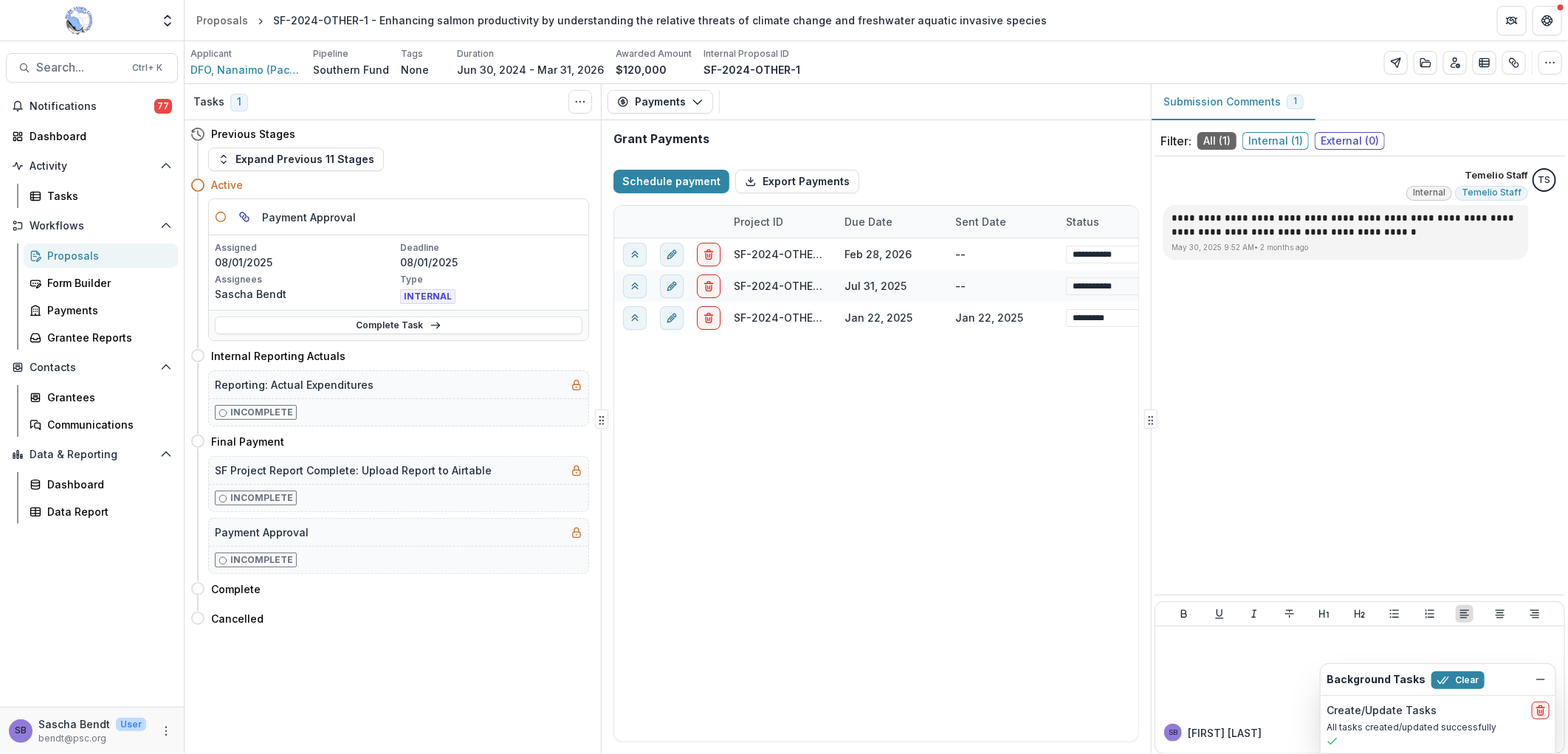 select on "**********" 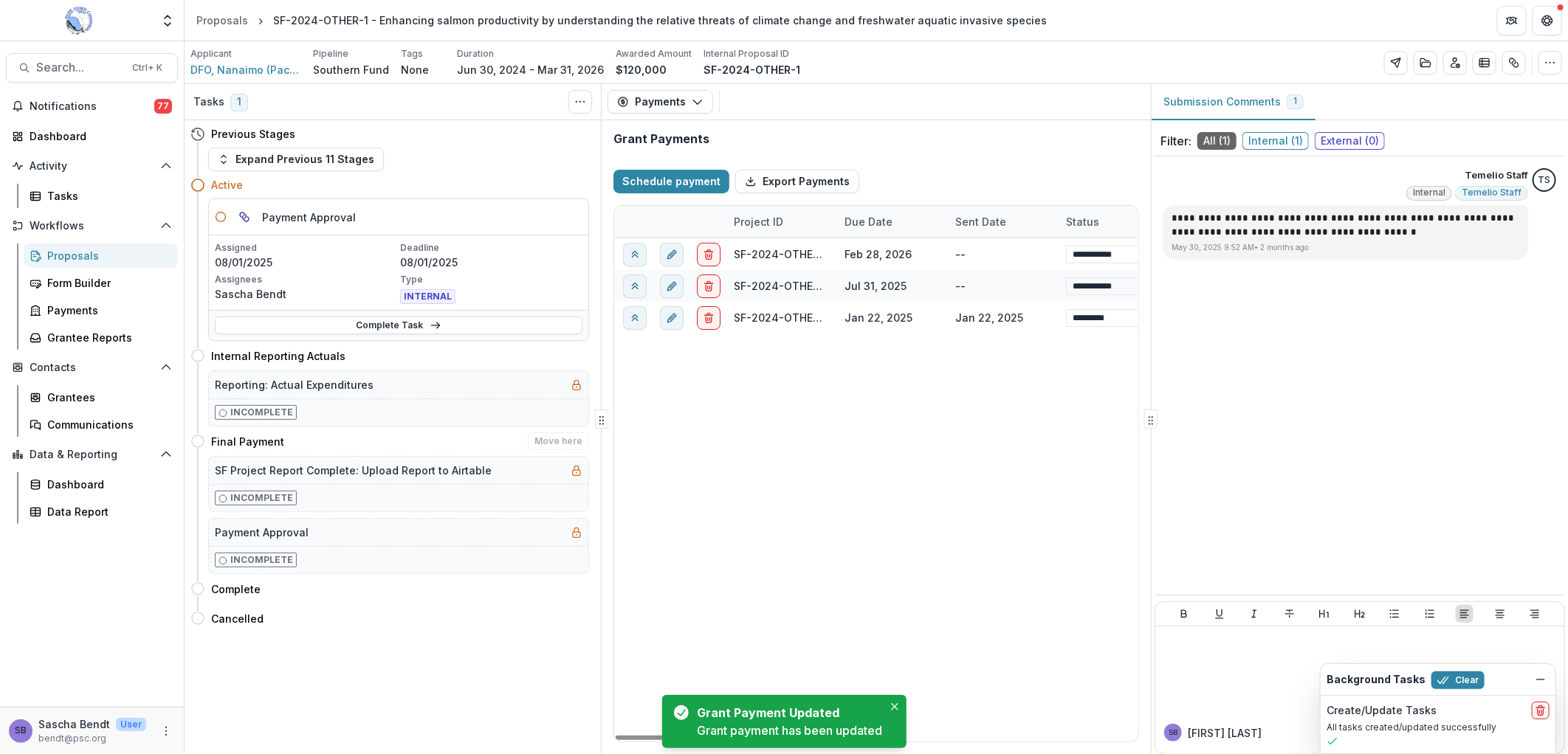 select on "******" 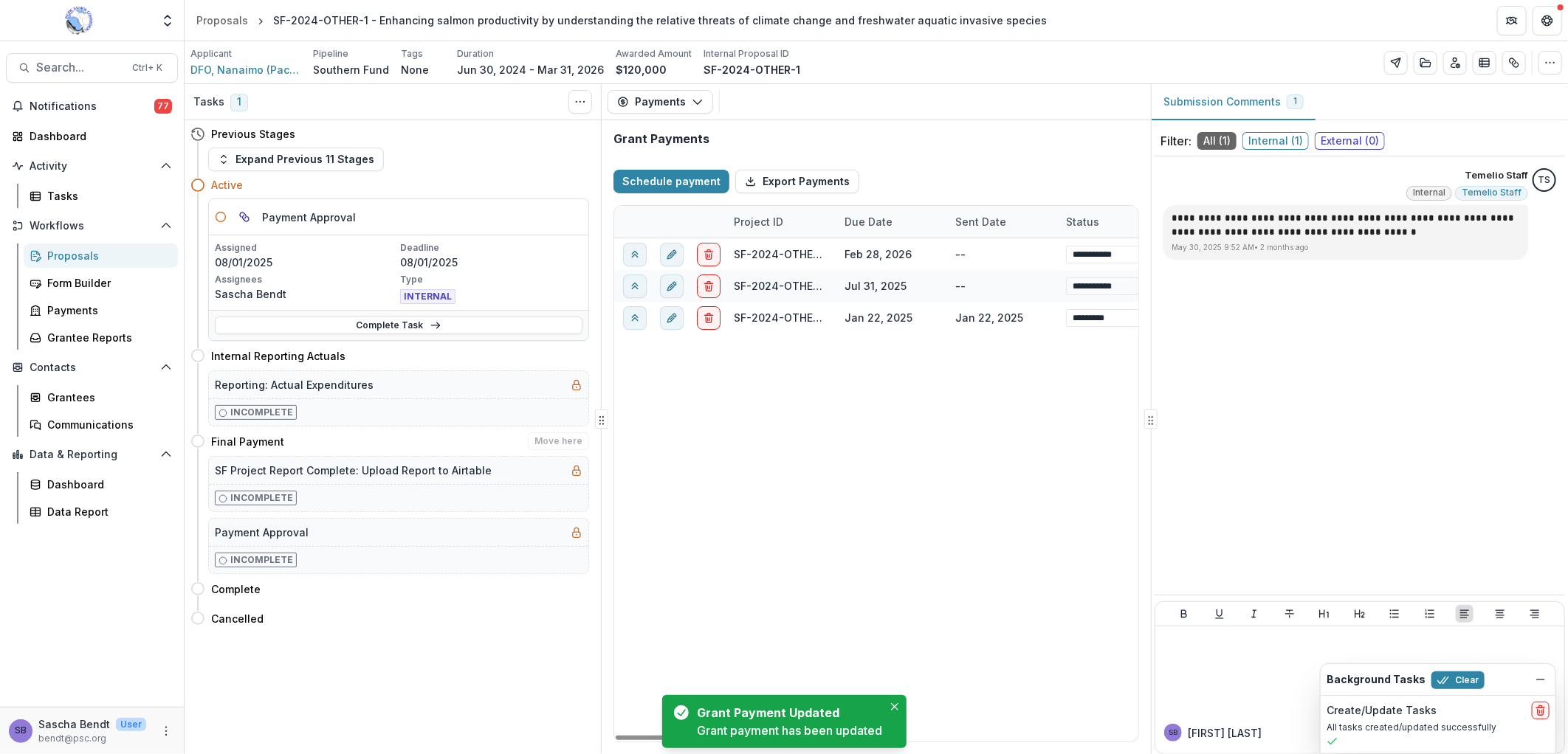 select on "****" 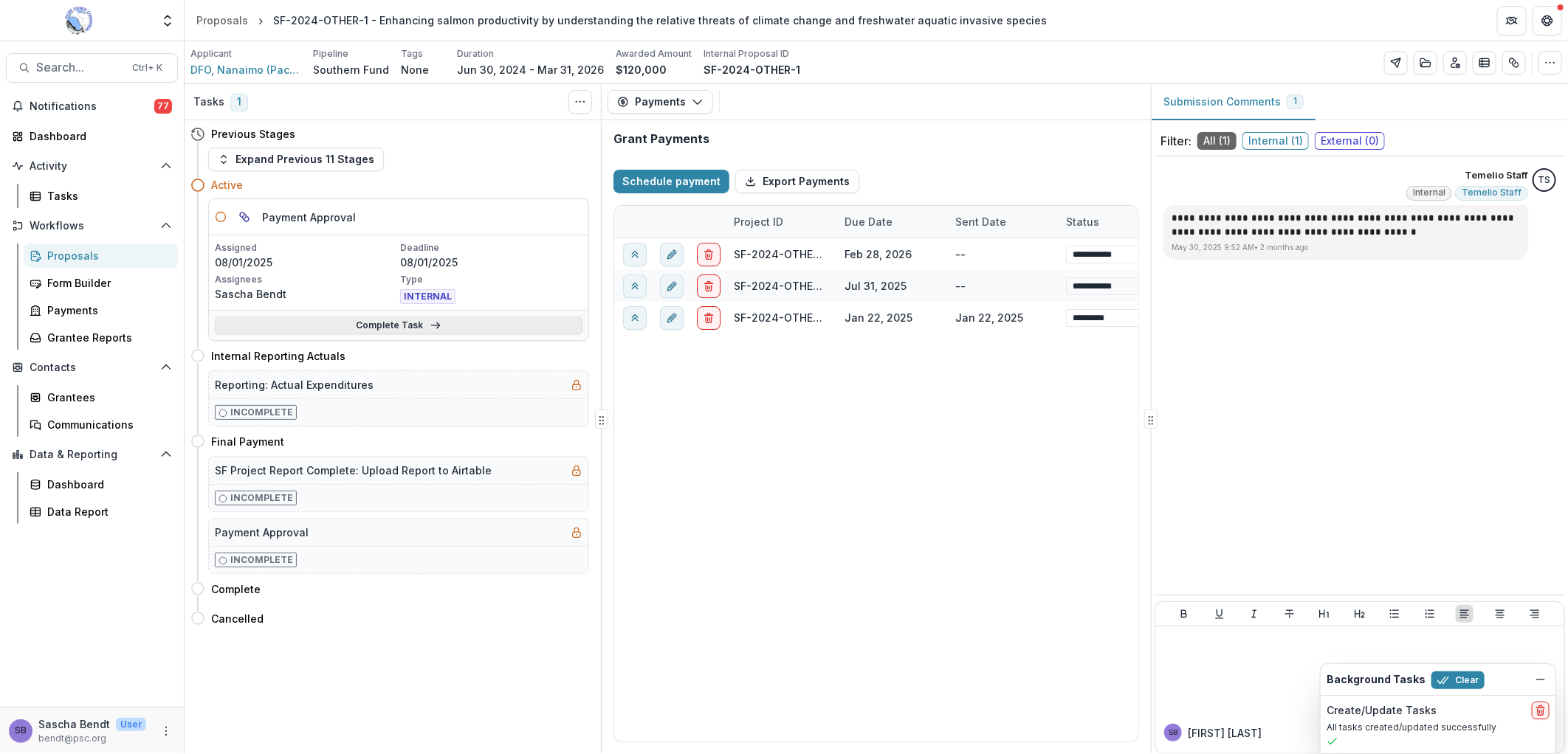 click on "Complete Task" at bounding box center [399, 325] 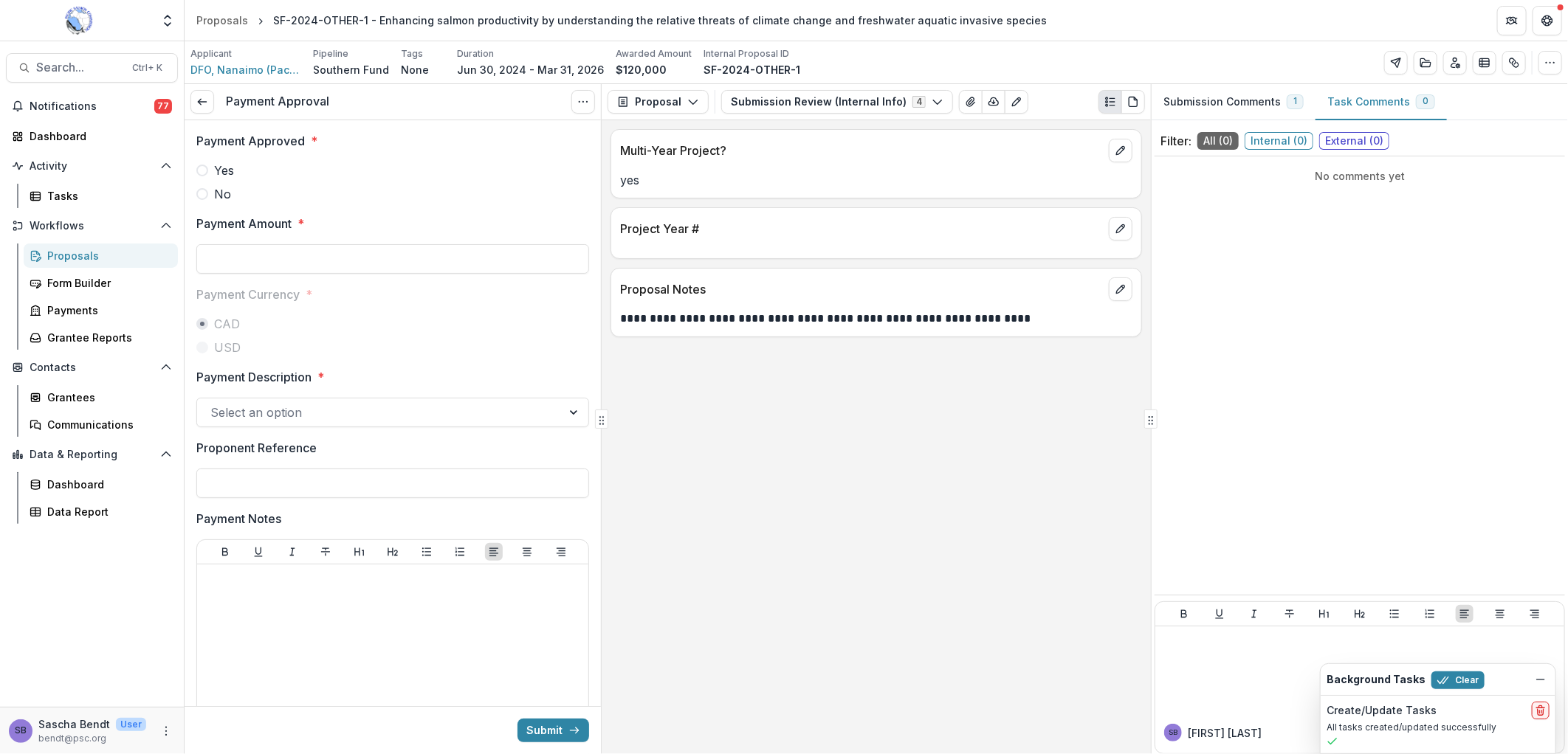 click on "Yes" at bounding box center (224, 170) 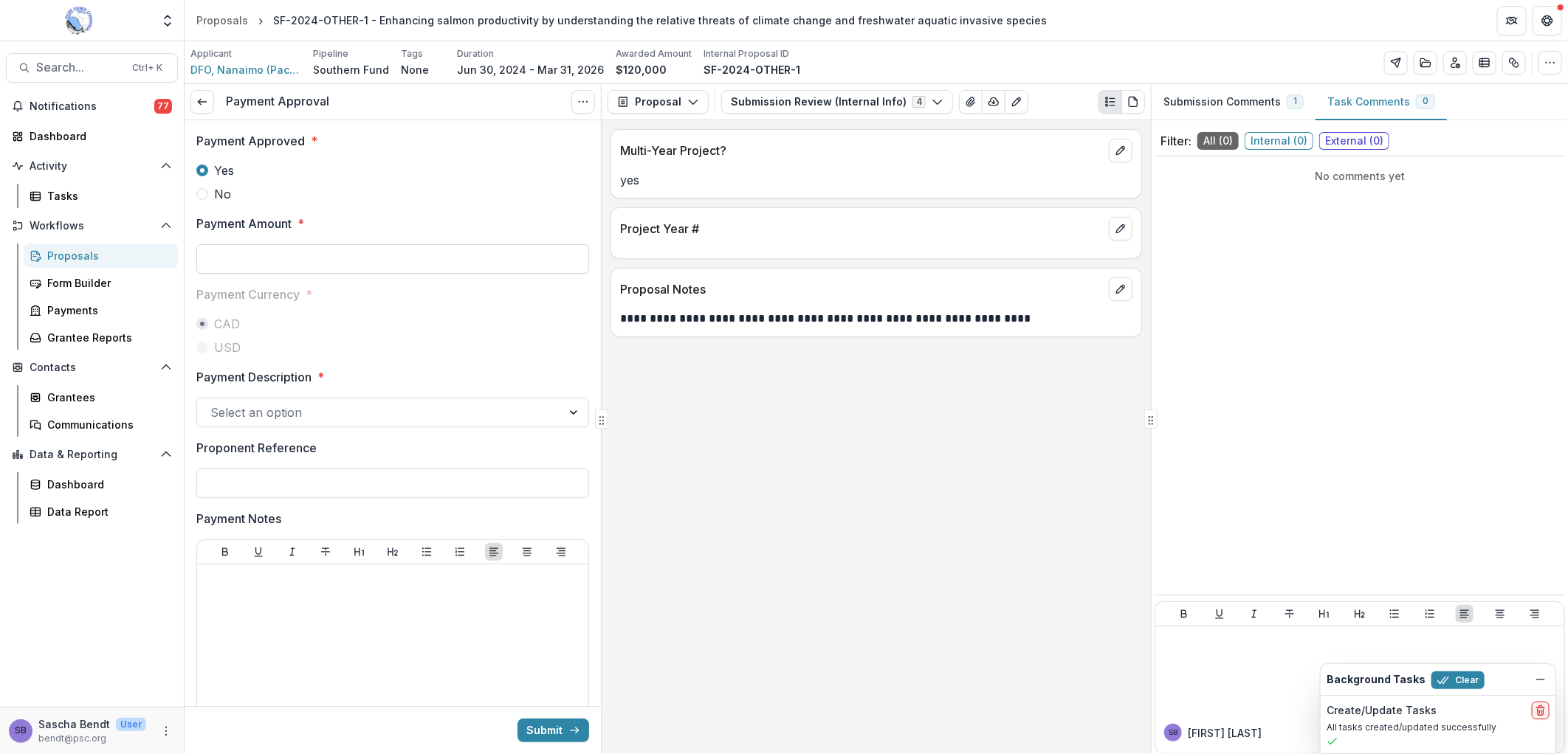 click on "Payment Amount *" at bounding box center (393, 259) 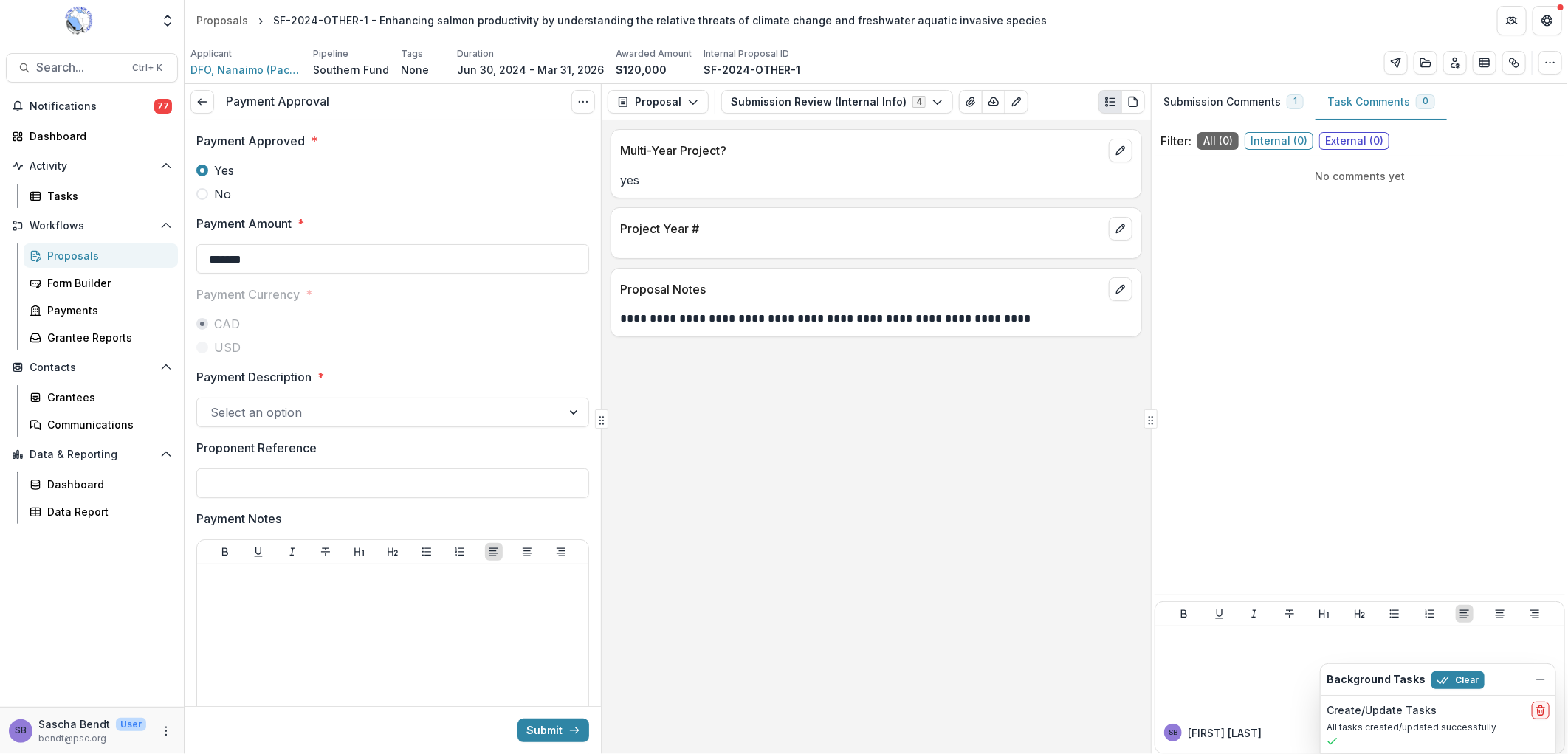 type on "*******" 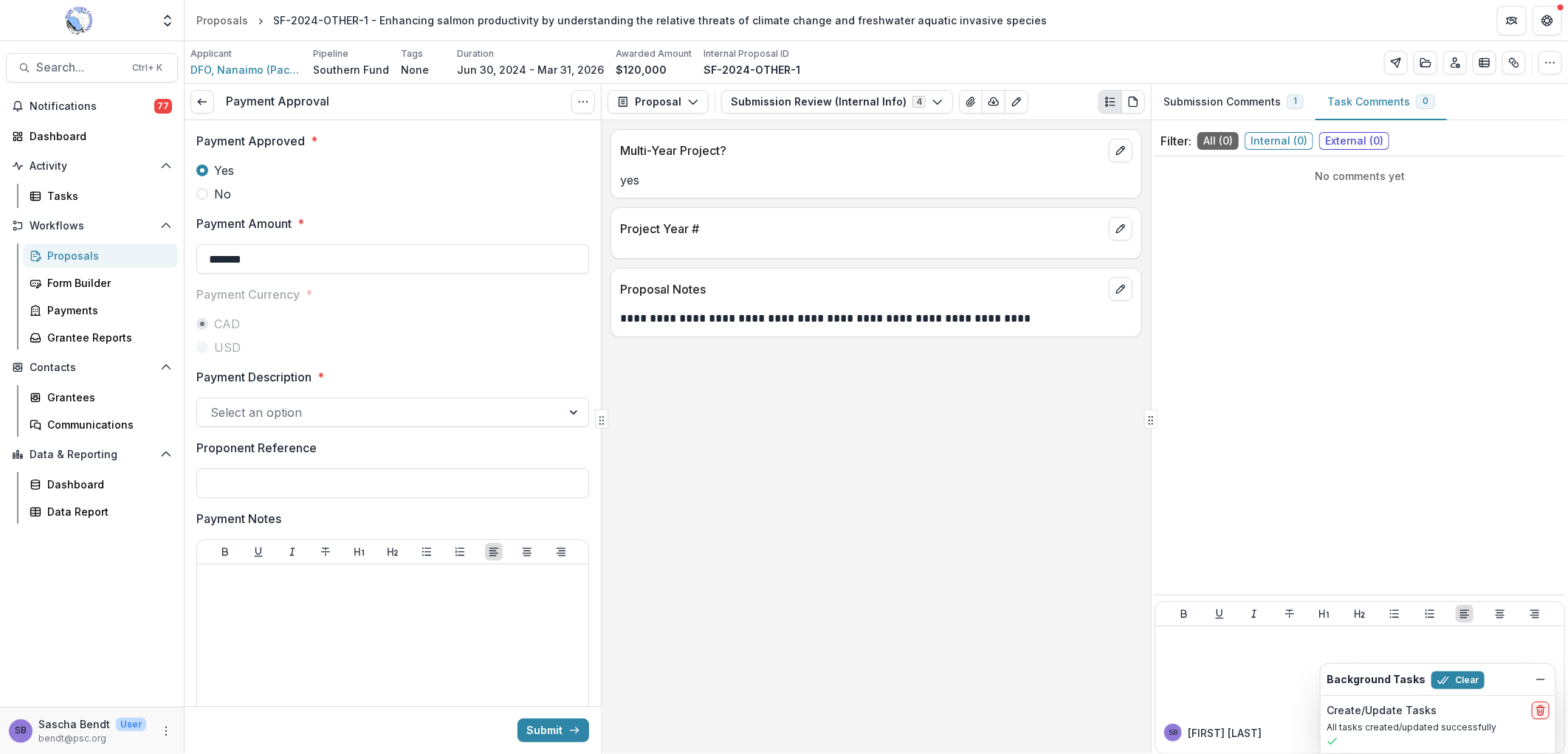 click at bounding box center [379, 412] 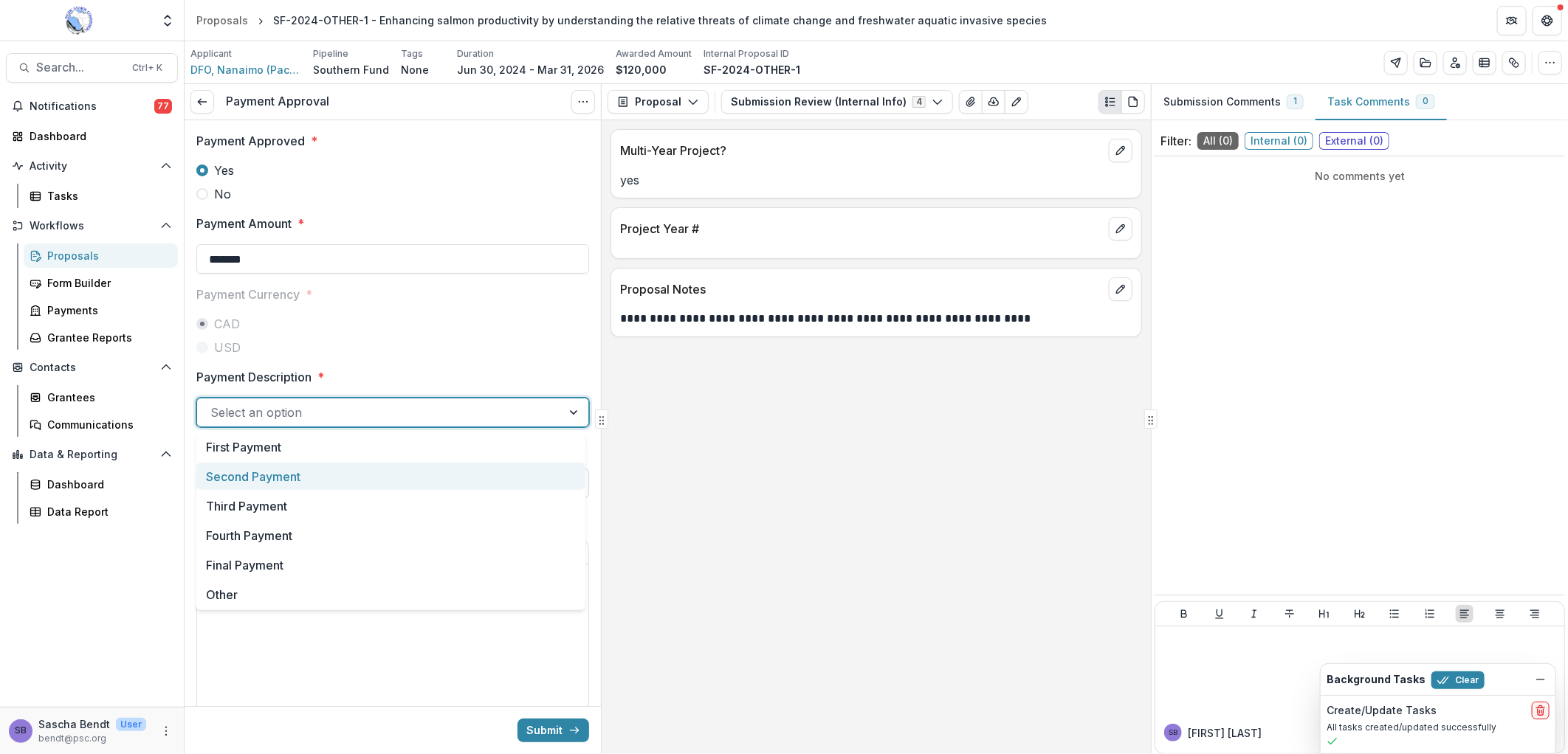 click on "Second Payment" at bounding box center [391, 476] 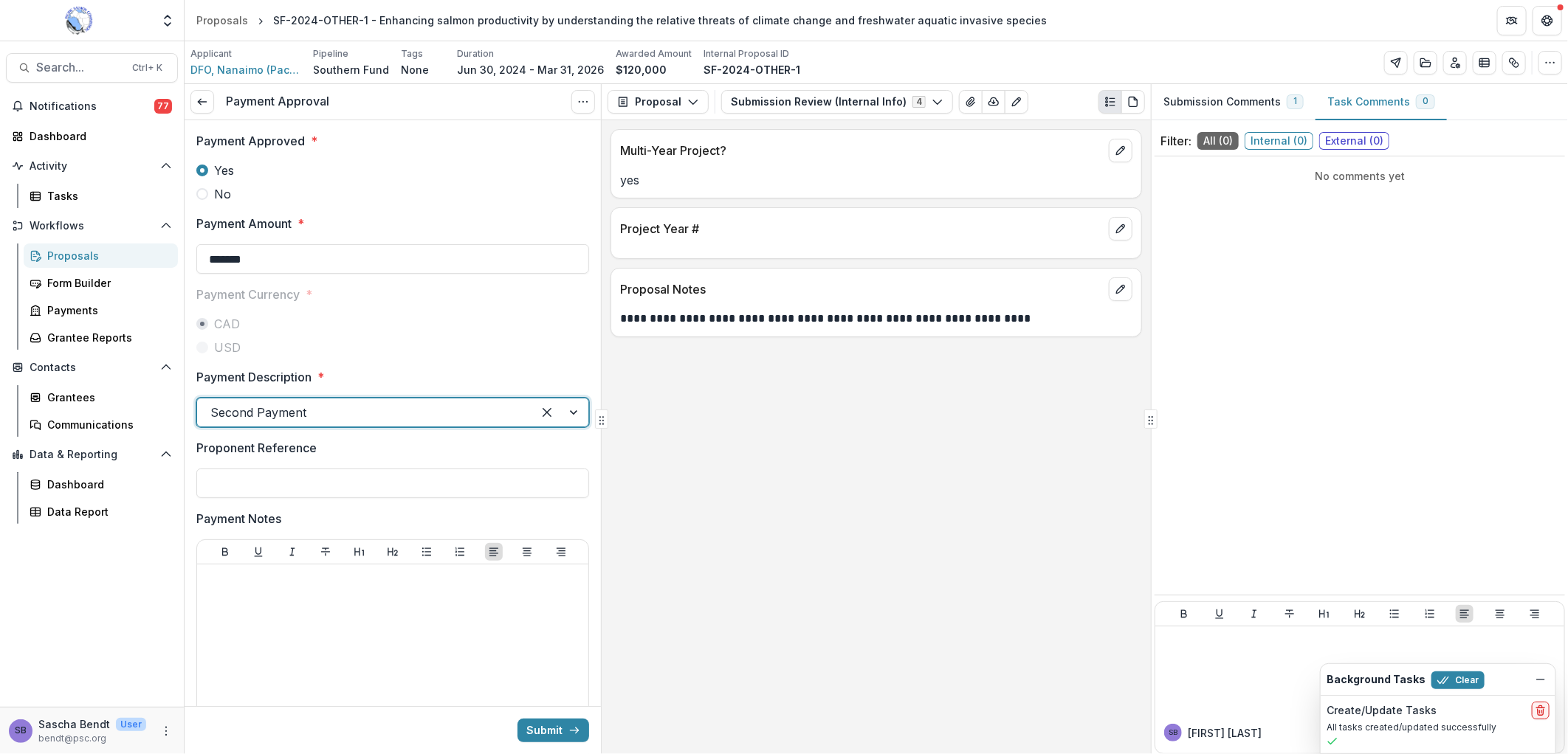 click on "Submission Comments  1" at bounding box center [1234, 102] 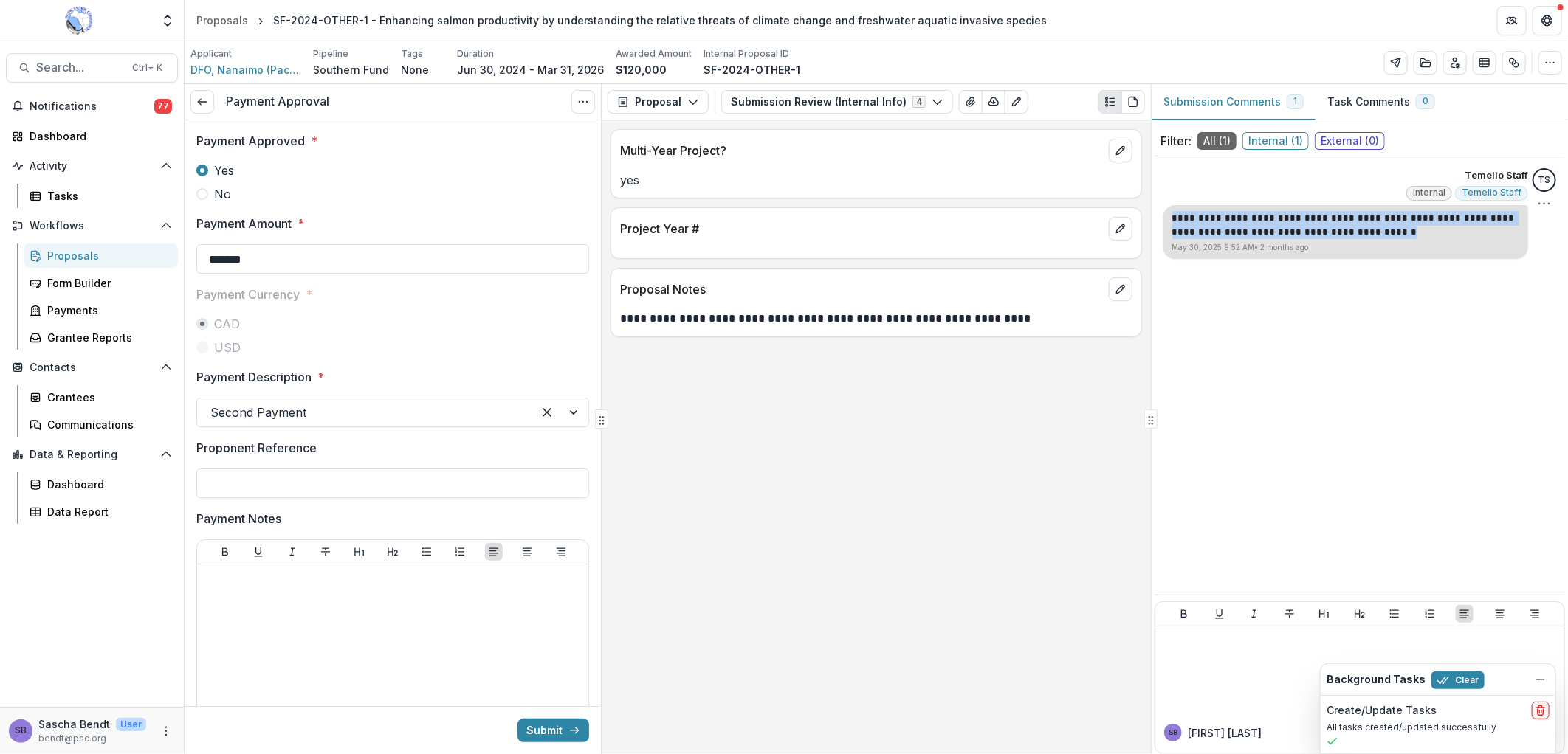 drag, startPoint x: 1405, startPoint y: 229, endPoint x: 1171, endPoint y: 215, distance: 234.41843 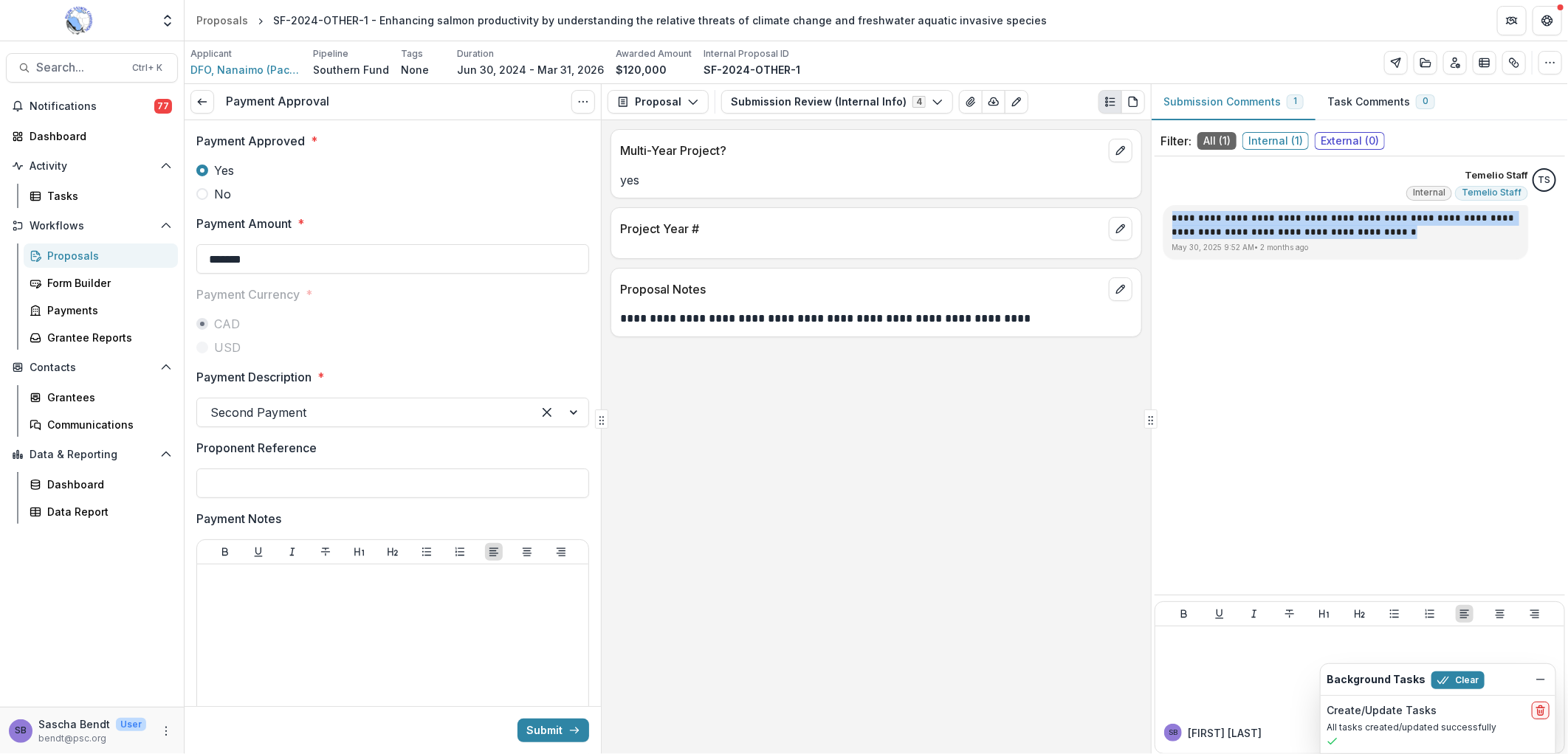 copy on "**********" 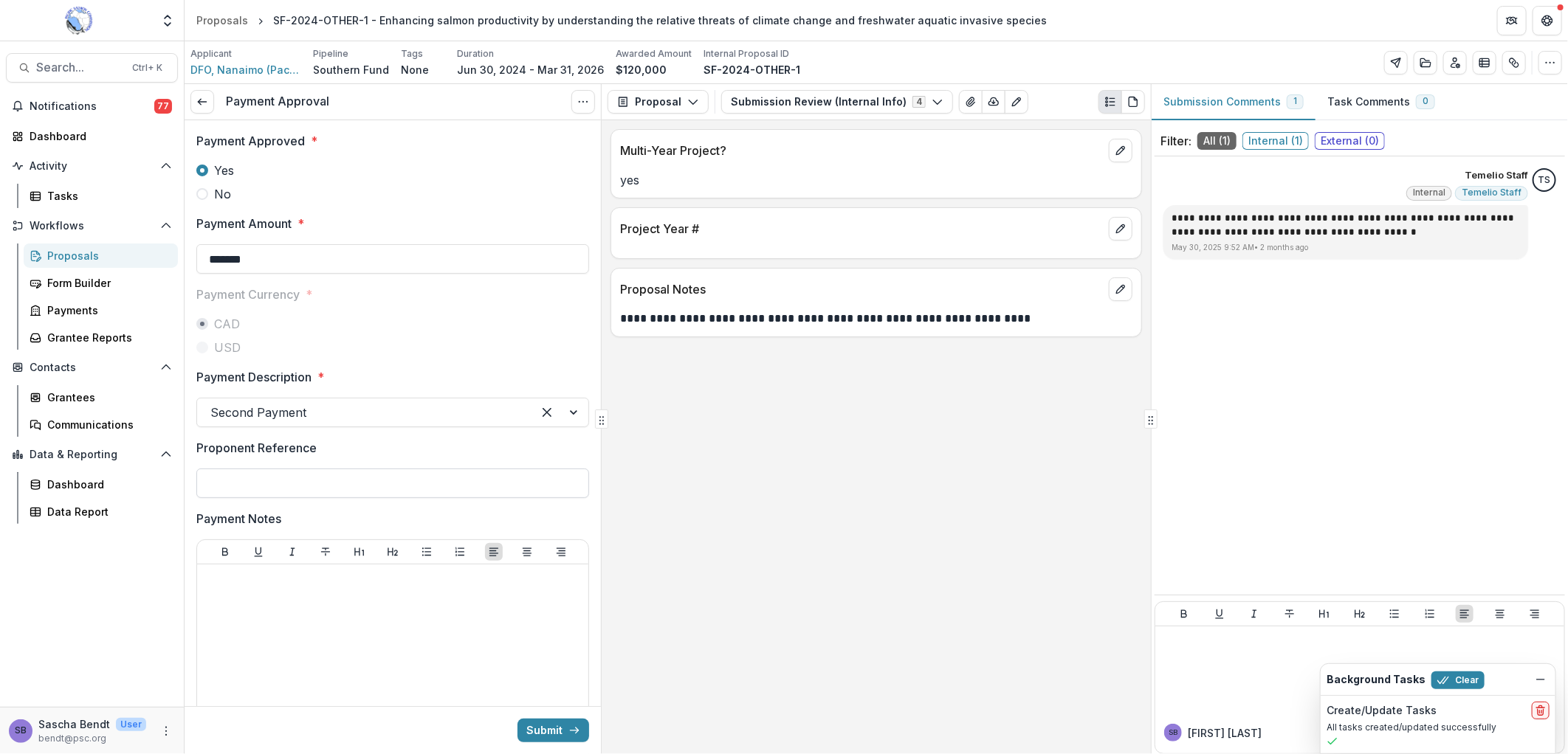 click on "Proponent Reference" at bounding box center (393, 483) 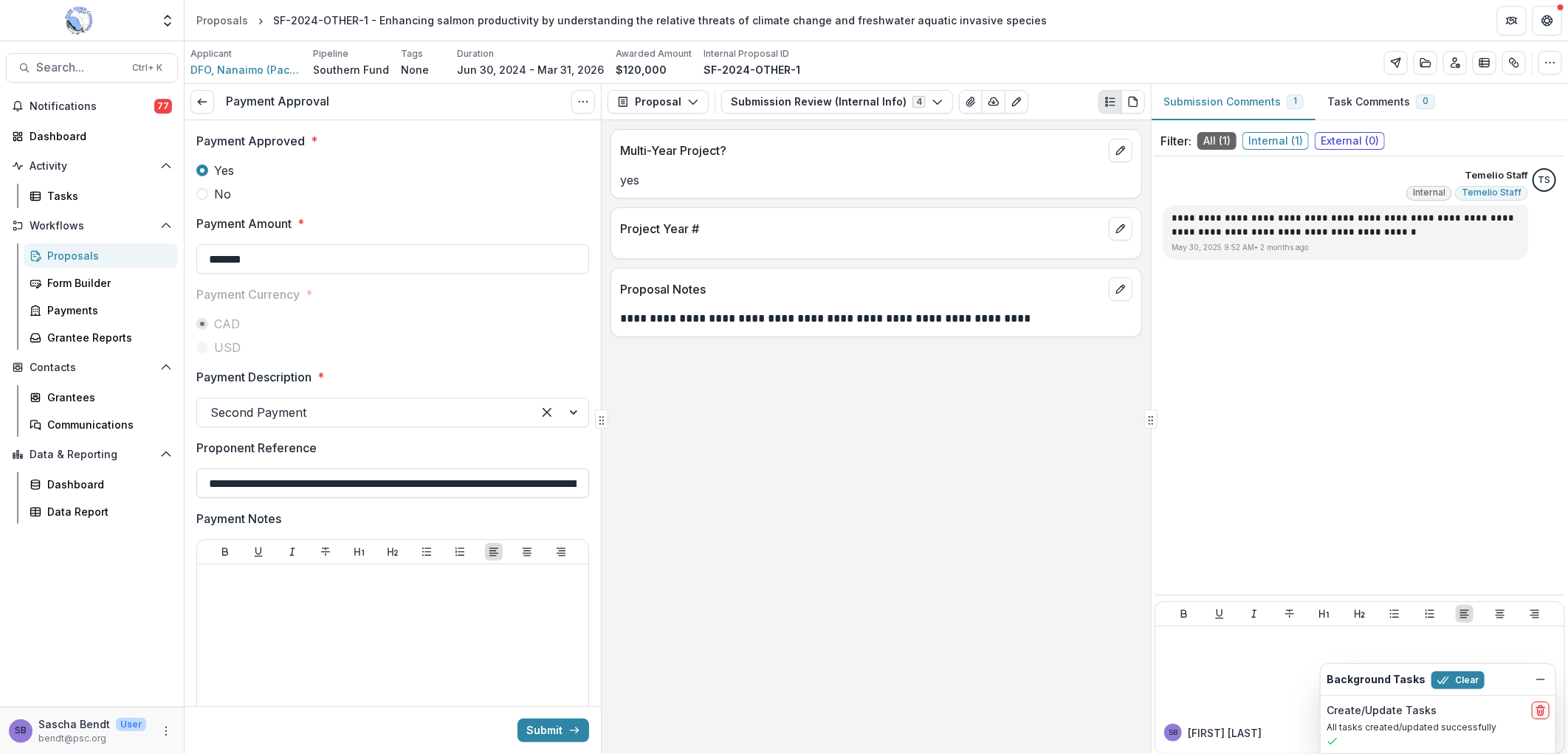 scroll, scrollTop: 0, scrollLeft: 341, axis: horizontal 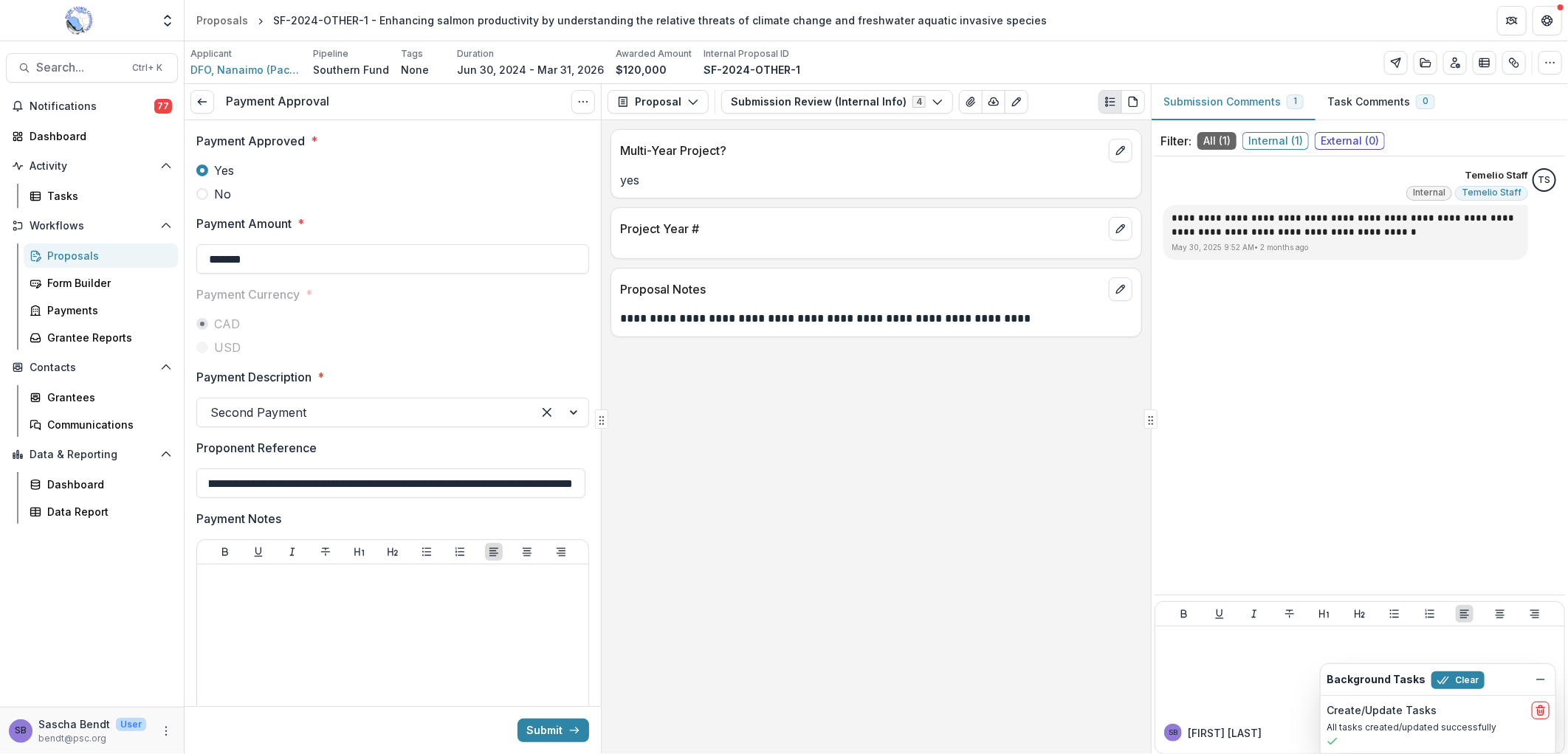 type on "**********" 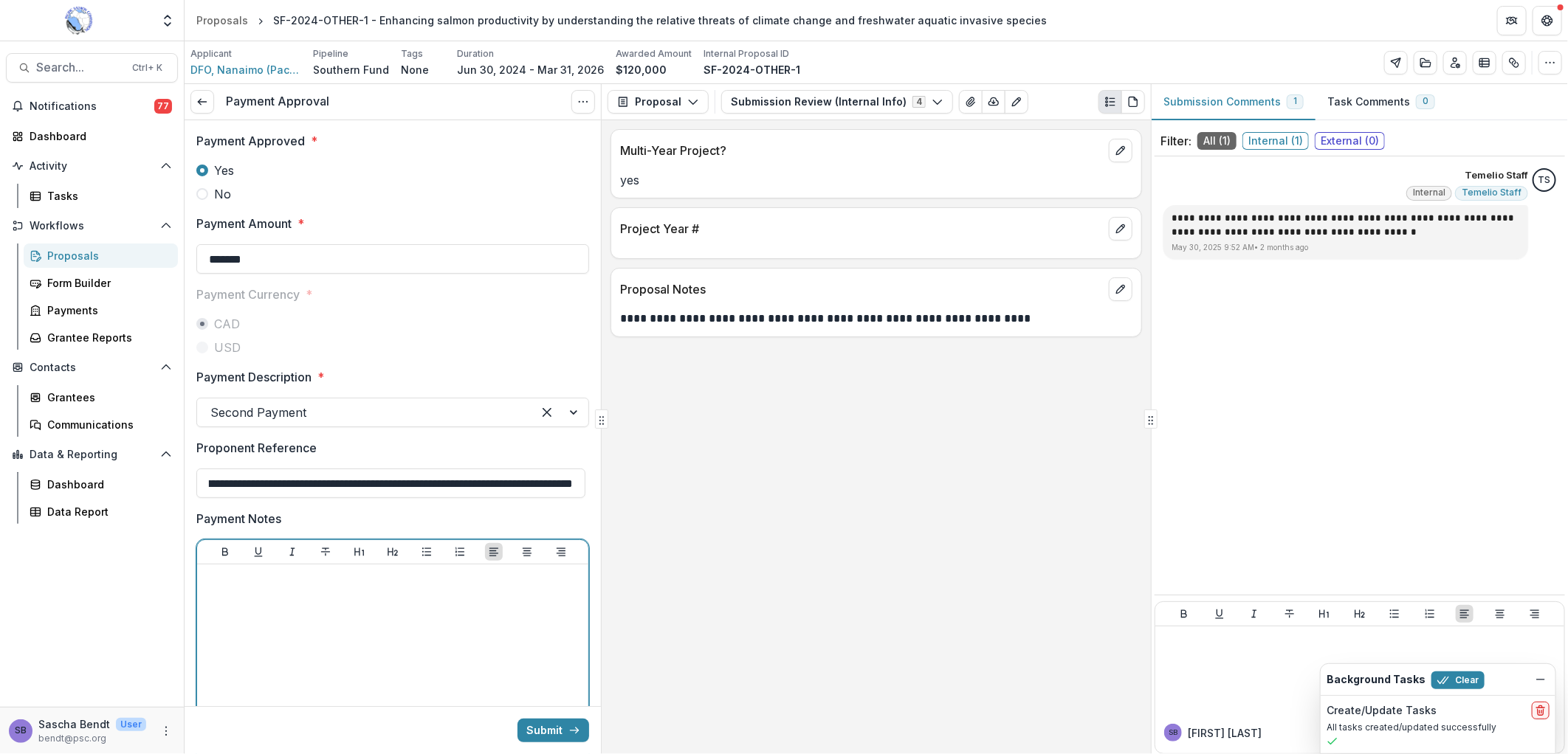 click at bounding box center (393, 681) 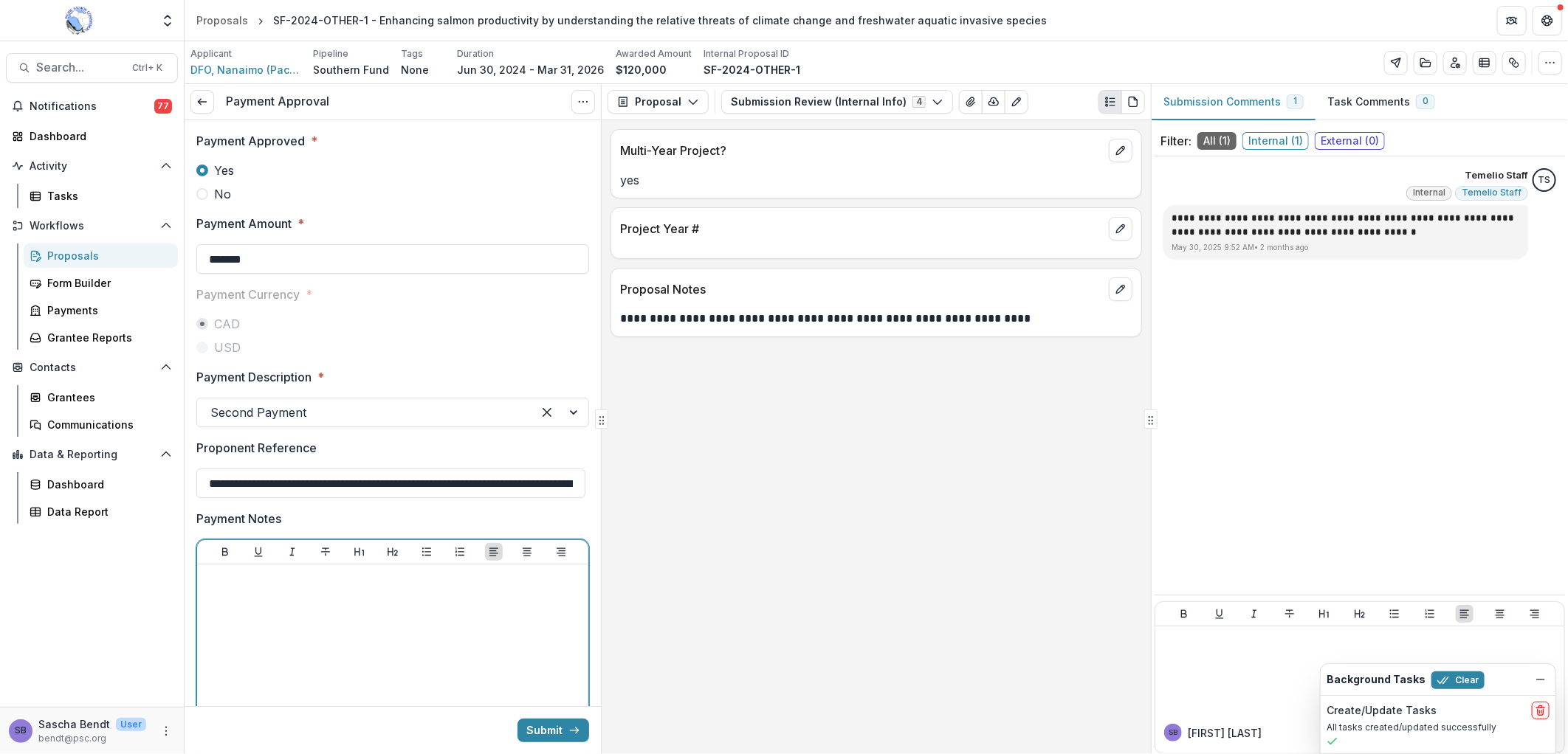 type 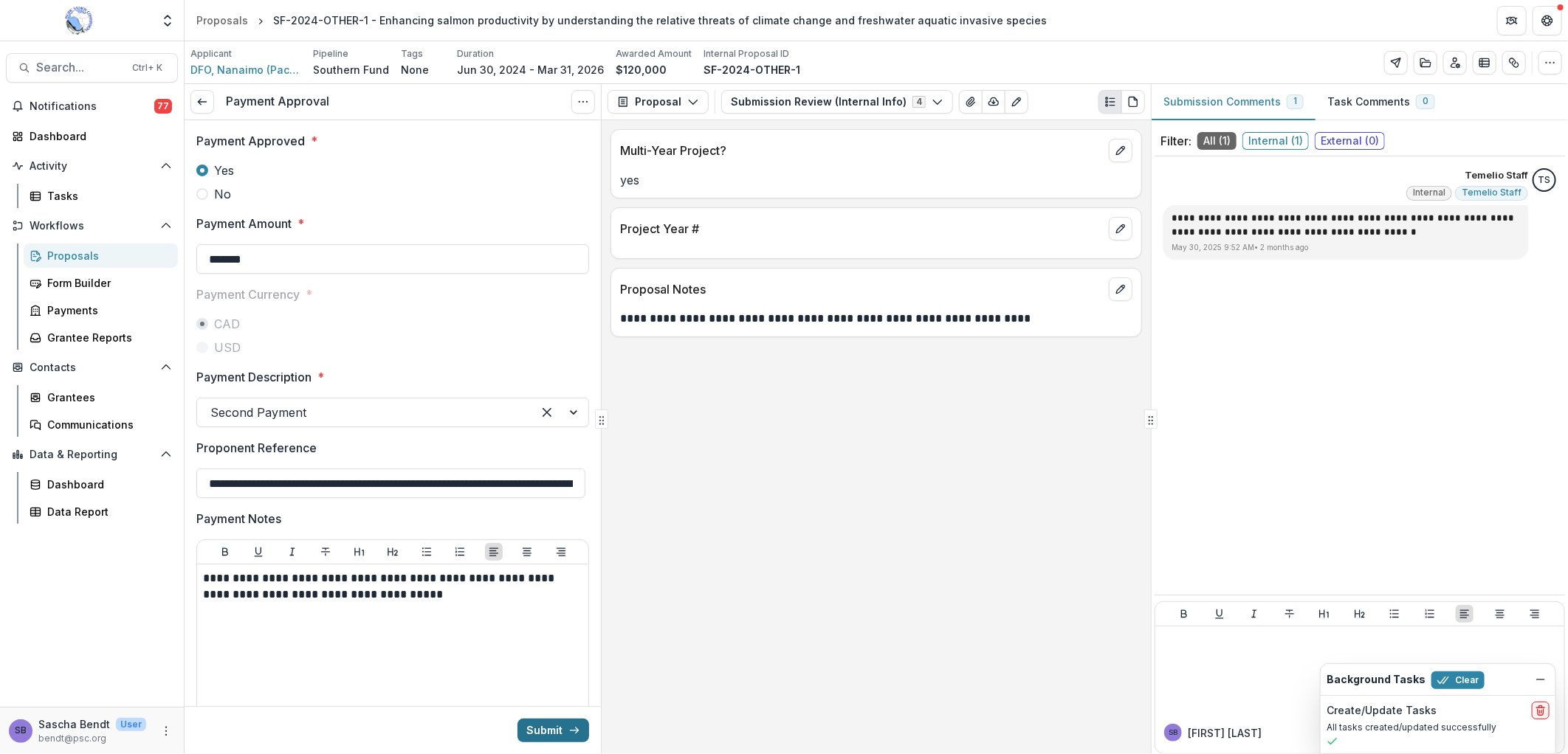 click on "Submit" at bounding box center (553, 730) 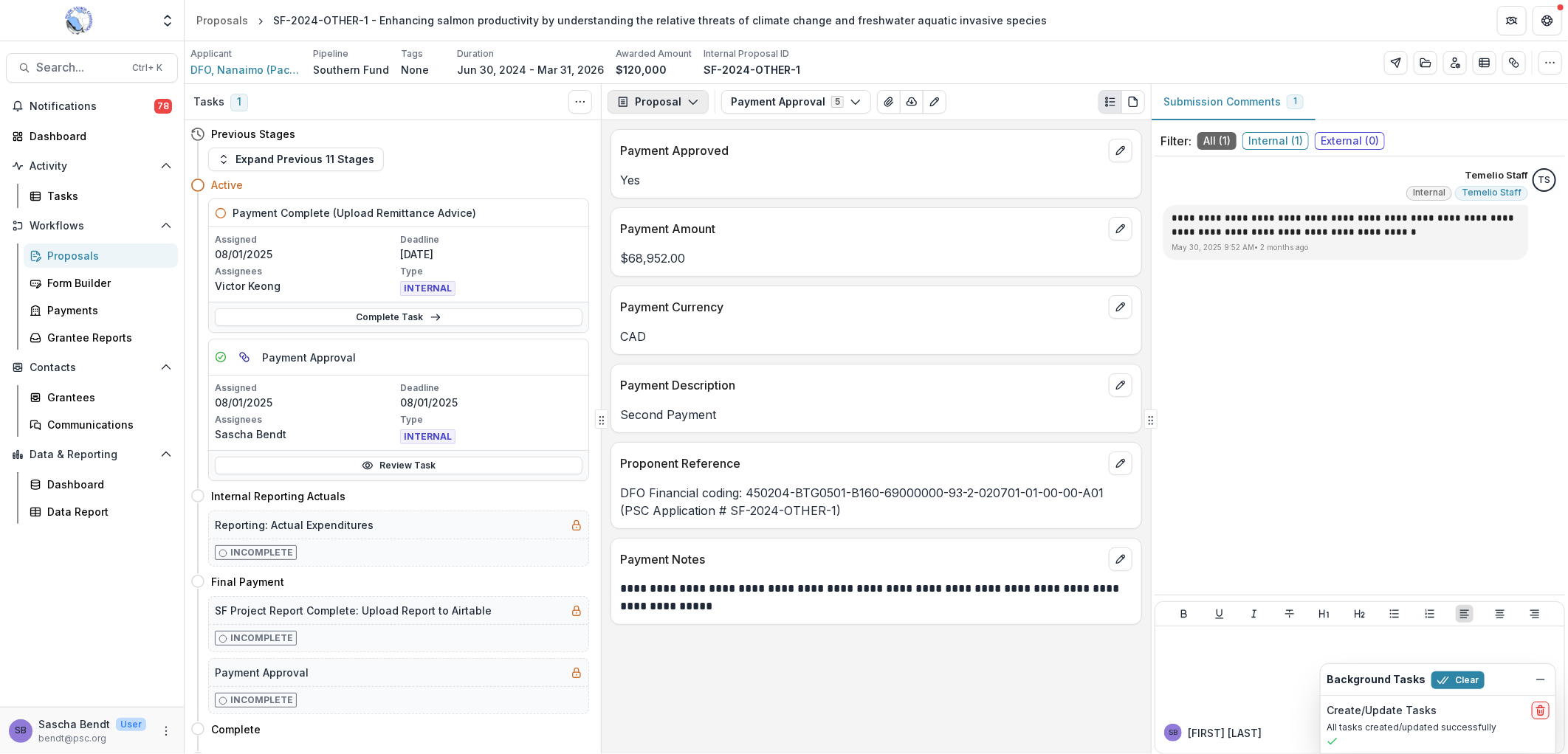 click on "Proposal" at bounding box center [658, 102] 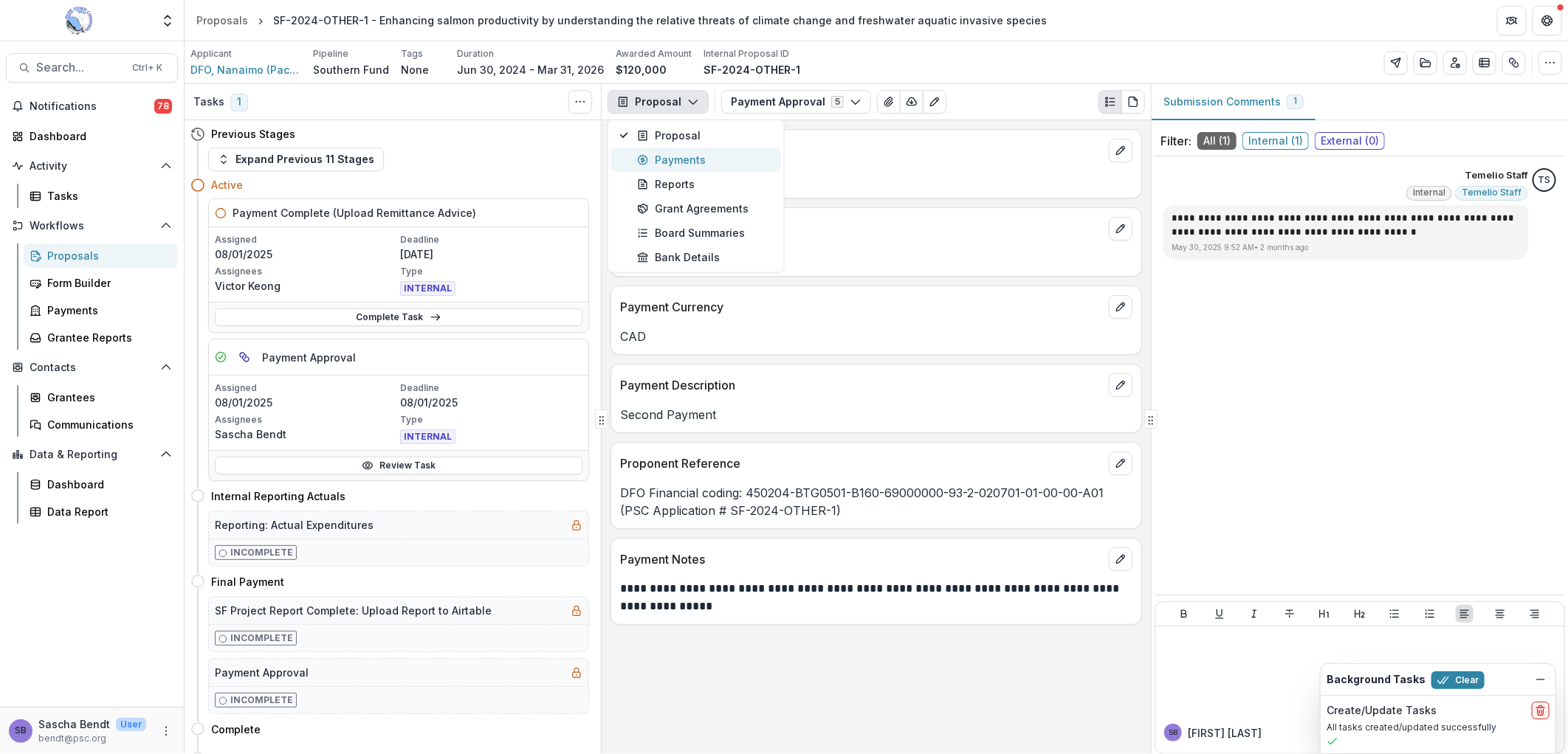click on "Payments" at bounding box center (704, 159) 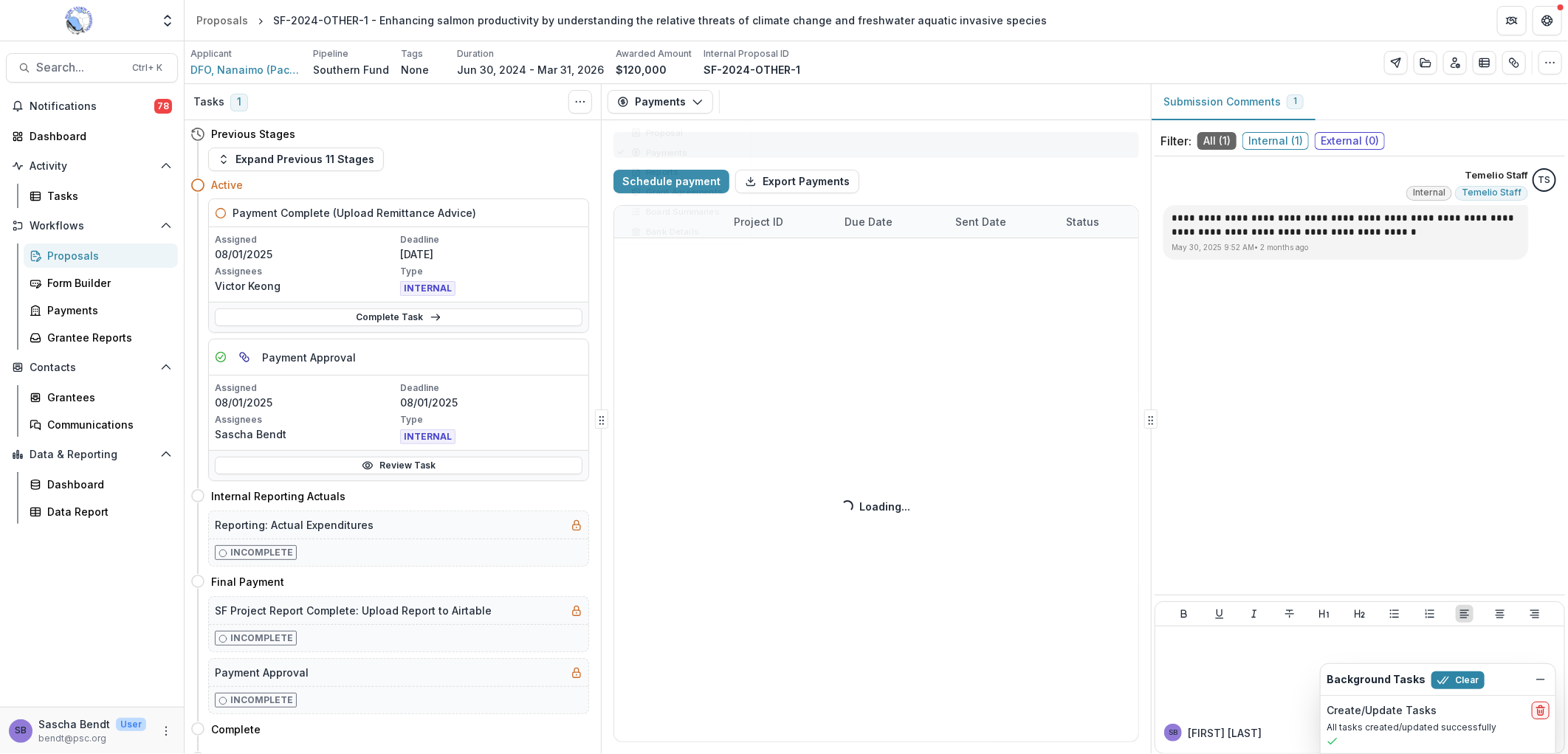 select on "******" 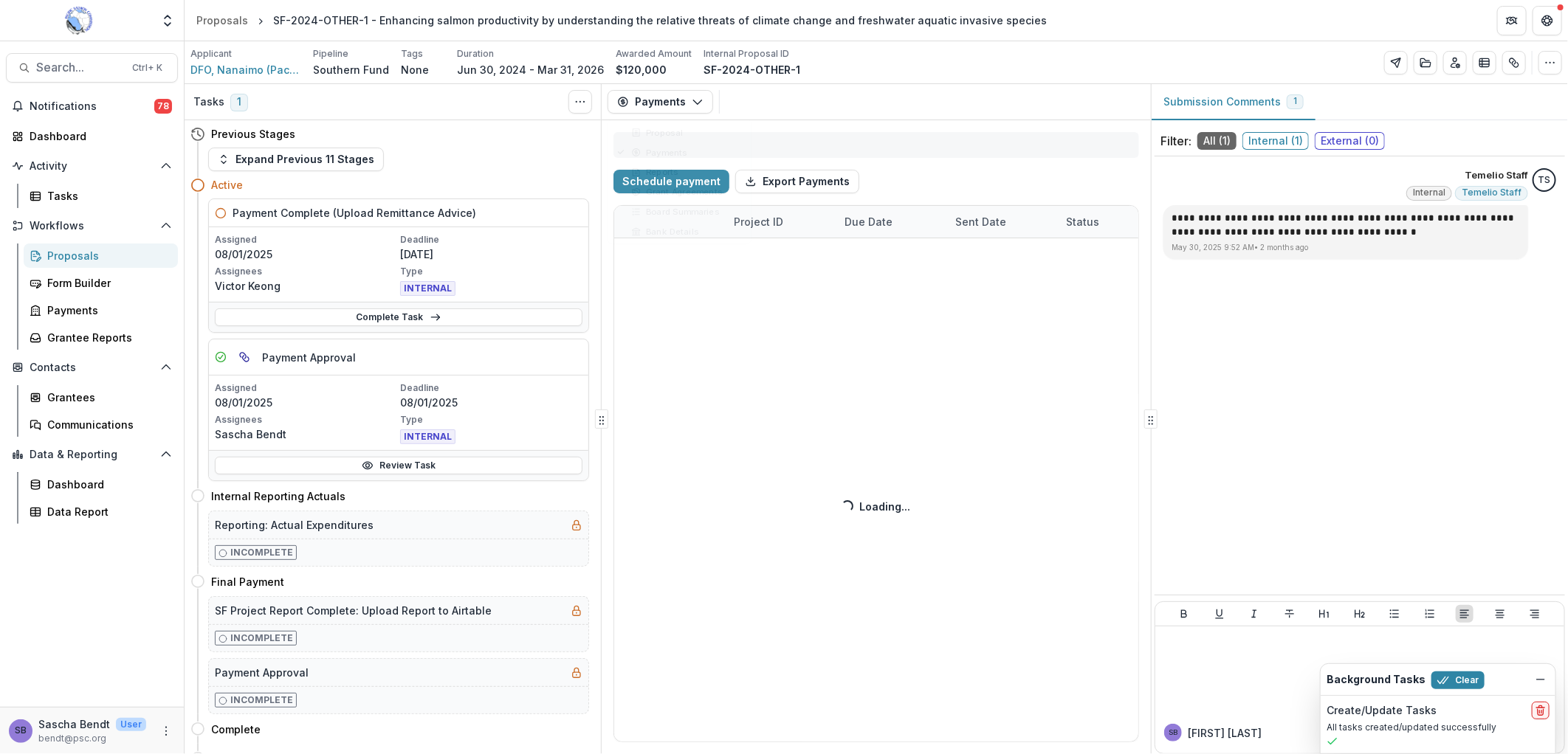 select on "****" 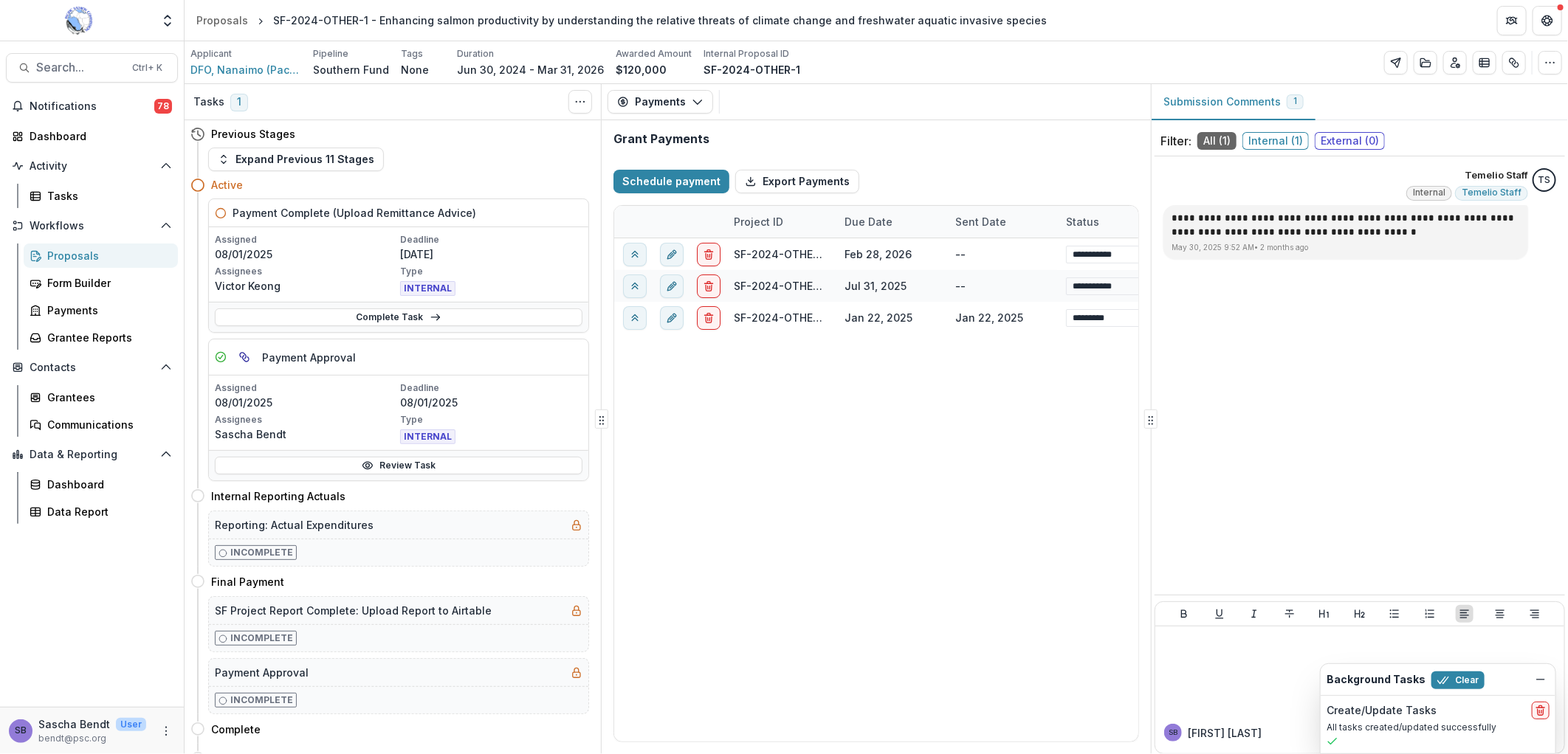 select on "******" 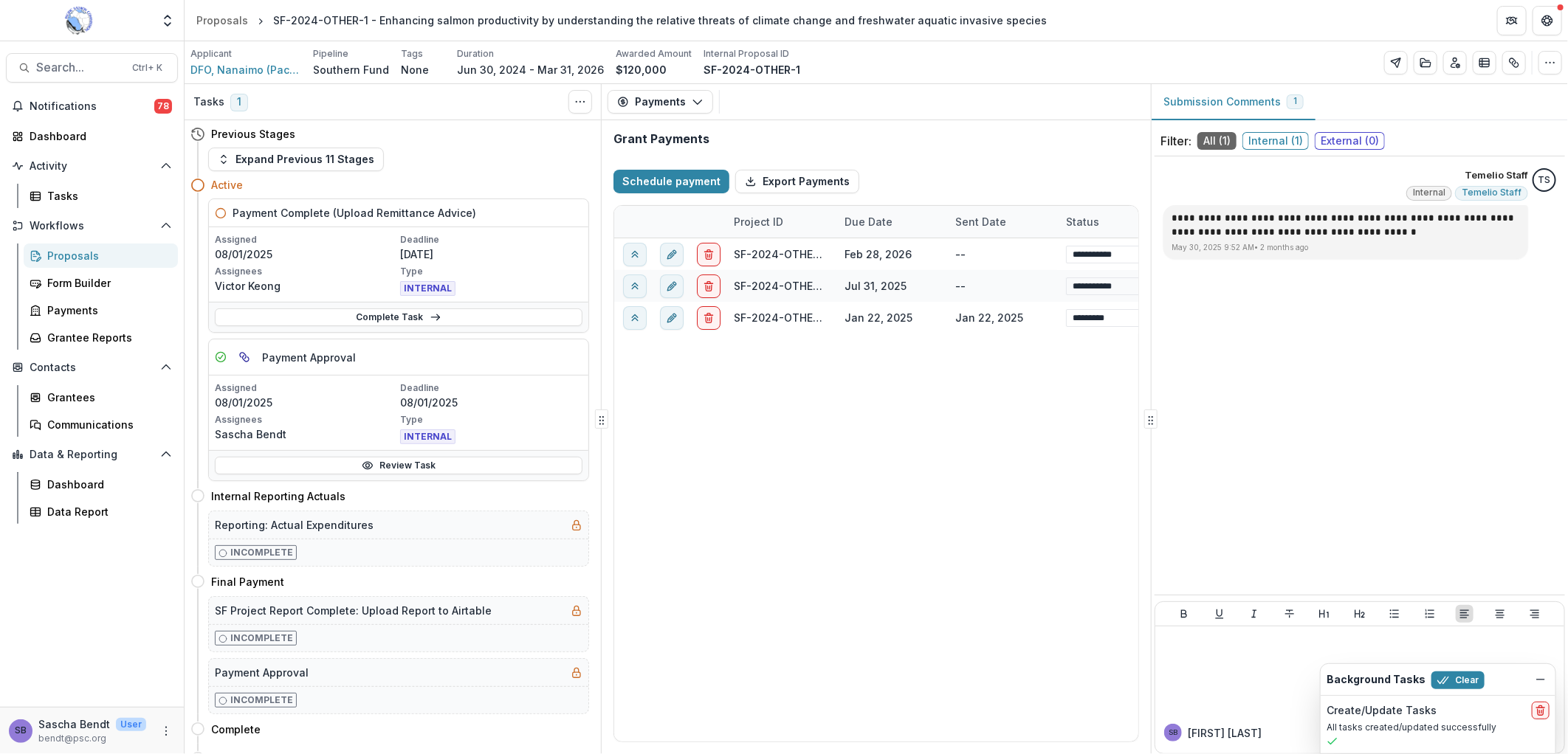 select on "******" 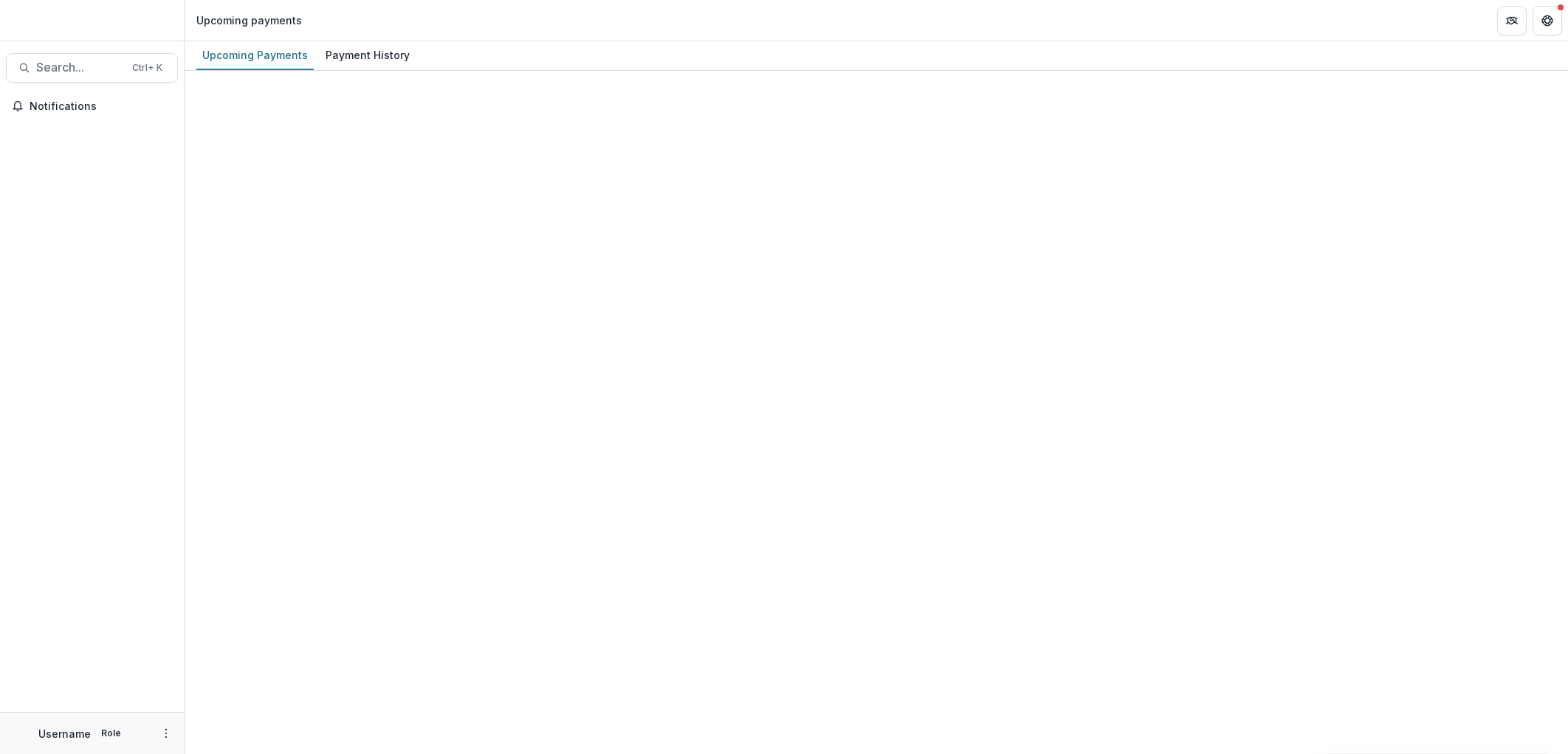 scroll, scrollTop: 0, scrollLeft: 0, axis: both 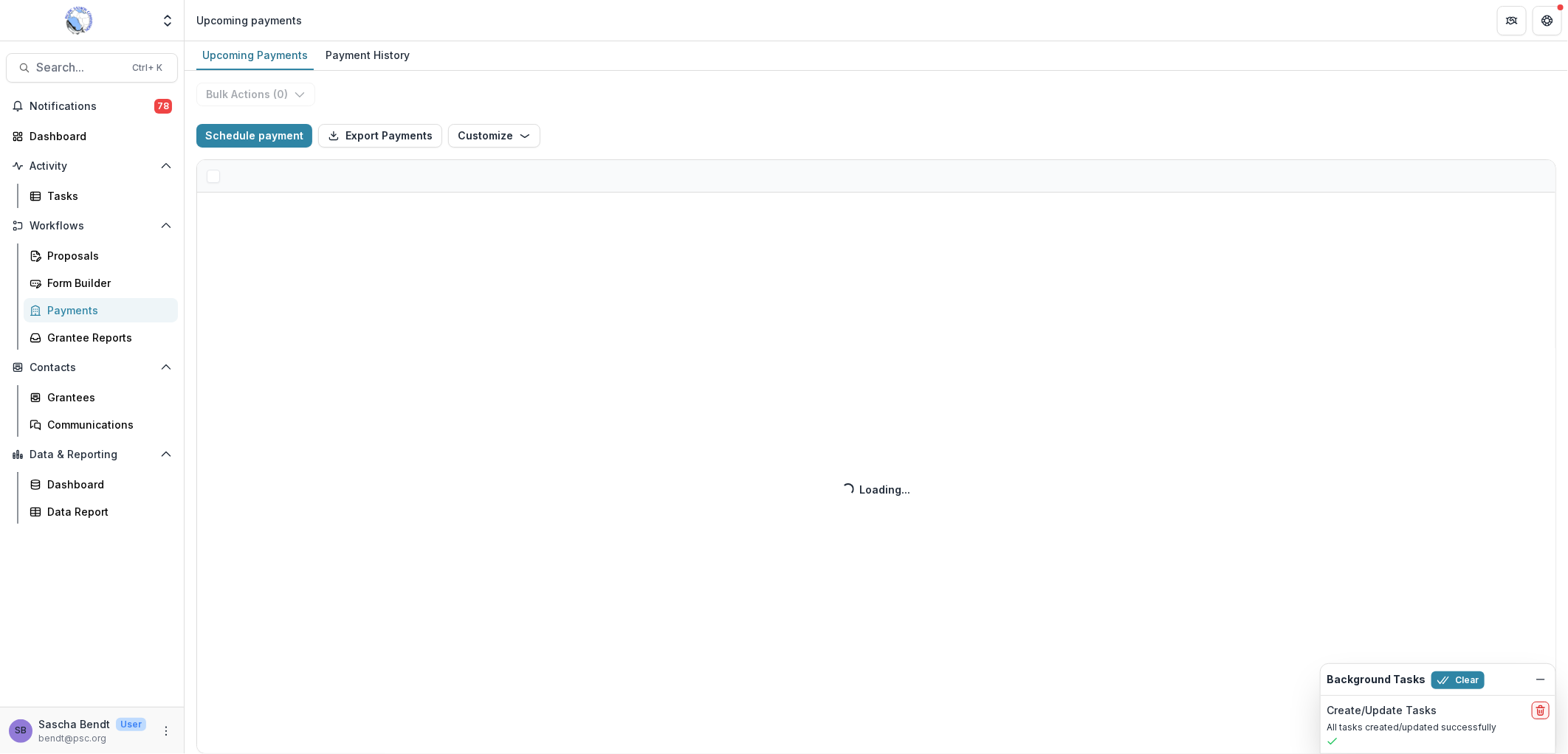 select on "******" 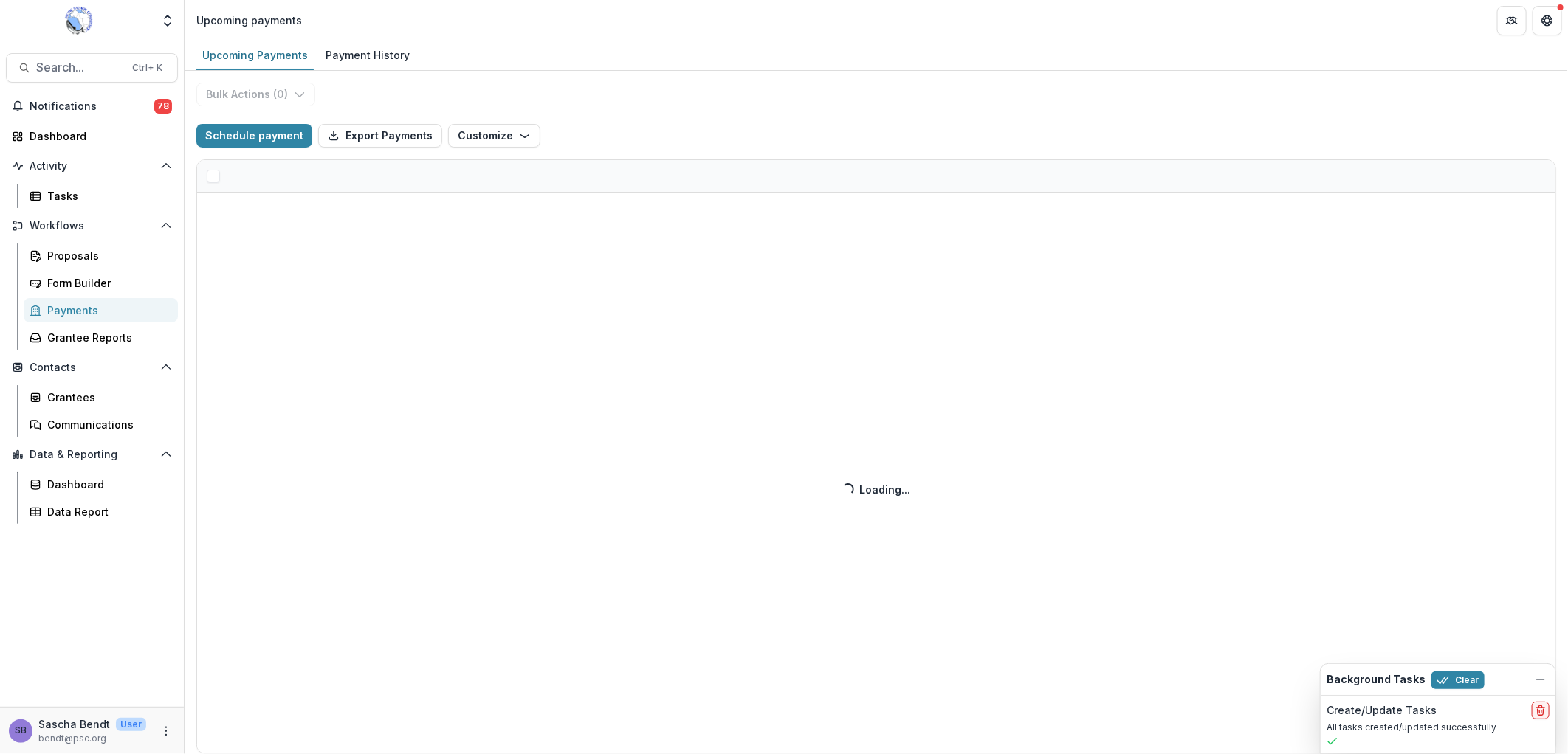 select on "******" 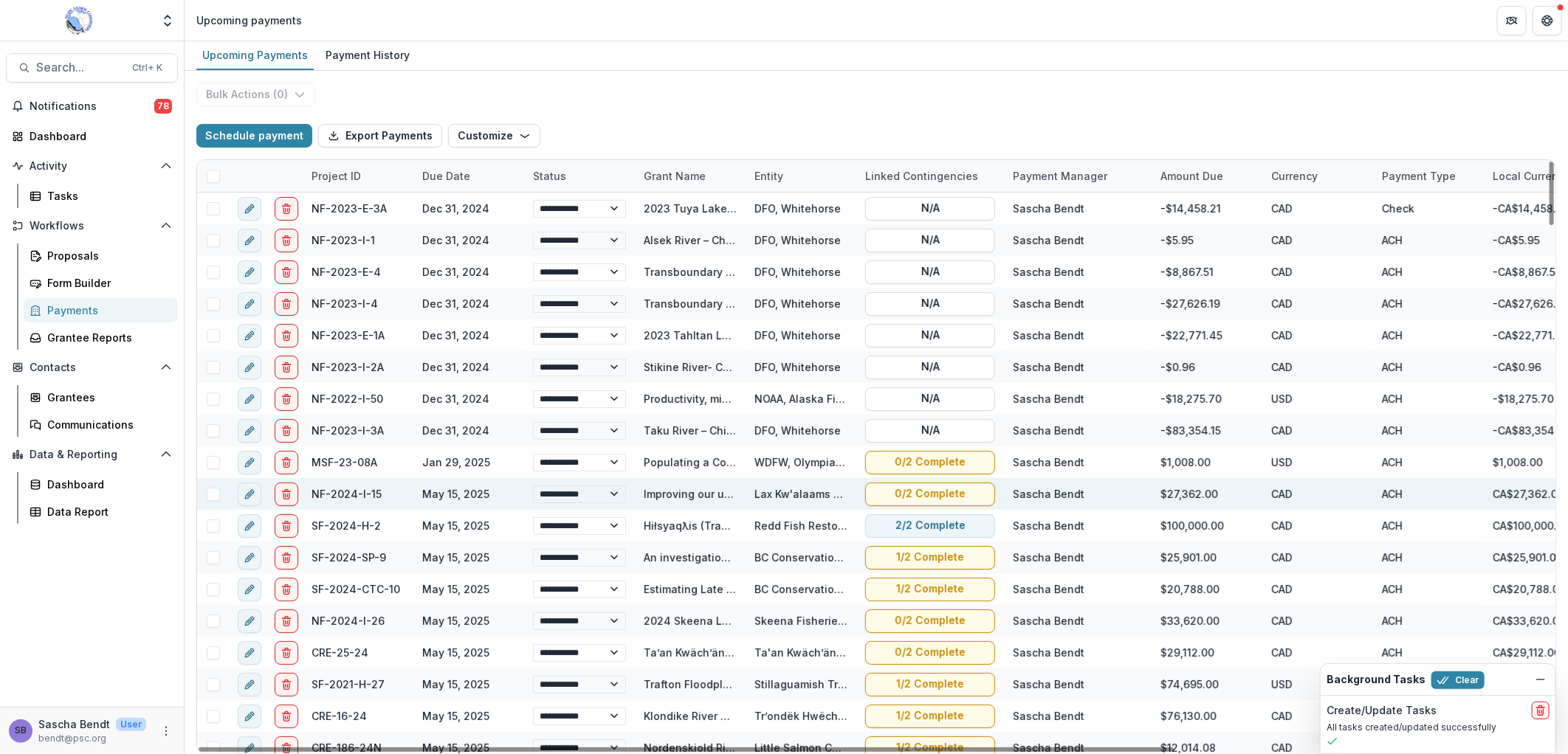 select on "******" 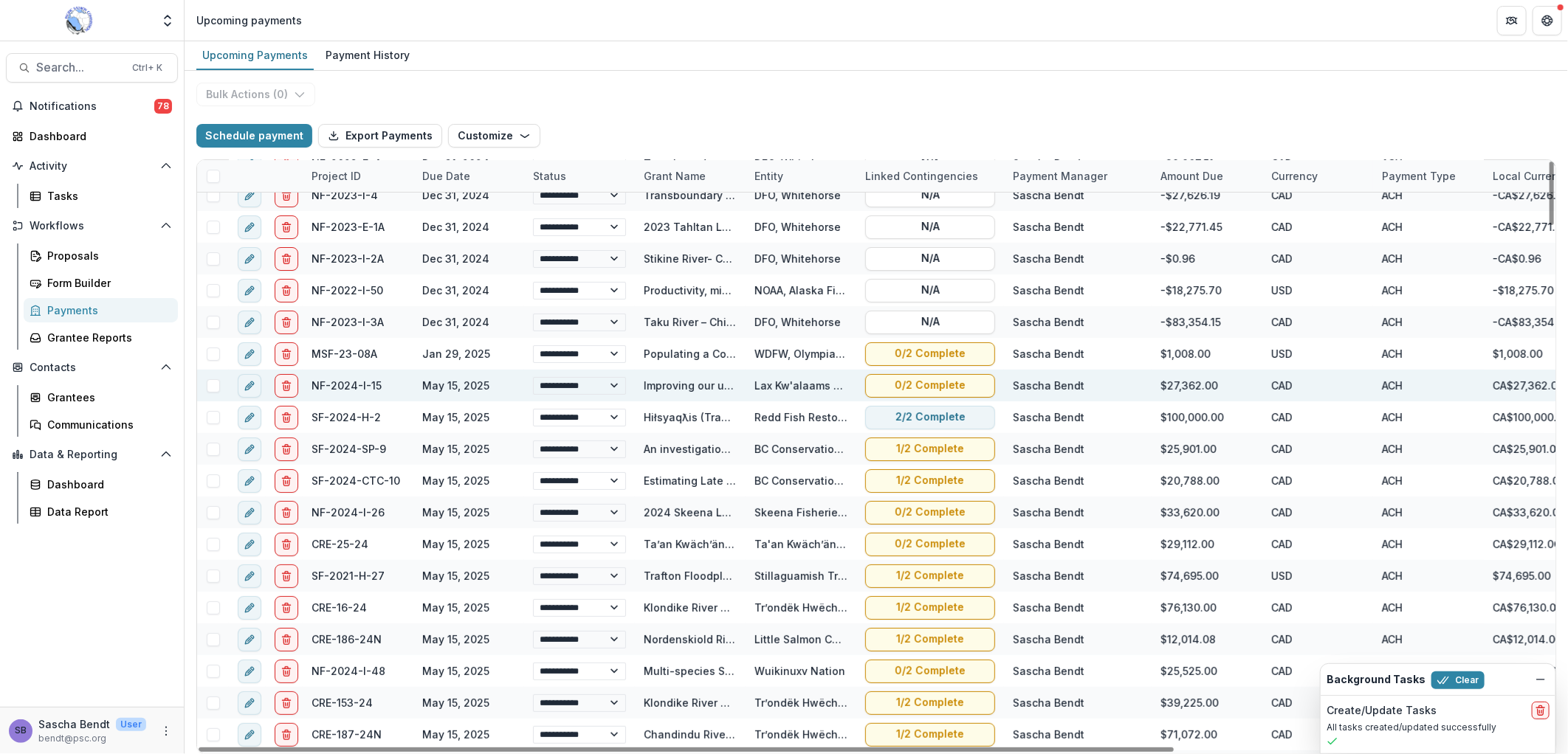 select on "******" 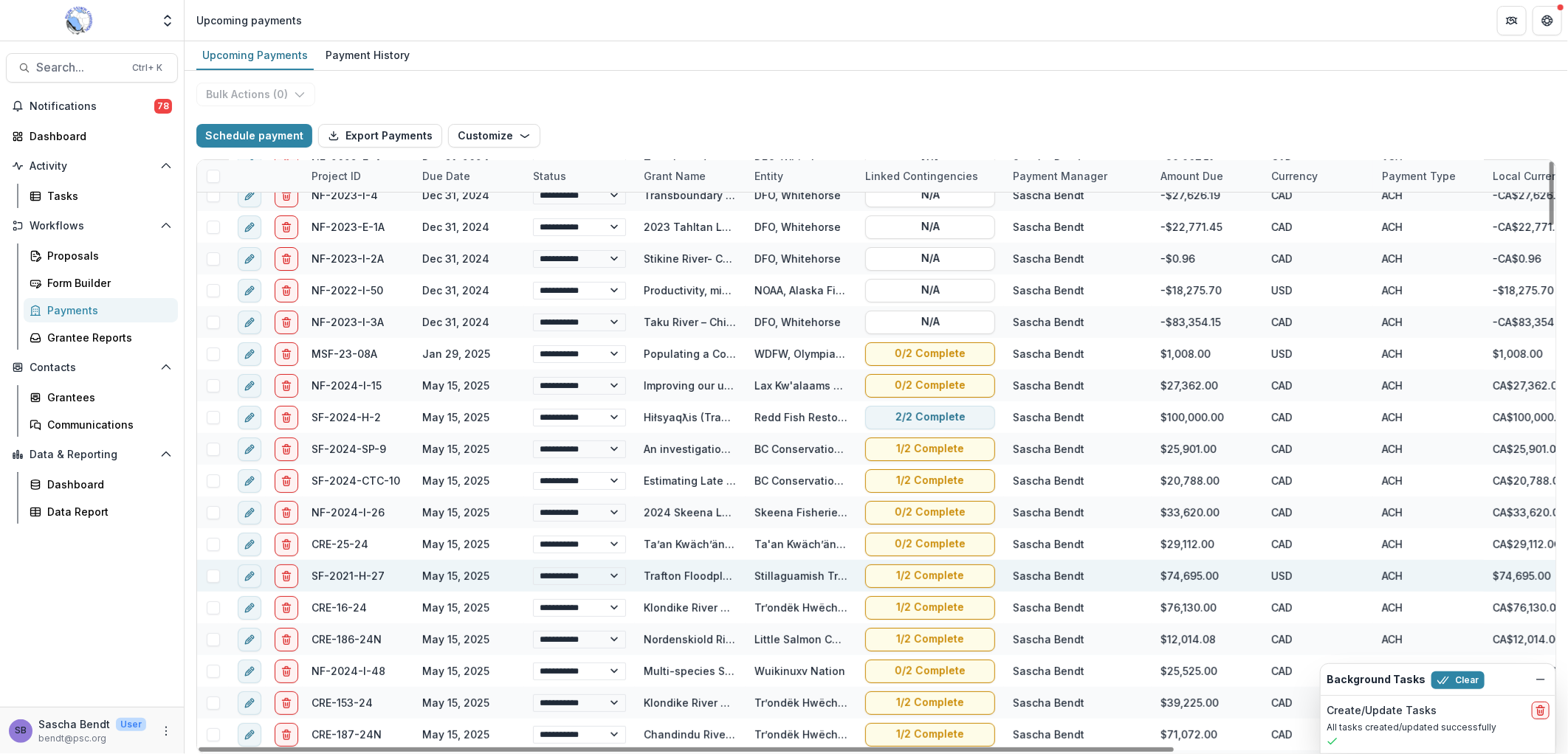 scroll, scrollTop: 218, scrollLeft: 0, axis: vertical 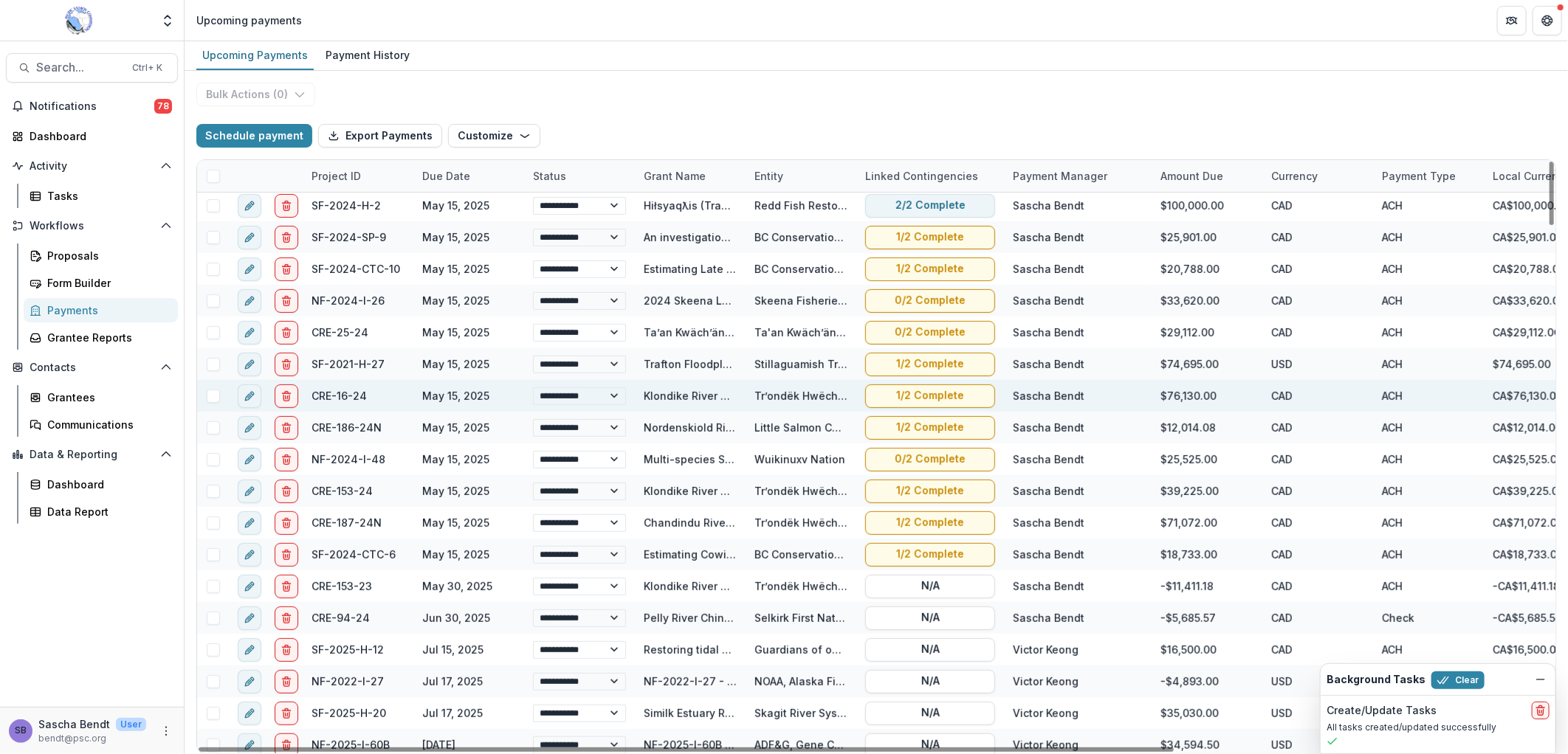 select on "******" 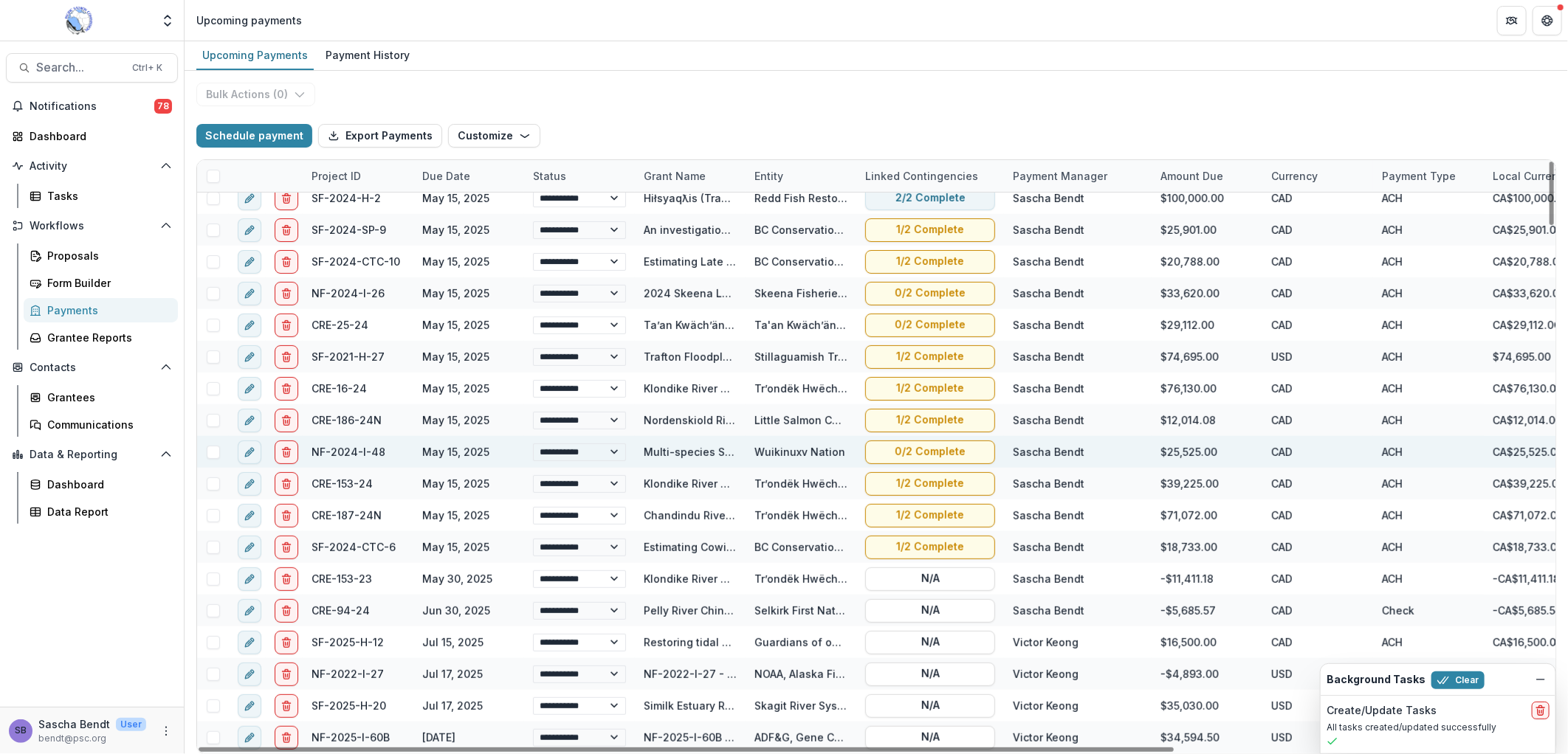 select on "******" 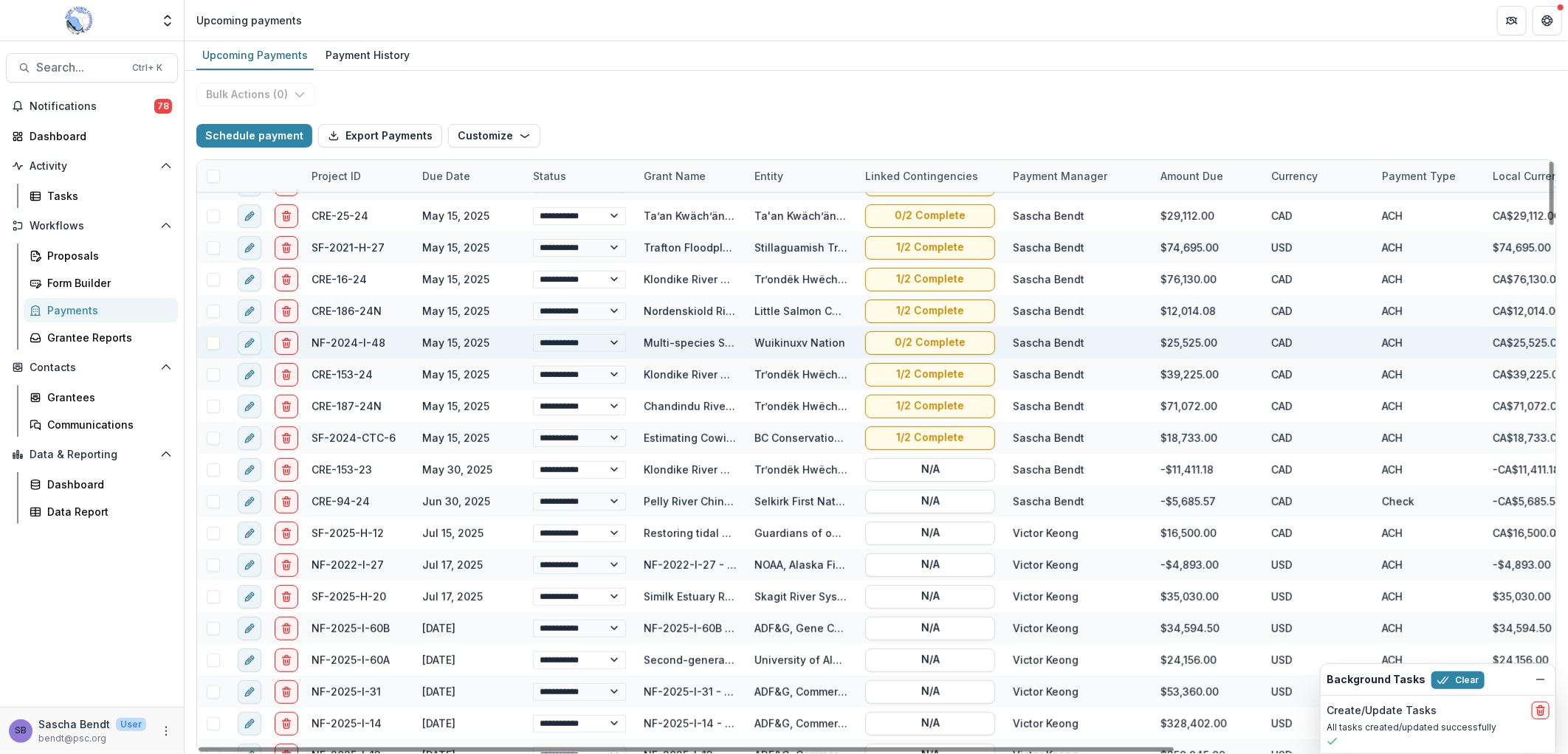 select on "******" 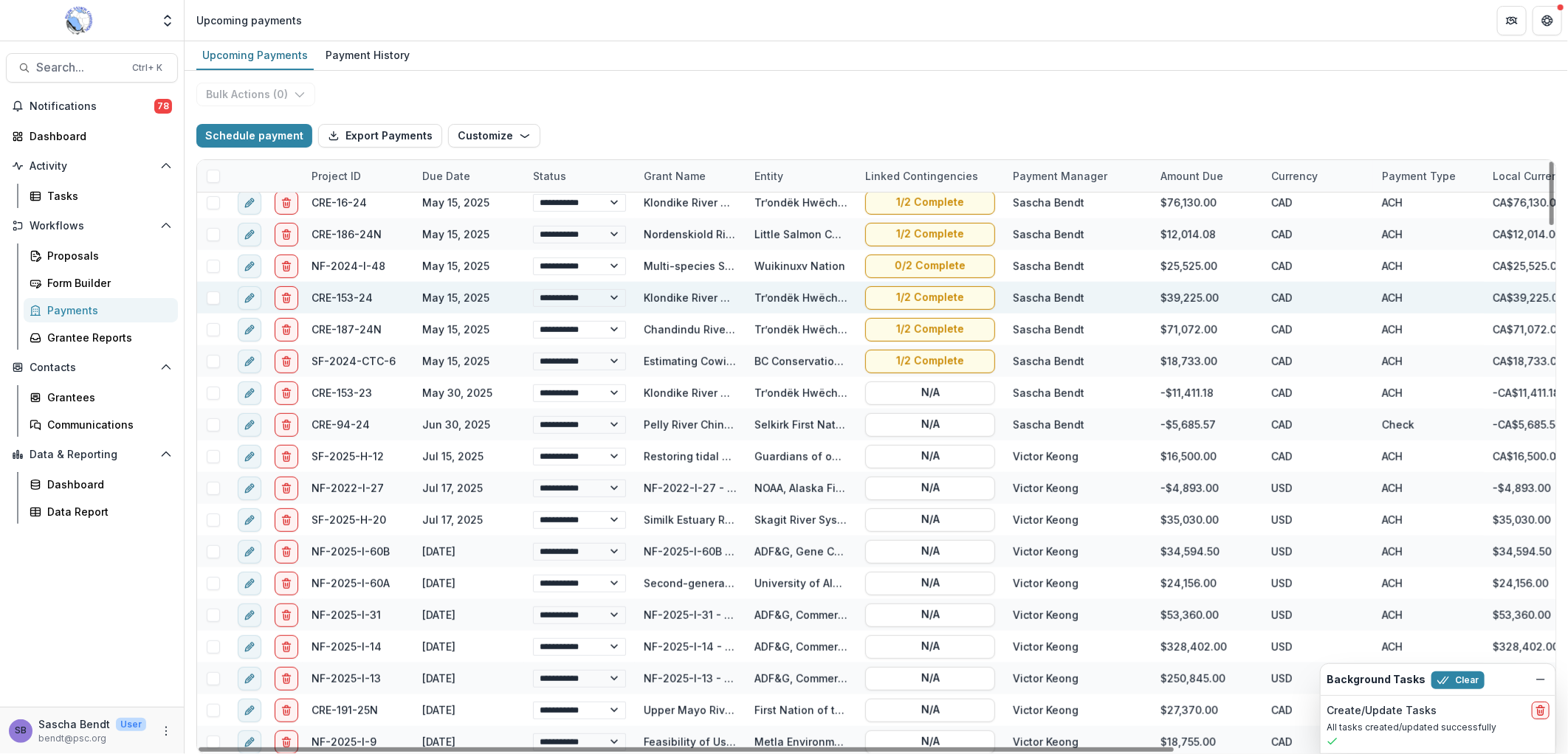 select on "******" 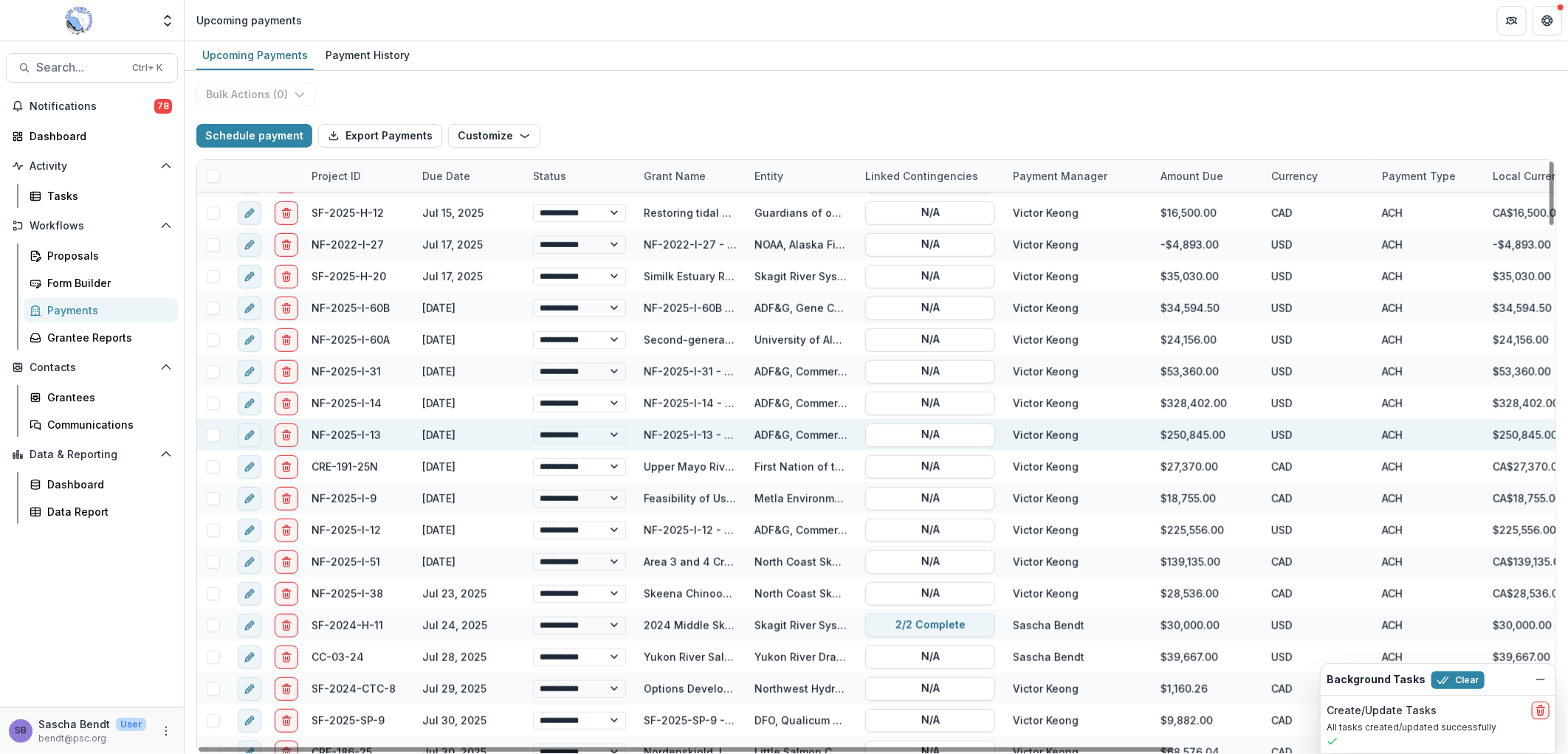 scroll, scrollTop: 764, scrollLeft: 0, axis: vertical 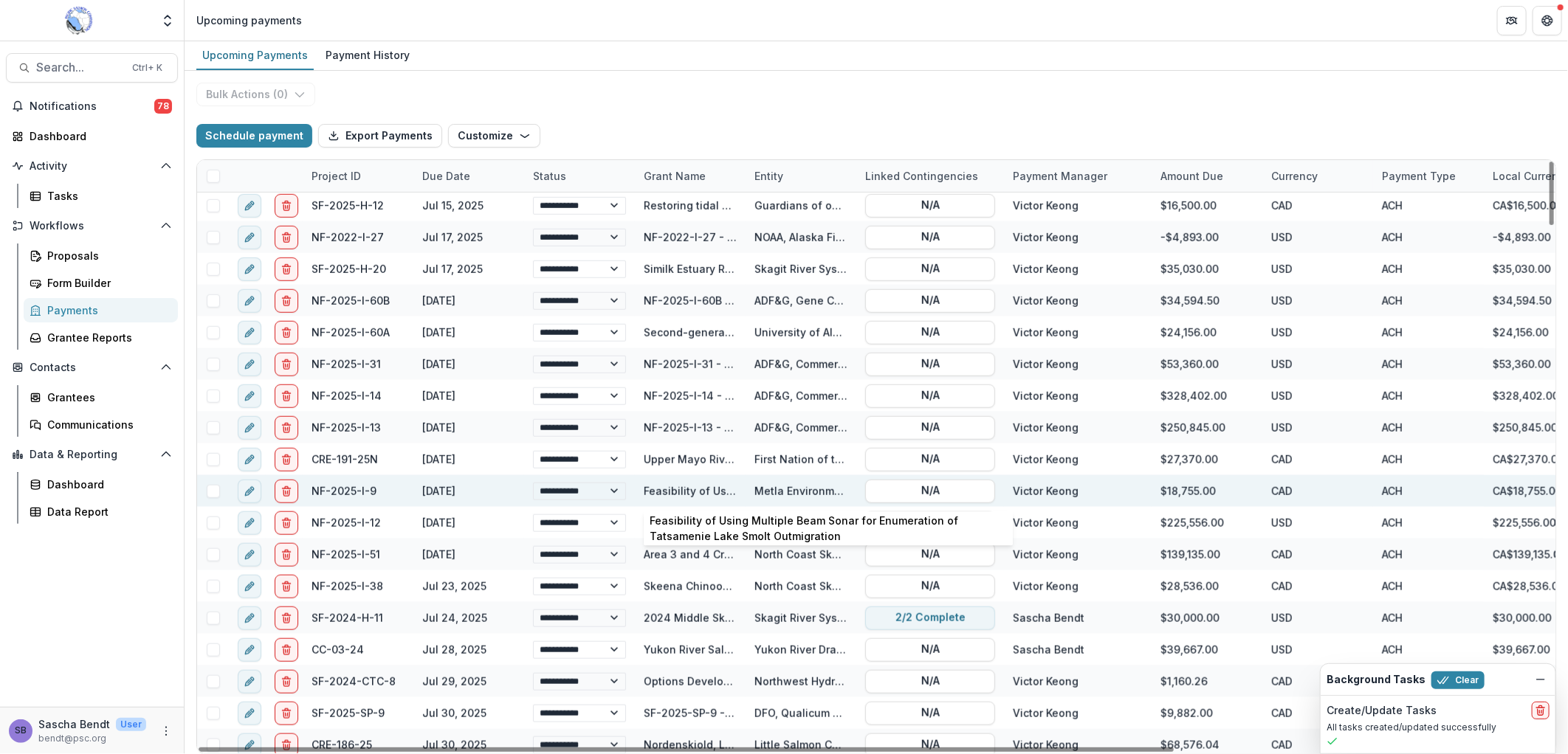 select on "******" 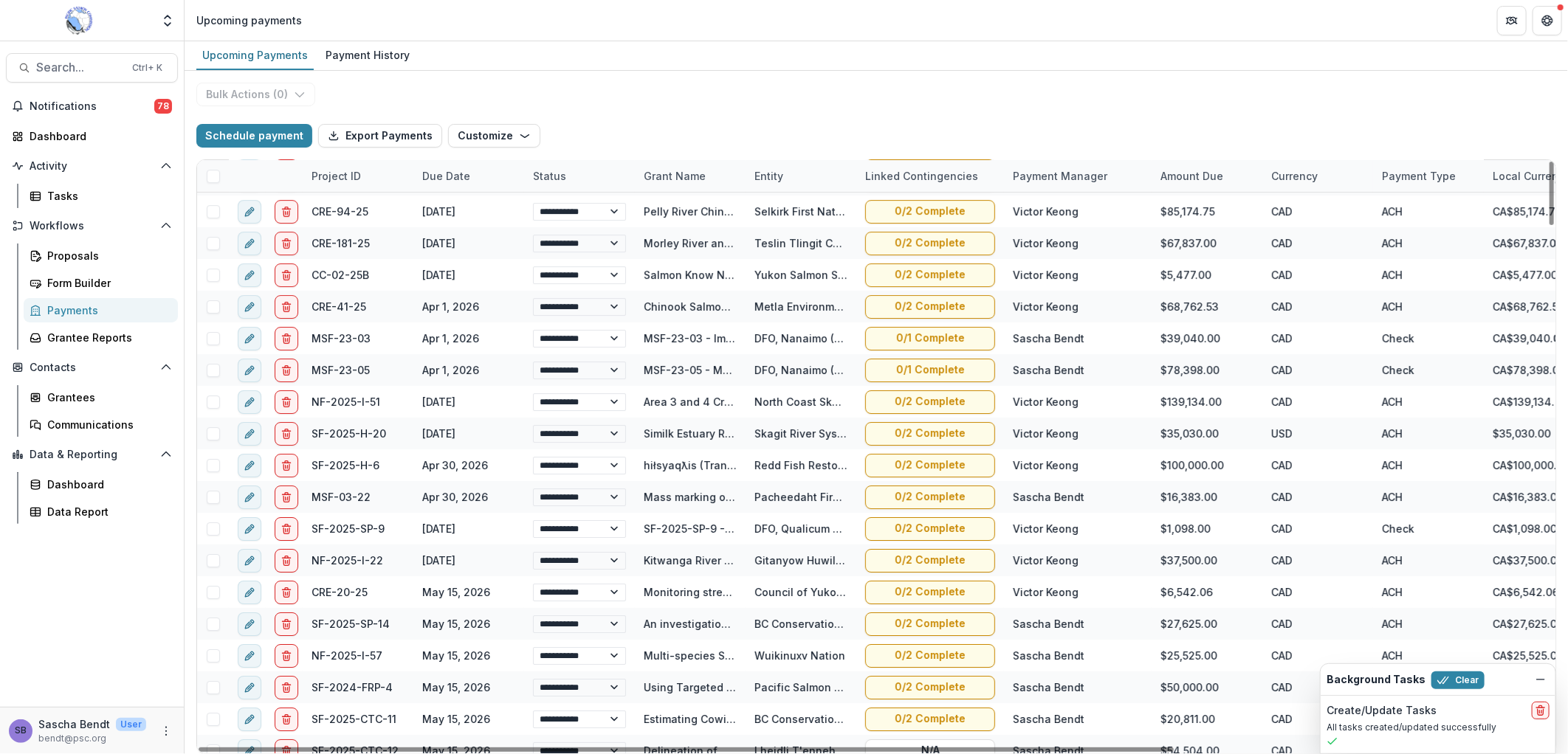 scroll, scrollTop: 3388, scrollLeft: 0, axis: vertical 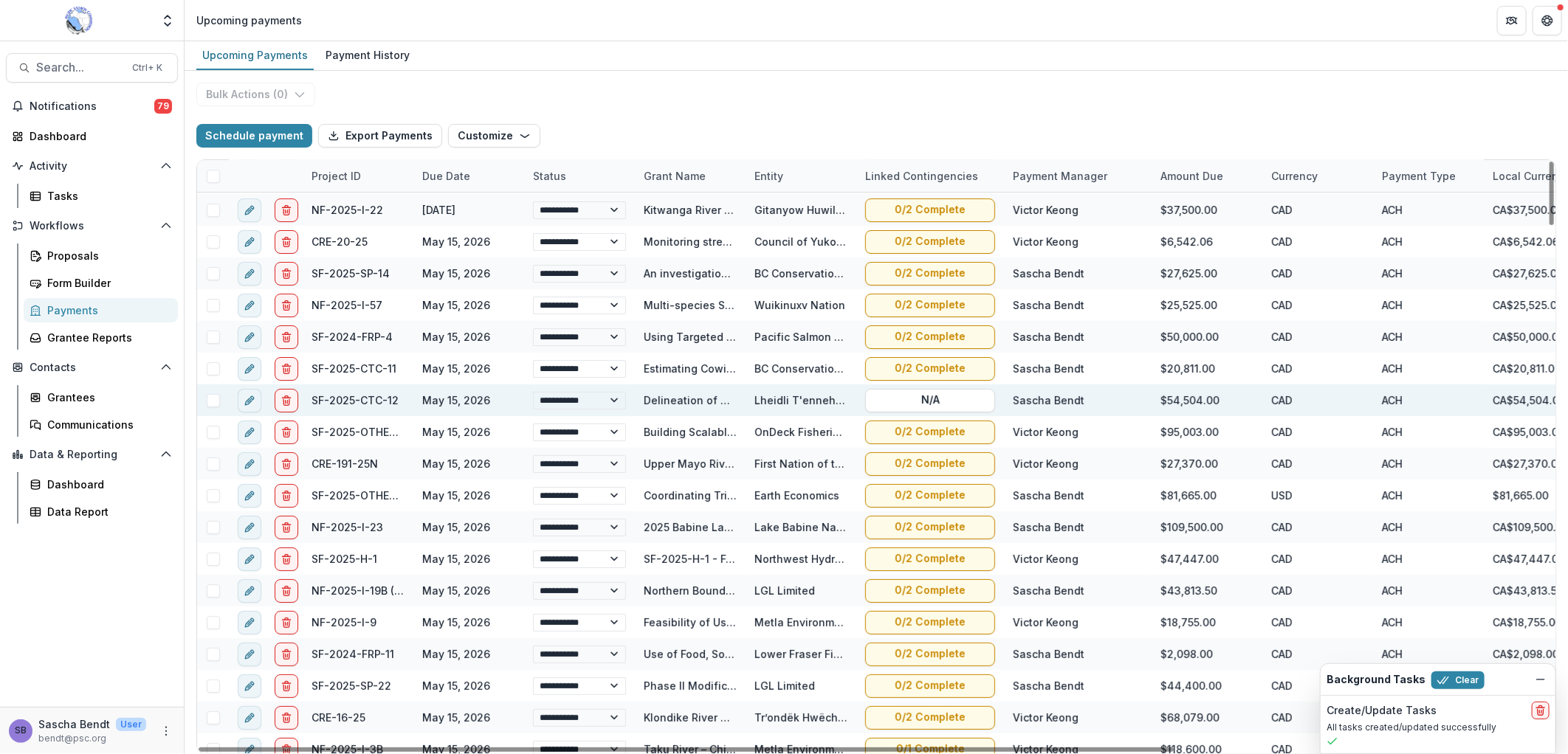 click on "Delineation of Non-Natal Stream Rearing Habitat for Juvenile Chinook Salmon in the Upper Fraser River Watershed" at bounding box center [942, 400] 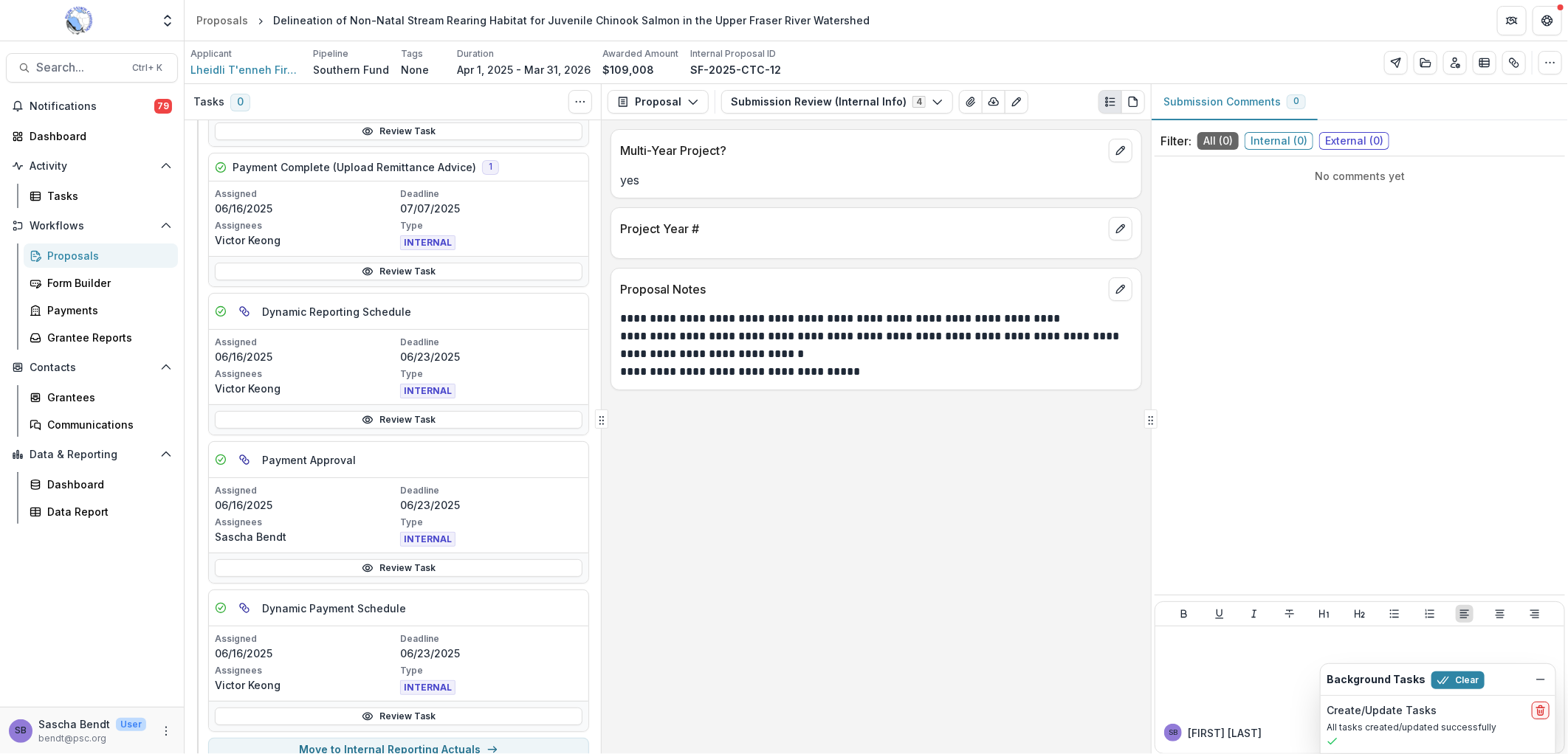 scroll, scrollTop: 218, scrollLeft: 0, axis: vertical 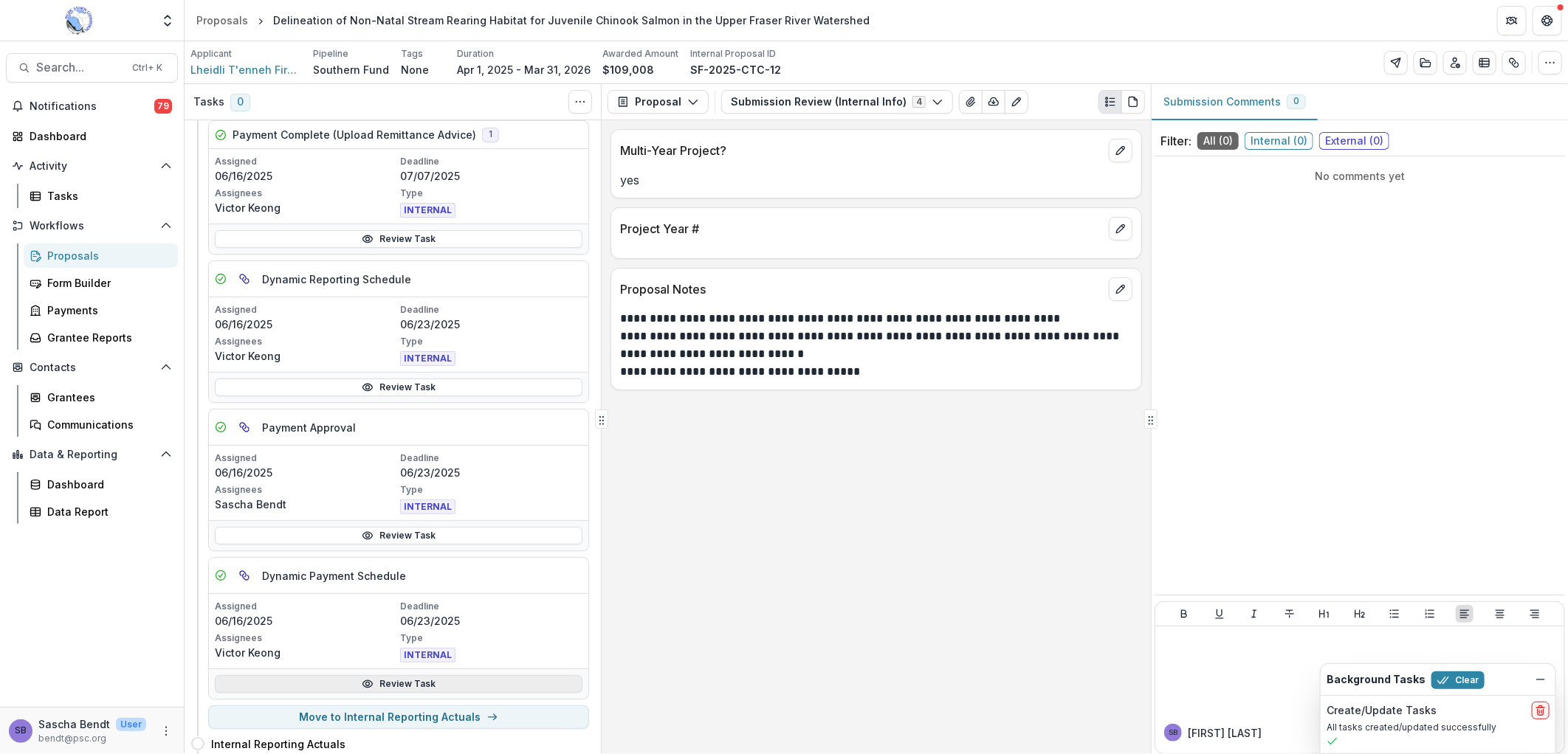 click on "Review Task" at bounding box center (399, 684) 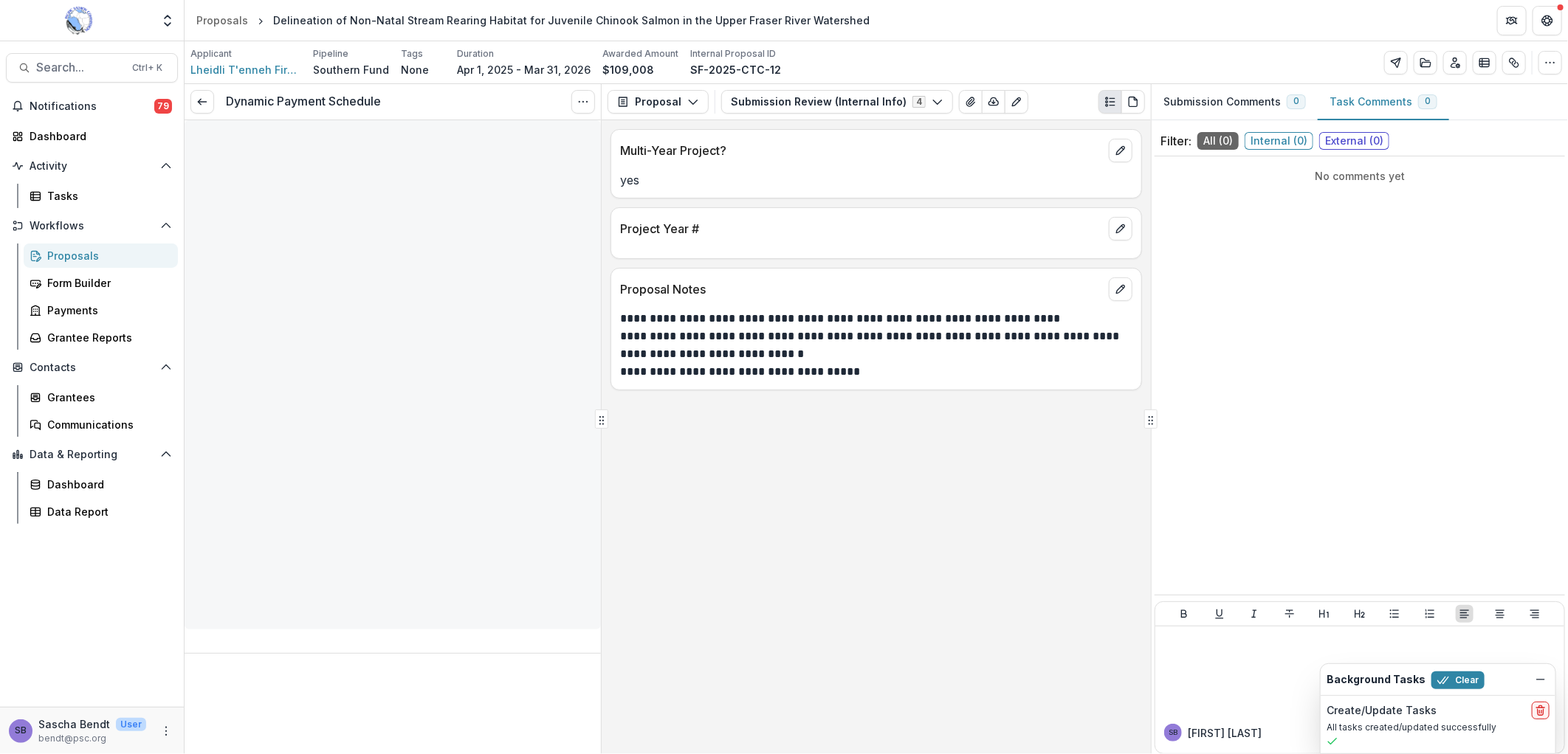 type on "*******" 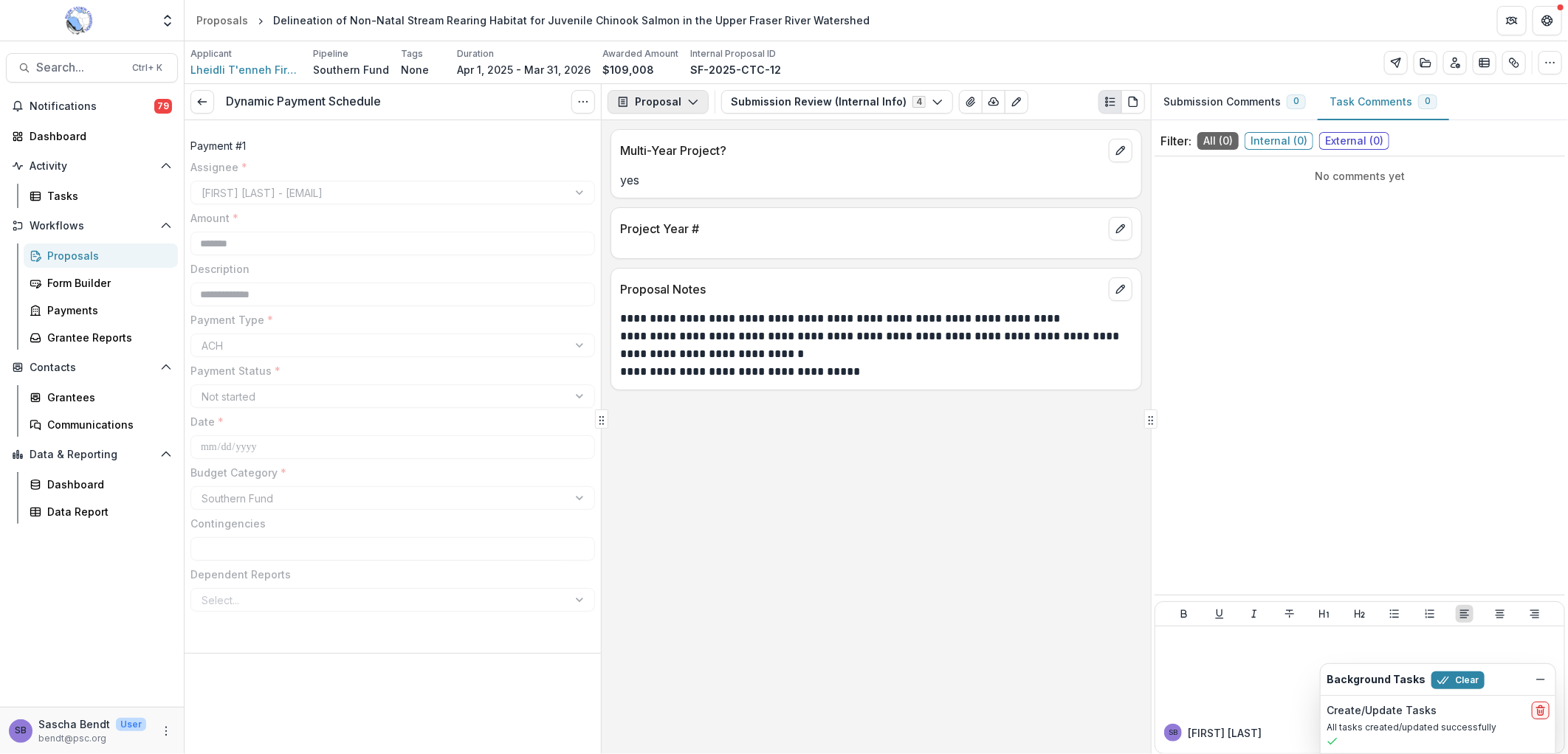 click on "Proposal" at bounding box center [658, 102] 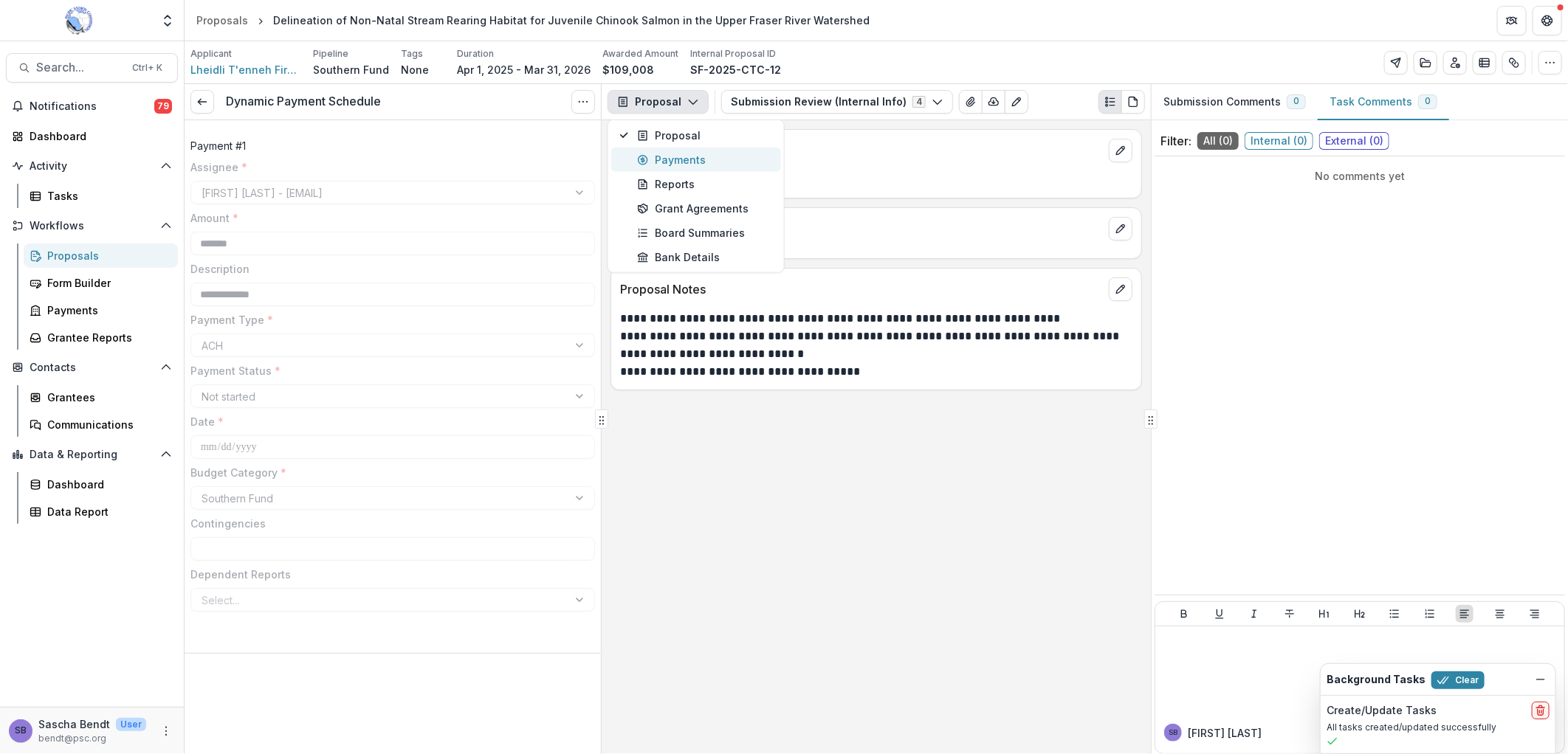 click on "Payments" at bounding box center [704, 159] 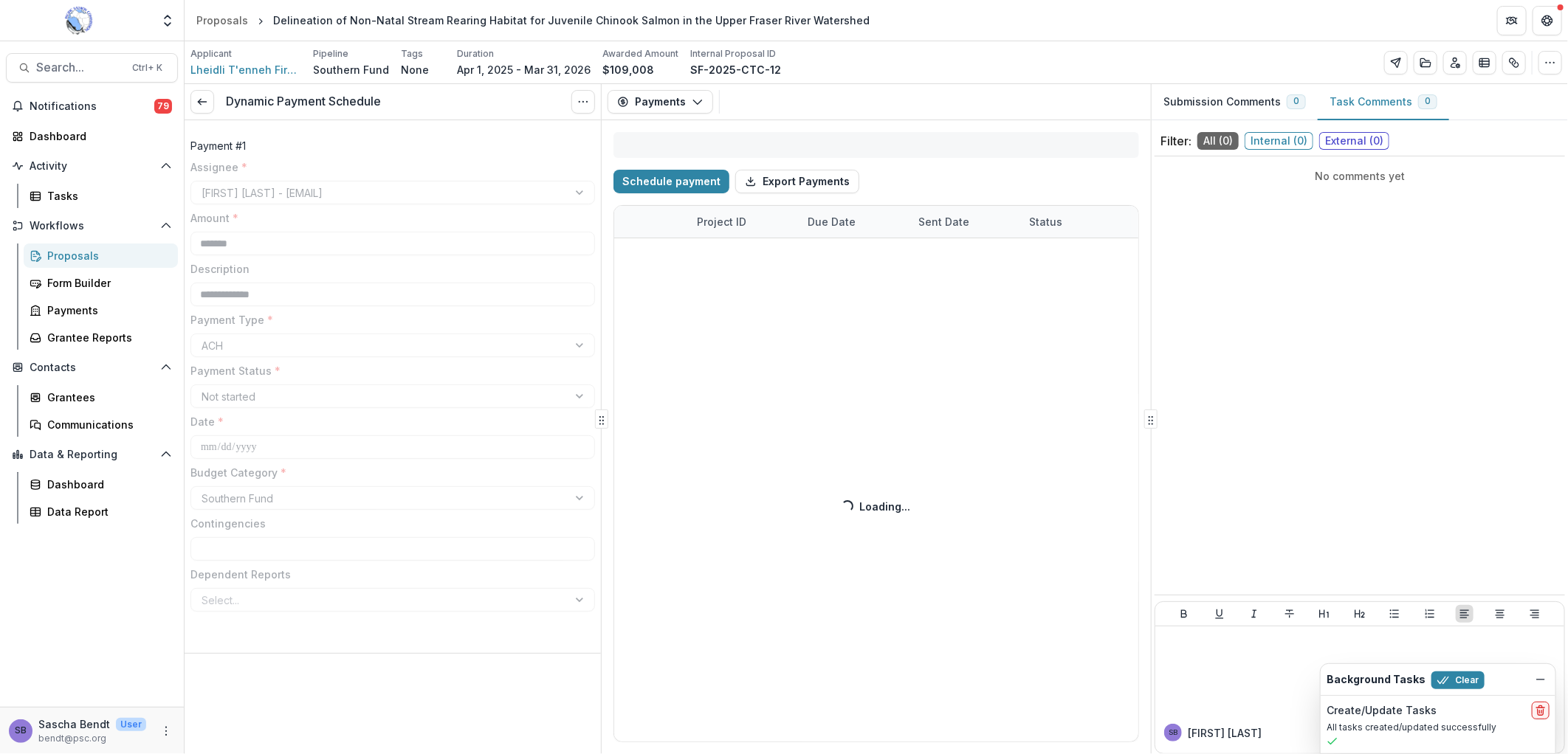 select on "****" 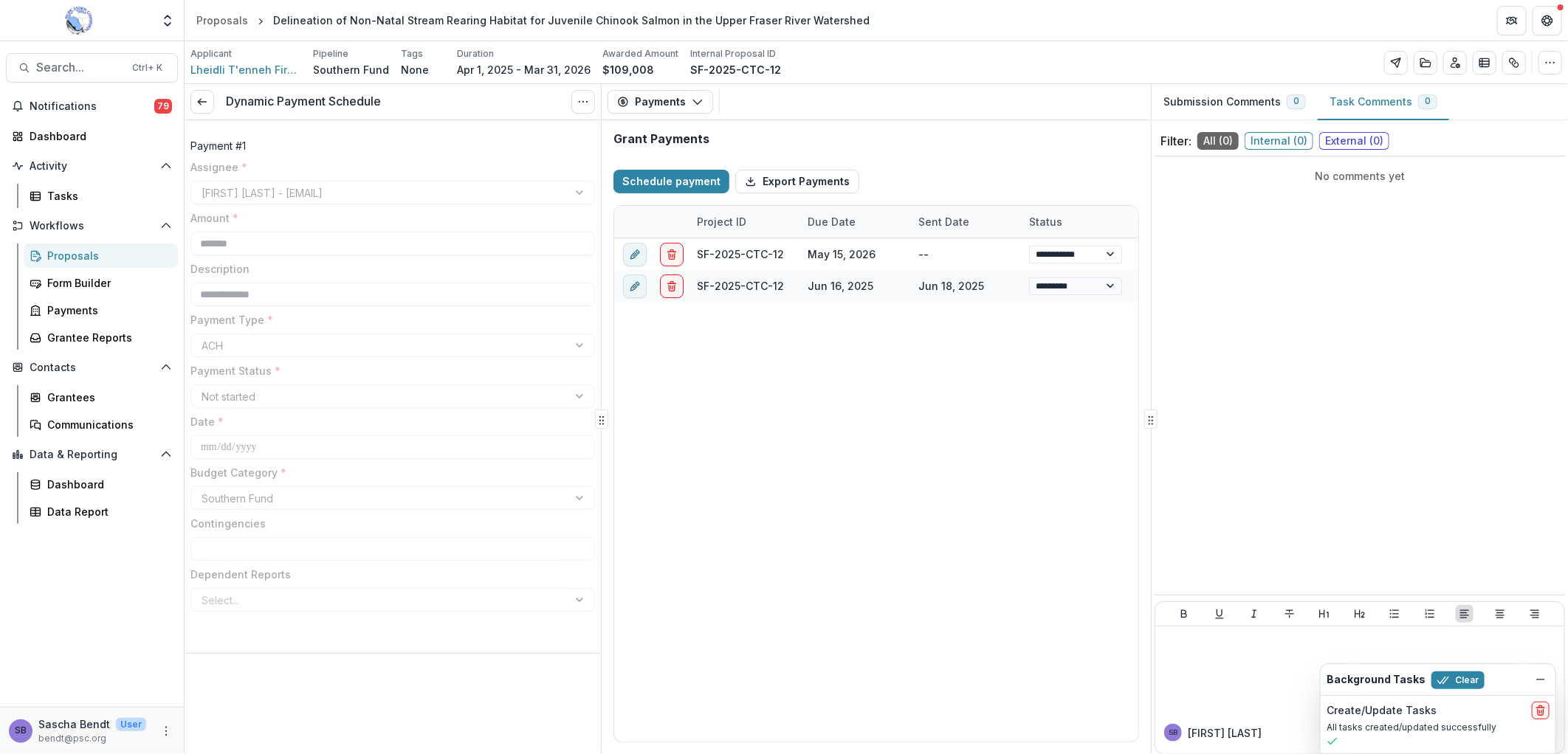 select on "****" 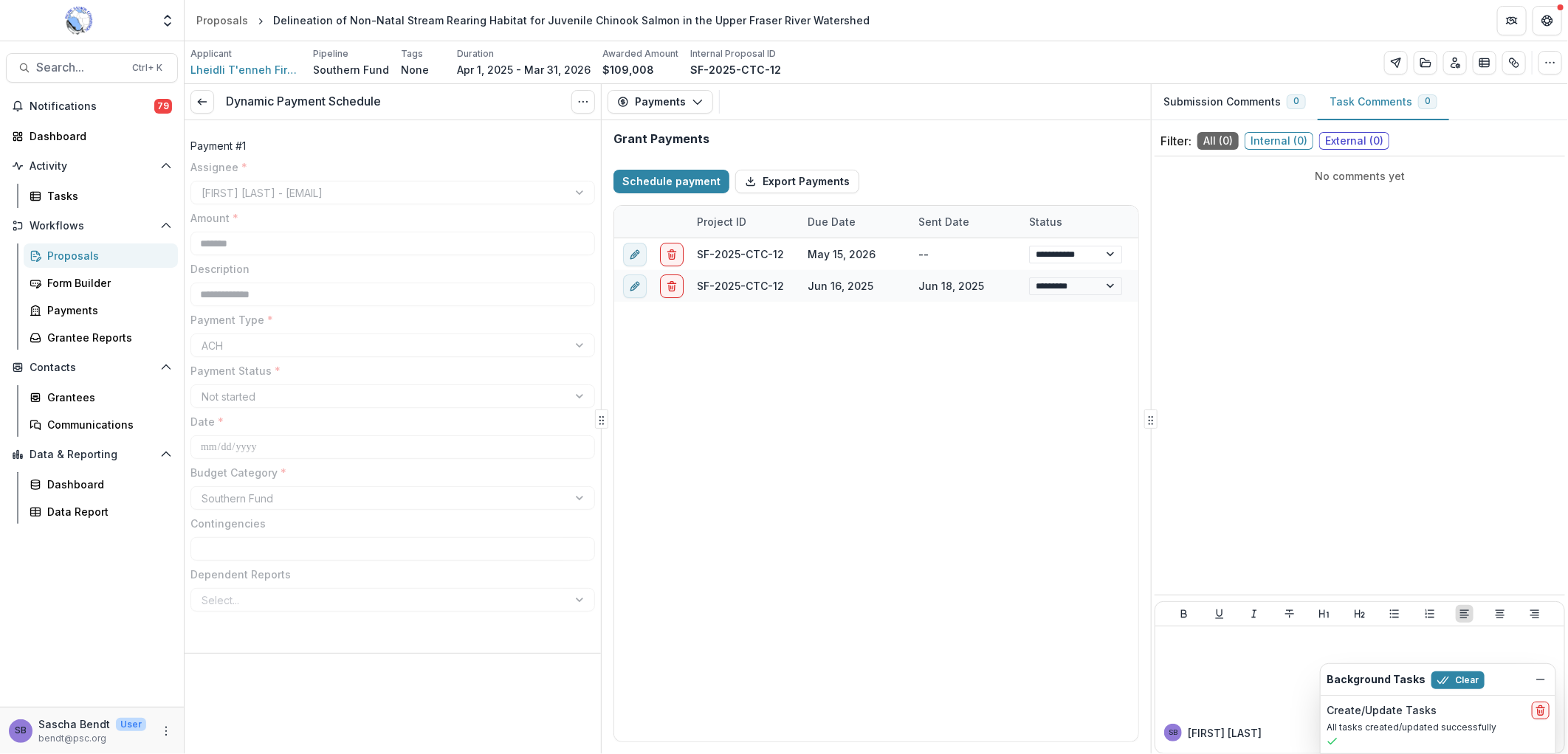 select on "****" 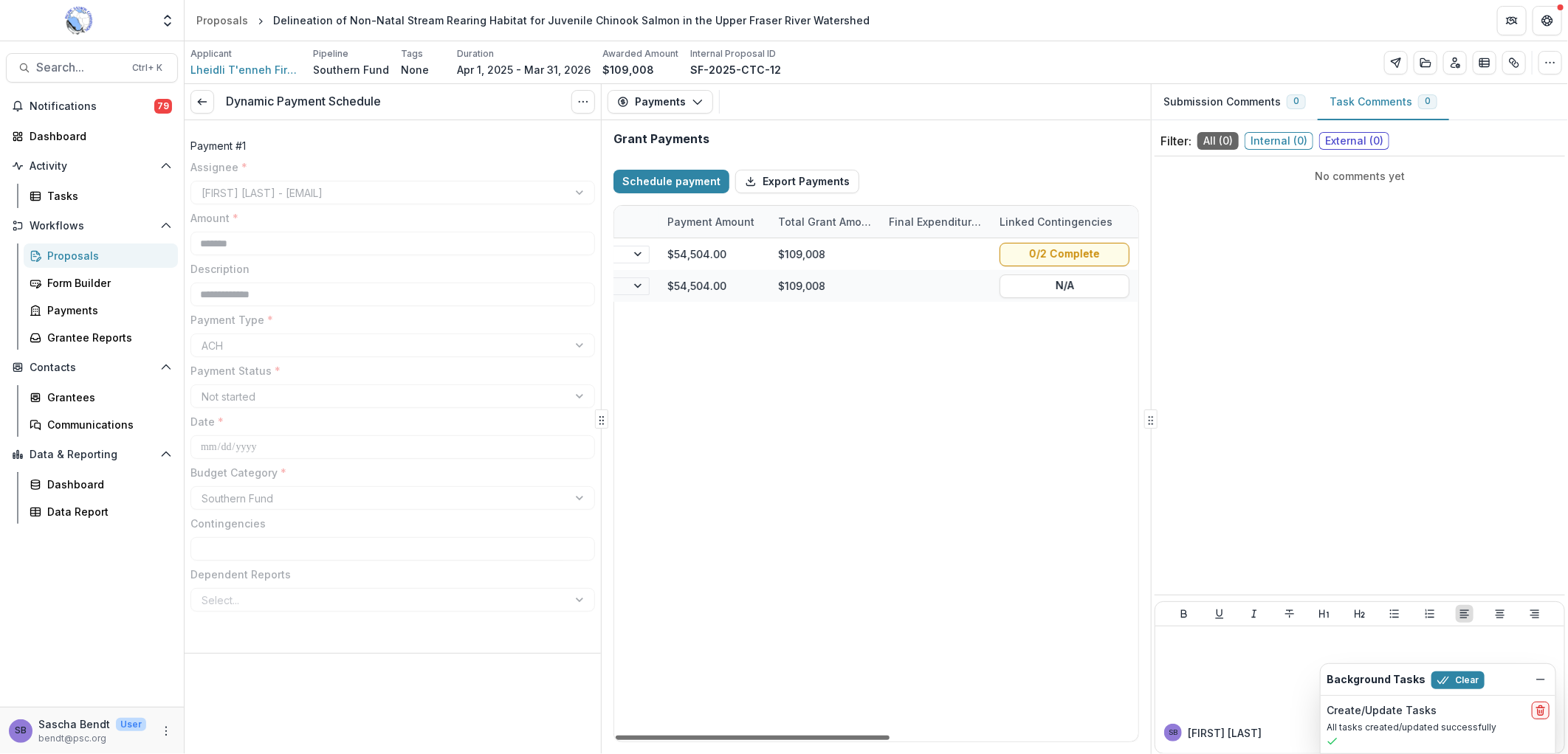 scroll, scrollTop: 0, scrollLeft: 0, axis: both 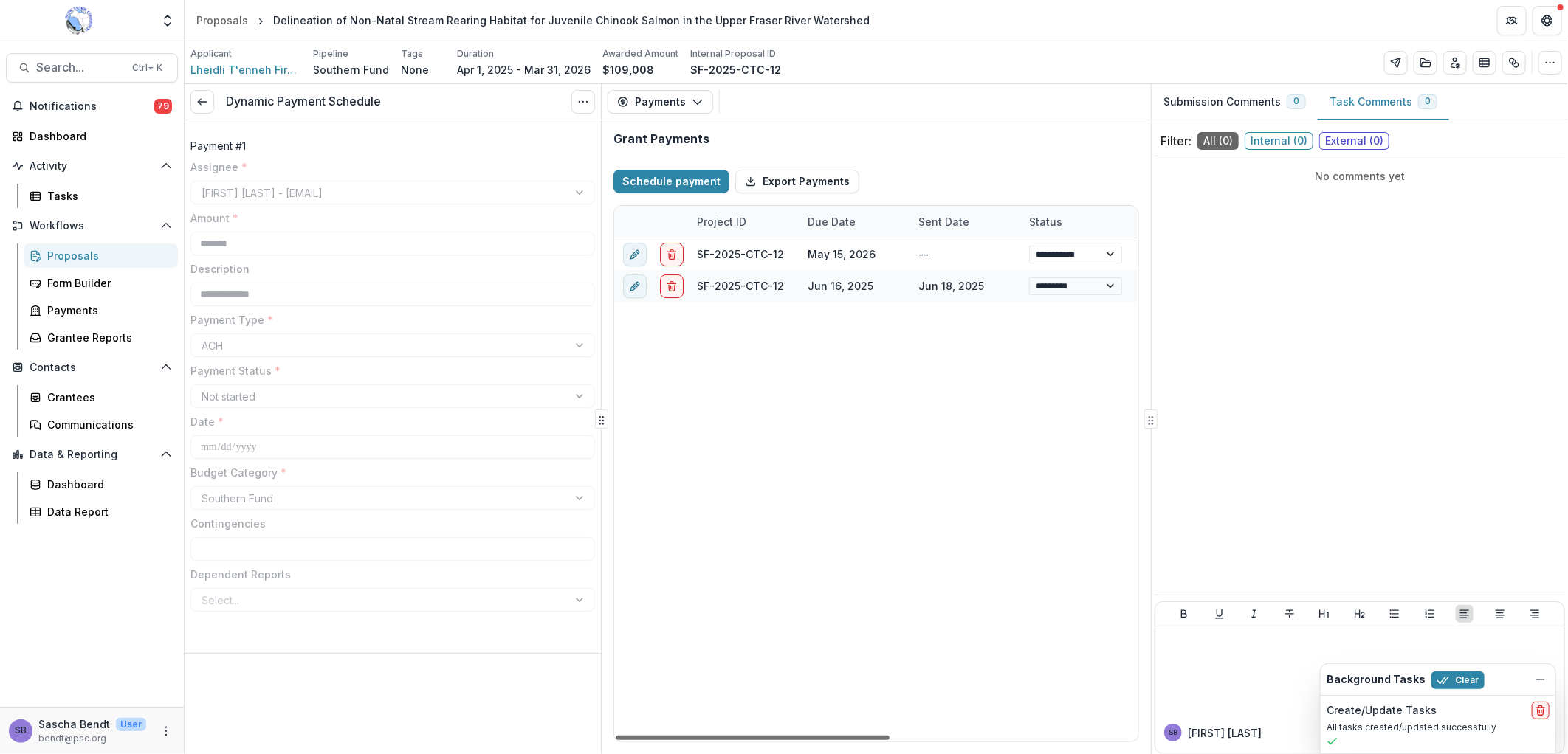 drag, startPoint x: 828, startPoint y: 734, endPoint x: 689, endPoint y: 753, distance: 140.29255 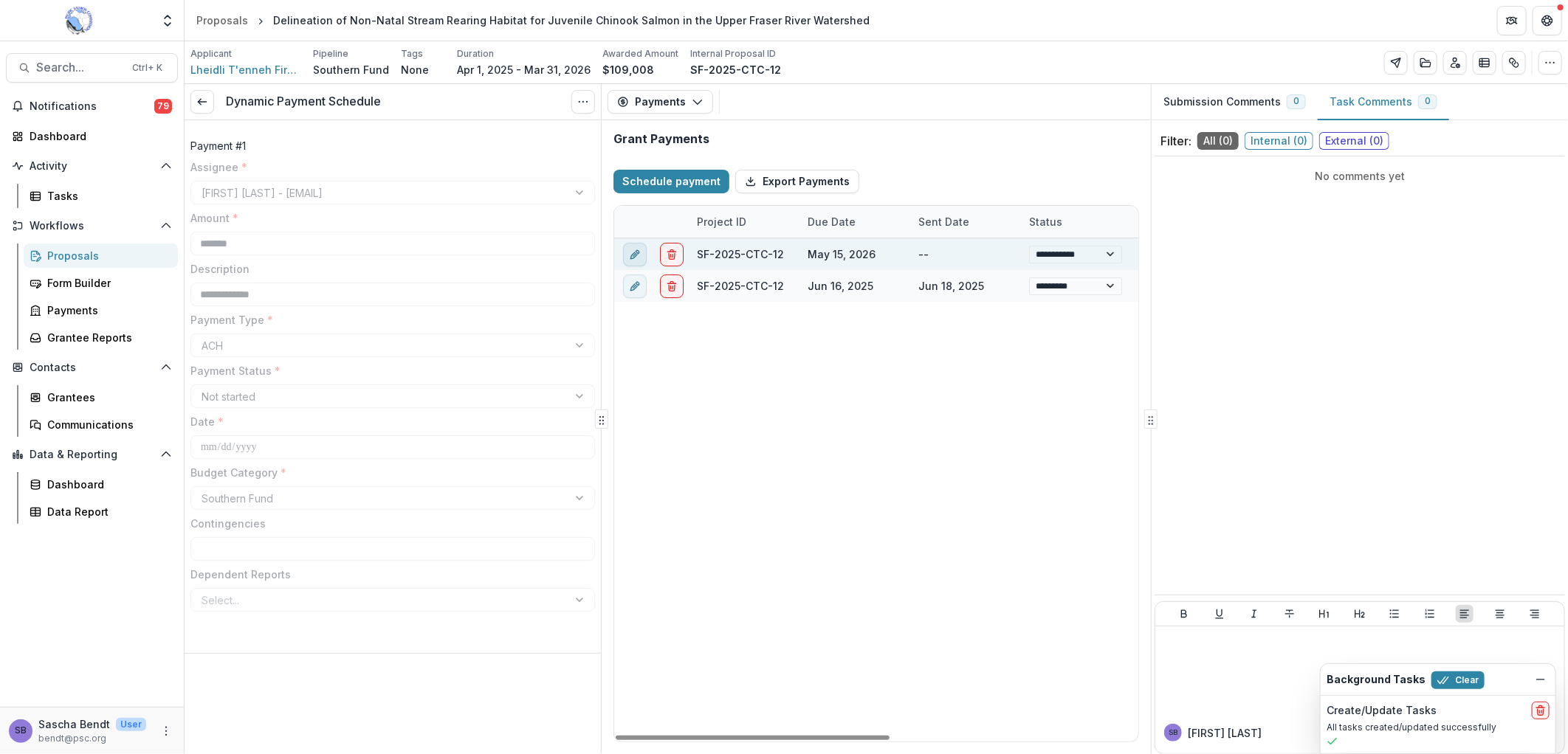 click 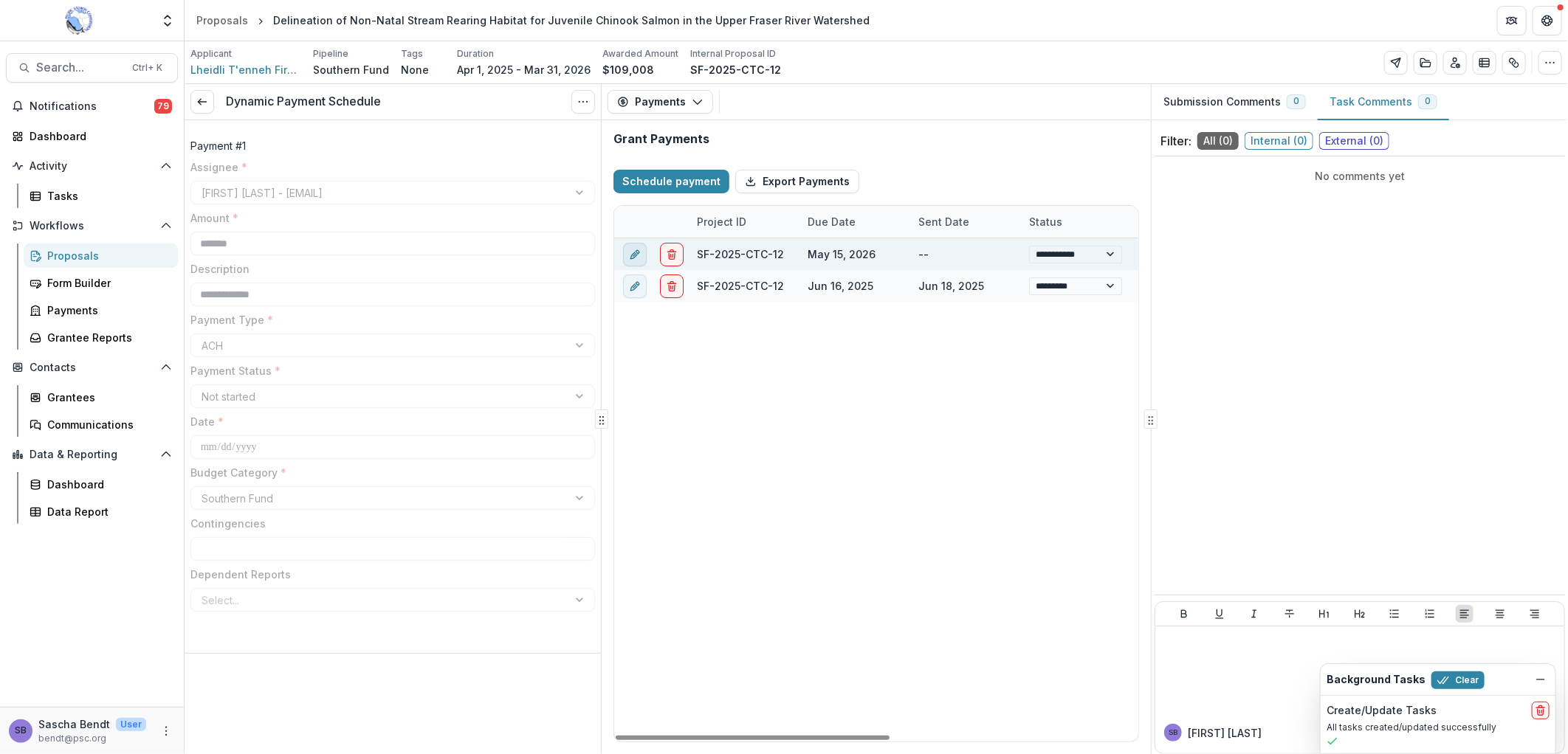 select on "**********" 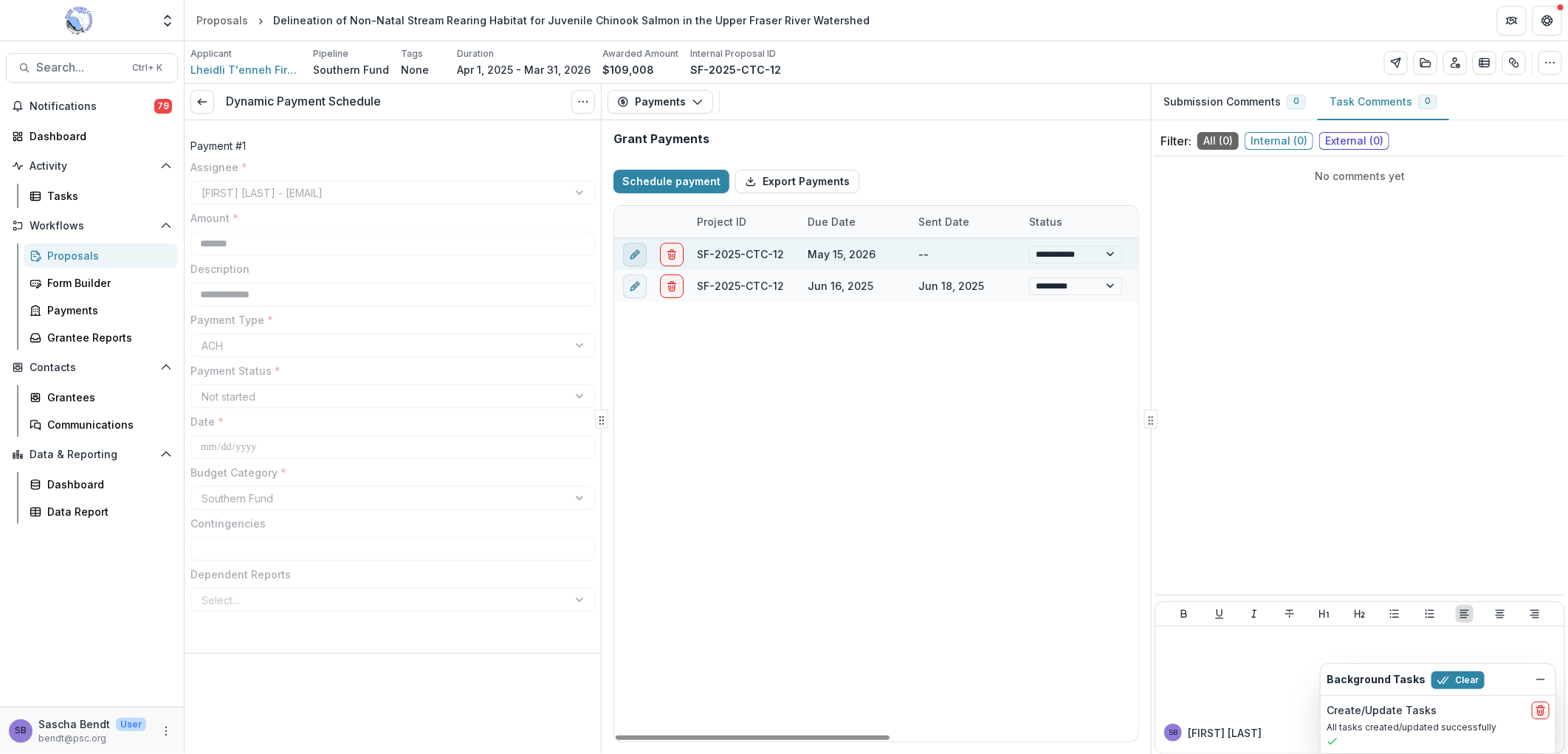 type on "*******" 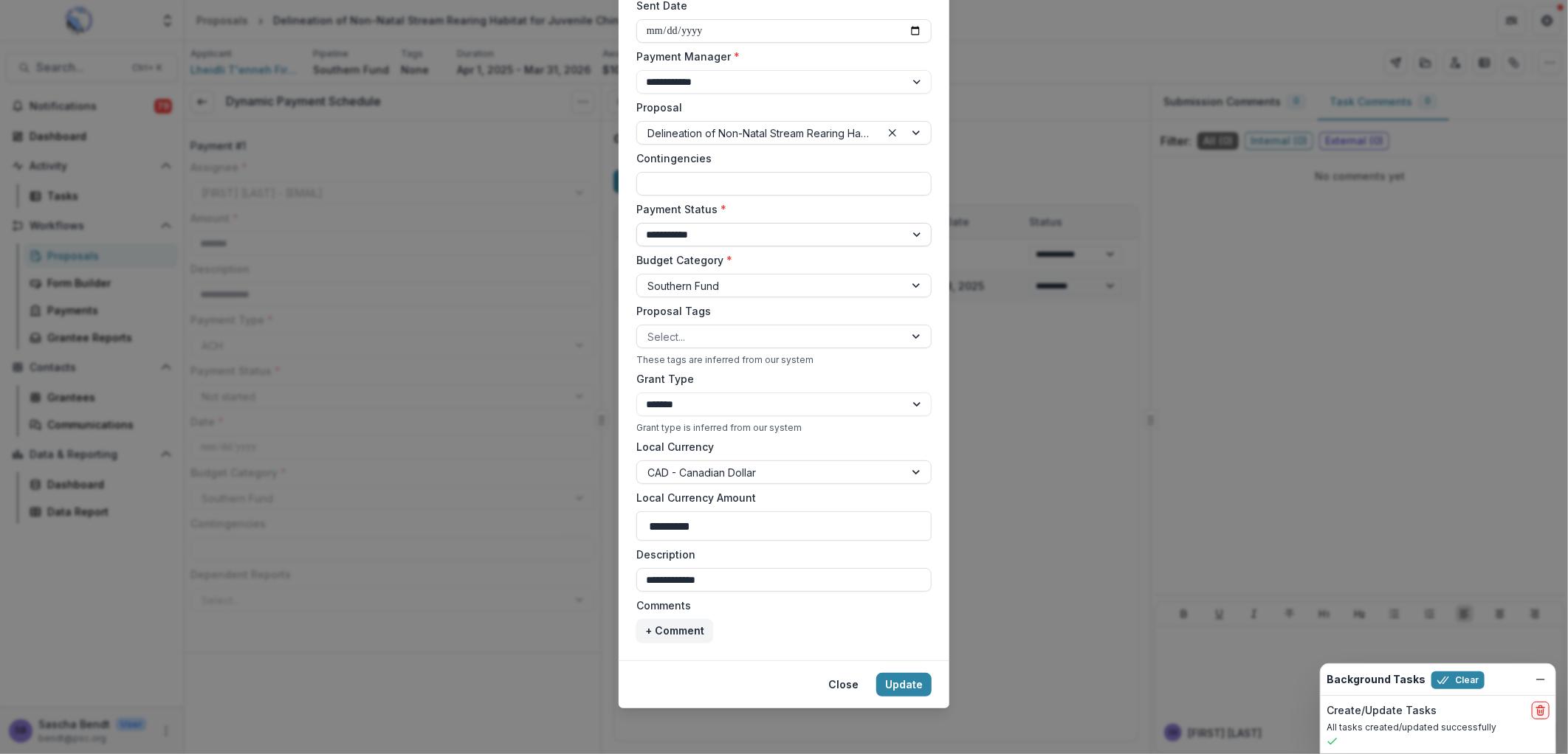 scroll, scrollTop: 0, scrollLeft: 0, axis: both 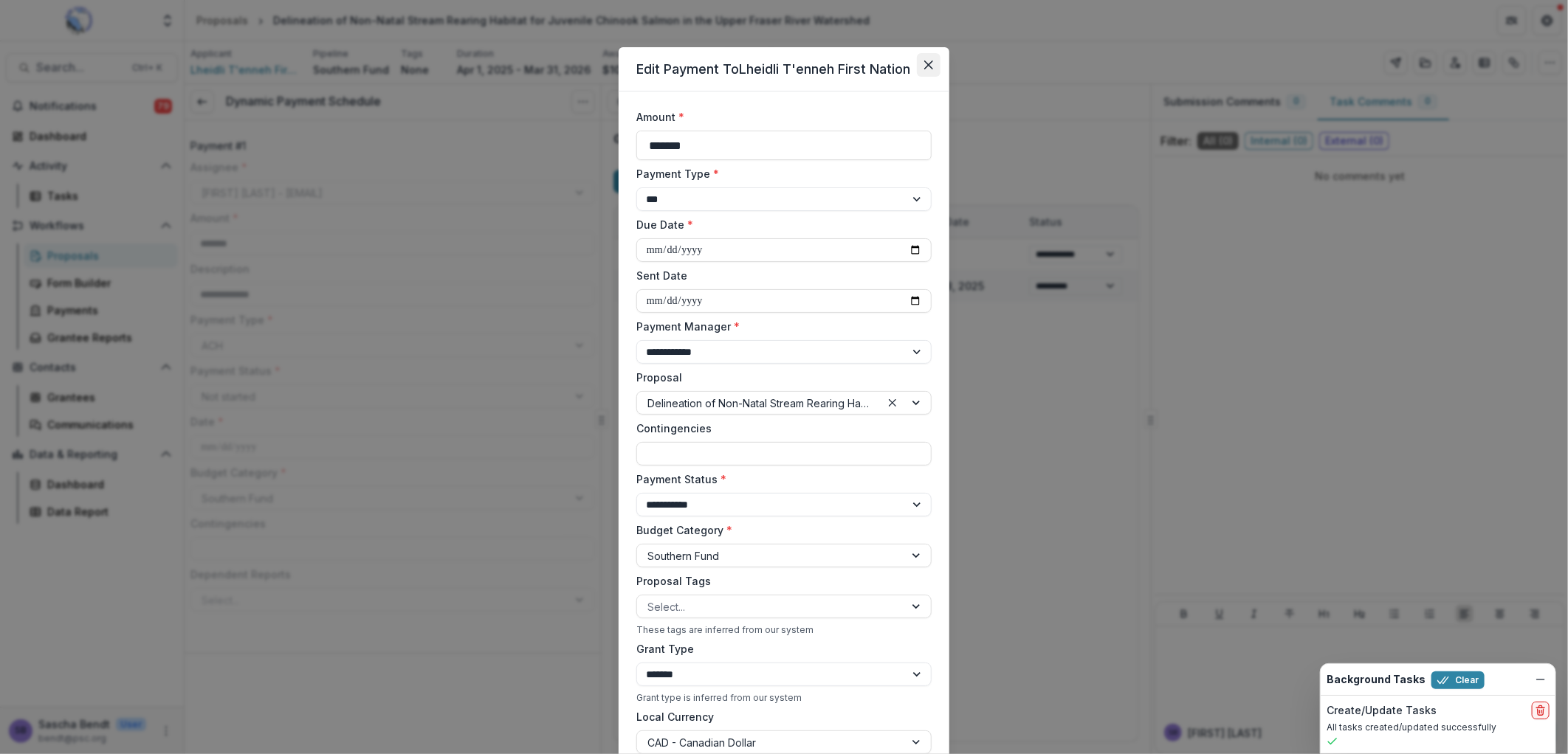 click at bounding box center (929, 65) 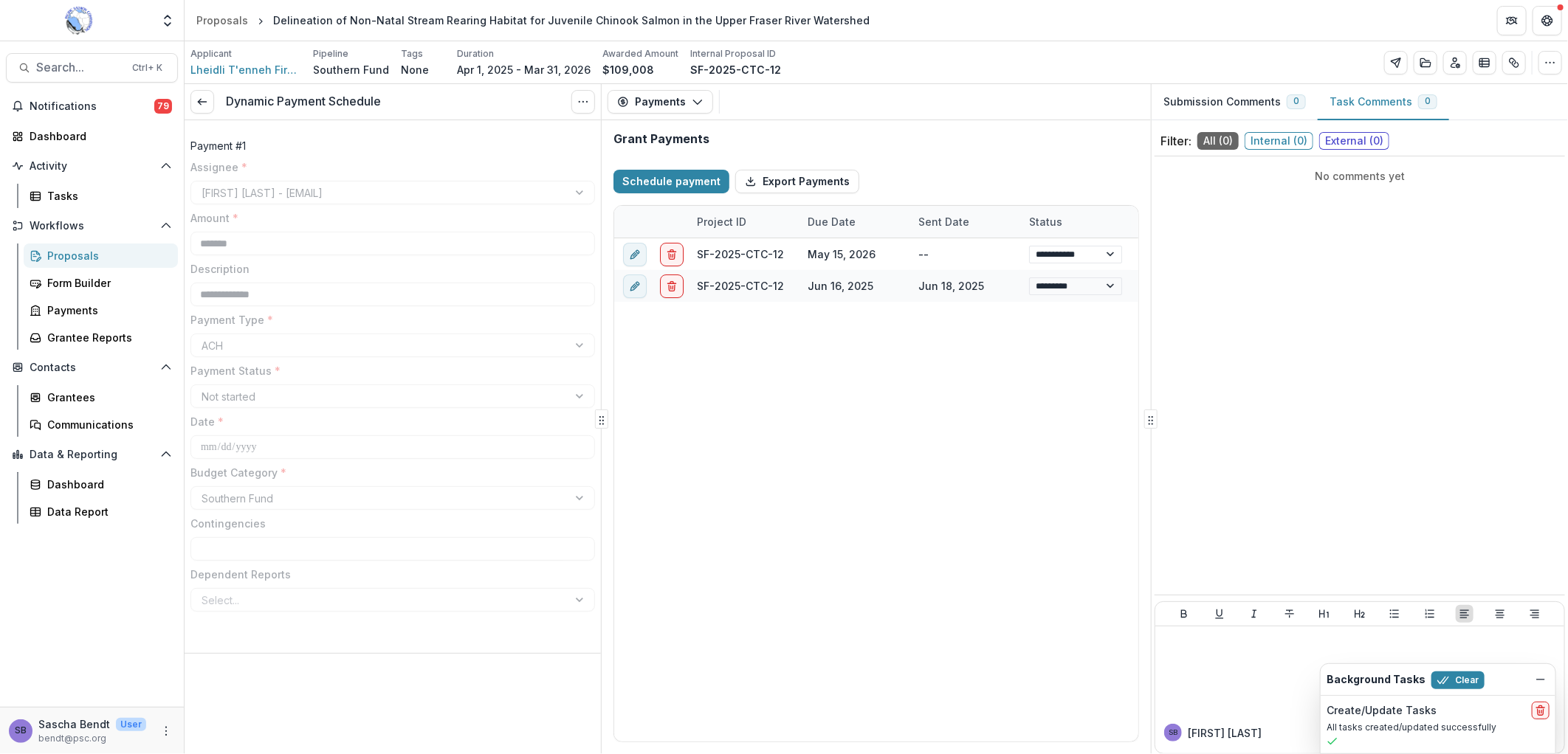 select on "****" 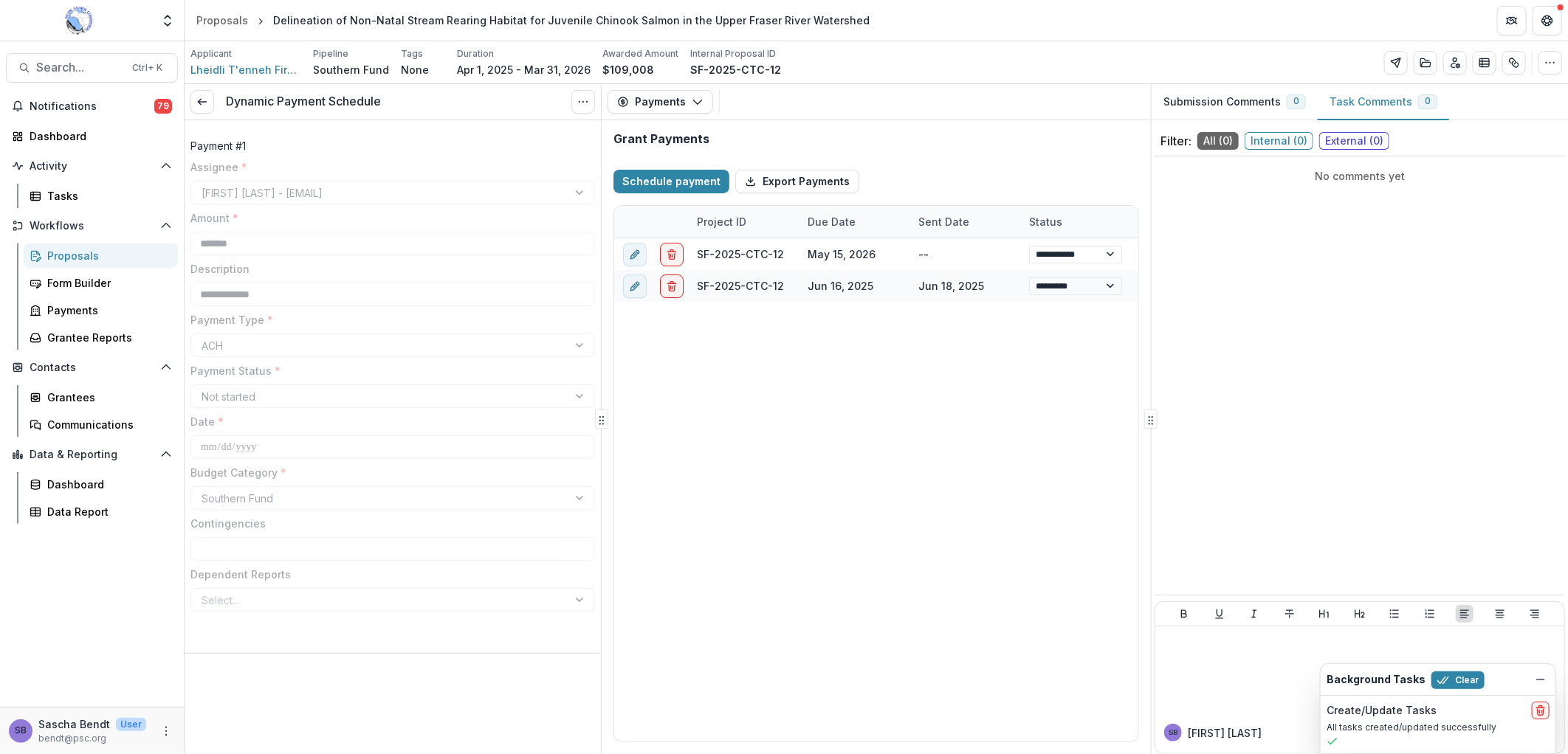 select on "****" 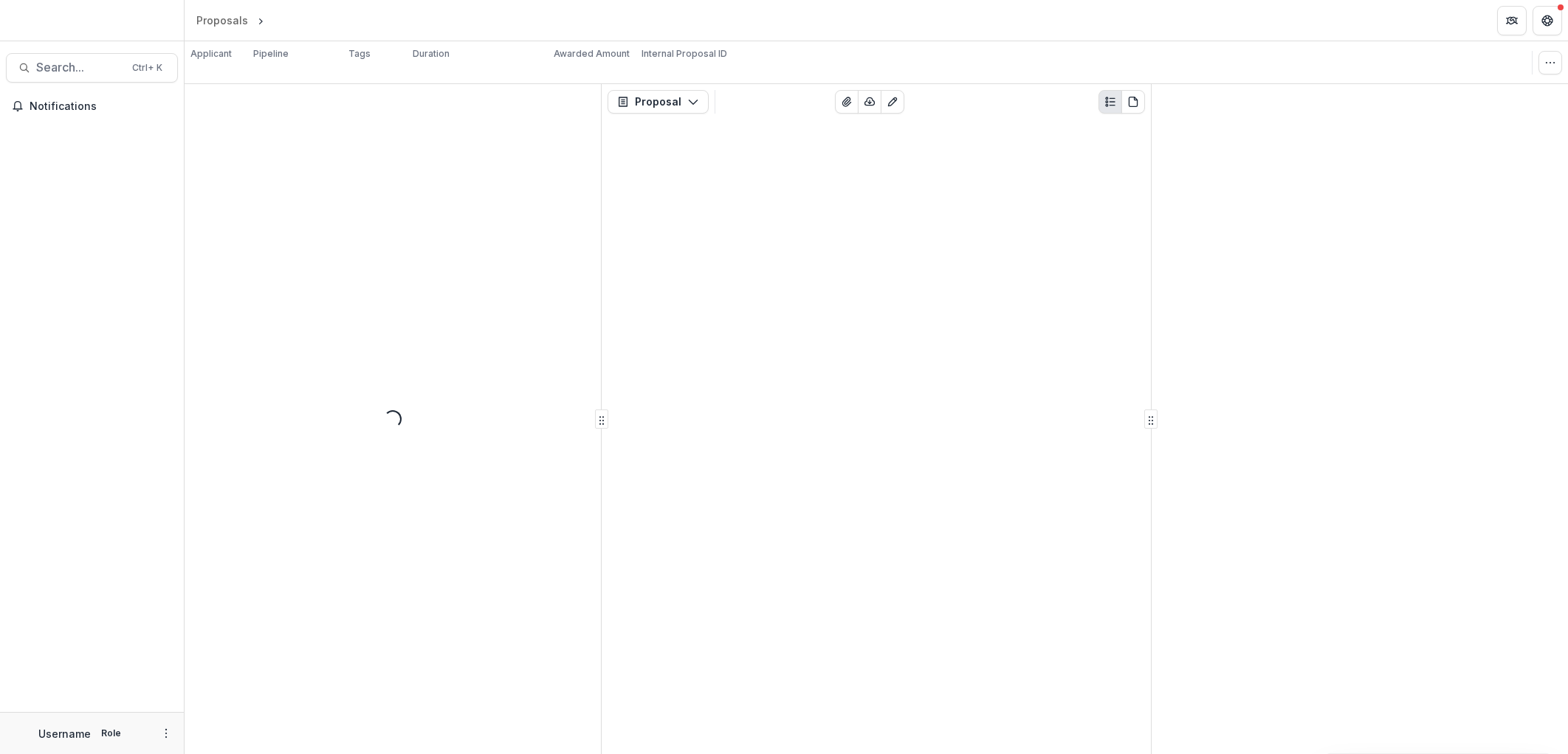 scroll, scrollTop: 0, scrollLeft: 0, axis: both 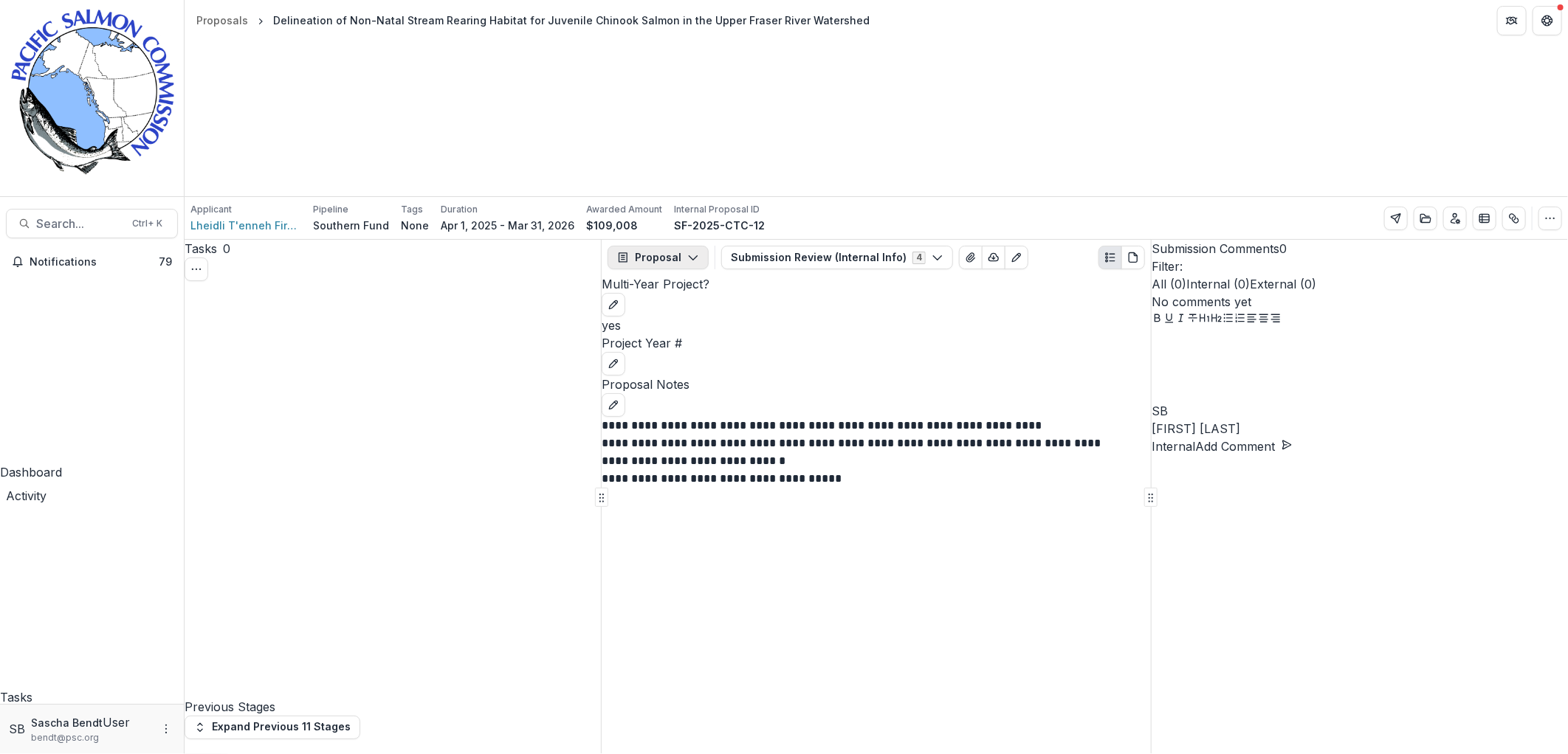 click on "Proposal" at bounding box center (658, 257) 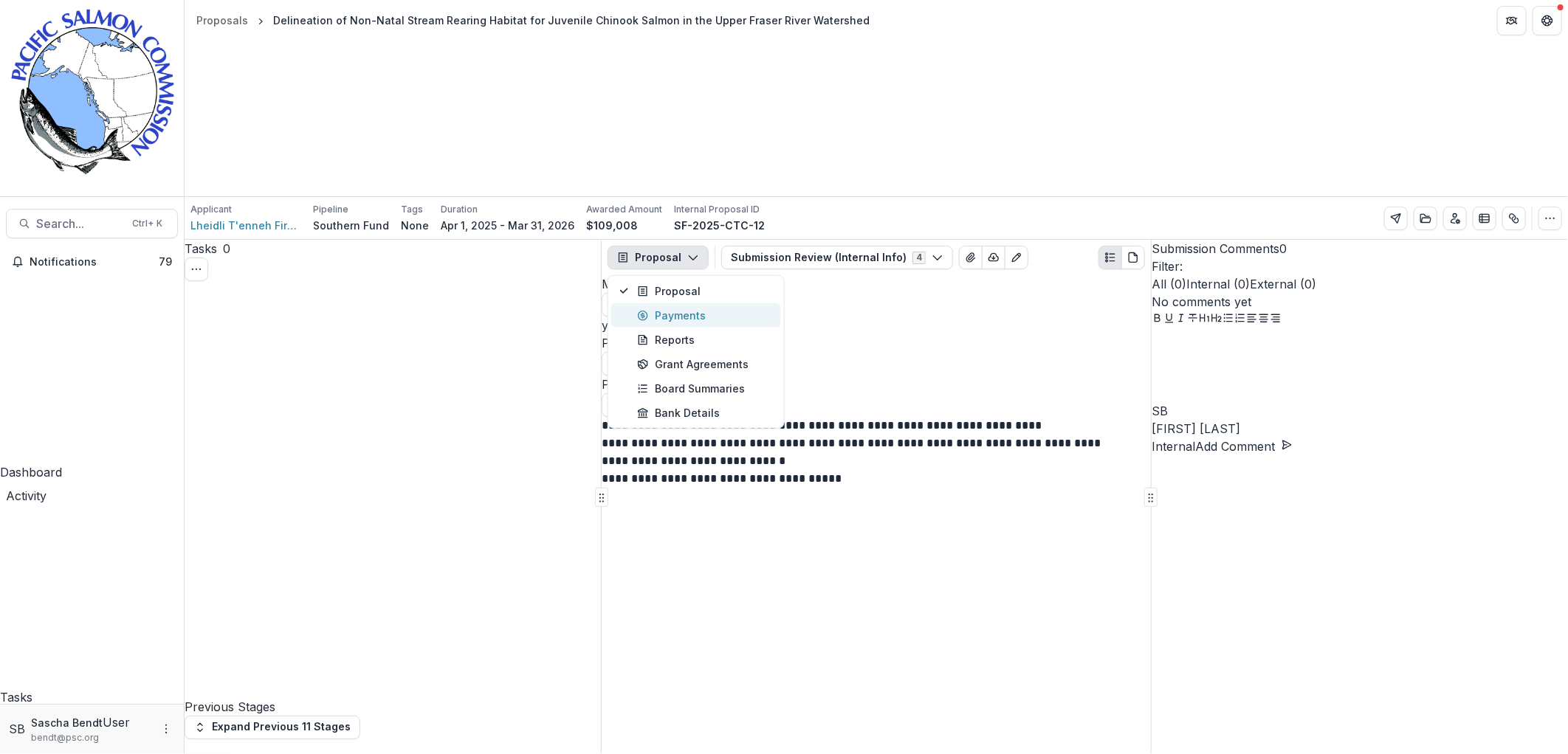 click on "Payments" at bounding box center (696, 315) 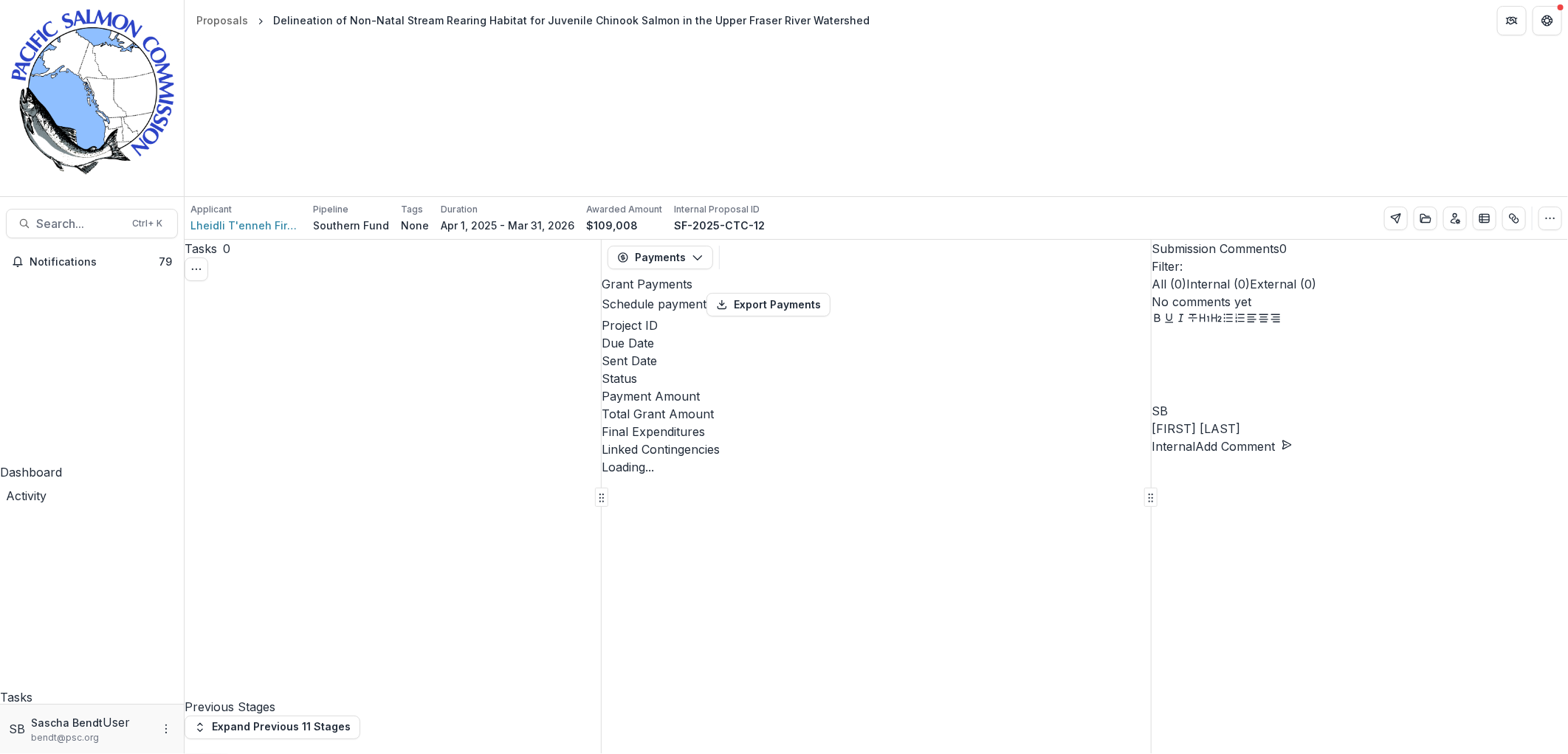 select on "****" 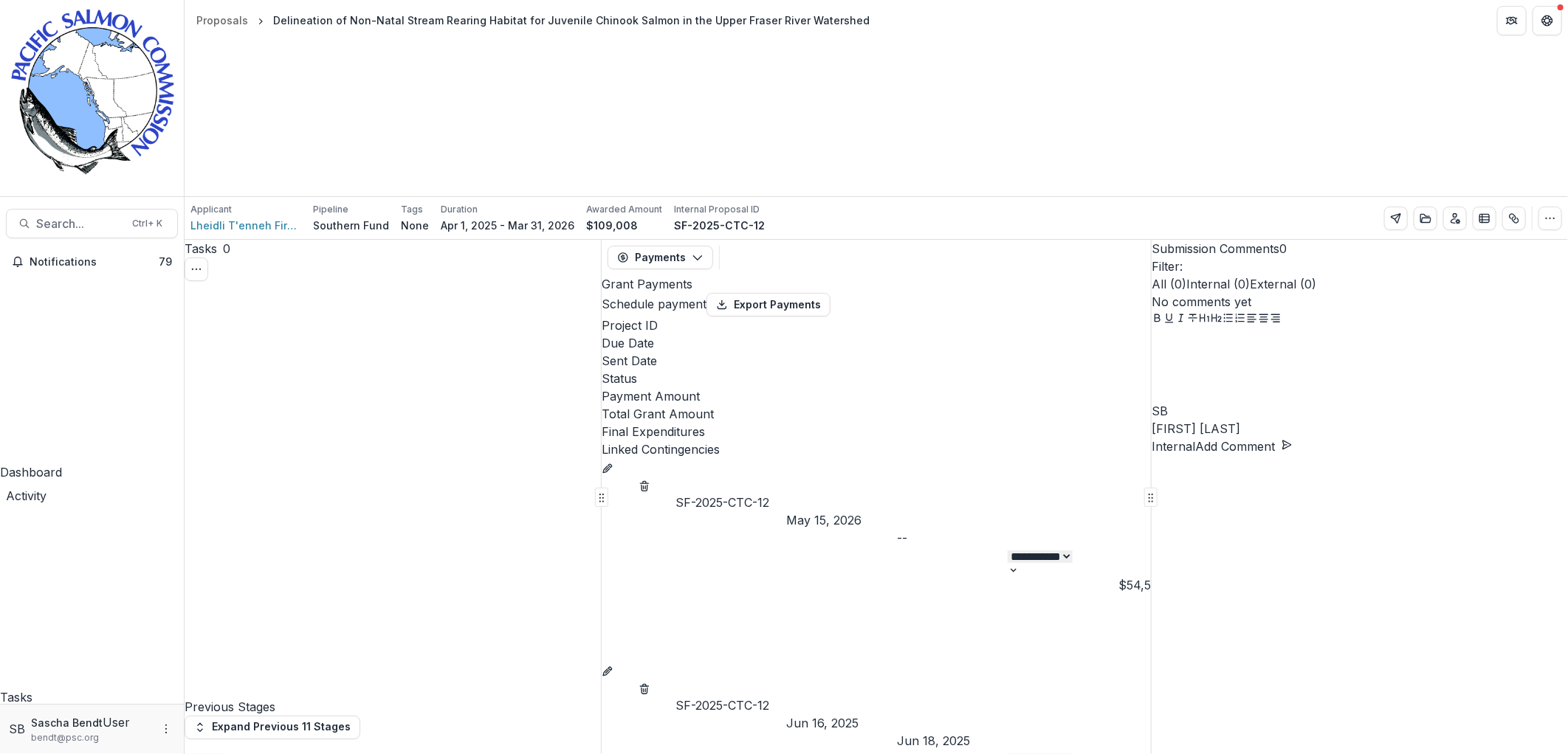 select on "****" 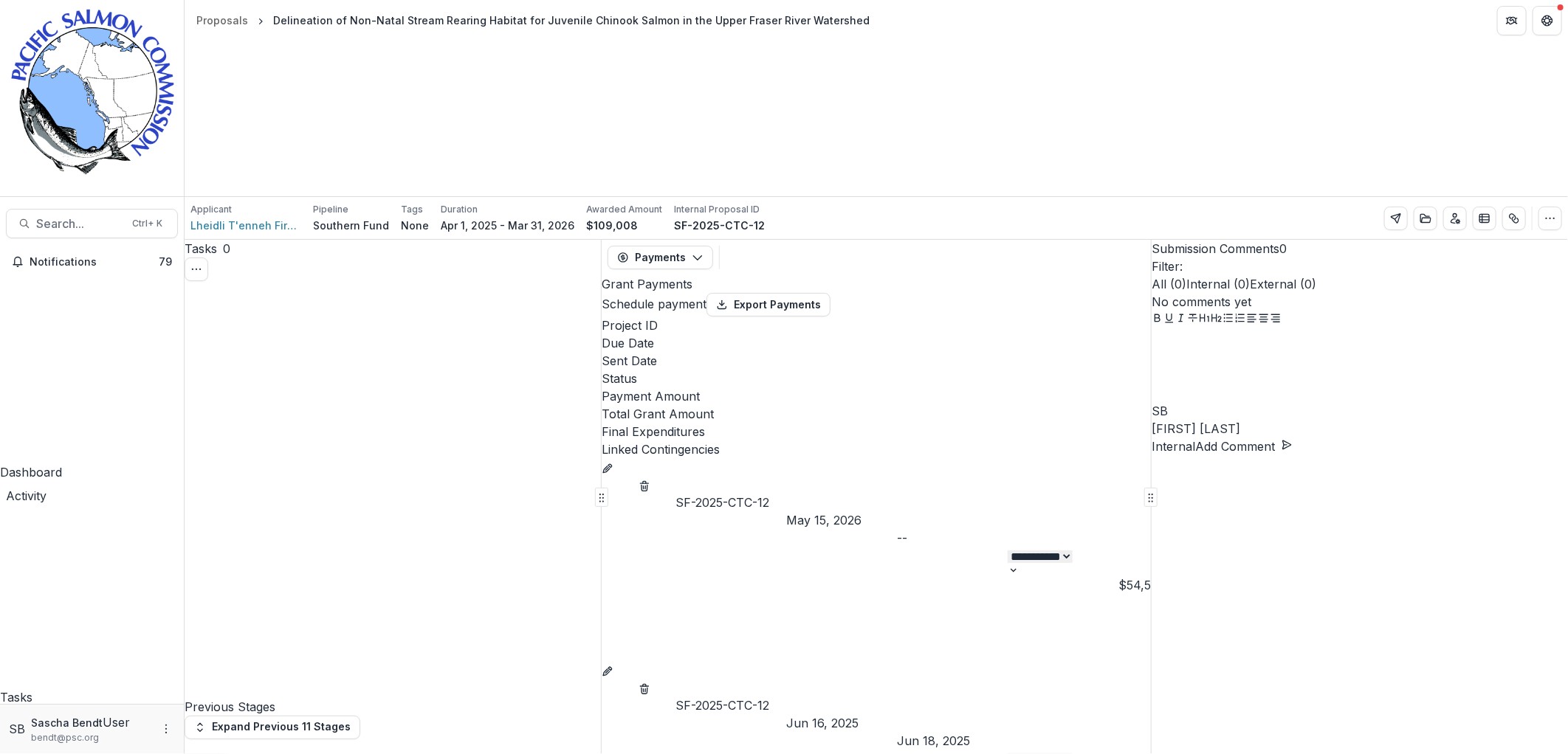select on "****" 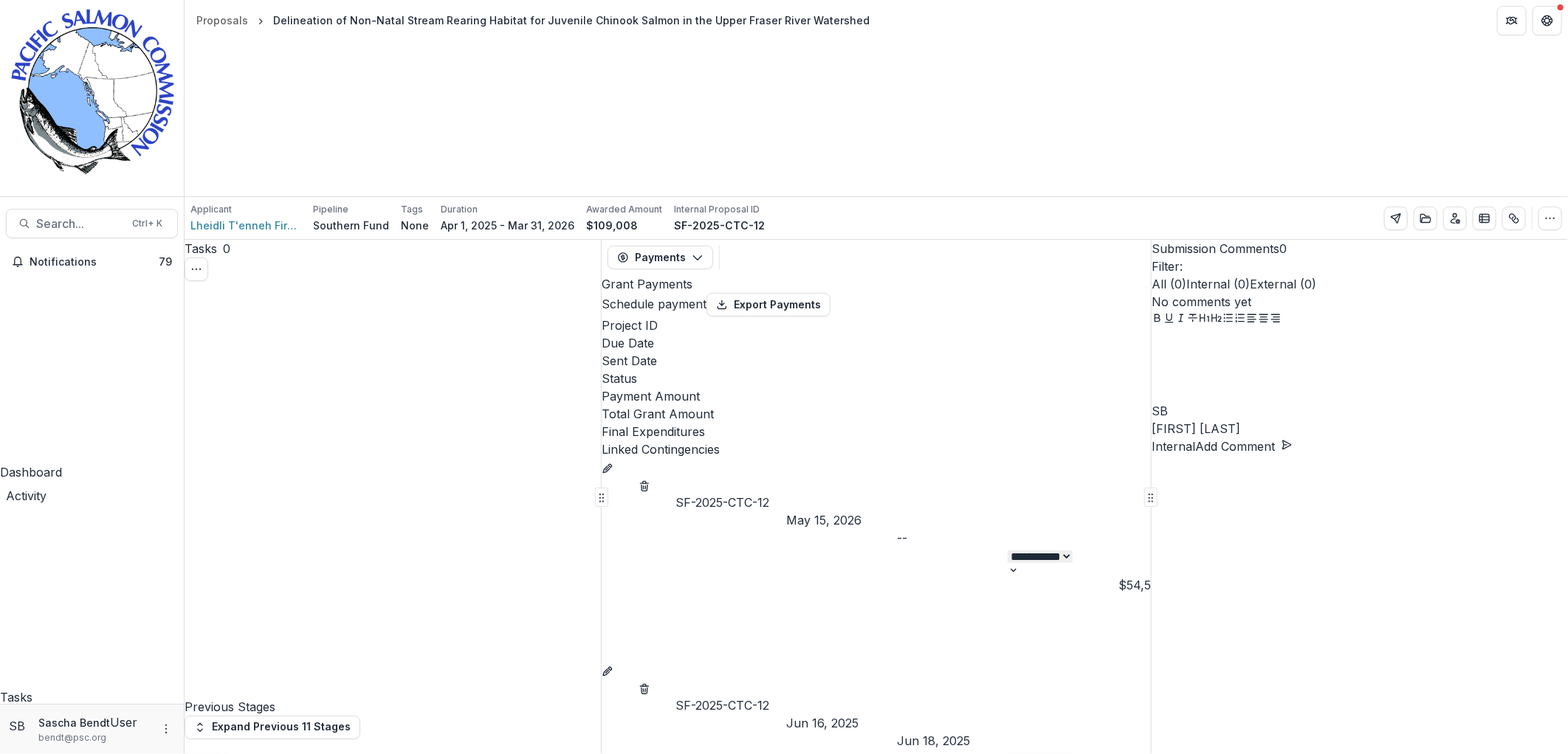 select on "****" 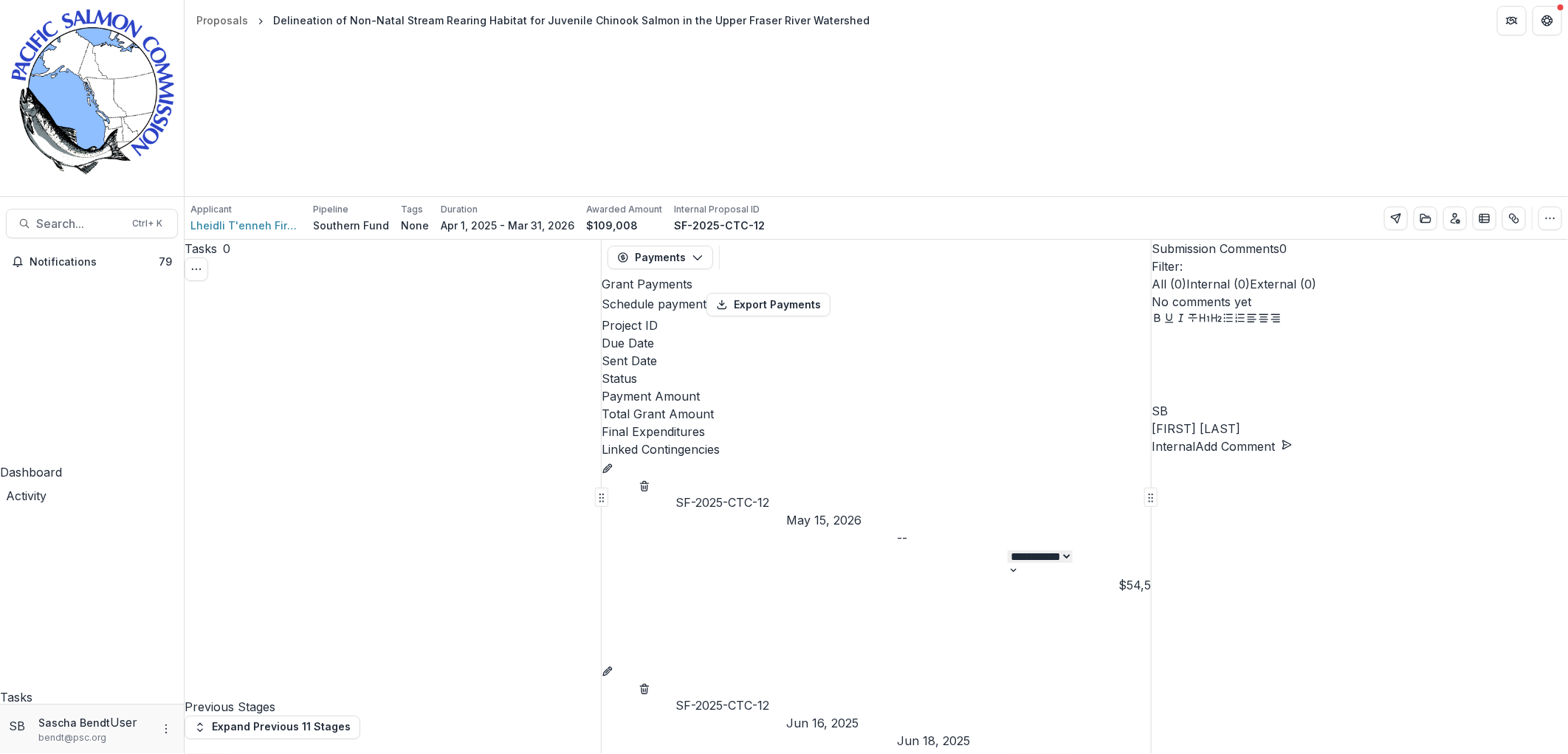 scroll, scrollTop: 0, scrollLeft: 0, axis: both 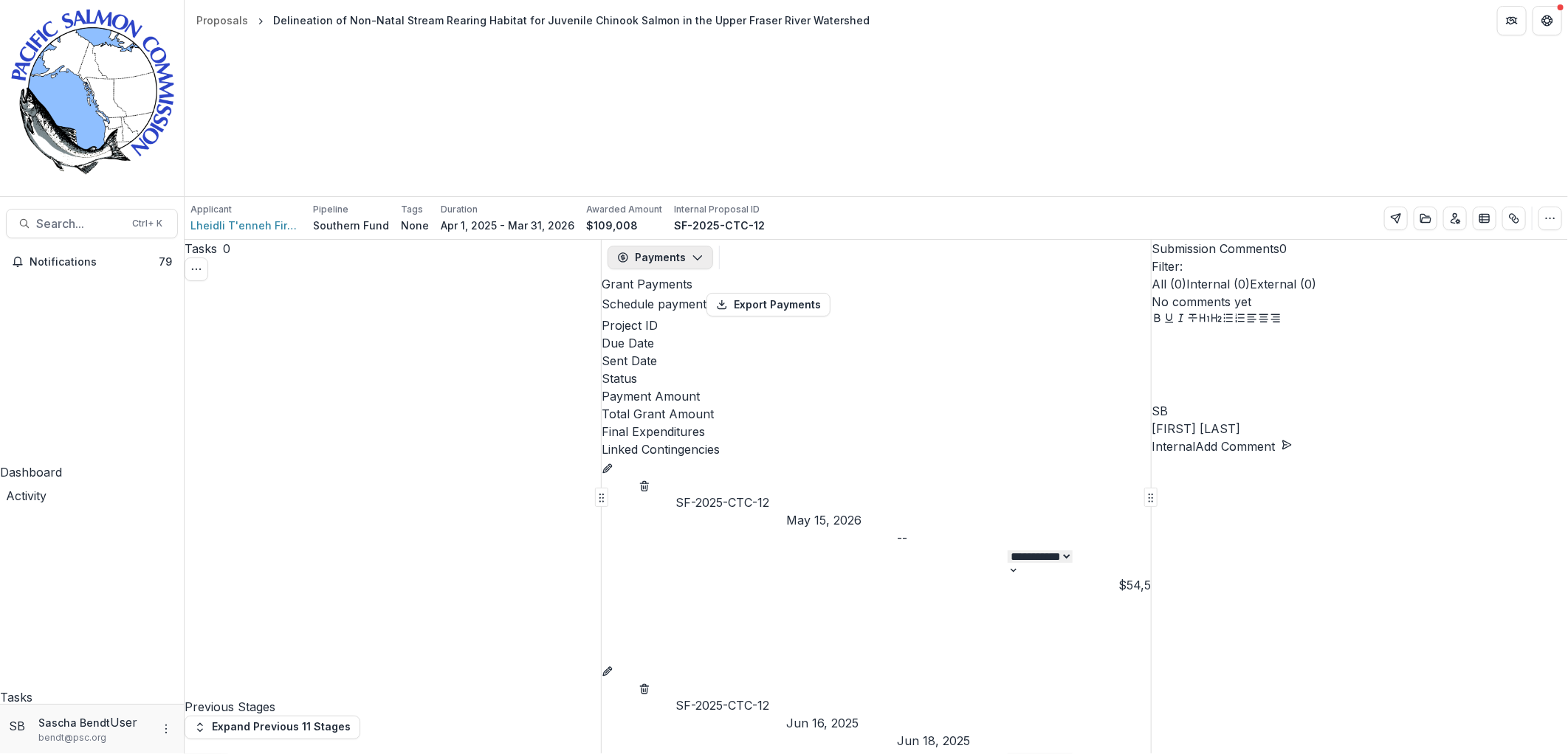 click on "Payments" at bounding box center (660, 257) 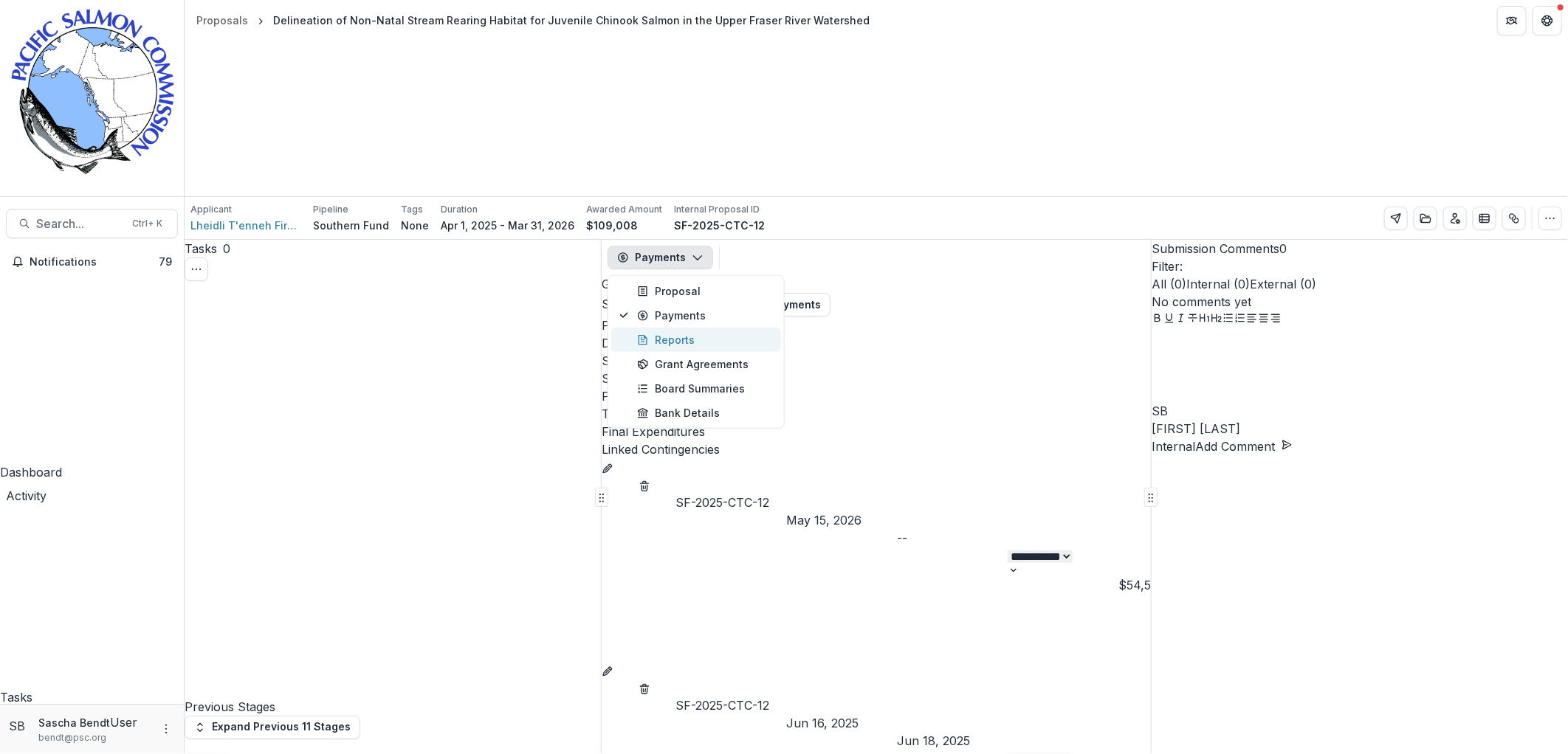click on "Reports" at bounding box center [704, 339] 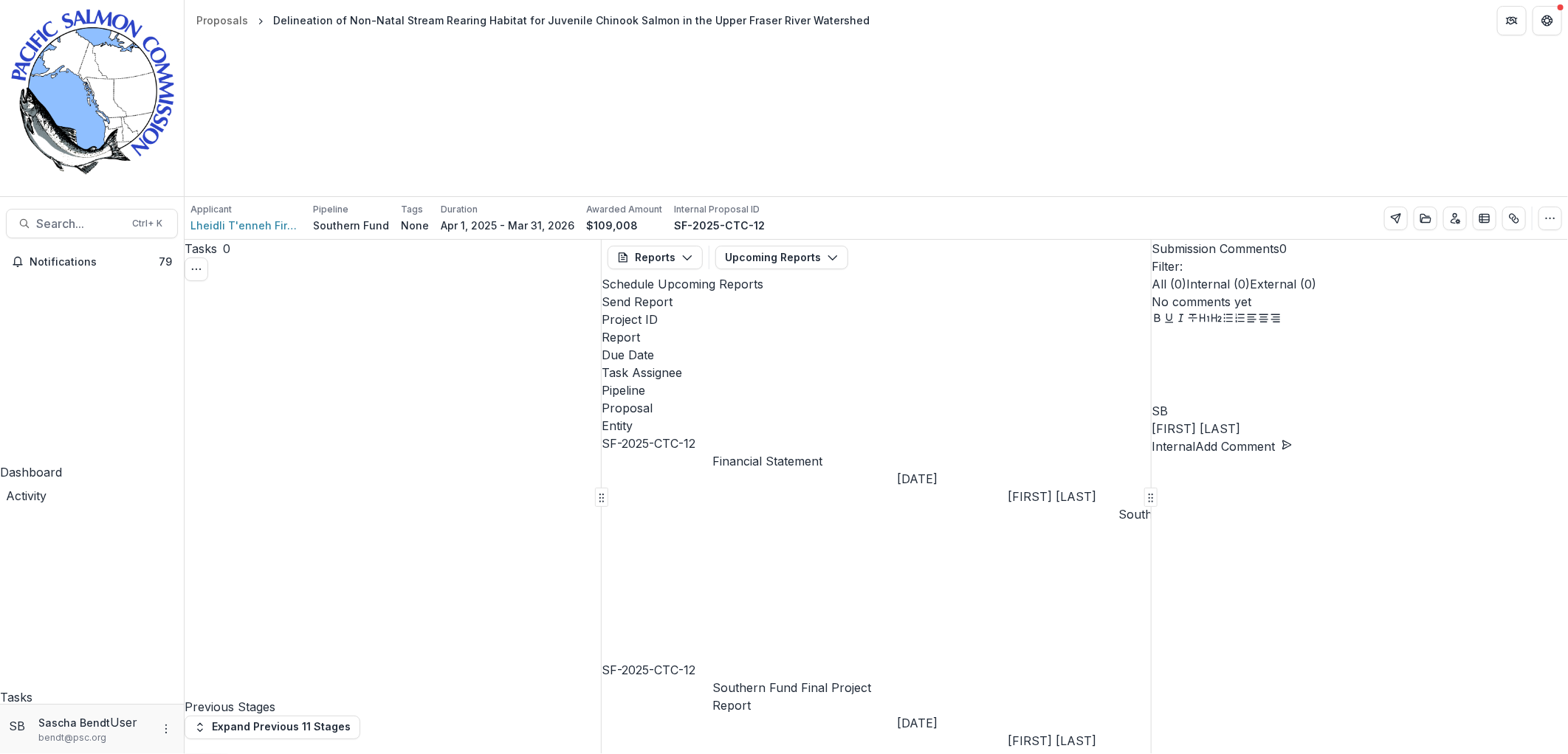 drag, startPoint x: 847, startPoint y: 739, endPoint x: 898, endPoint y: 751, distance: 52.39275 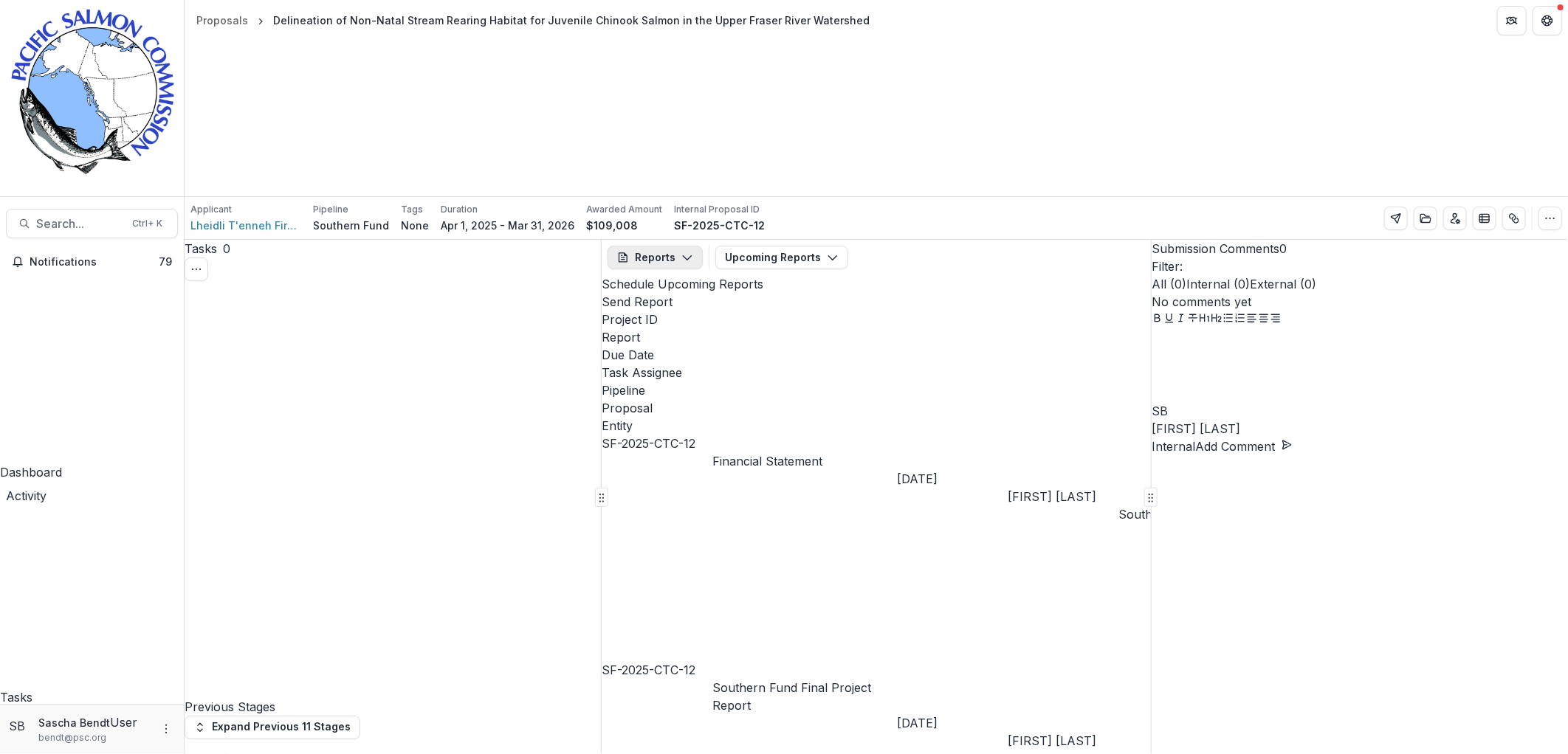 click on "Reports" at bounding box center (655, 257) 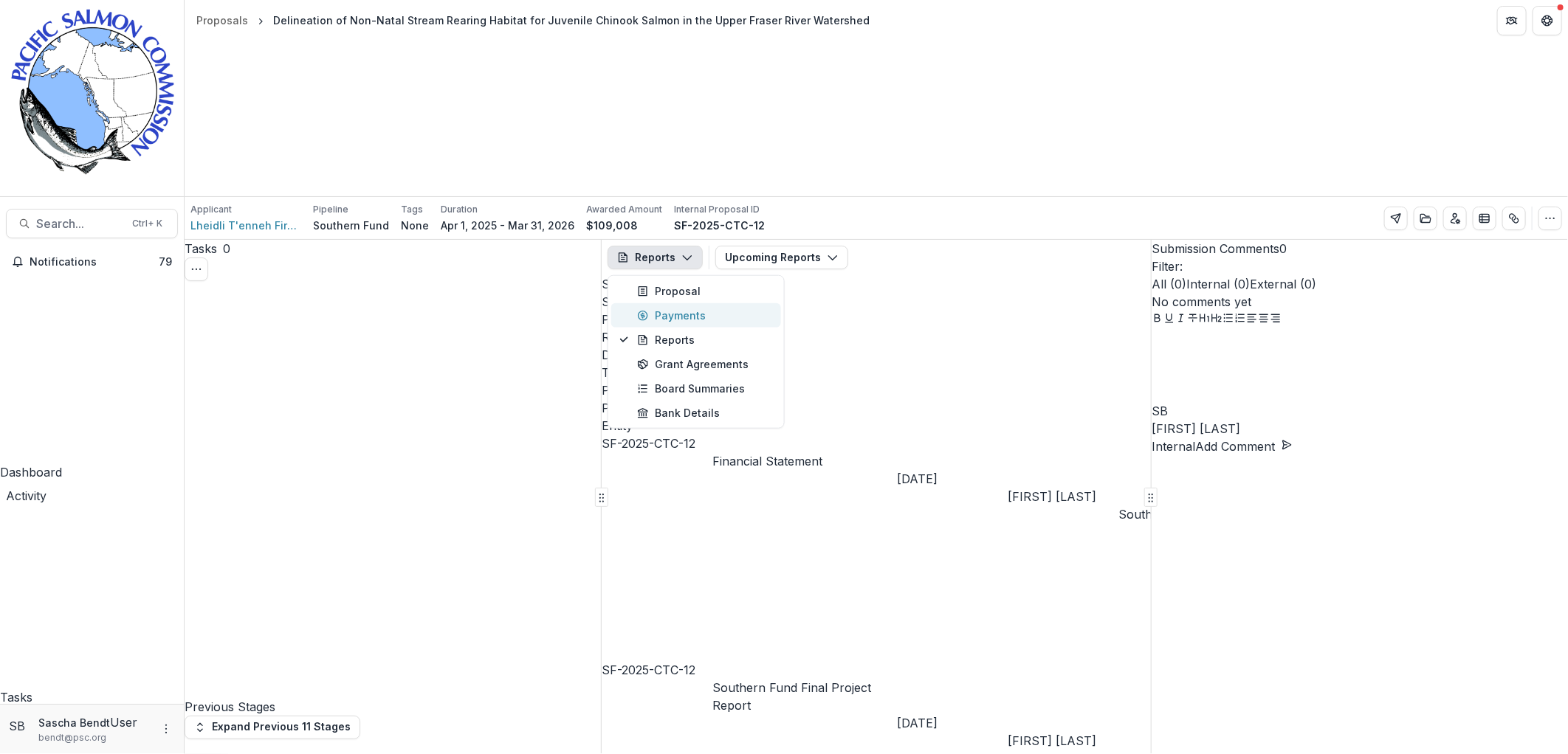 click on "Payments" at bounding box center [704, 315] 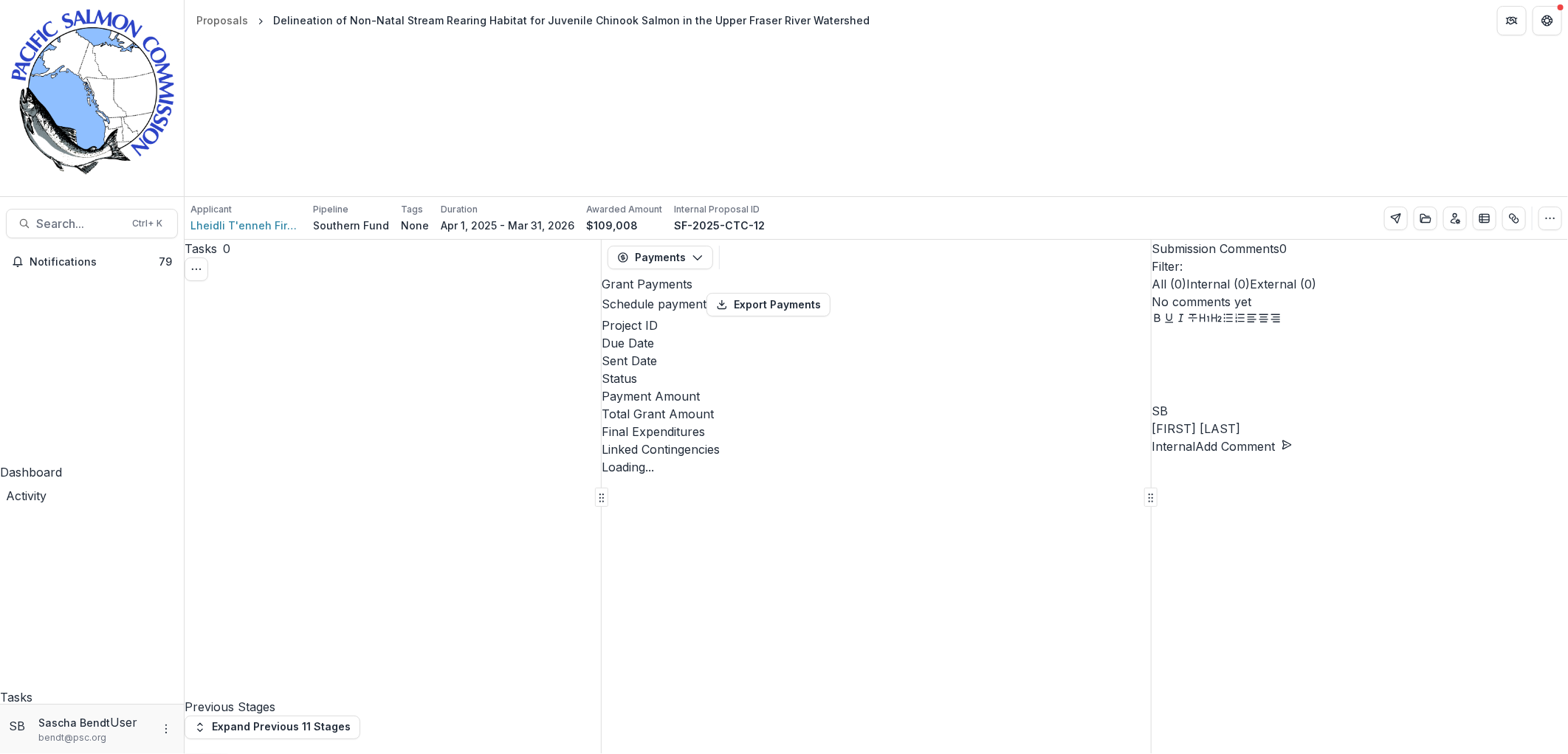 select on "****" 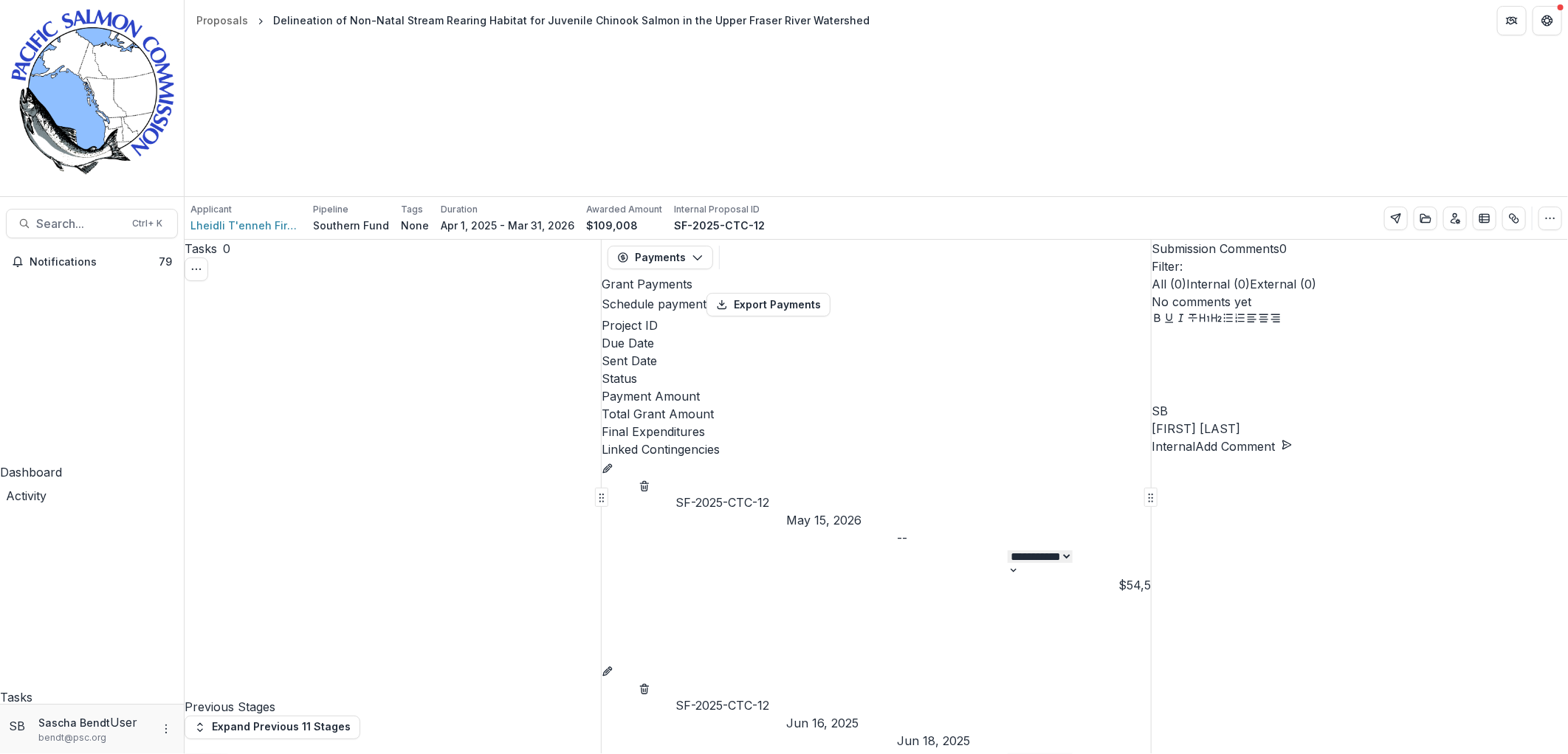 select on "****" 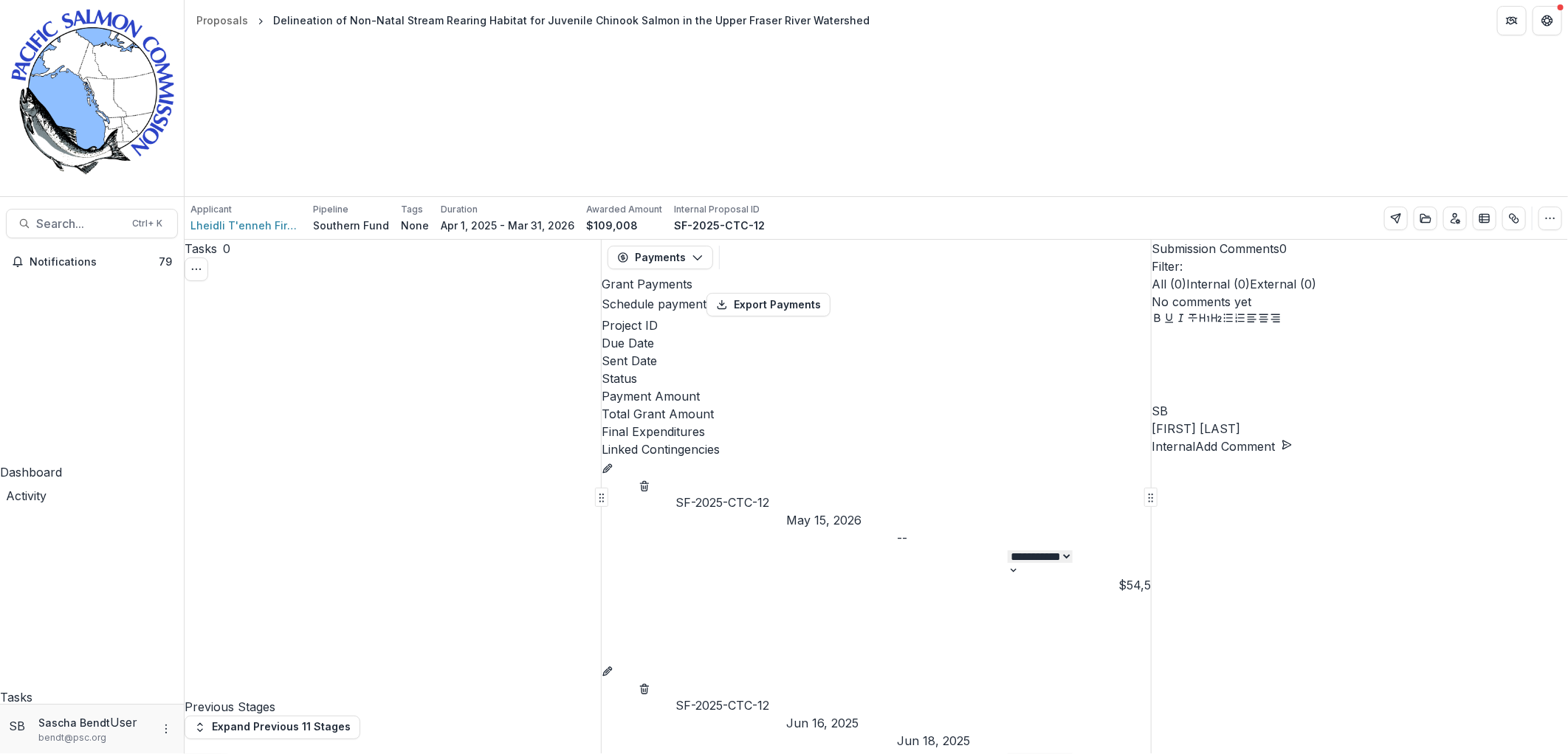 scroll, scrollTop: 0, scrollLeft: 472, axis: horizontal 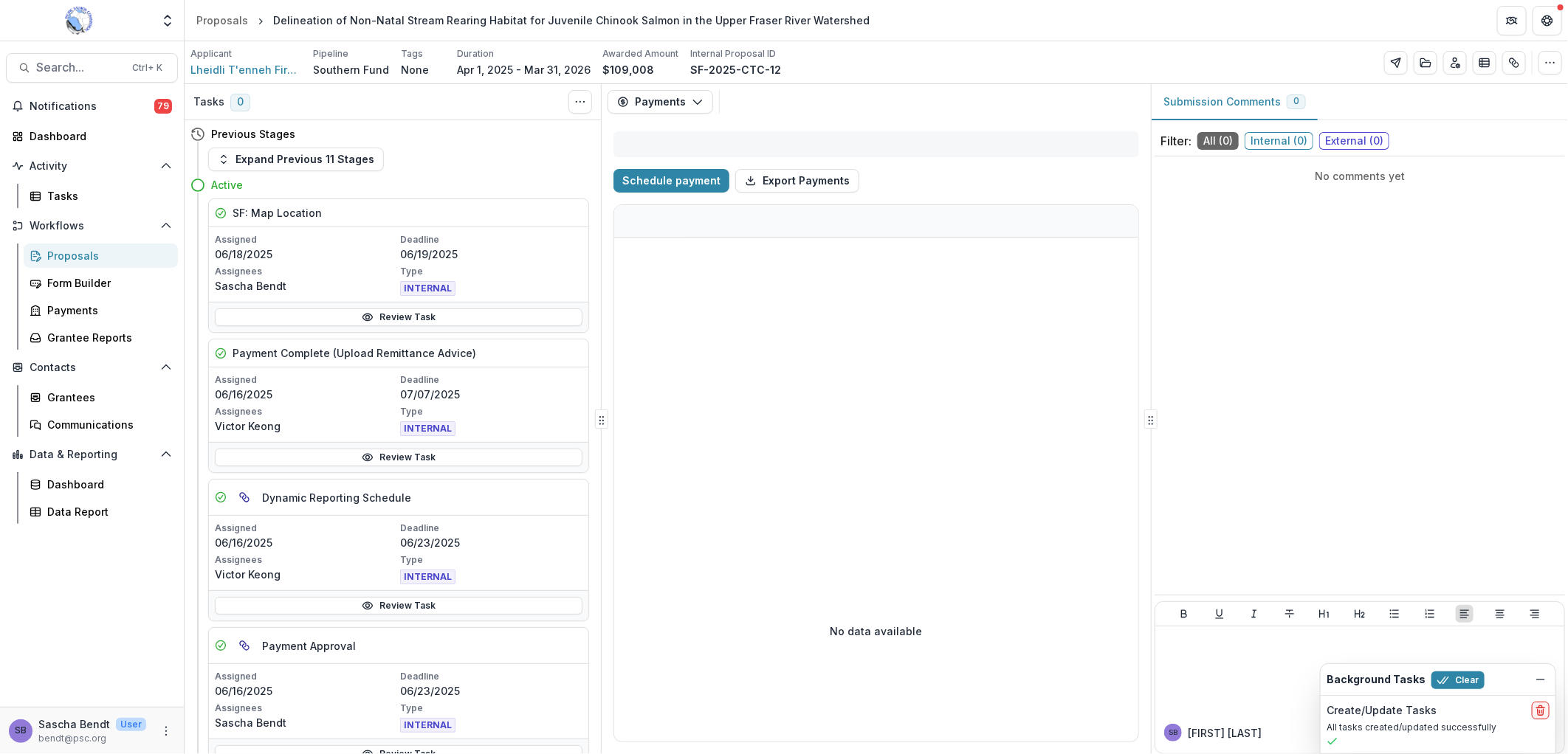 select on "****" 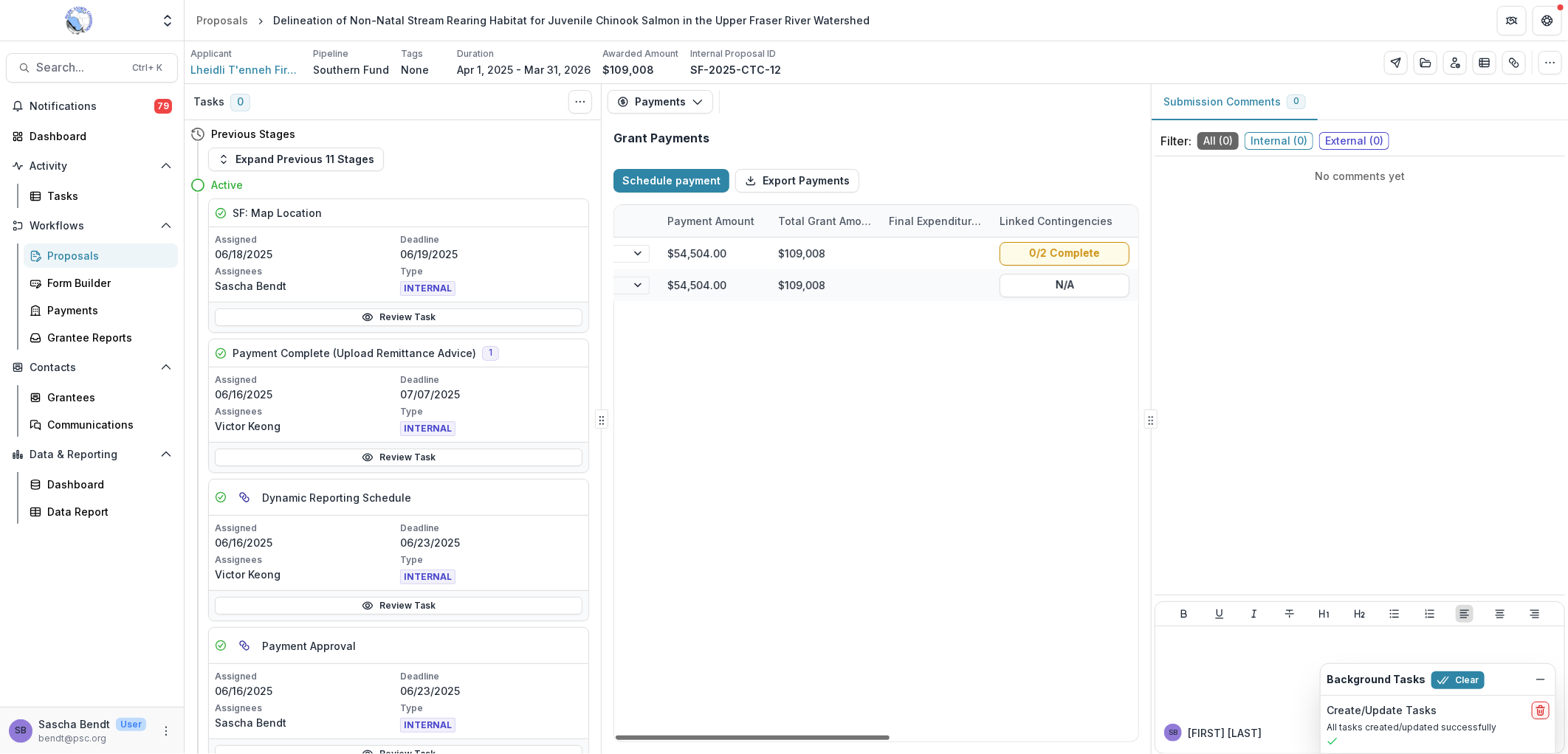 scroll, scrollTop: 0, scrollLeft: 0, axis: both 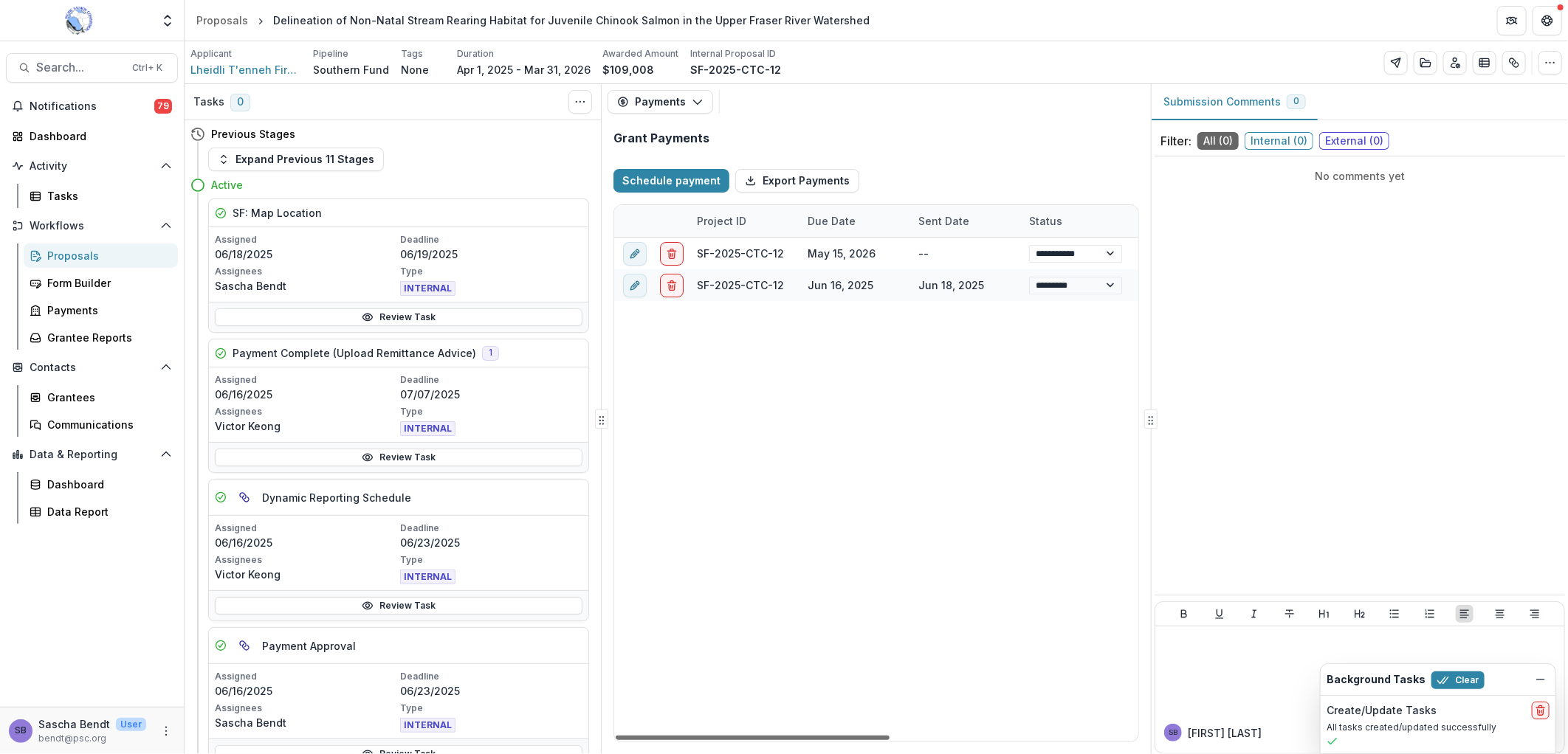 drag, startPoint x: 839, startPoint y: 739, endPoint x: 503, endPoint y: 753, distance: 336.29154 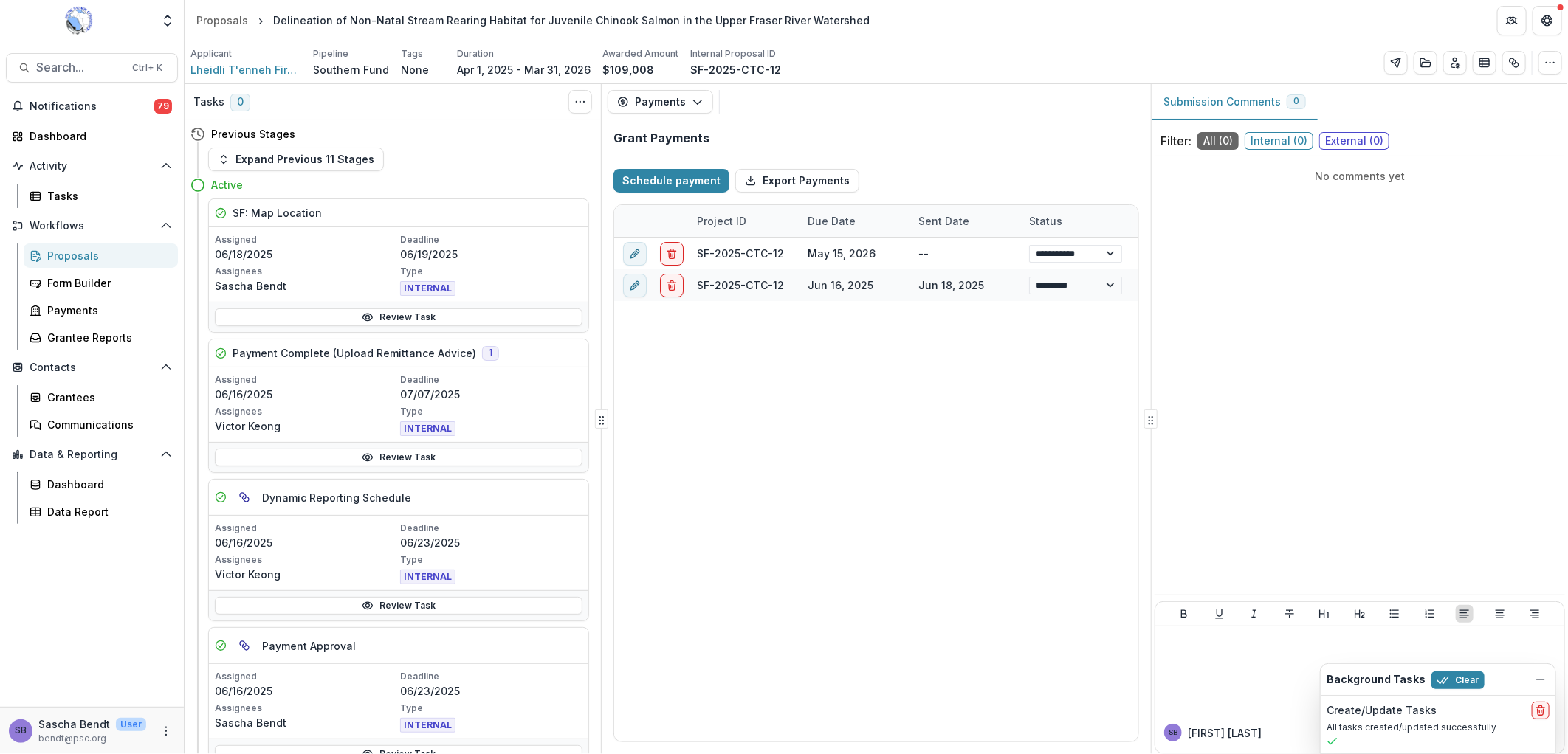 select on "****" 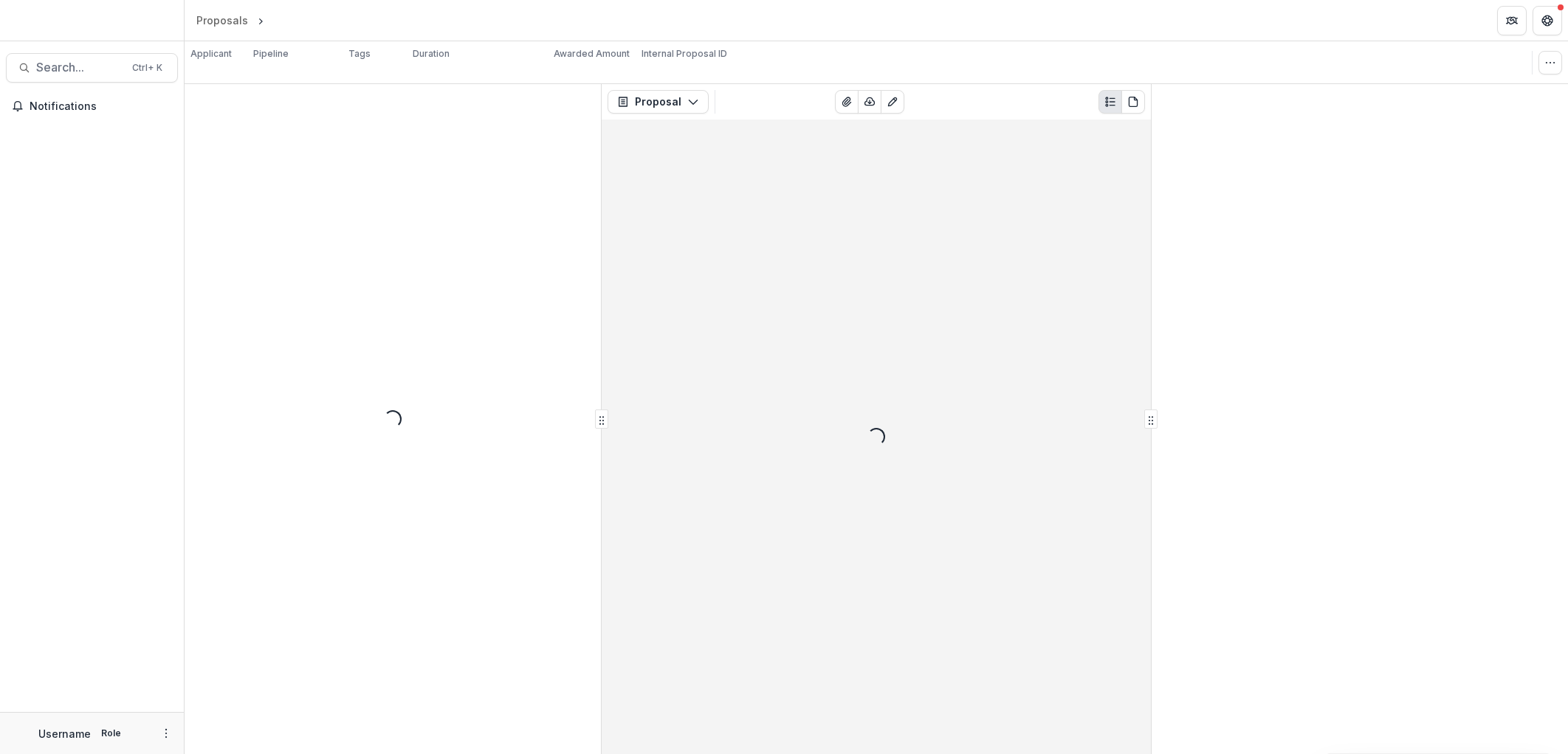 scroll, scrollTop: 0, scrollLeft: 0, axis: both 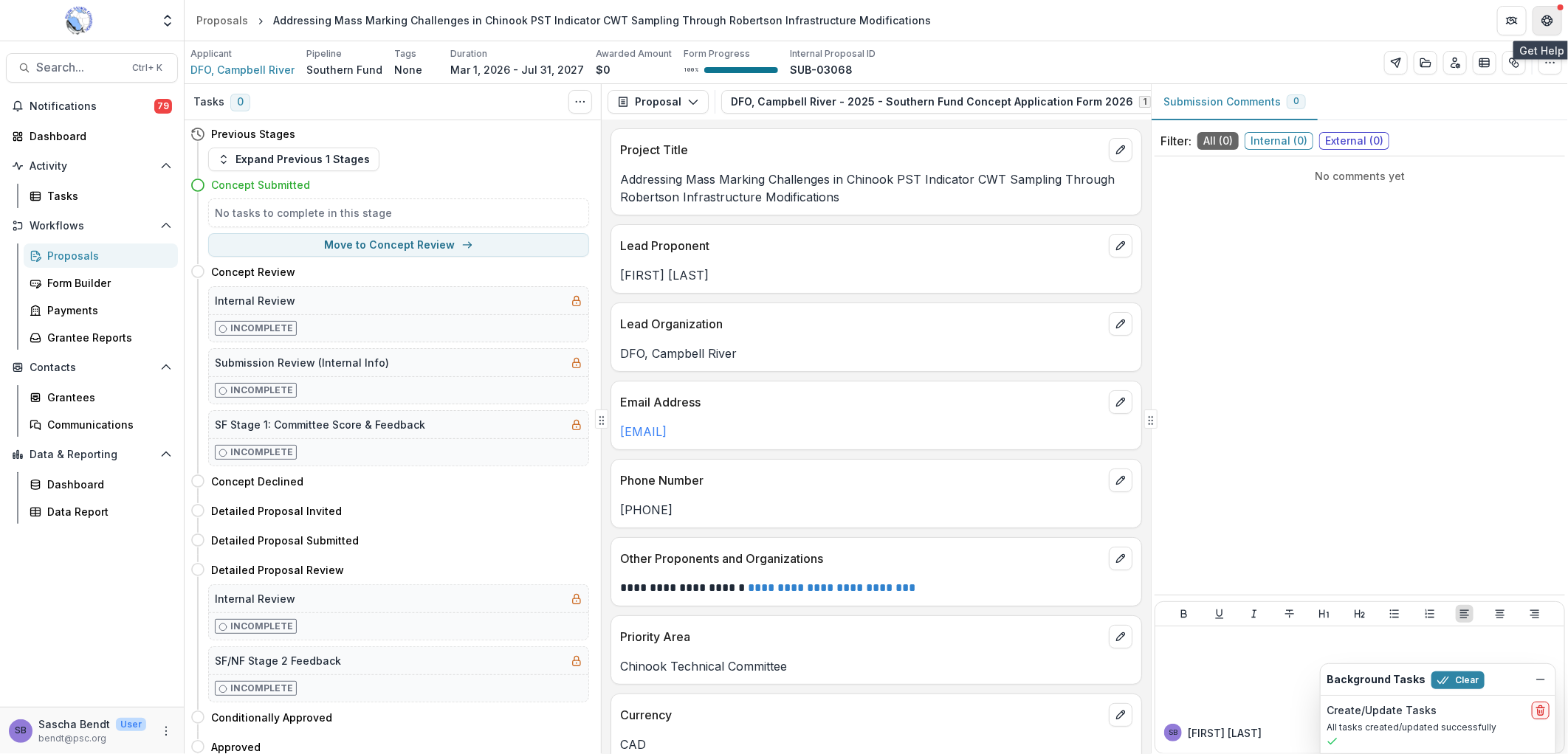 click 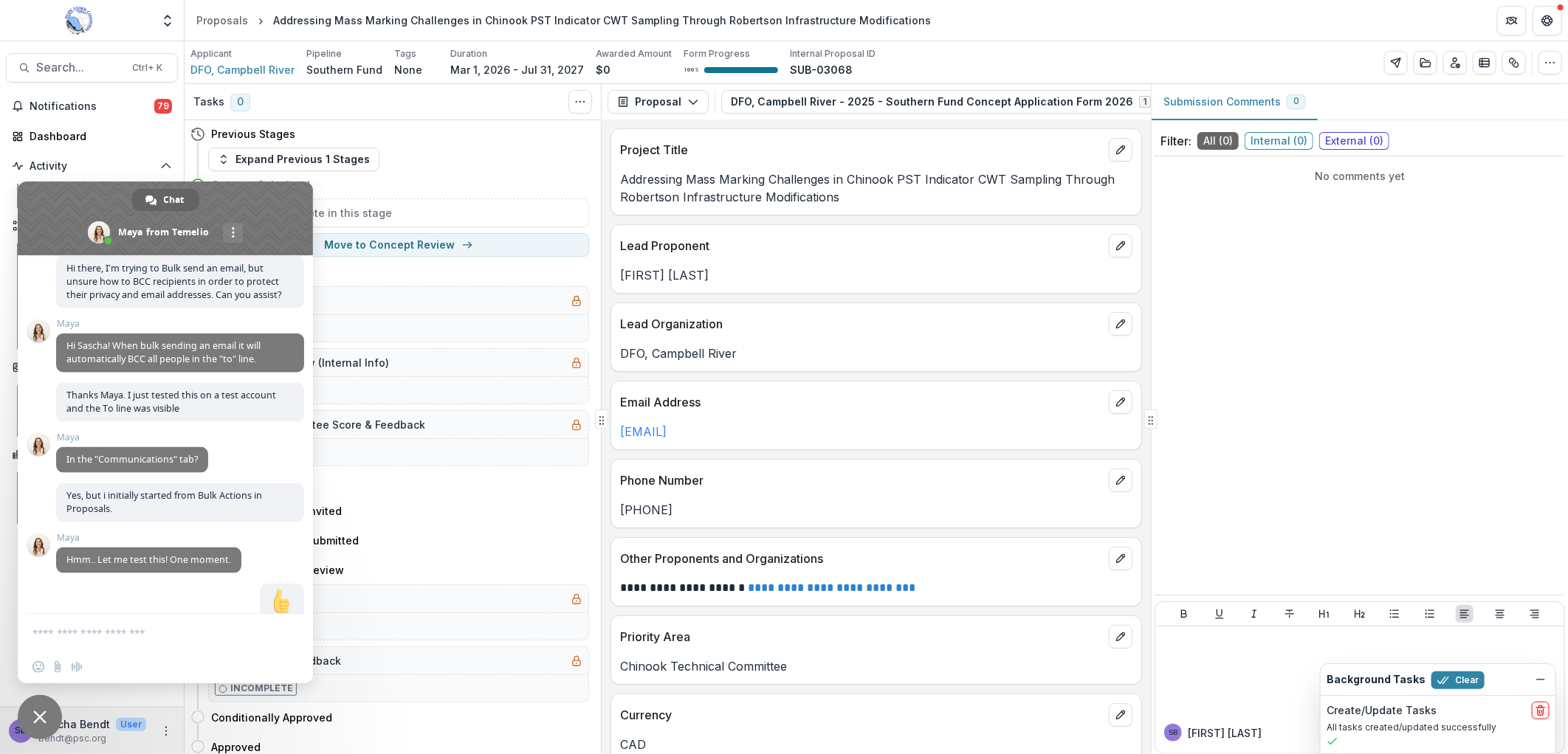 scroll, scrollTop: 5342, scrollLeft: 0, axis: vertical 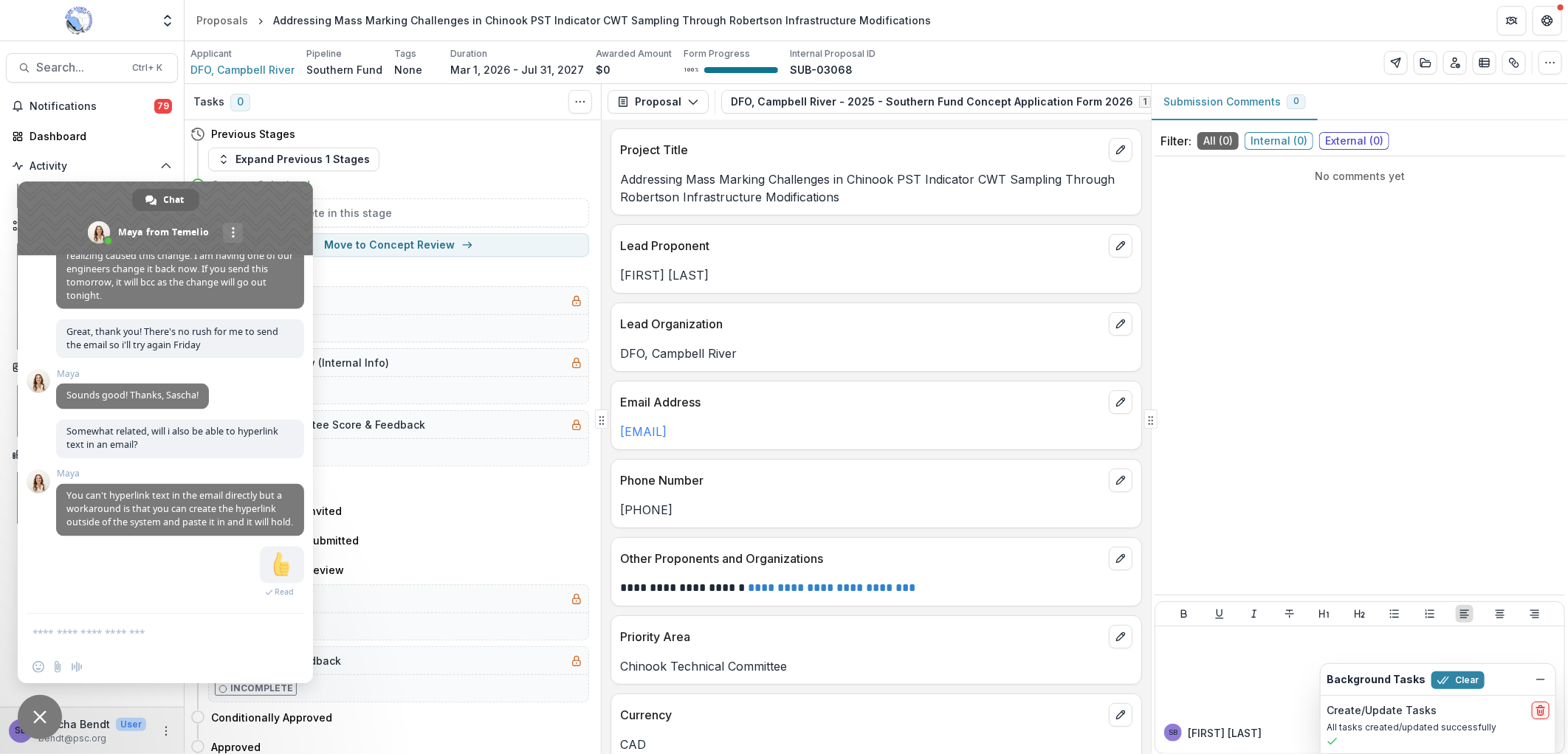 click at bounding box center [151, 632] 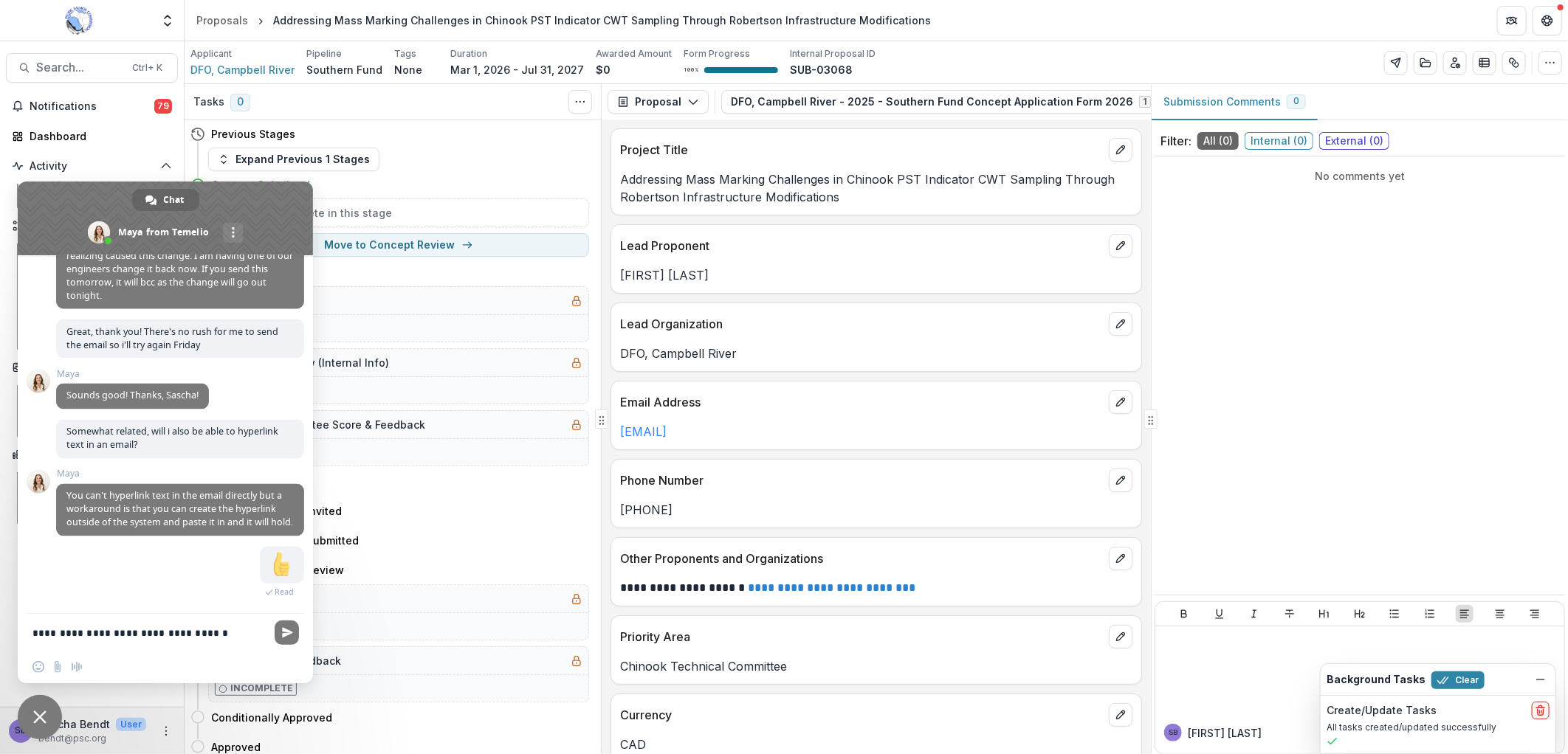 type on "**********" 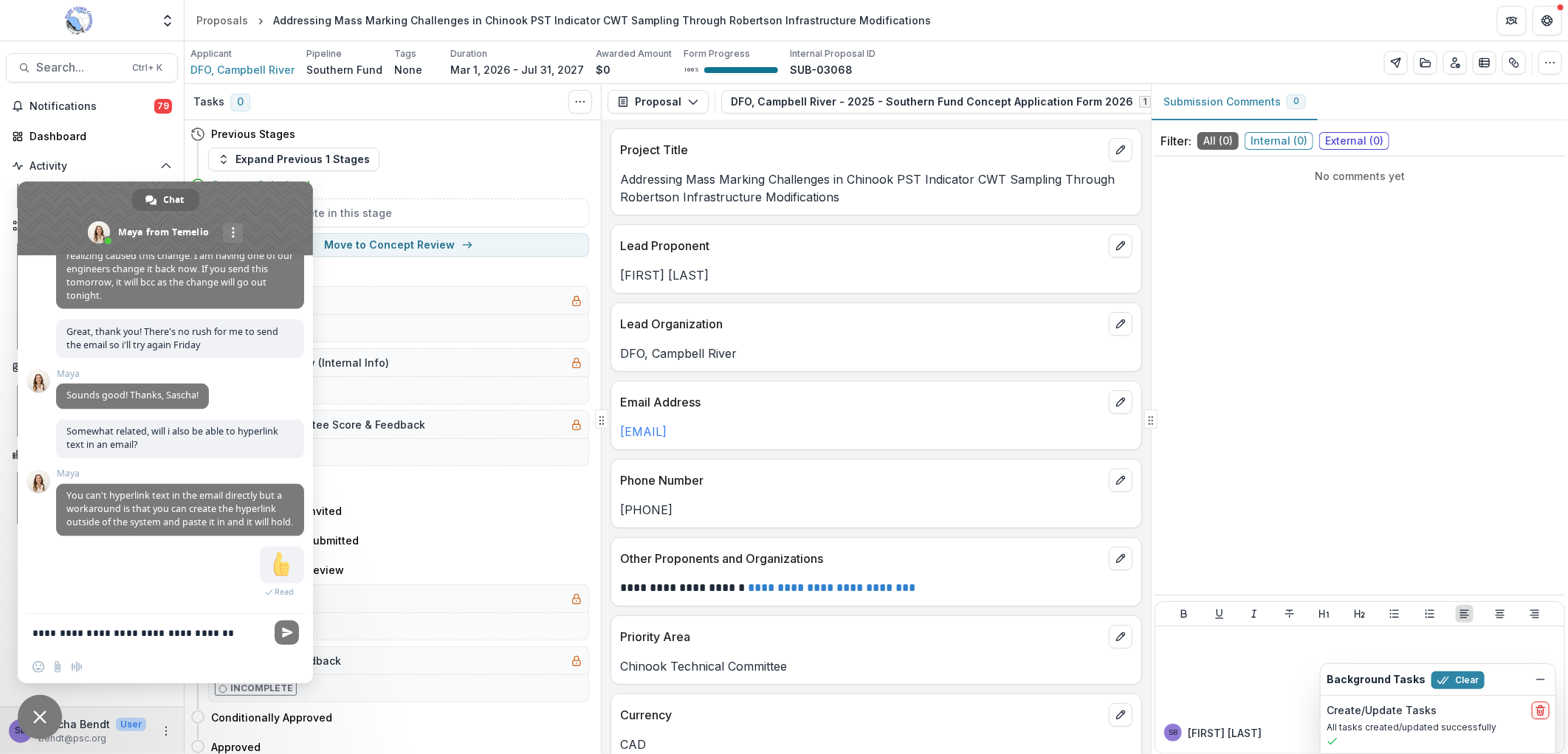 type 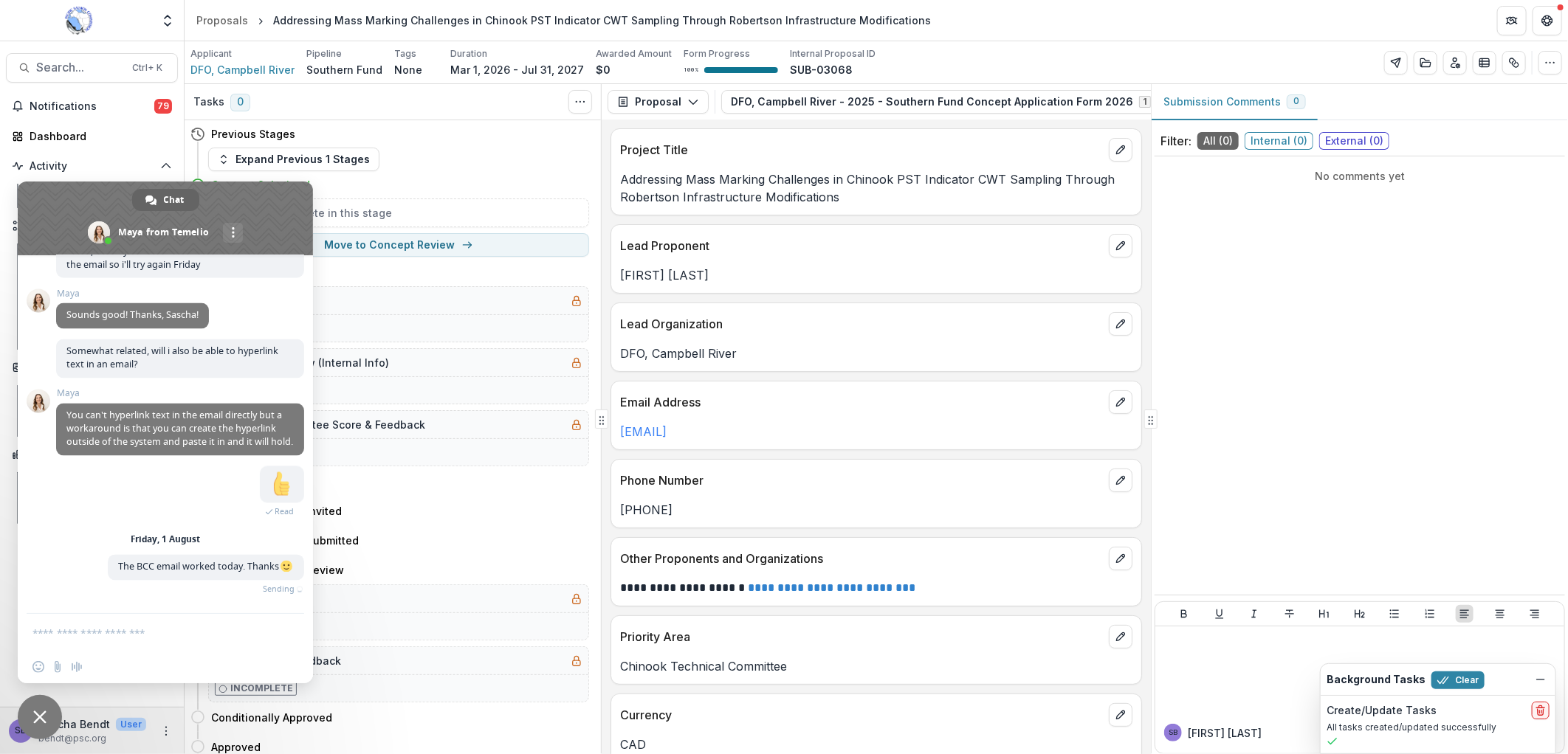scroll, scrollTop: 5405, scrollLeft: 0, axis: vertical 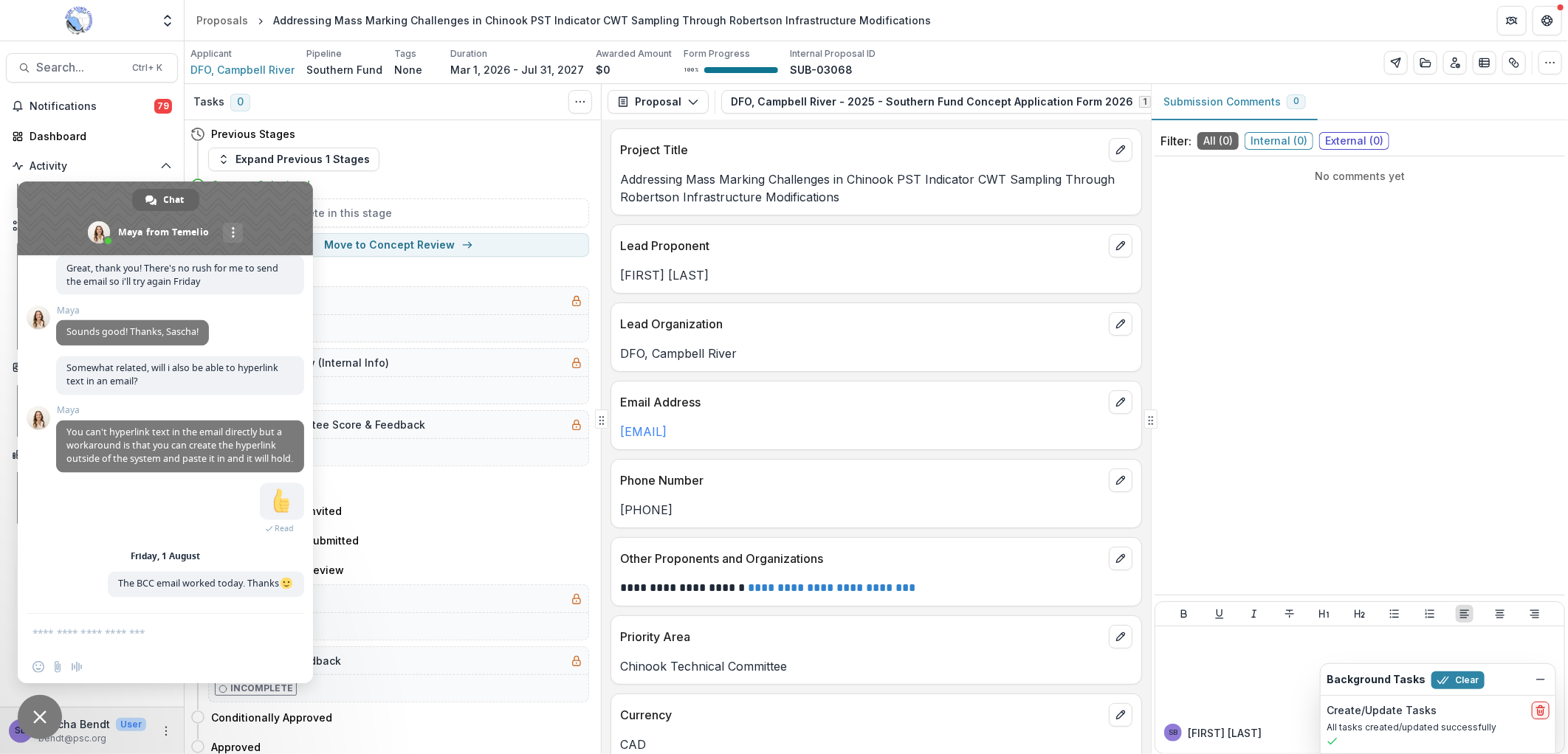 click on "Expand Previous 1 Stages" at bounding box center (399, 159) 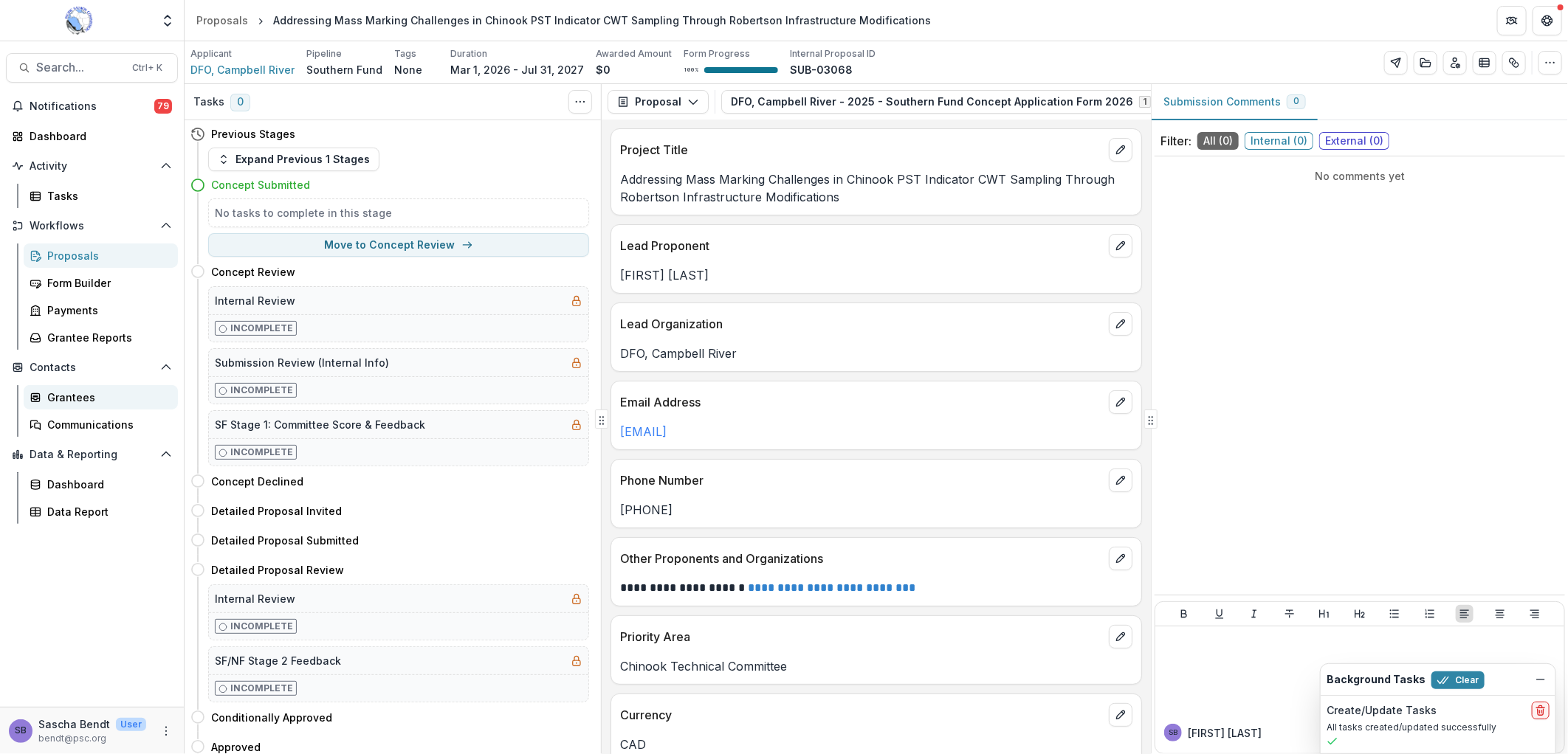 click on "Grantees" at bounding box center [106, 397] 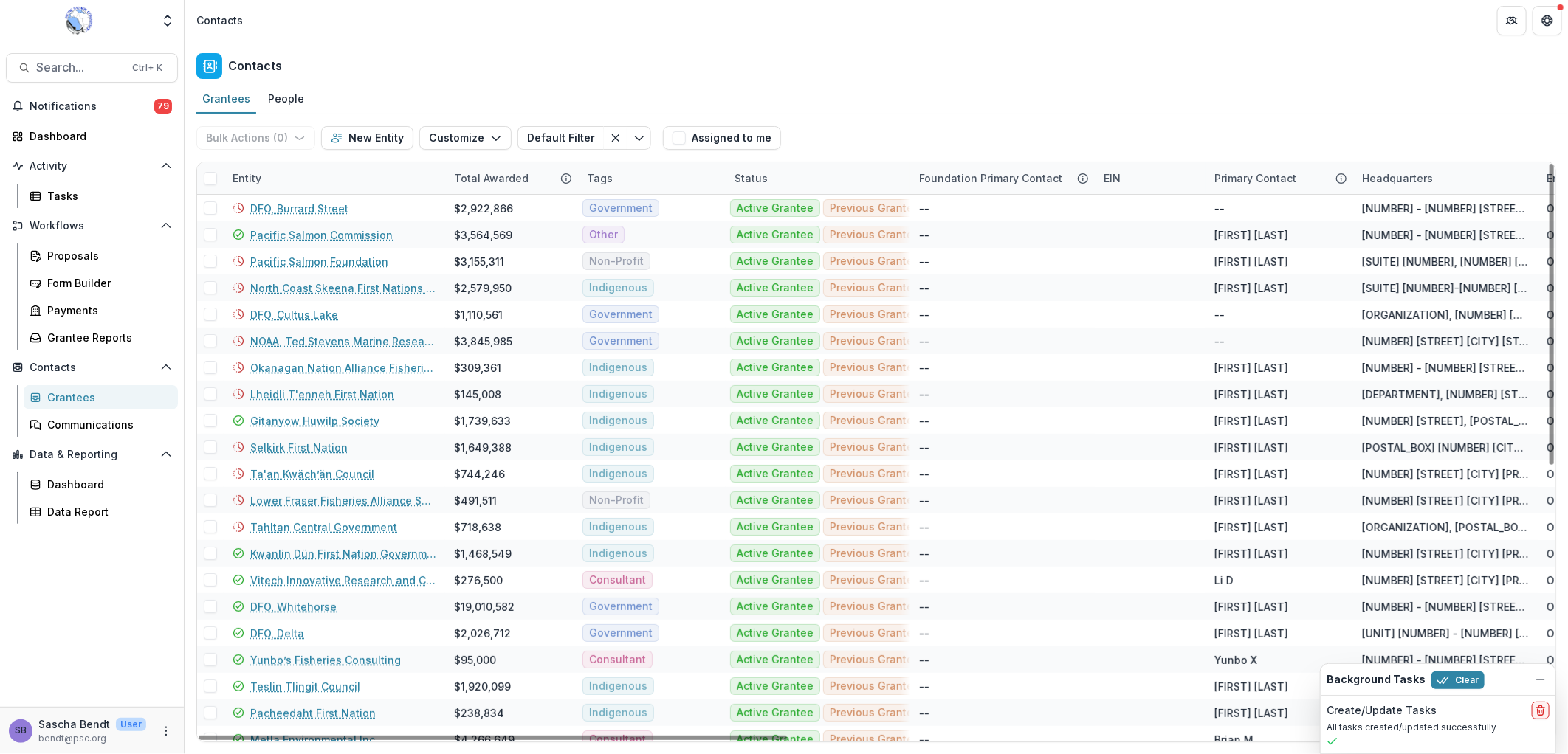 click on "Entity" at bounding box center (334, 178) 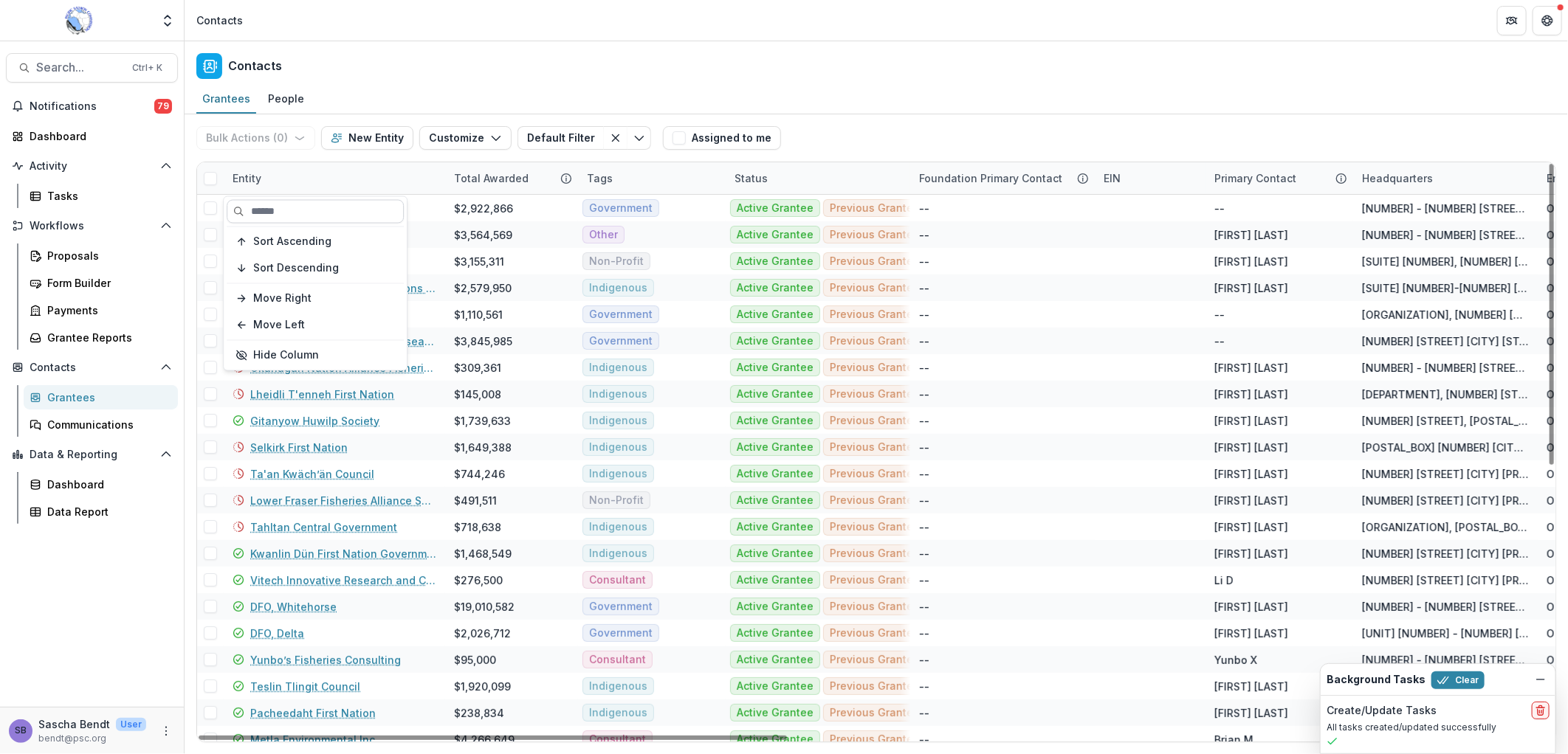 click at bounding box center (315, 212) 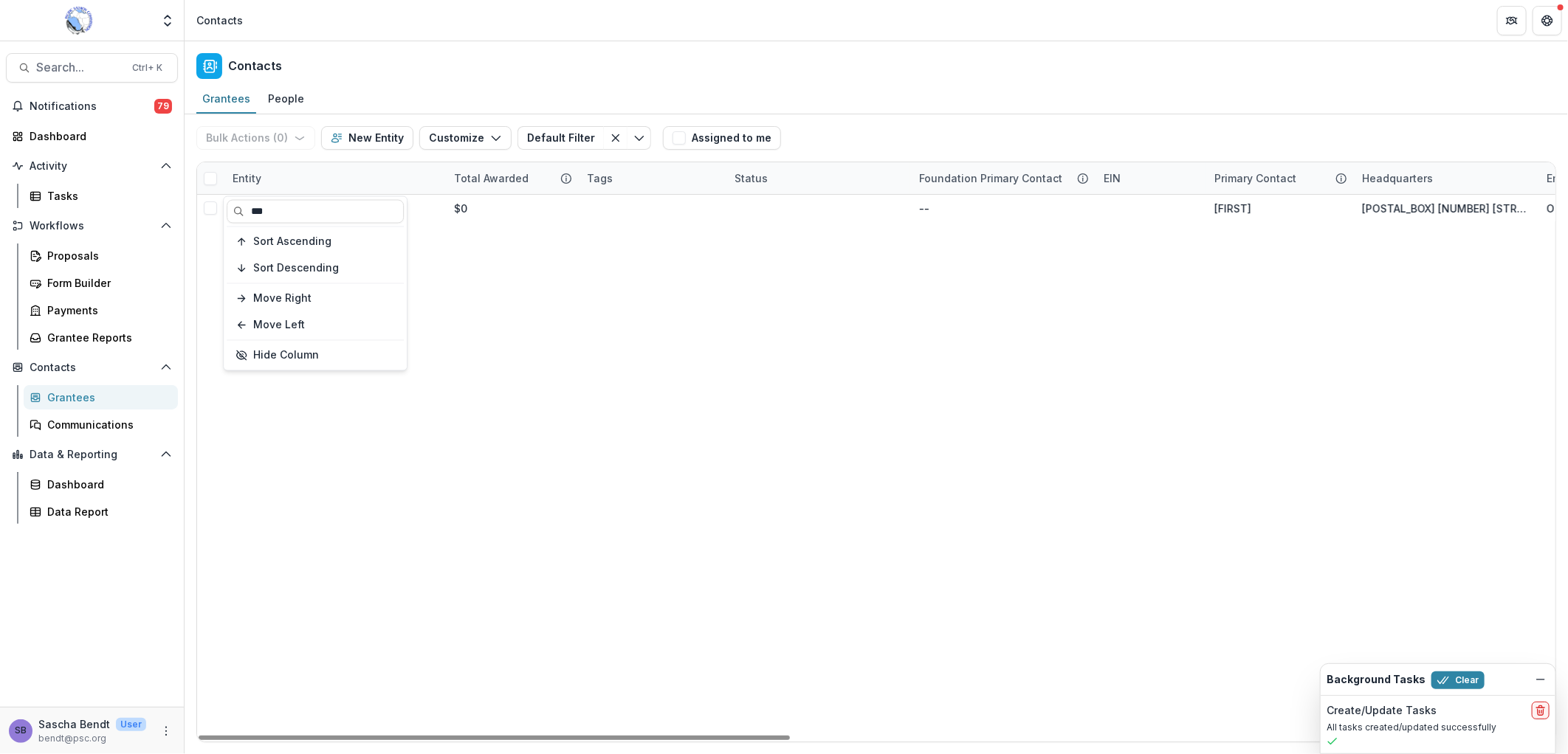 type on "***" 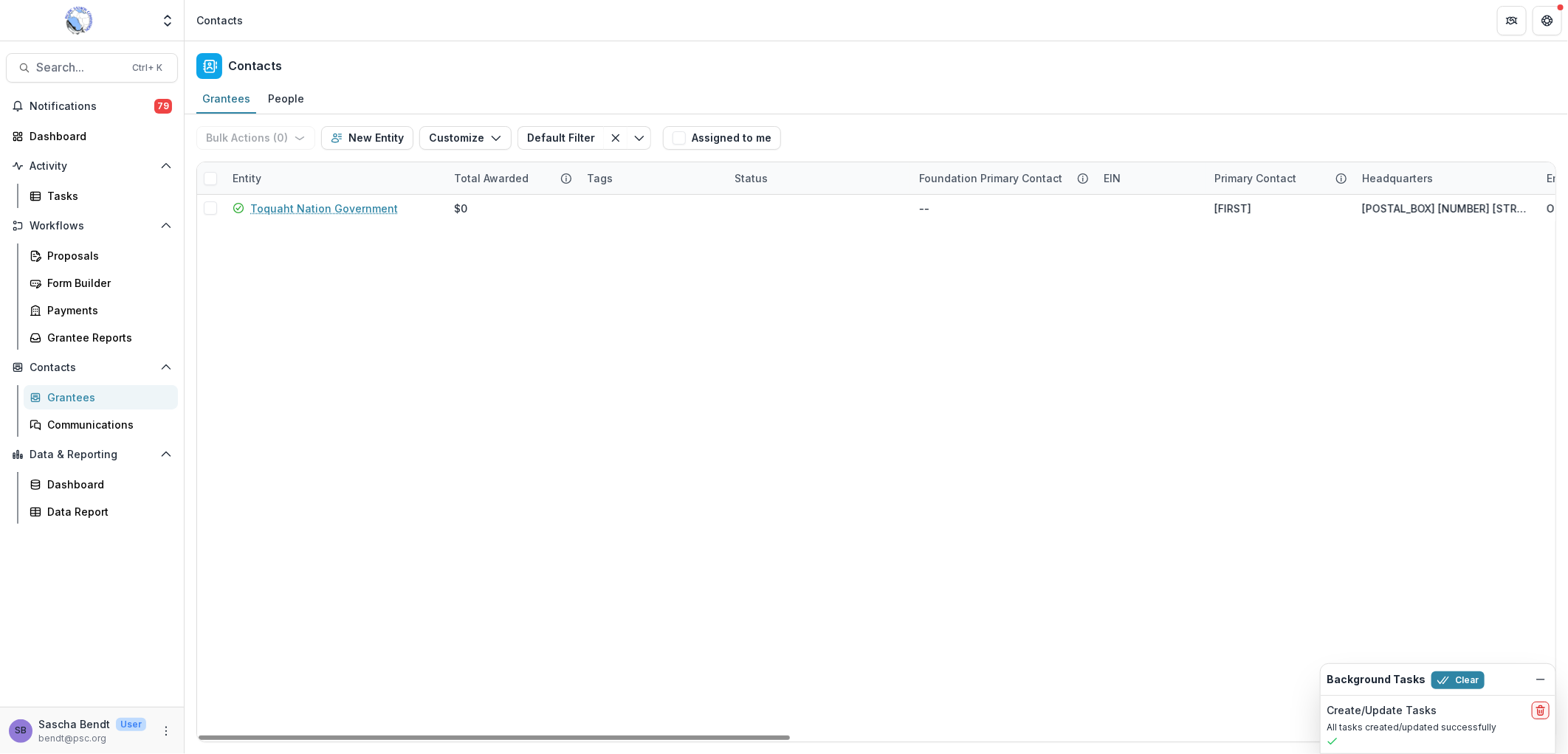 click on "Grantees People" at bounding box center [876, 100] 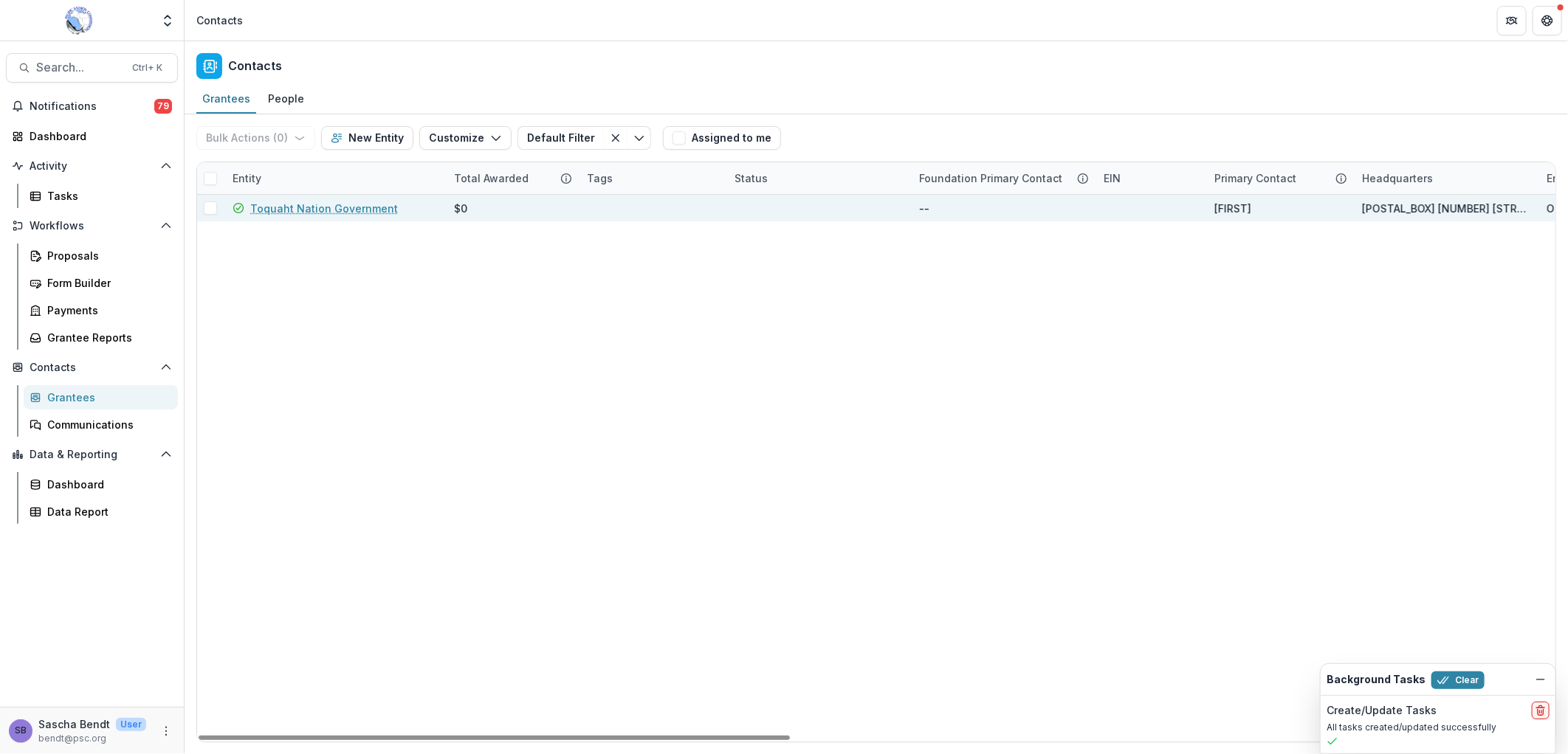 click on "Toquaht Nation Government" at bounding box center [324, 208] 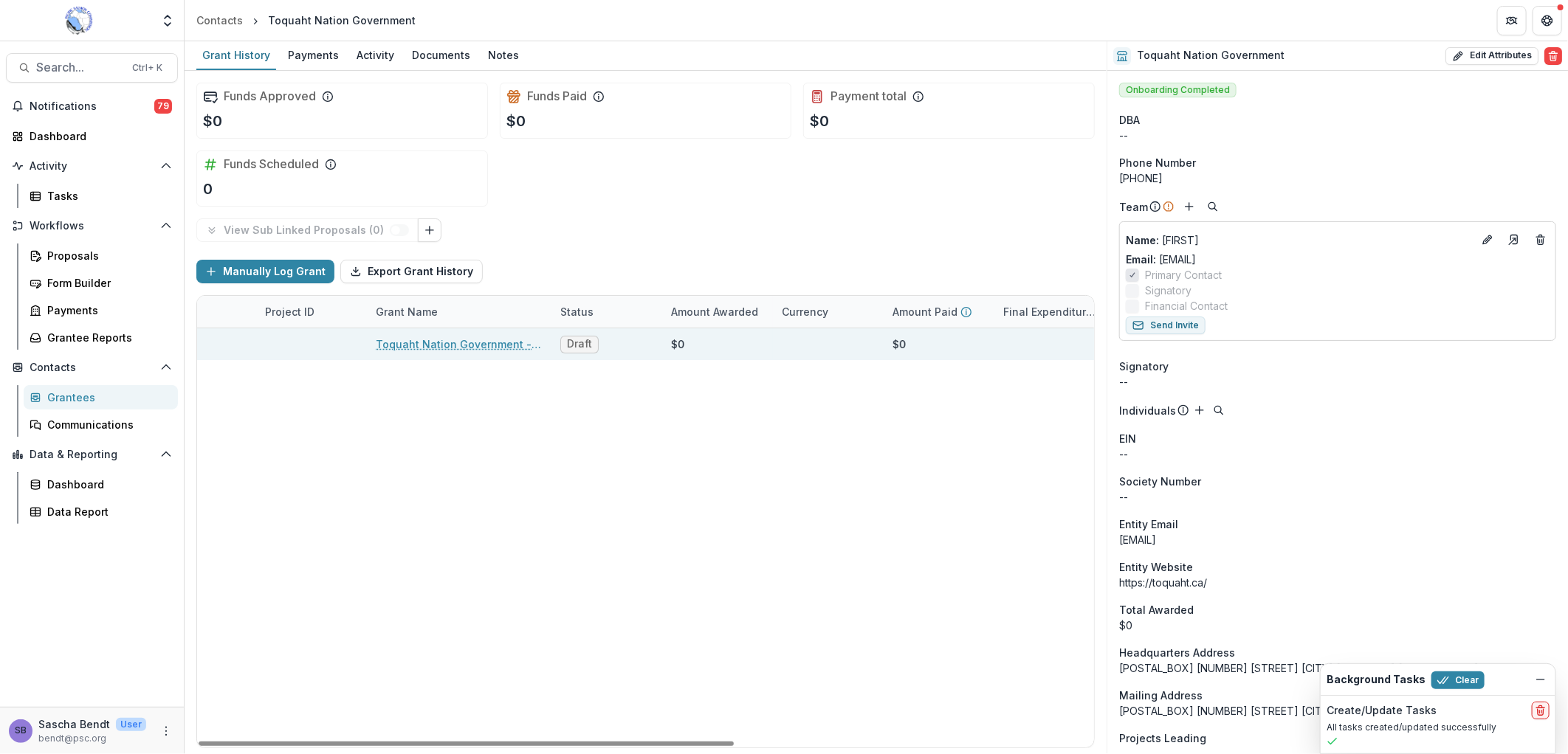 click on "Toquaht Nation Government - 2025 - Mark Selective Fishery Fund Application 2025" at bounding box center [459, 344] 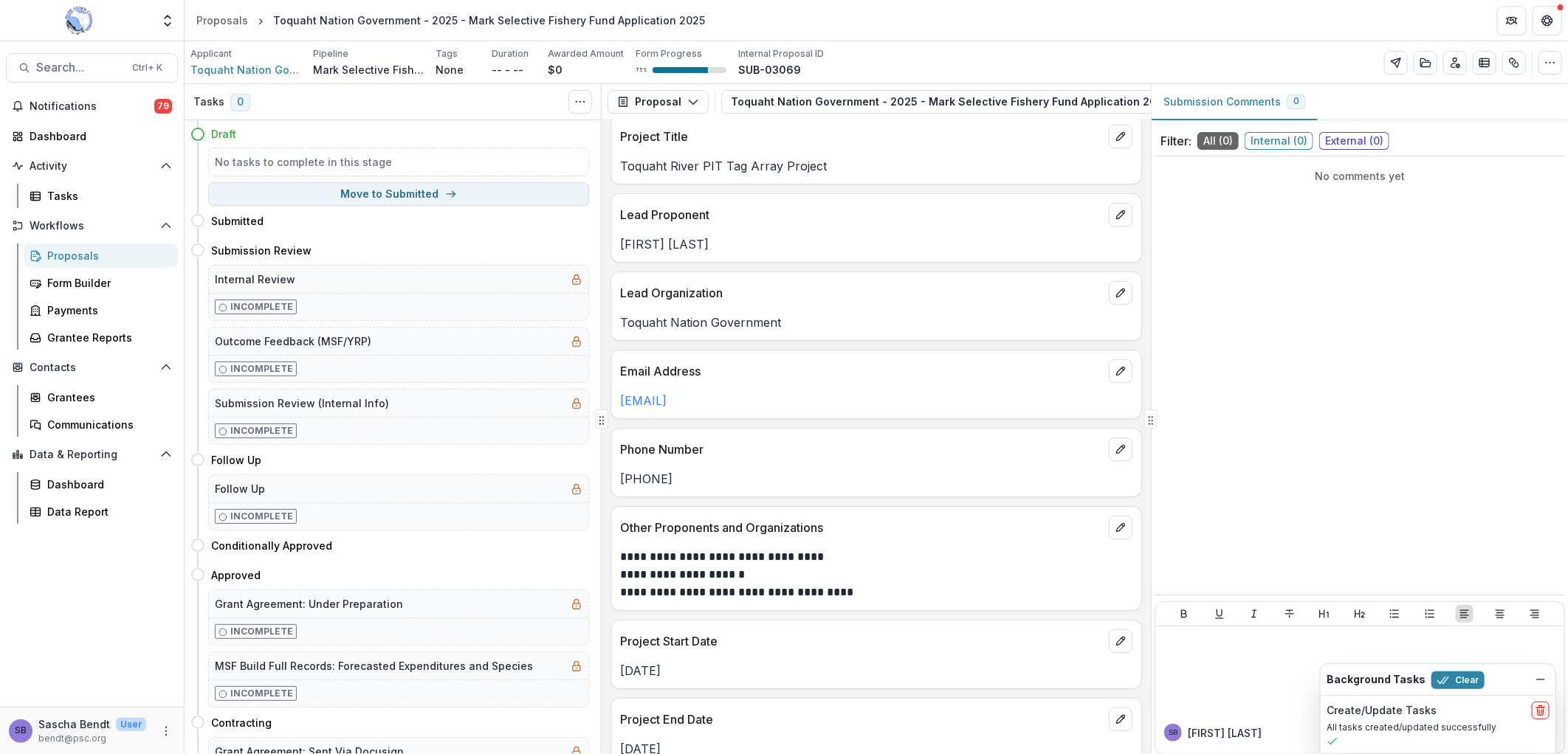 scroll, scrollTop: 0, scrollLeft: 0, axis: both 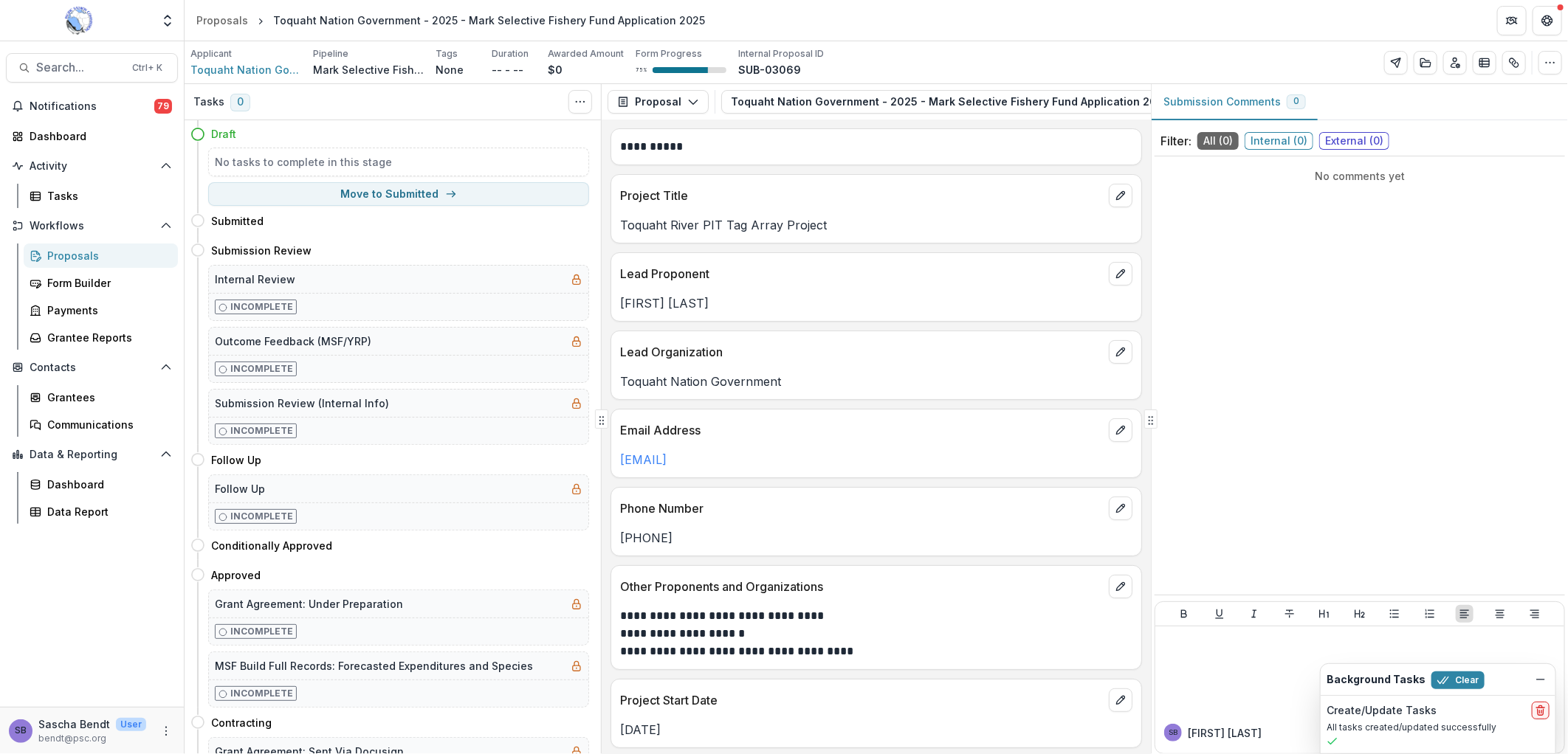 click on "Proposals" at bounding box center [106, 255] 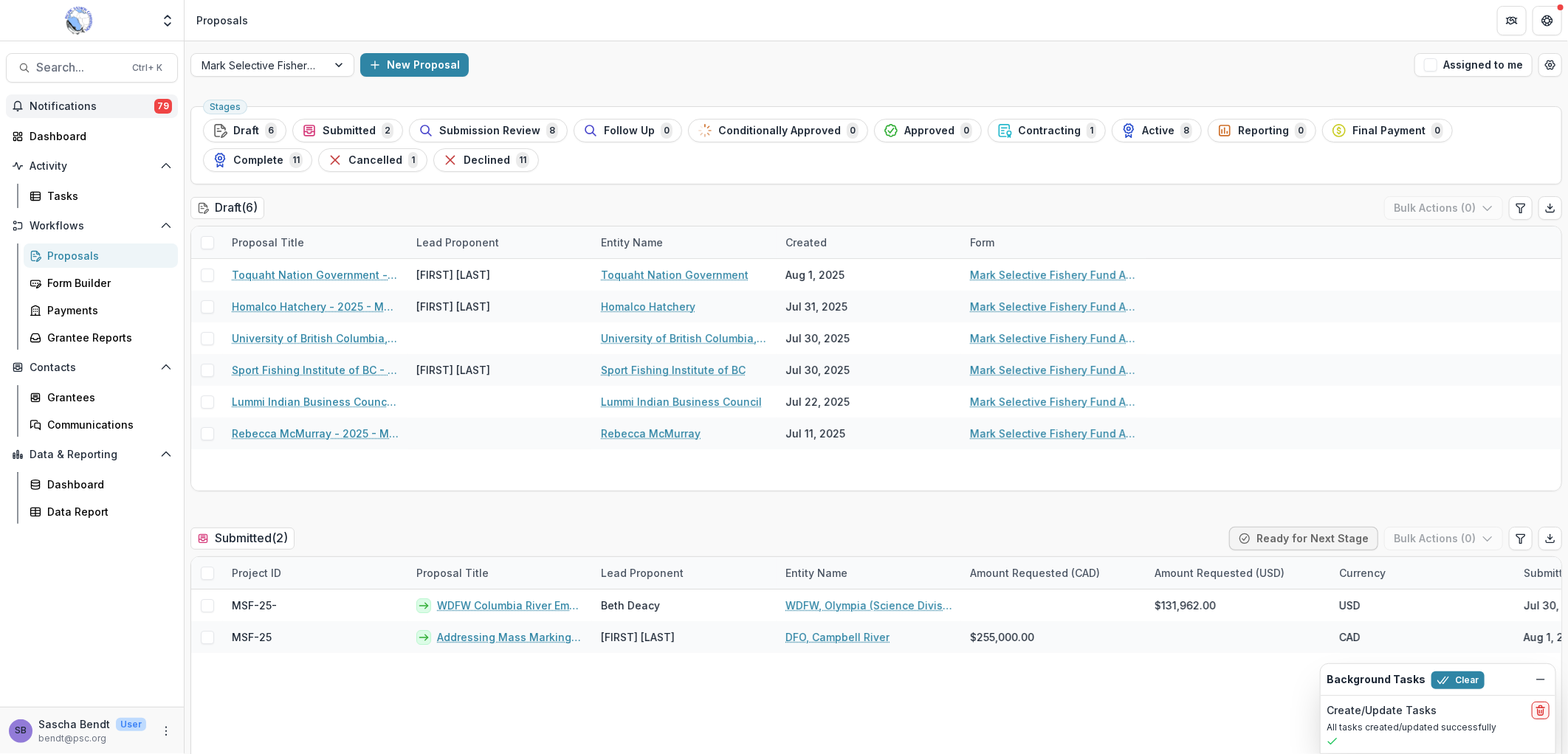 click on "Notifications" at bounding box center (92, 106) 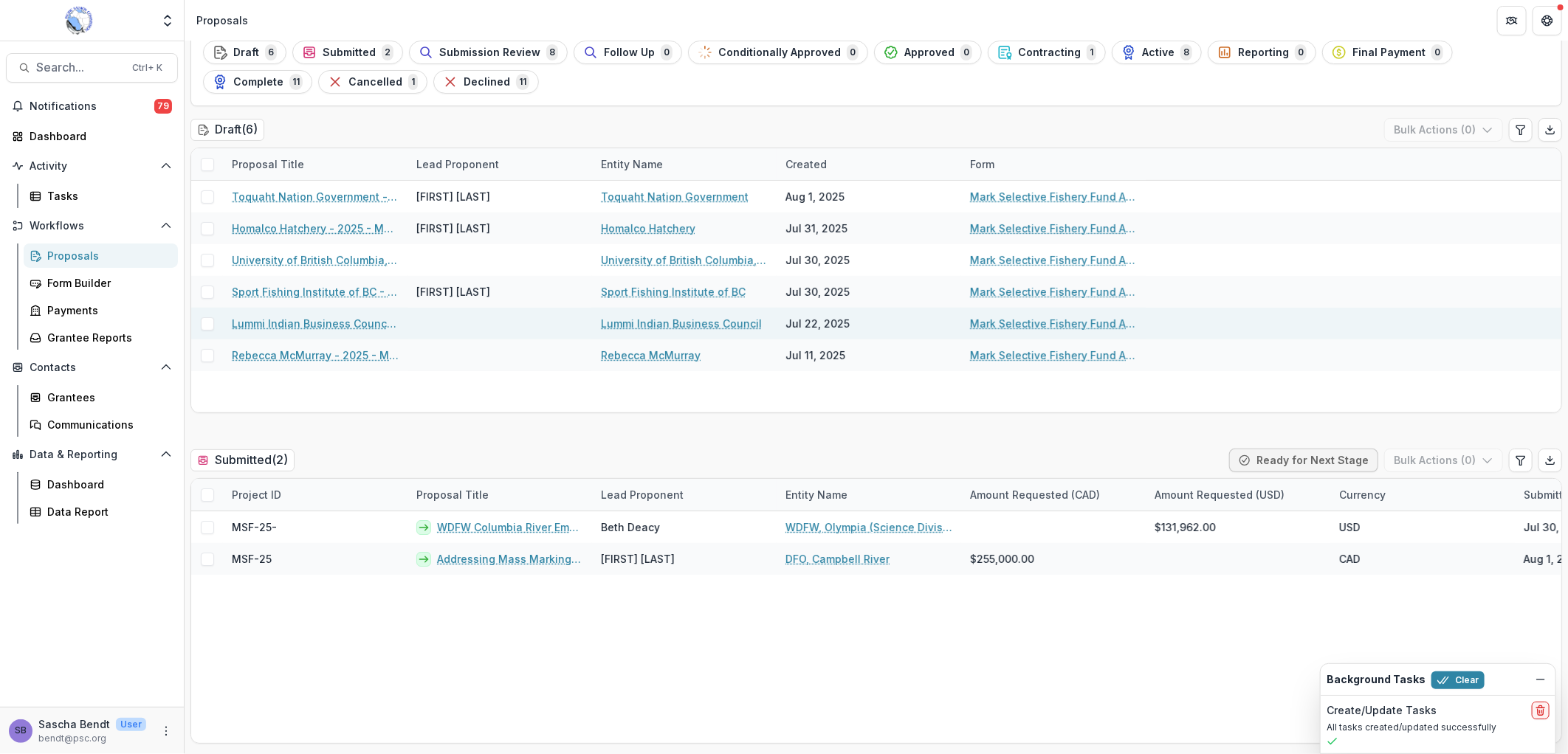 scroll, scrollTop: 108, scrollLeft: 0, axis: vertical 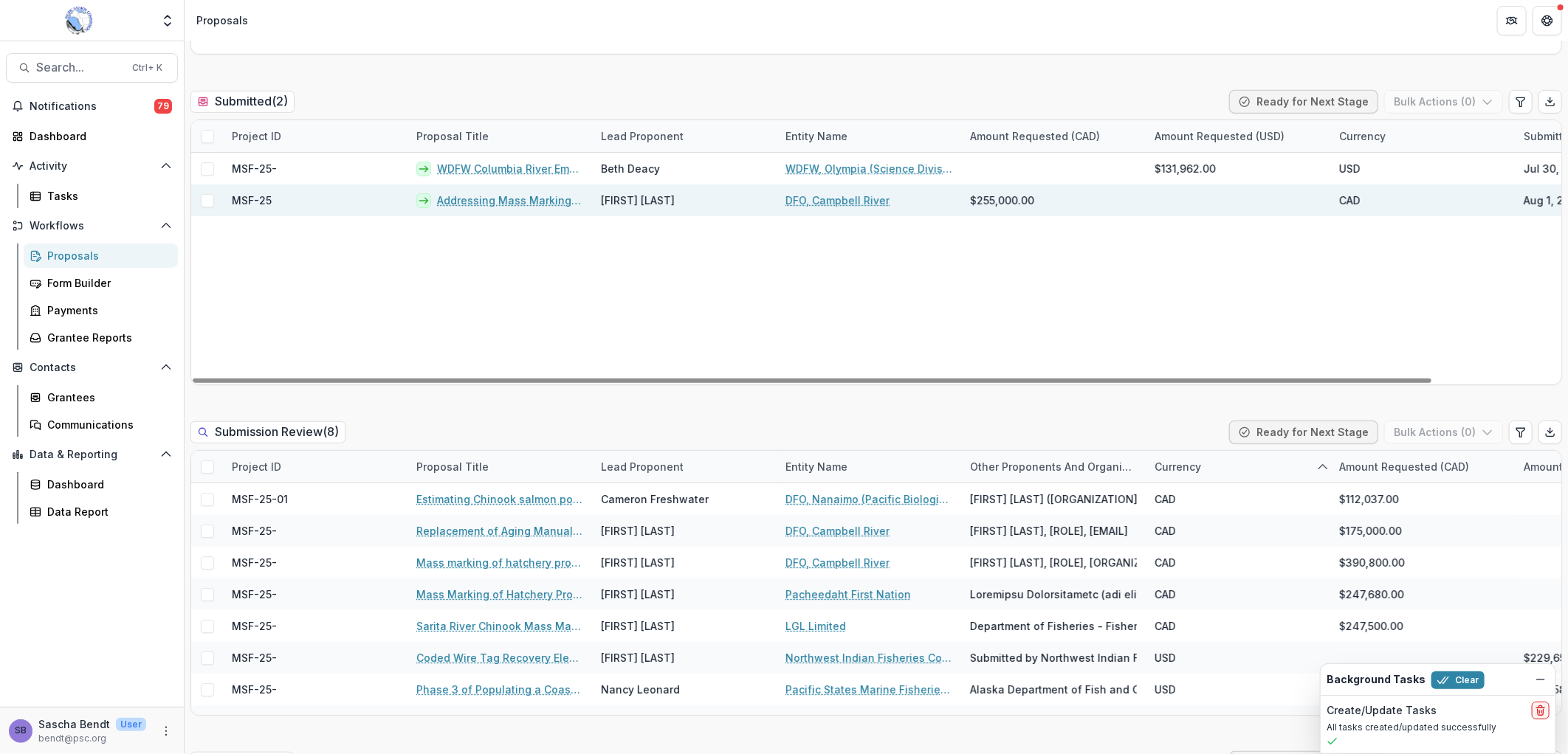 click on "Addressing Mass Marking Challenges in Chinook PST Indicator CWT Sampling Through Robertson Infrastructure Modifications" at bounding box center [510, 200] 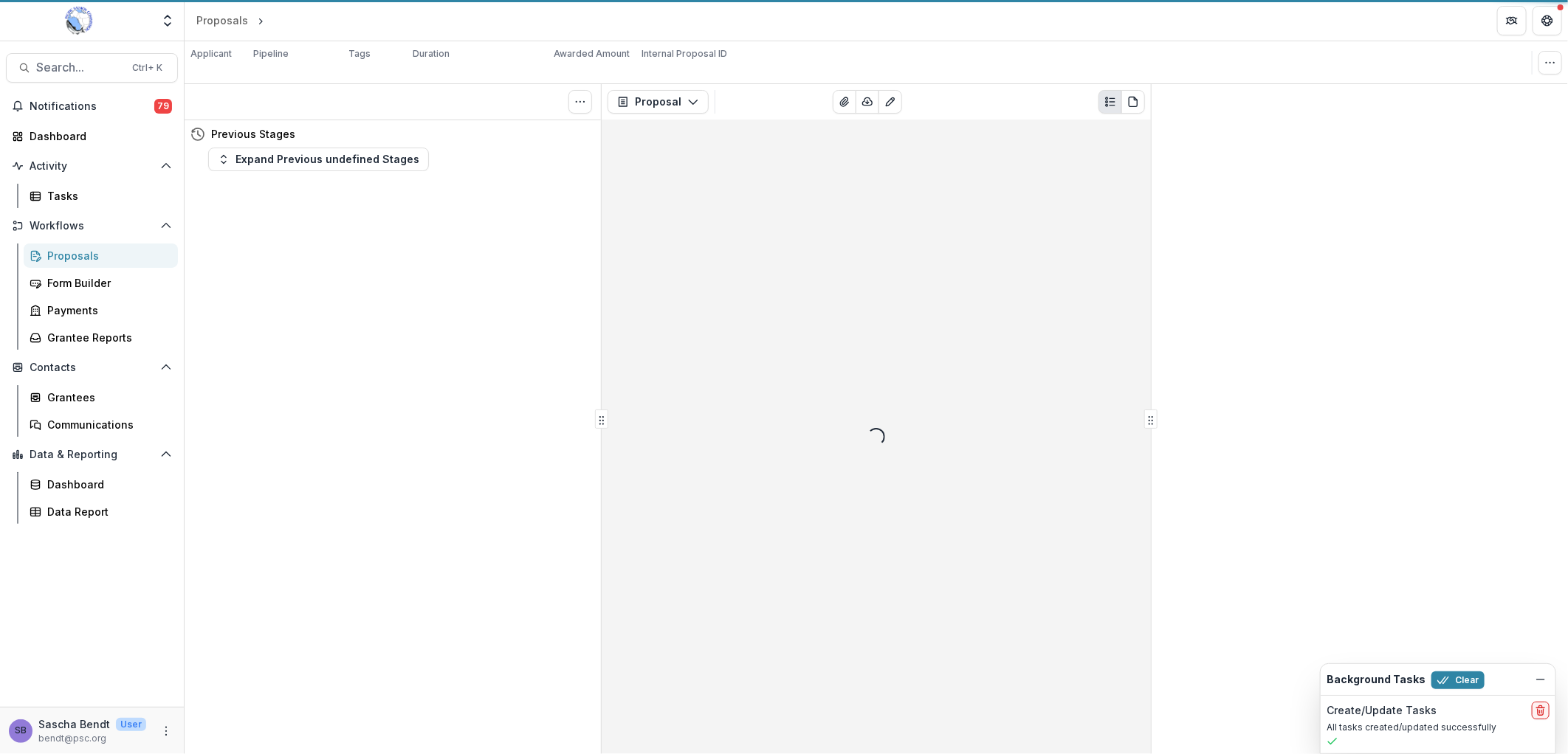 scroll, scrollTop: 0, scrollLeft: 0, axis: both 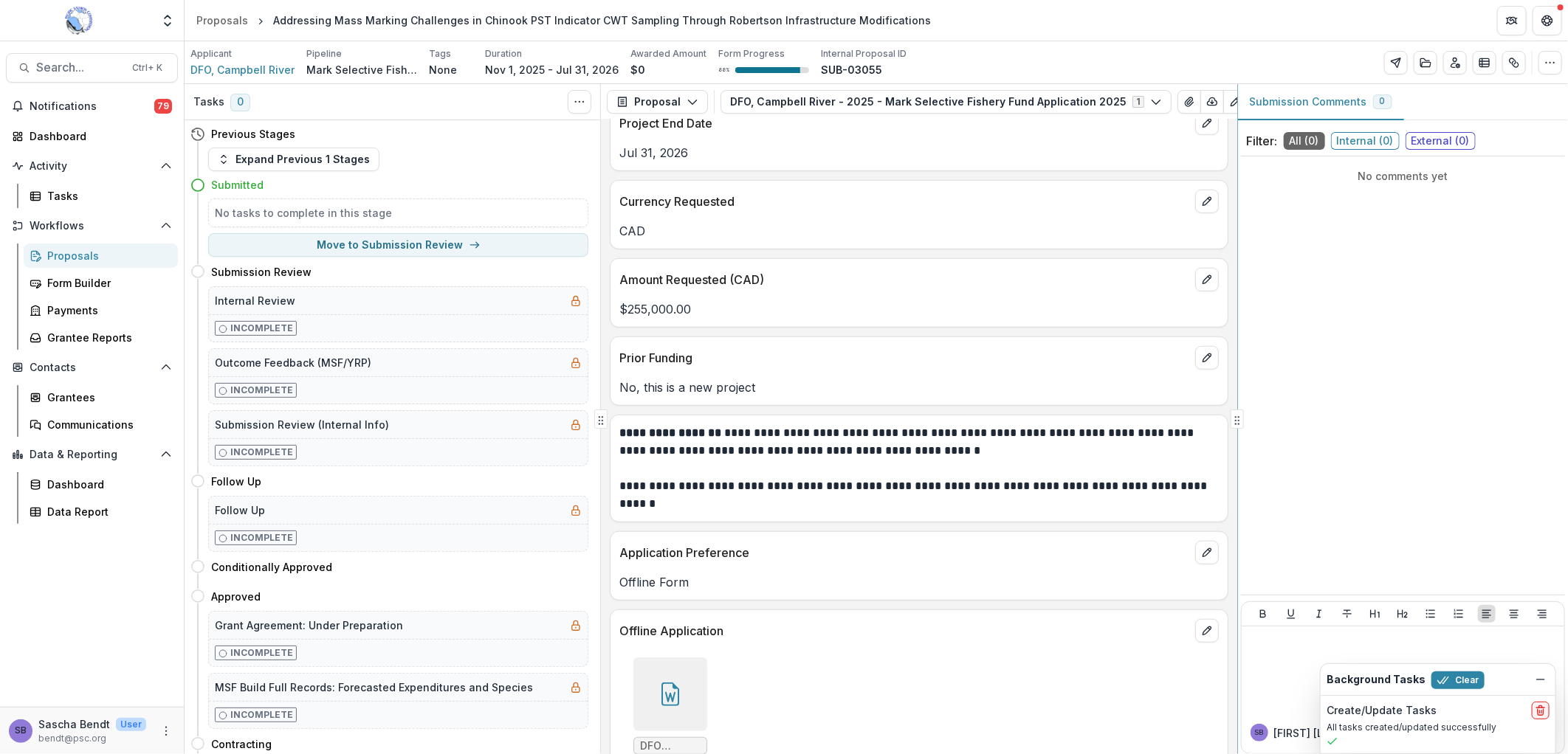 click on "Tasks 0 Show Cancelled Tasks Previous Stages Expand Previous 1 Stages Submitted No tasks to complete in this stage Move to Submission Review Submission Review Move here Internal Review Incomplete Outcome Feedback (MSF/YRP) Incomplete Submission Review (Internal Info) Incomplete Follow Up Move here Follow Up Incomplete Conditionally Approved Move here Approved Move here Grant Agreement: Under Preparation Incomplete MSF Build Full Records: Forecasted Expenditures and Species Incomplete Contracting Move here Grant Agreement: Sent Via Docusign Incomplete Grantee Led Agreement (DFO/NOAA Only) Incomplete Upload Completed Grant Agreements Incomplete Active Move here Dynamic Reporting Schedule (PSC) Incomplete Internal Reporting Actuals Move here Reporting: Actual Expenditures Incomplete Final Payment Move here MSF Project Report Complete: Upload Report to Airtable Incomplete Payment Approval Incomplete Complete Move here Cancelled Move here Declined Move here Proposal Proposal Payments Reports Grant Agreements 1 CAD" at bounding box center [876, 419] 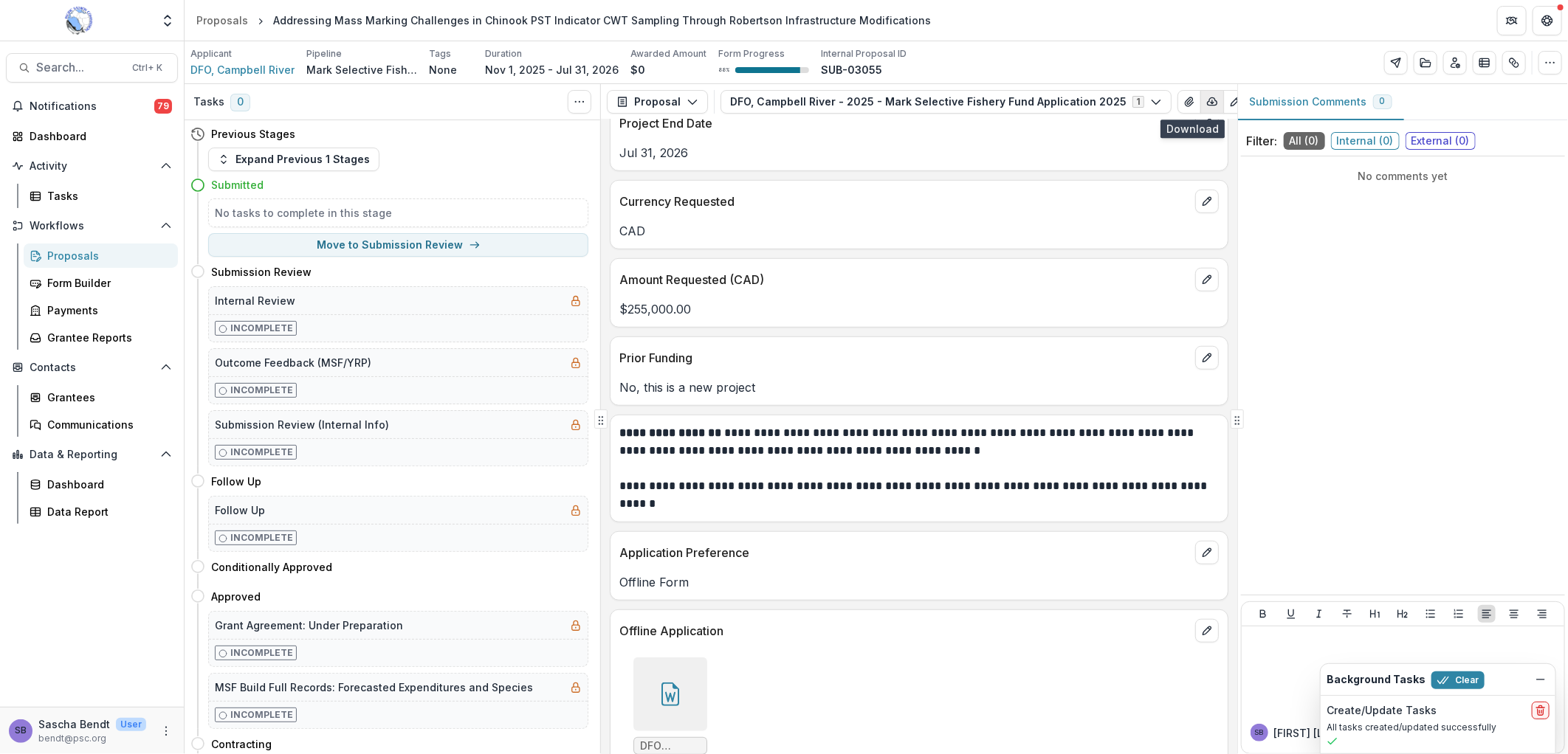 click at bounding box center [1212, 102] 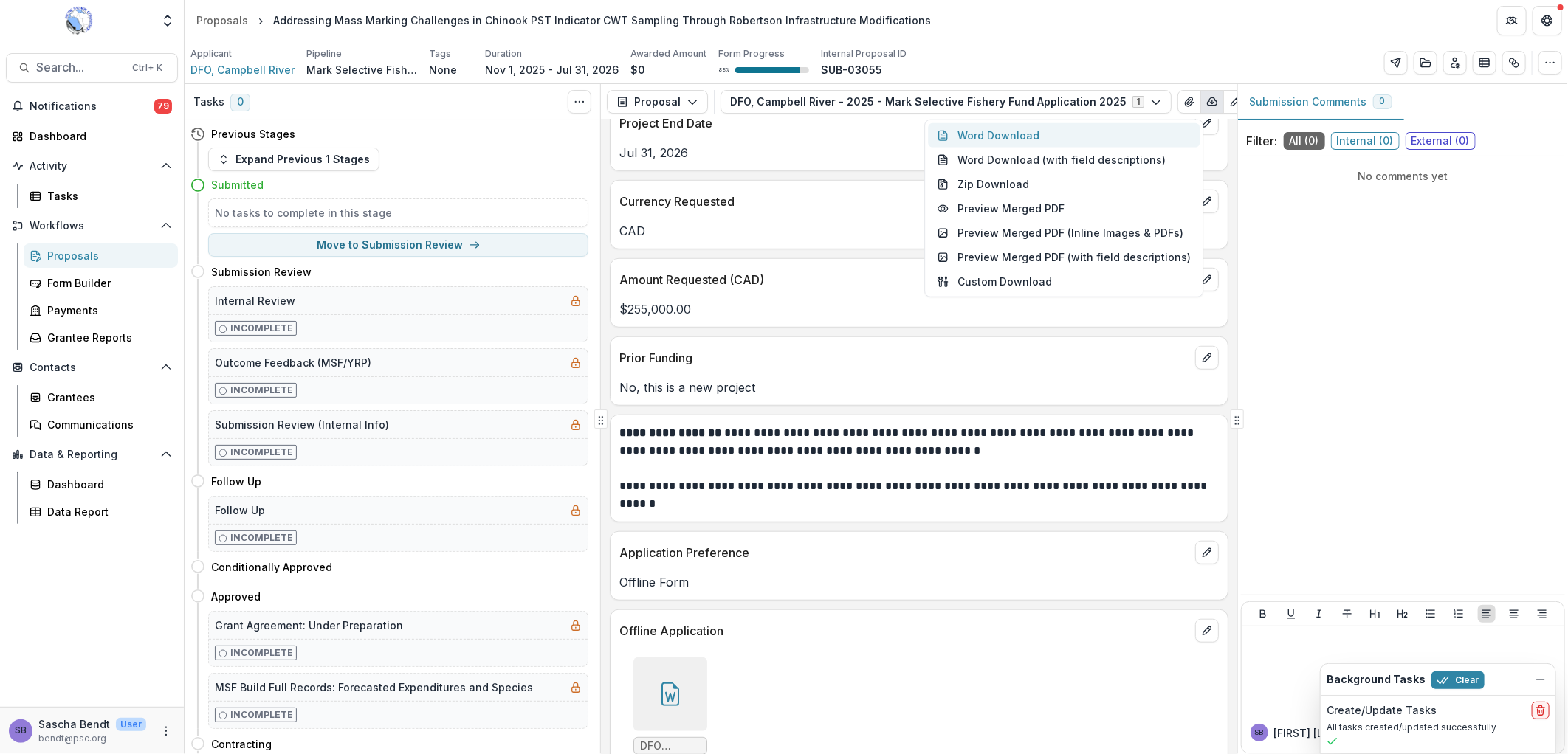 click on "Word Download" at bounding box center [1064, 135] 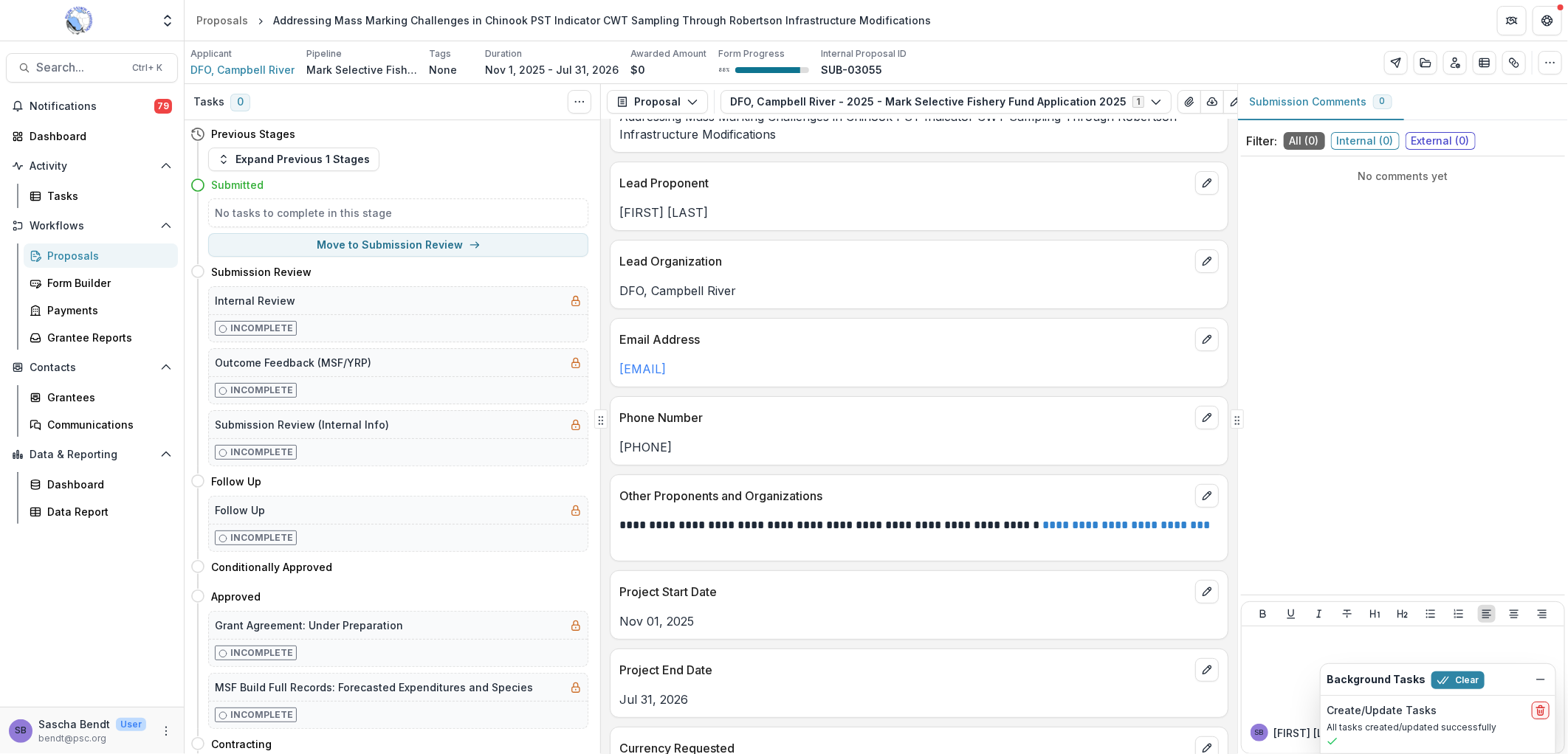 scroll, scrollTop: 0, scrollLeft: 0, axis: both 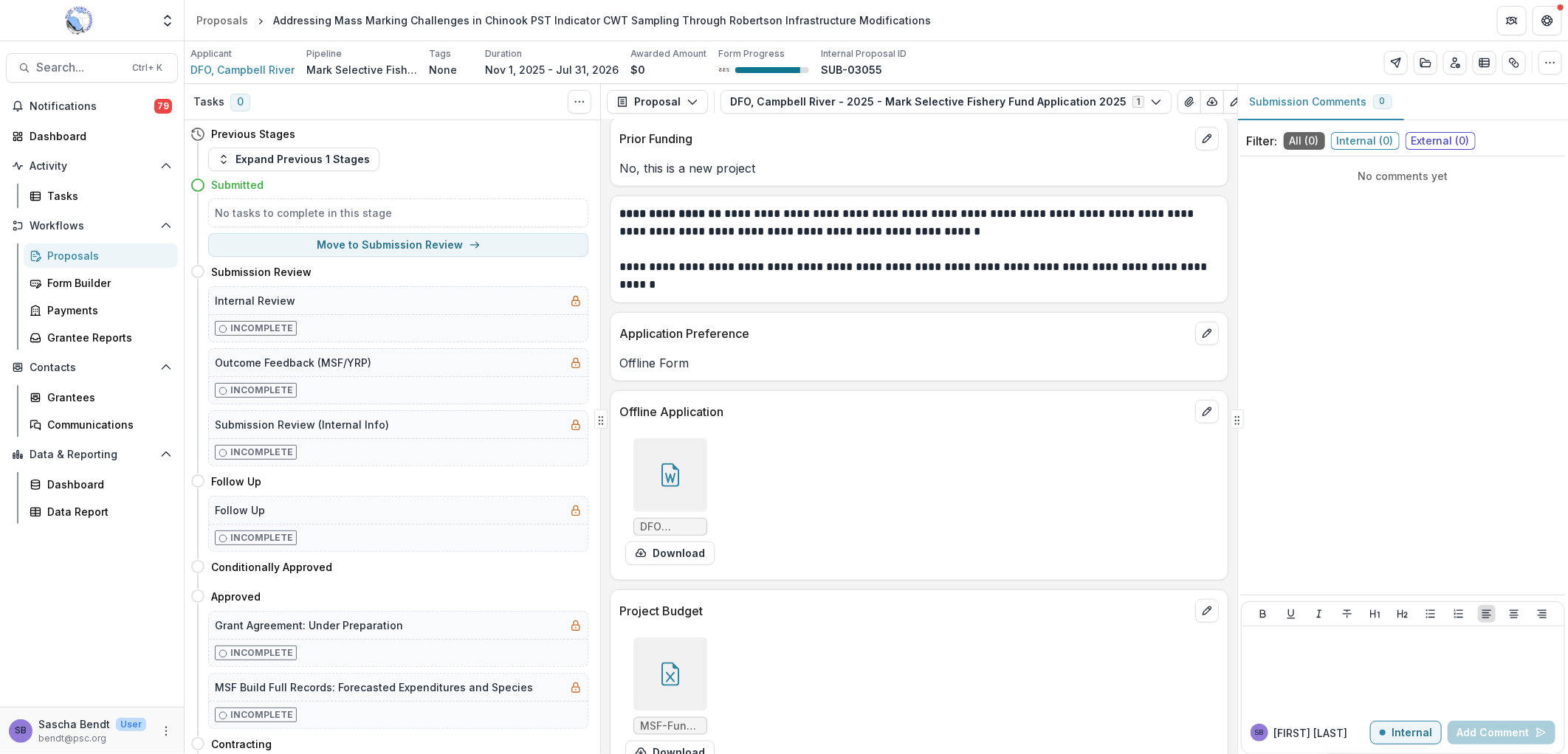 click 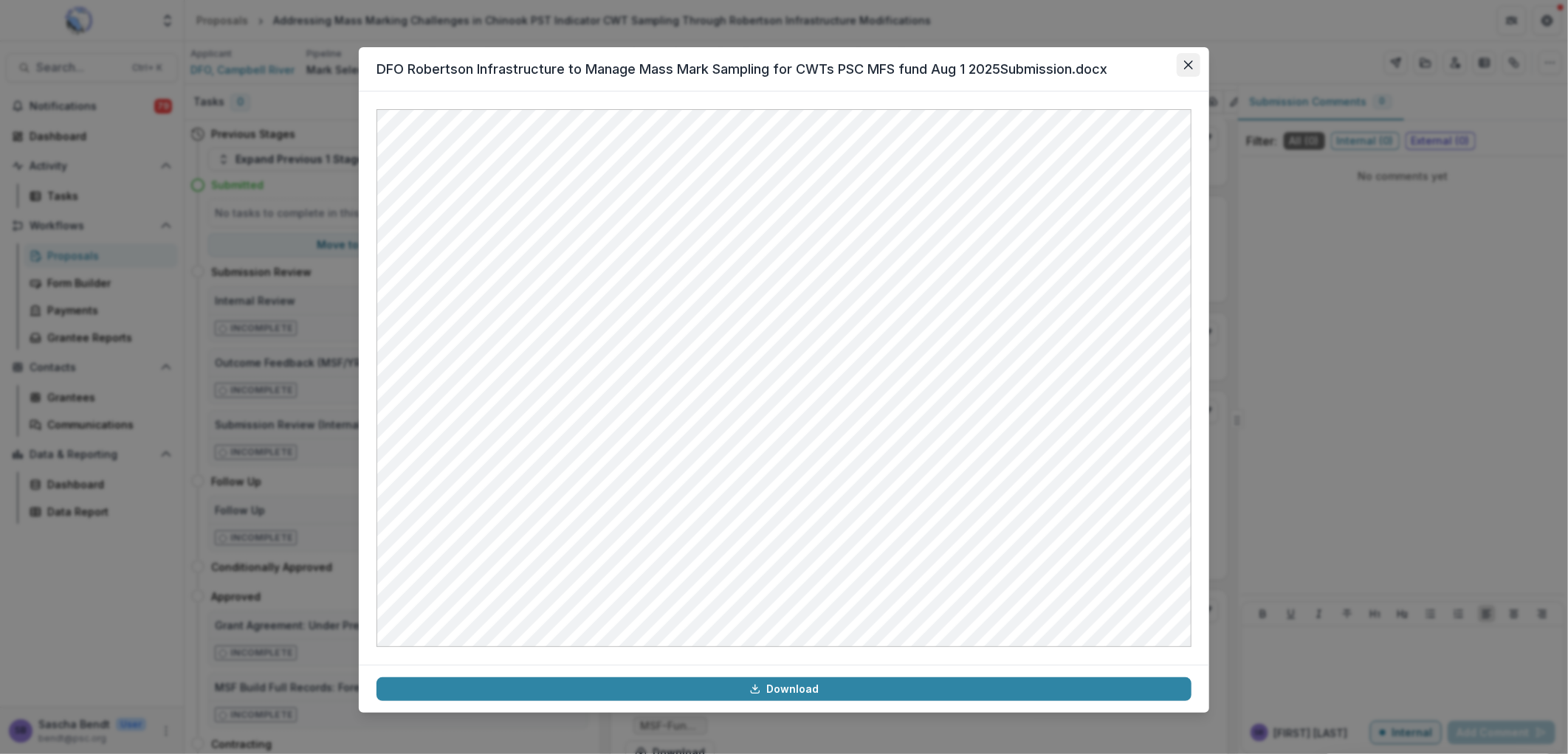 click 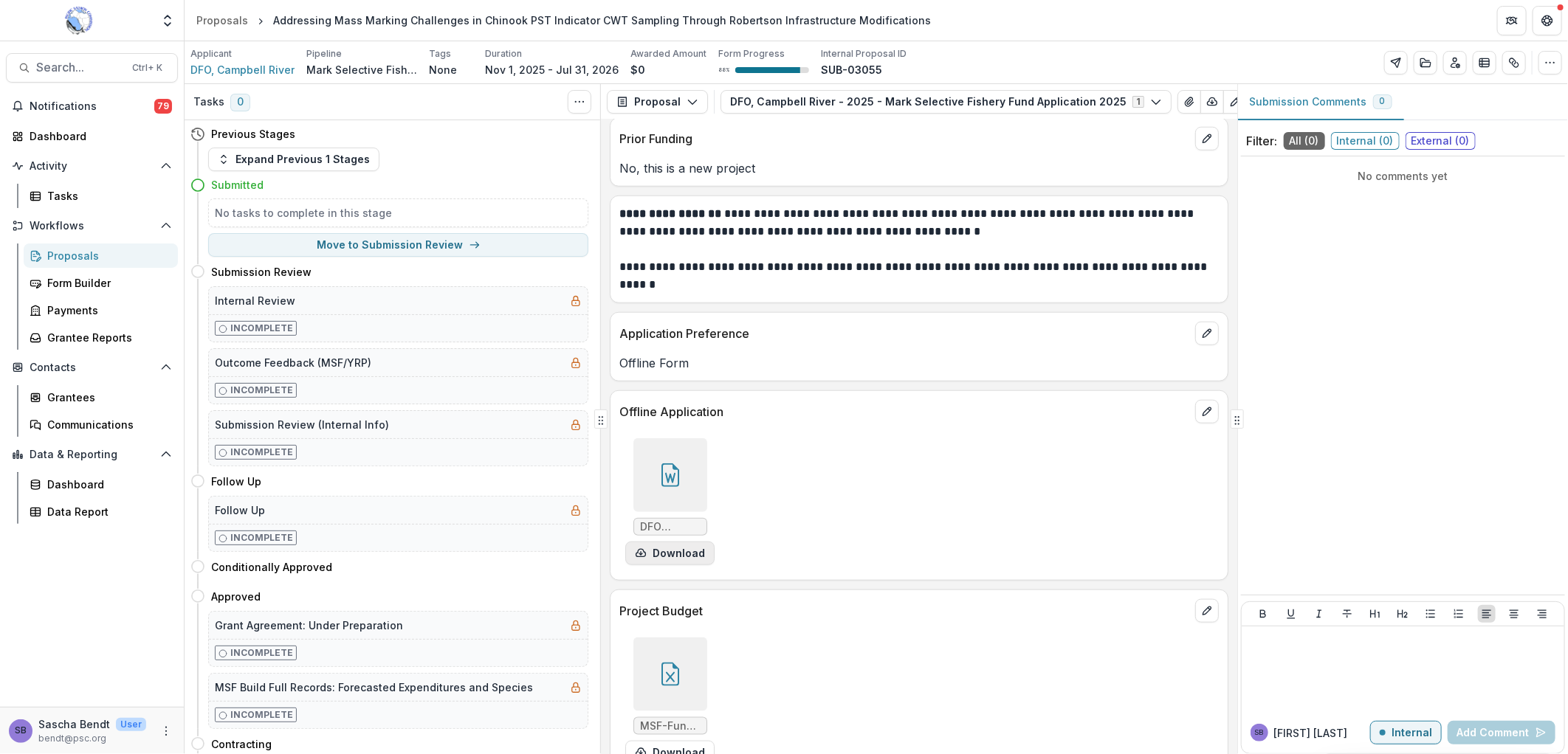 click on "Download" at bounding box center (670, 553) 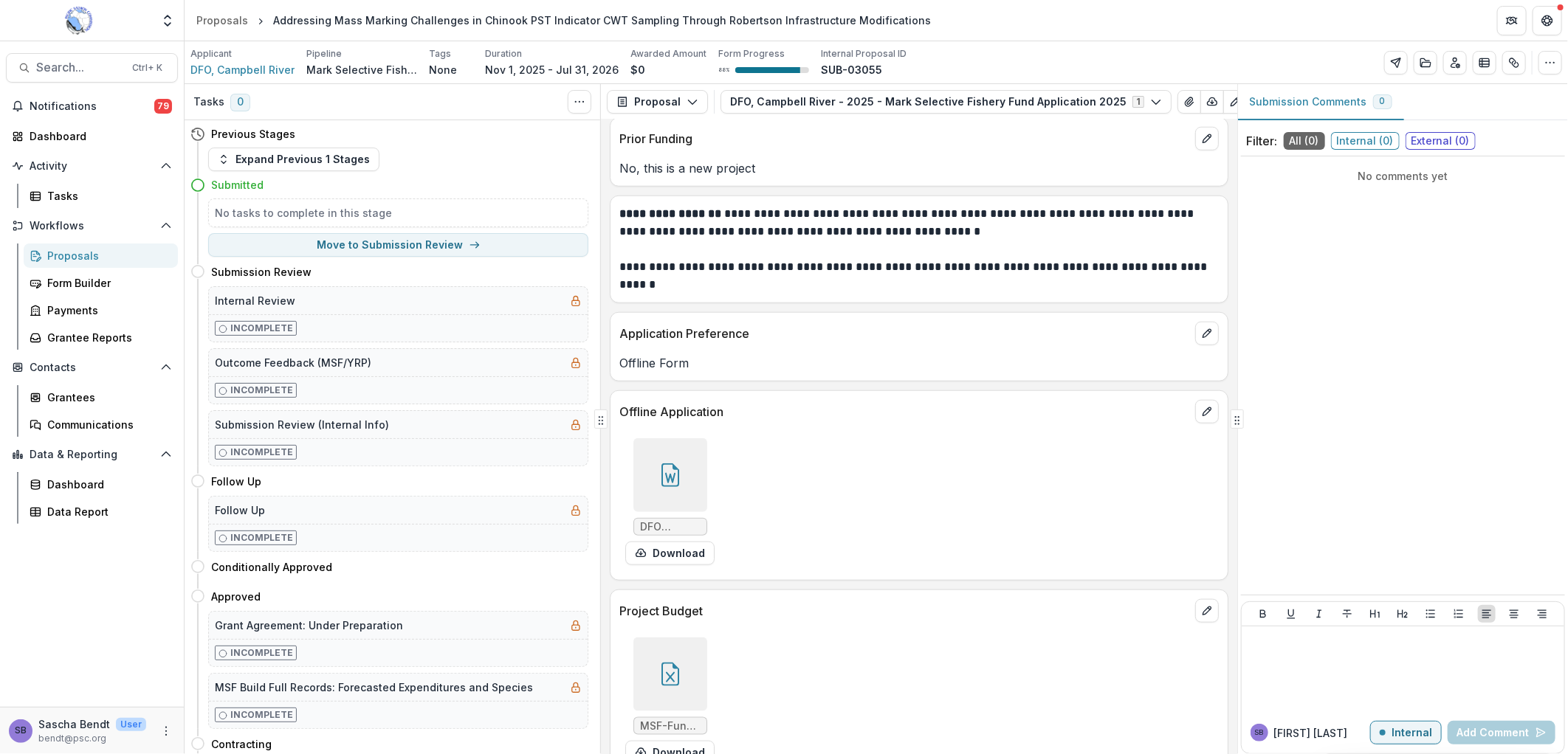 click on "**********" at bounding box center [918, 437] 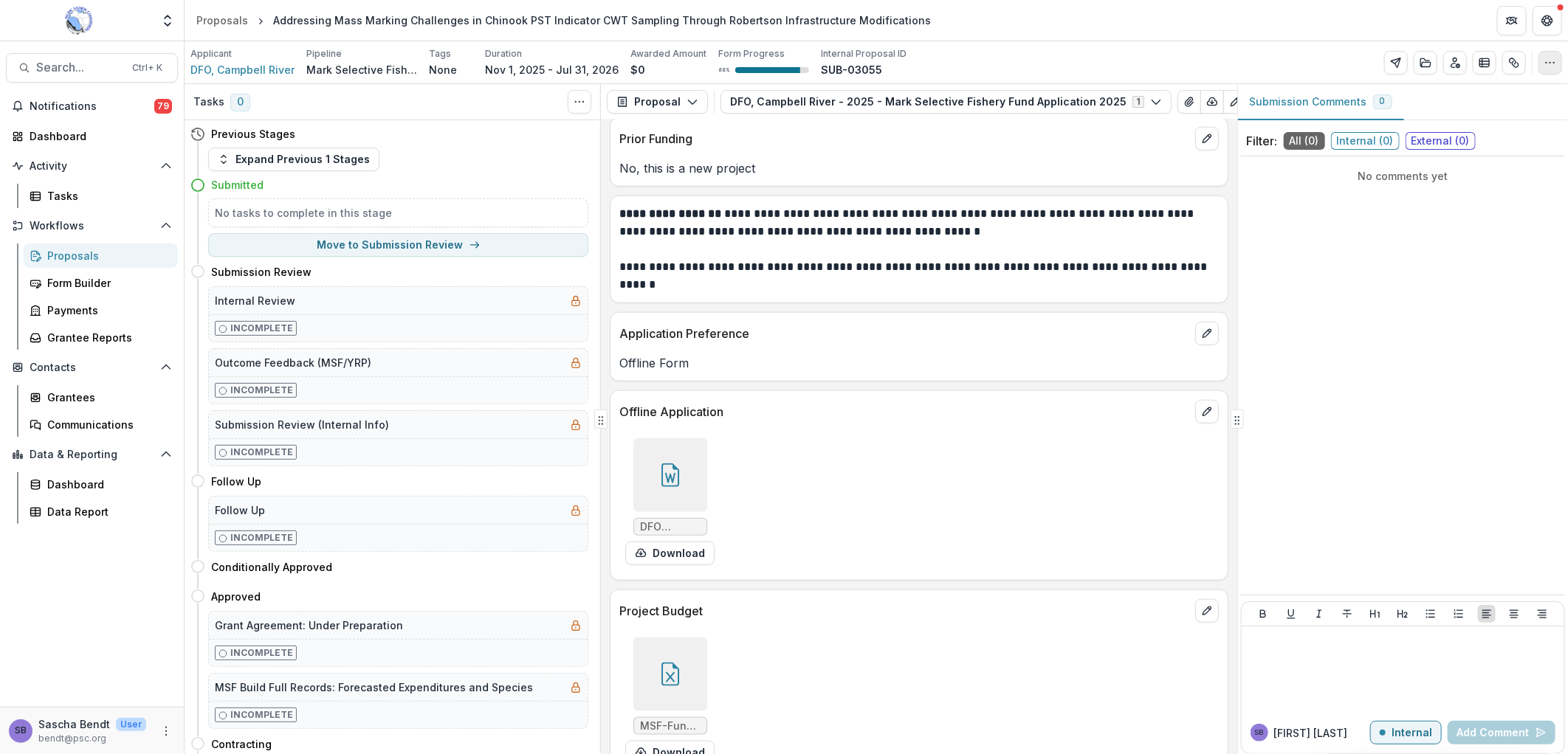 click at bounding box center [1550, 63] 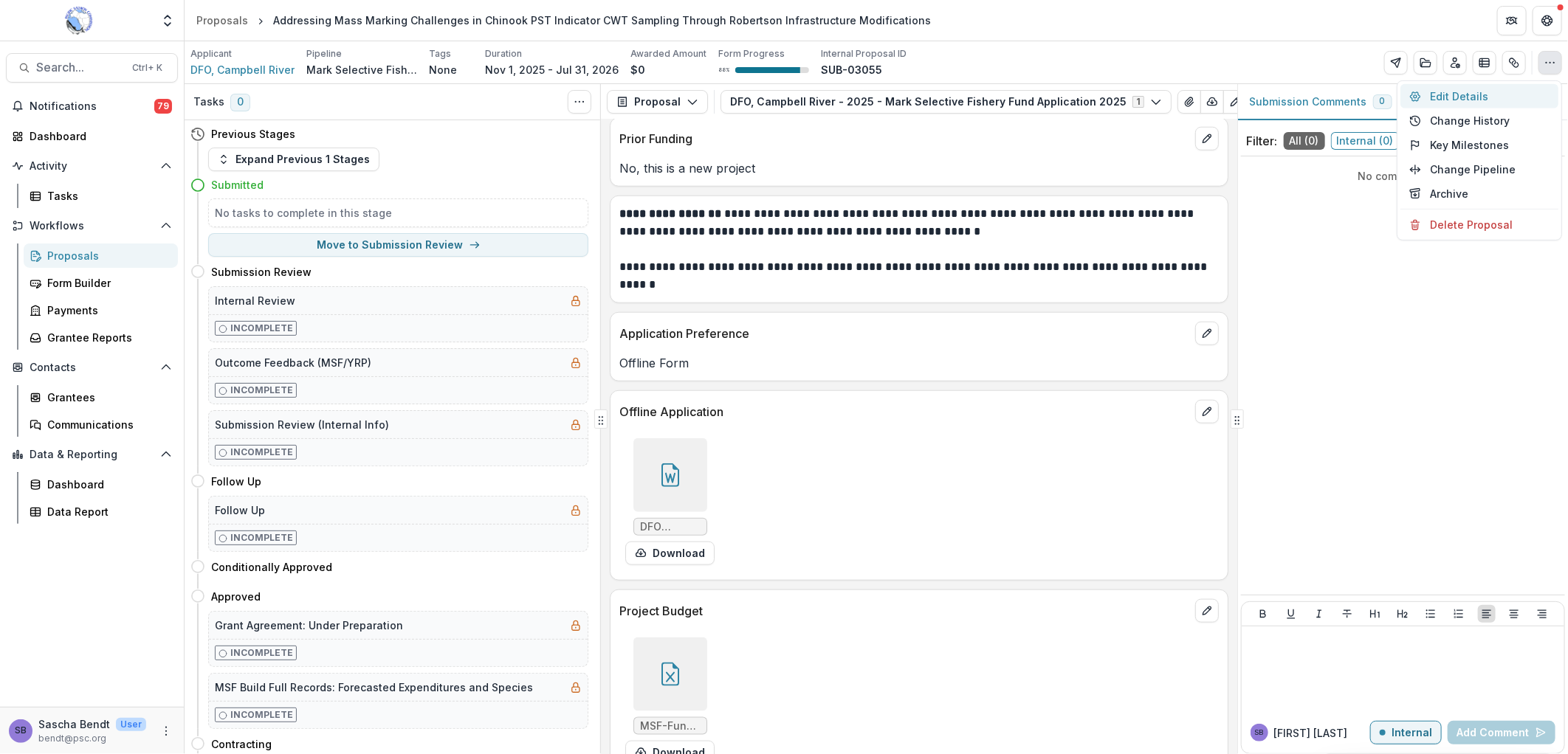 click on "Edit Details" at bounding box center (1479, 96) 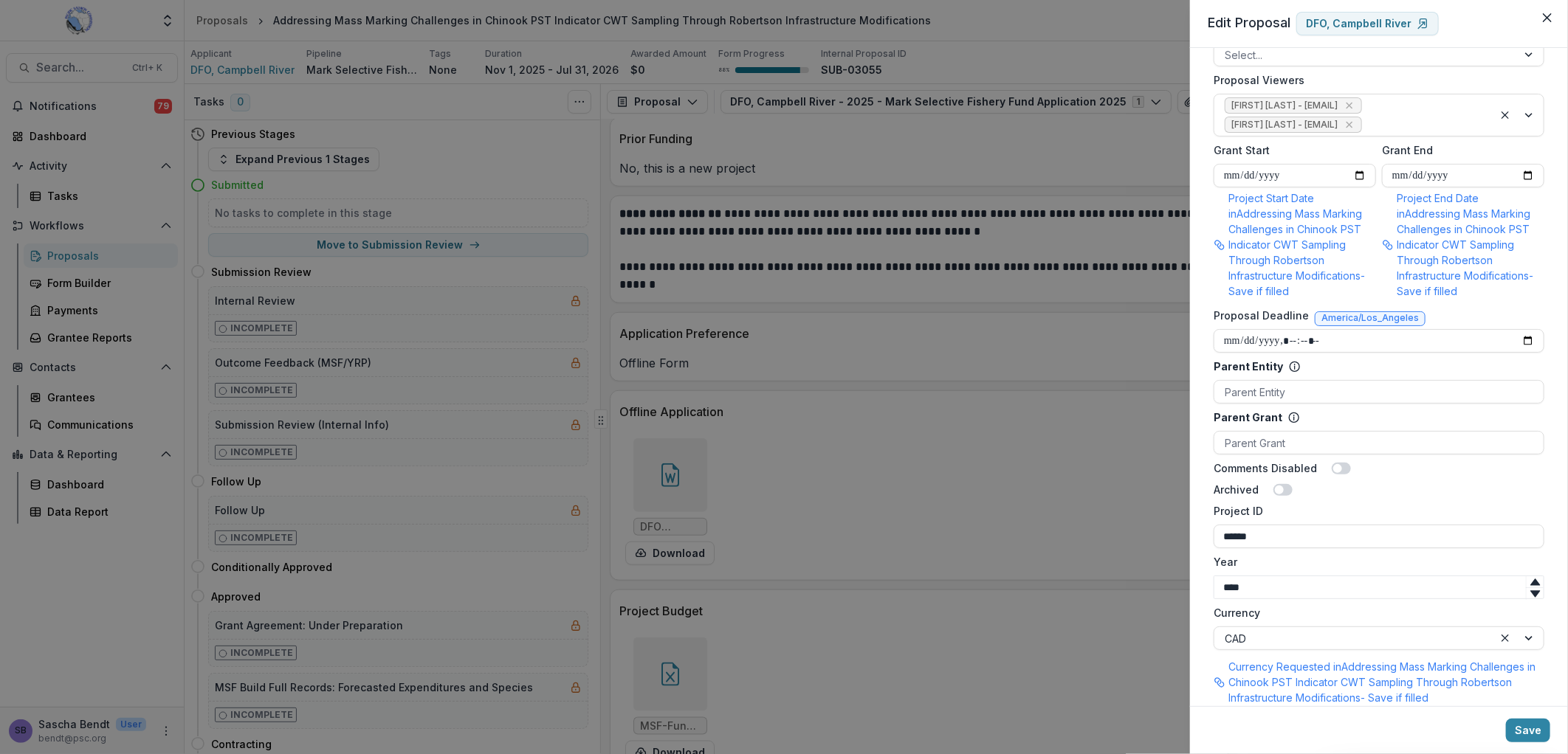 scroll, scrollTop: 824, scrollLeft: 0, axis: vertical 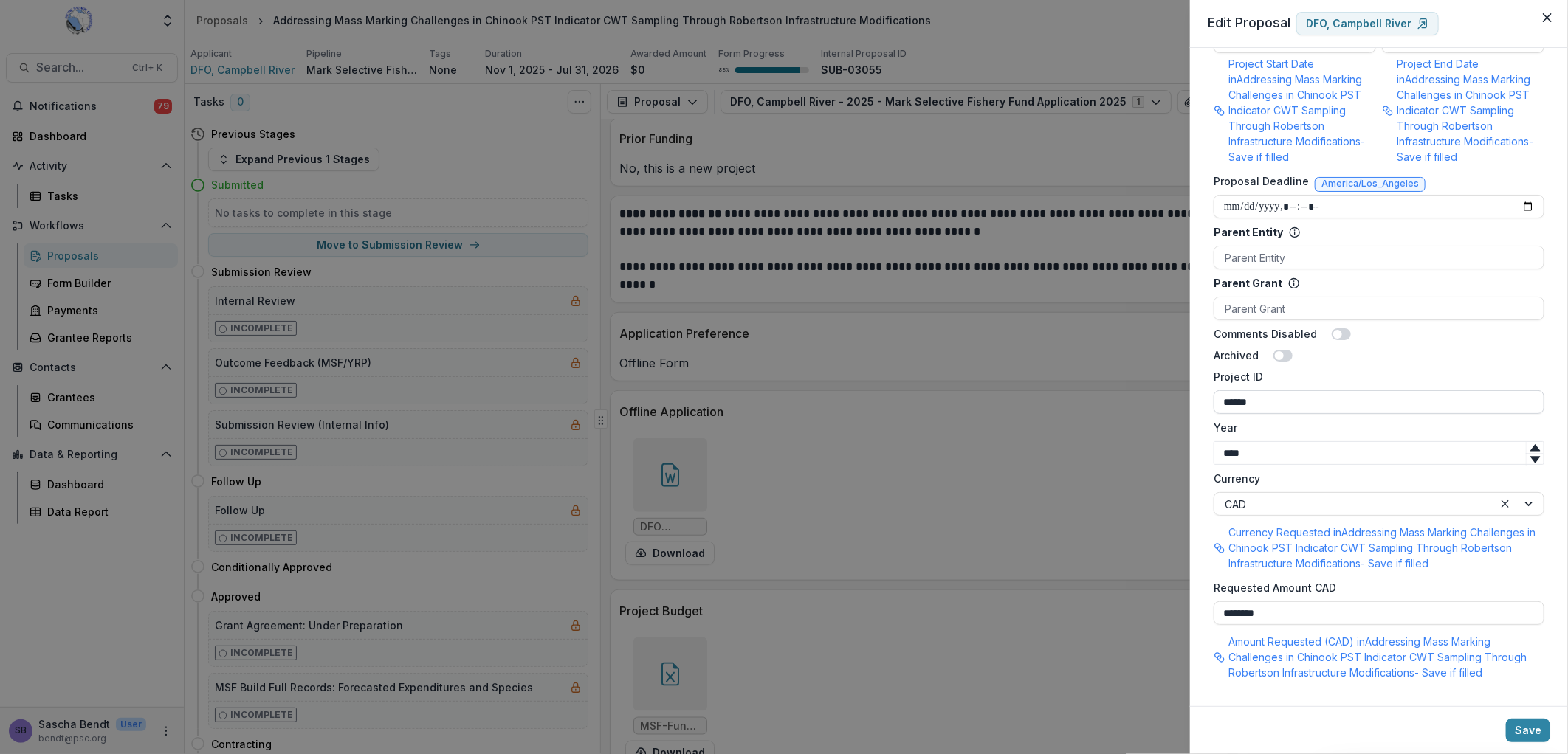 click on "******" at bounding box center (1379, 402) 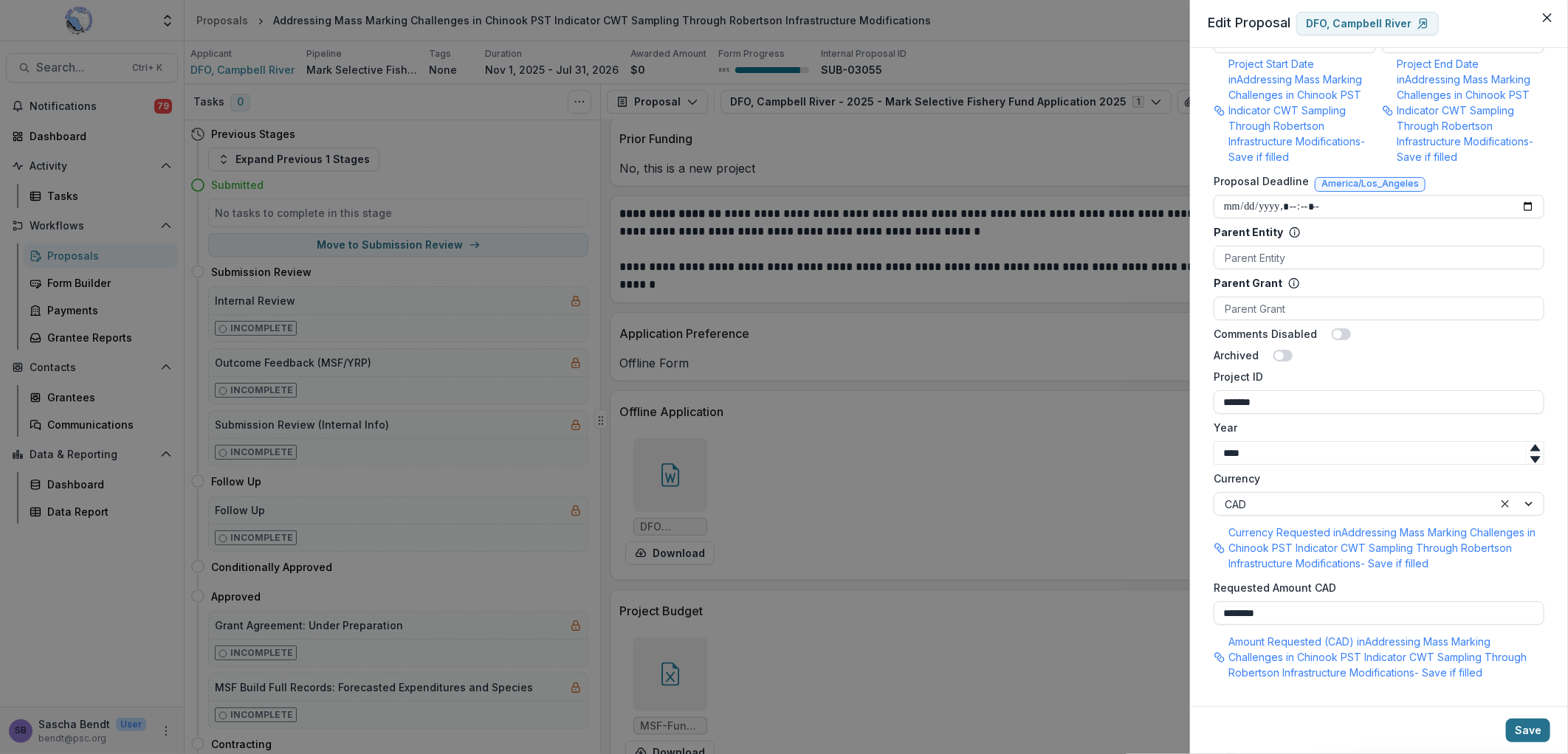 type on "*******" 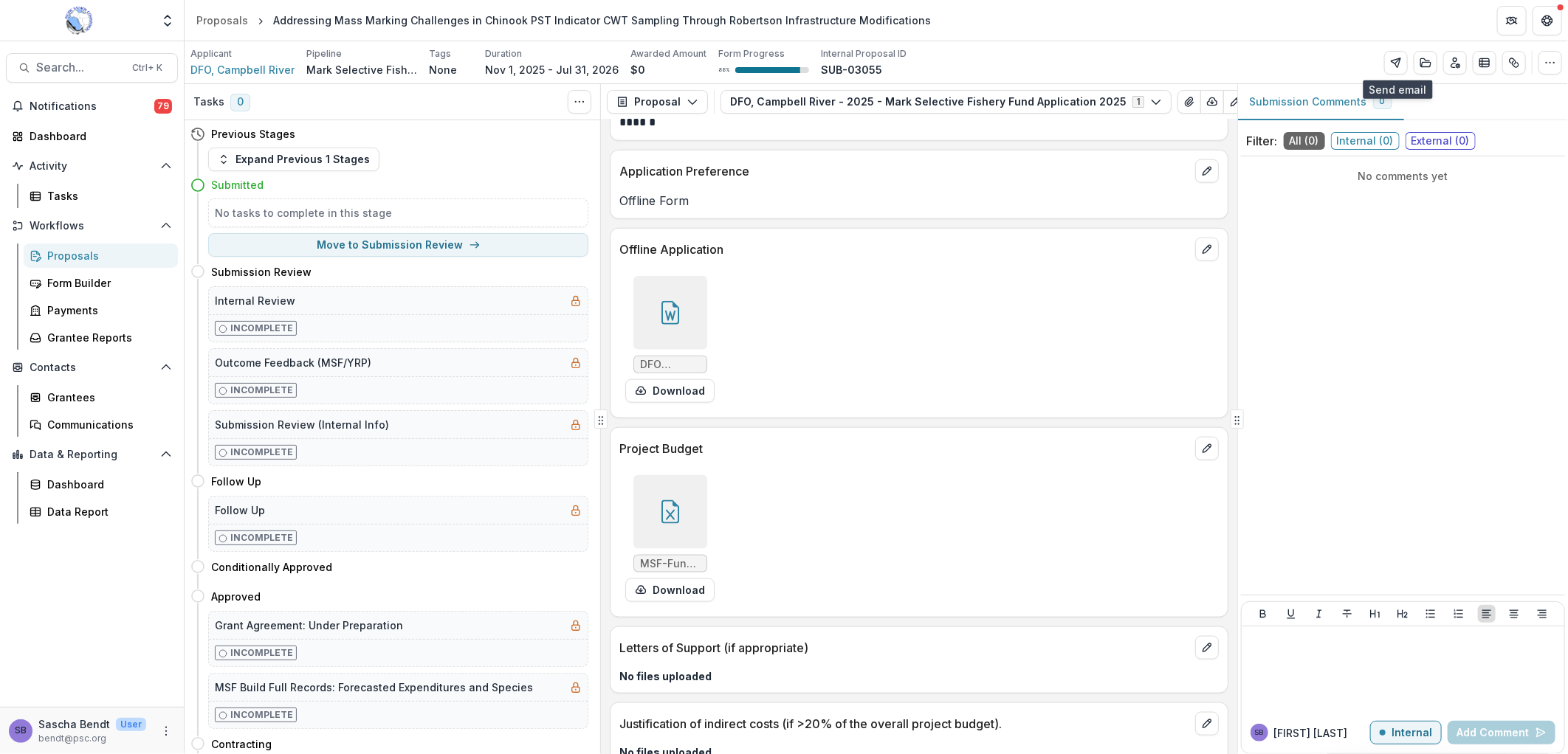 scroll, scrollTop: 1066, scrollLeft: 0, axis: vertical 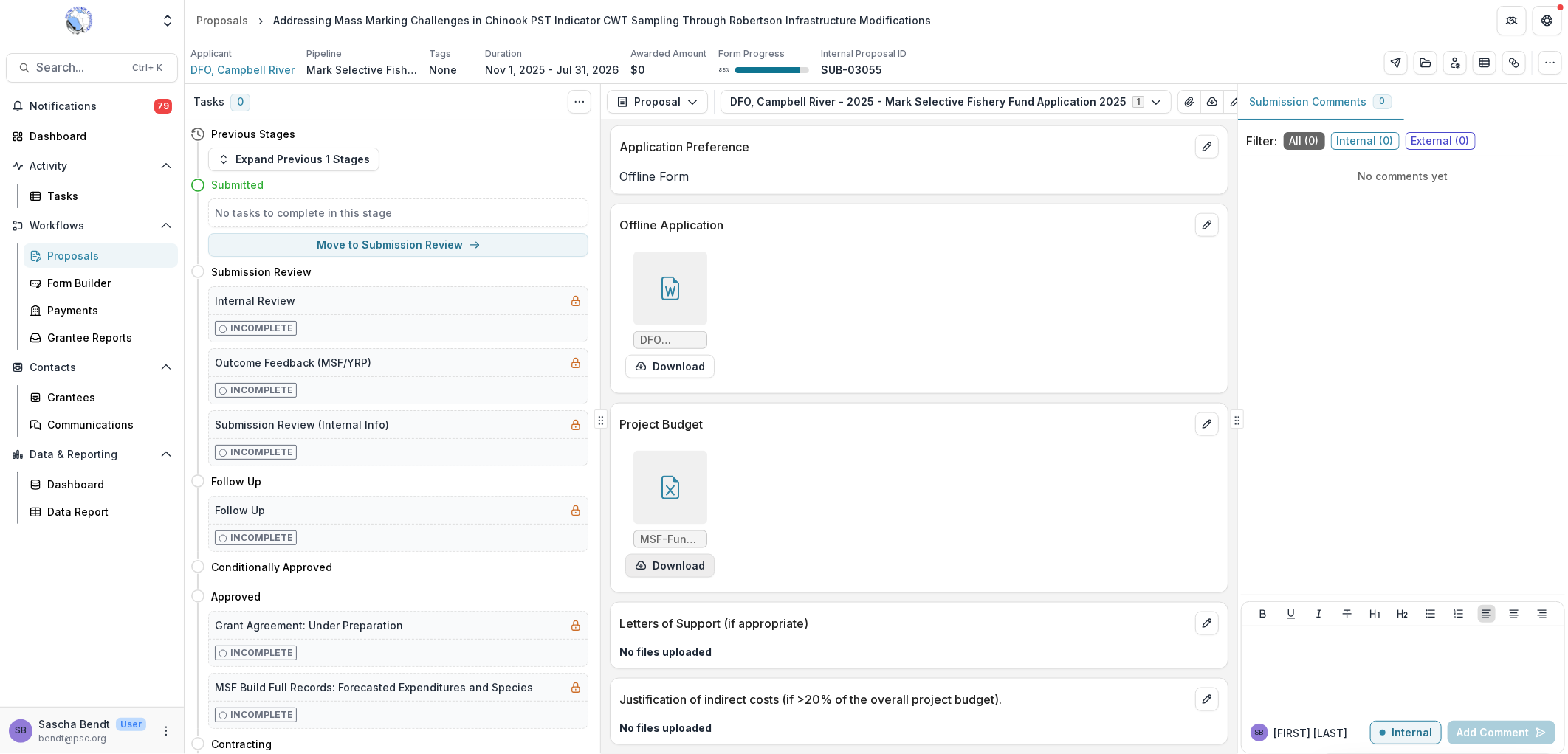 click on "Download" at bounding box center [670, 566] 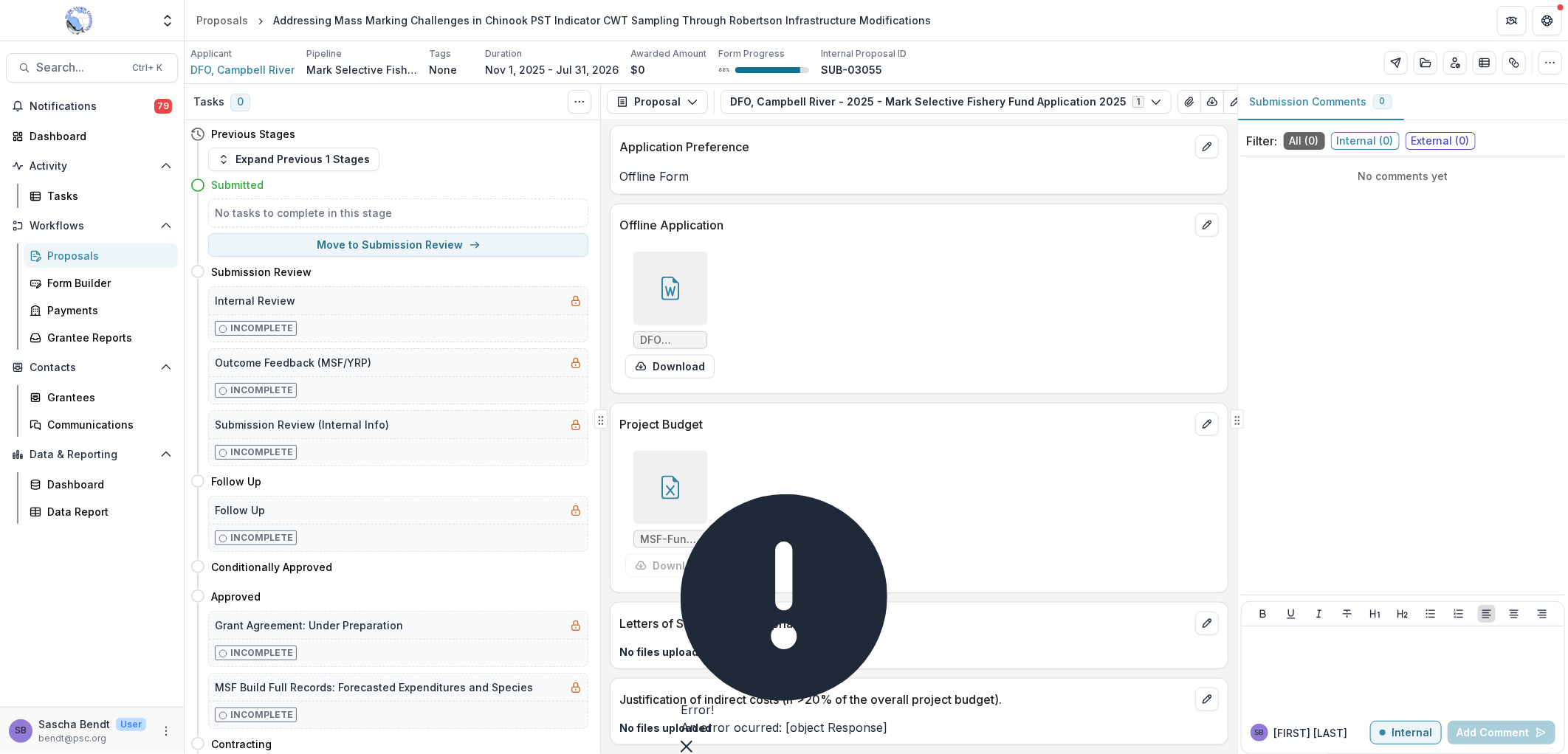 click on "MSF-Fund-2025-Budget-Form(Robertson).xlsx Download" at bounding box center [841, 514] 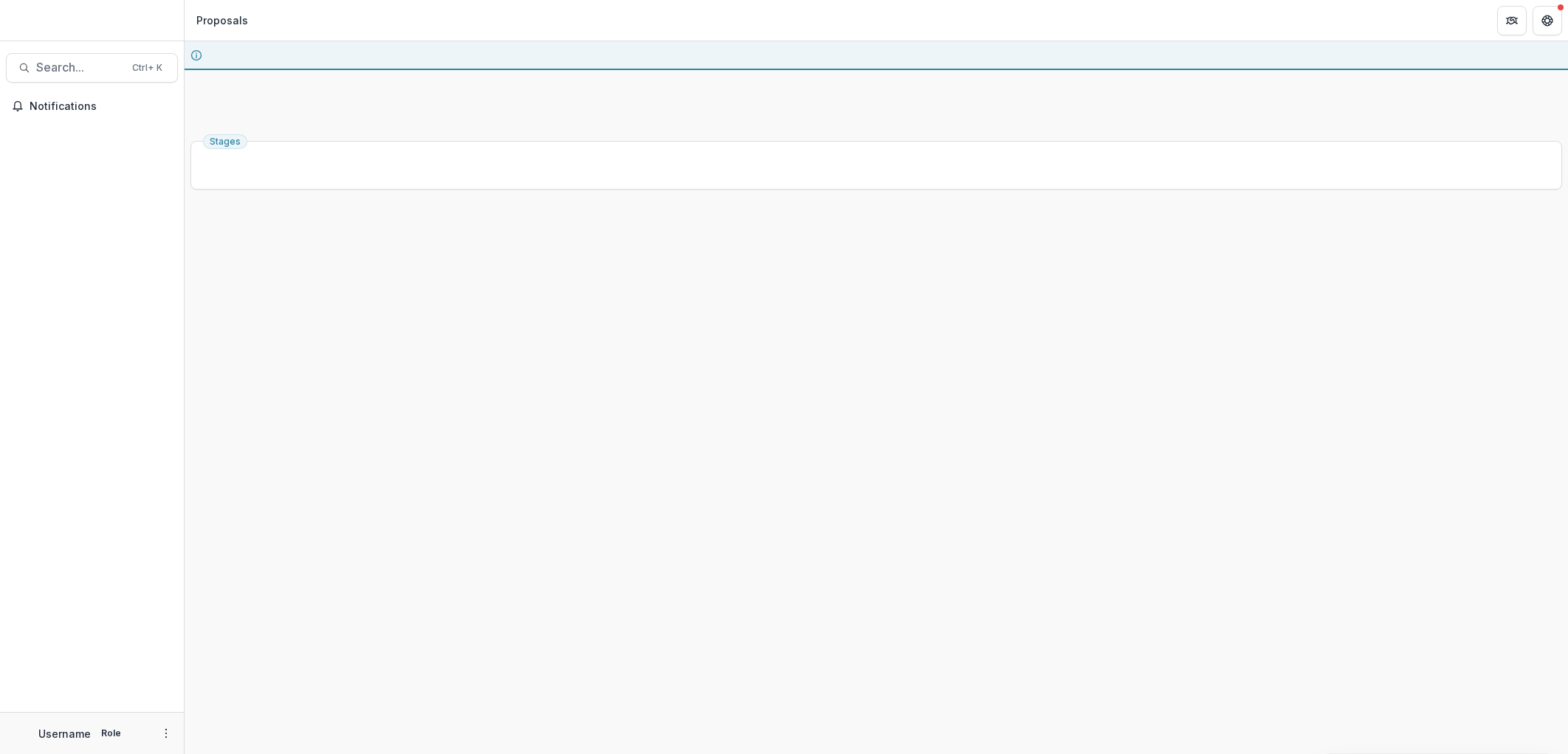 scroll, scrollTop: 0, scrollLeft: 0, axis: both 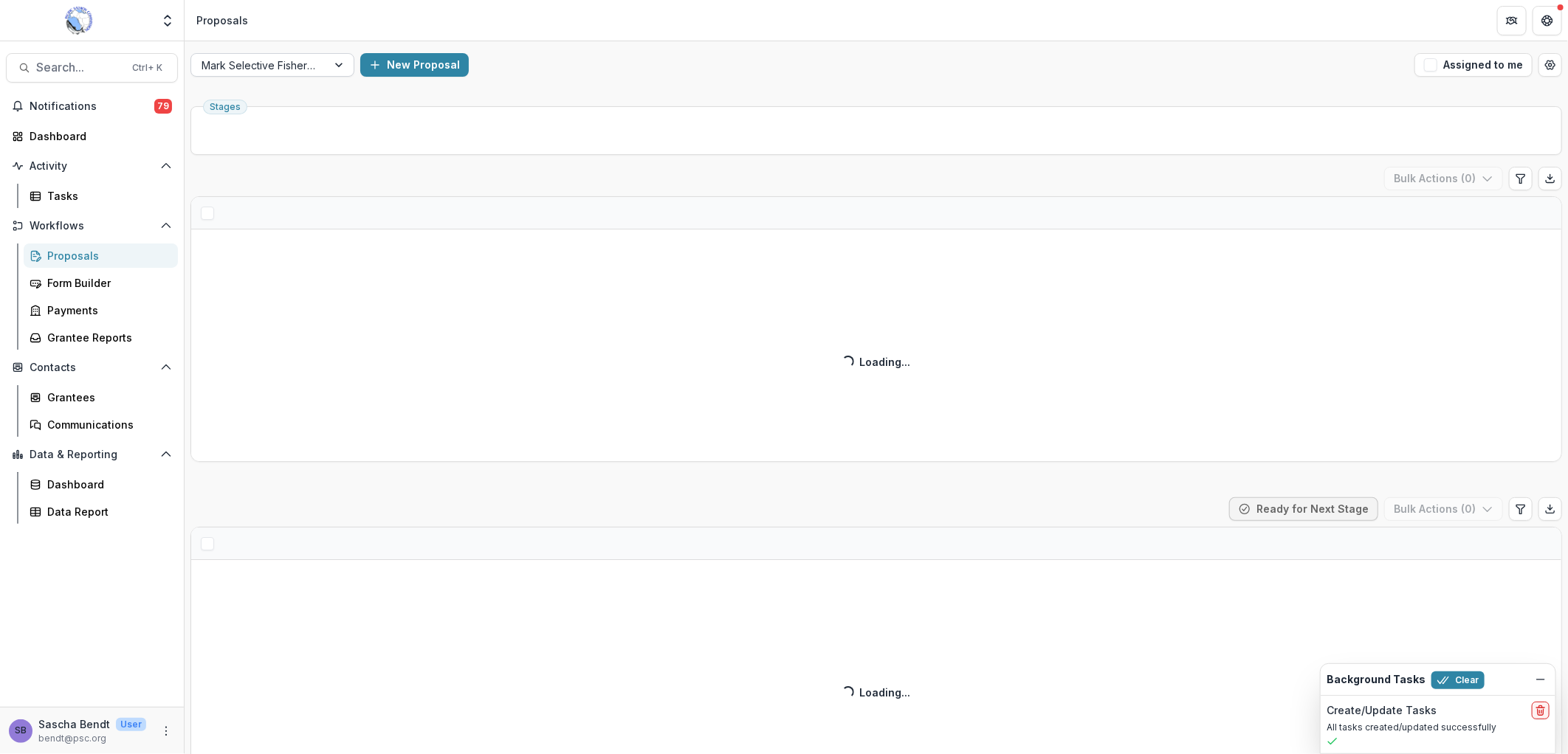 click at bounding box center (340, 65) 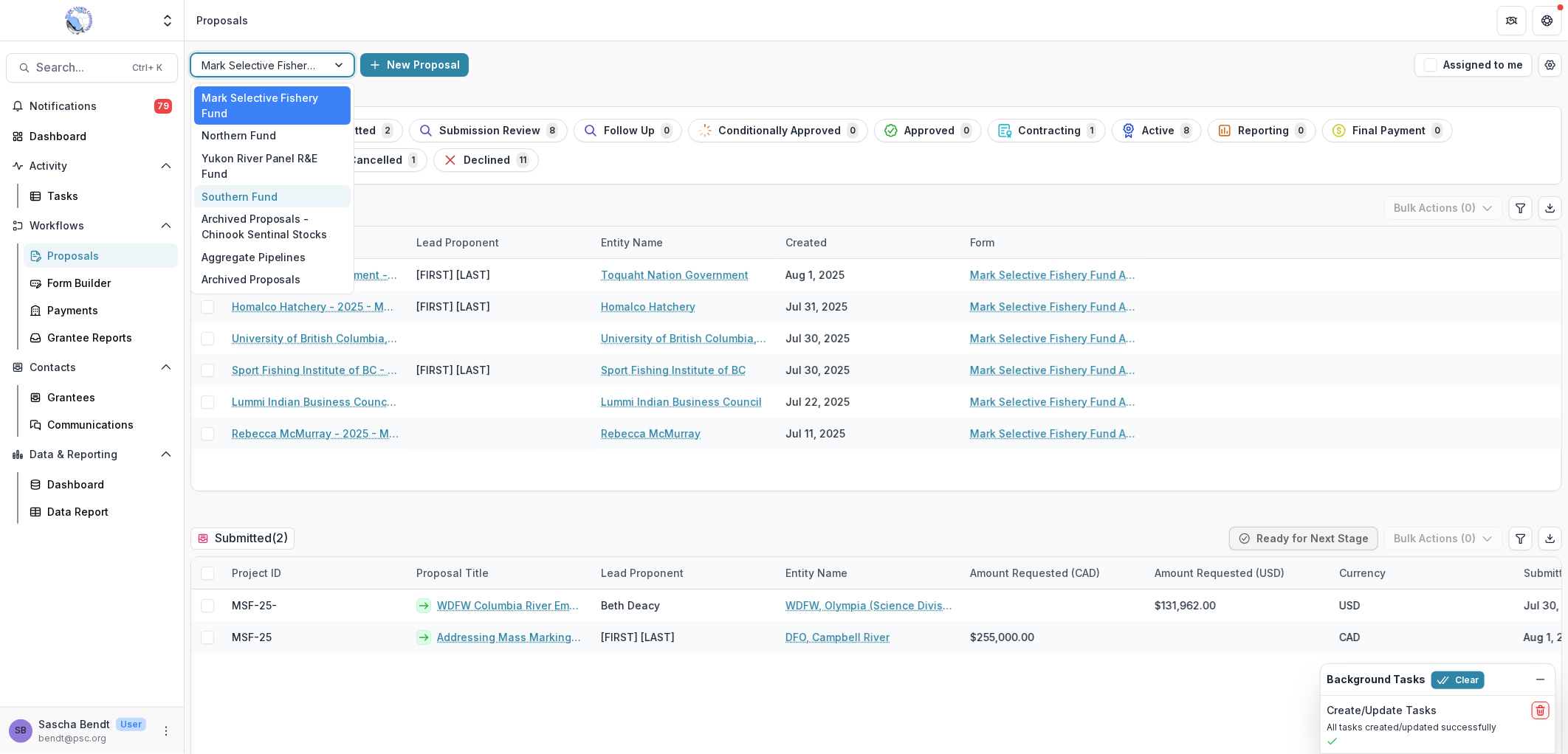 click on "Southern Fund" at bounding box center (272, 196) 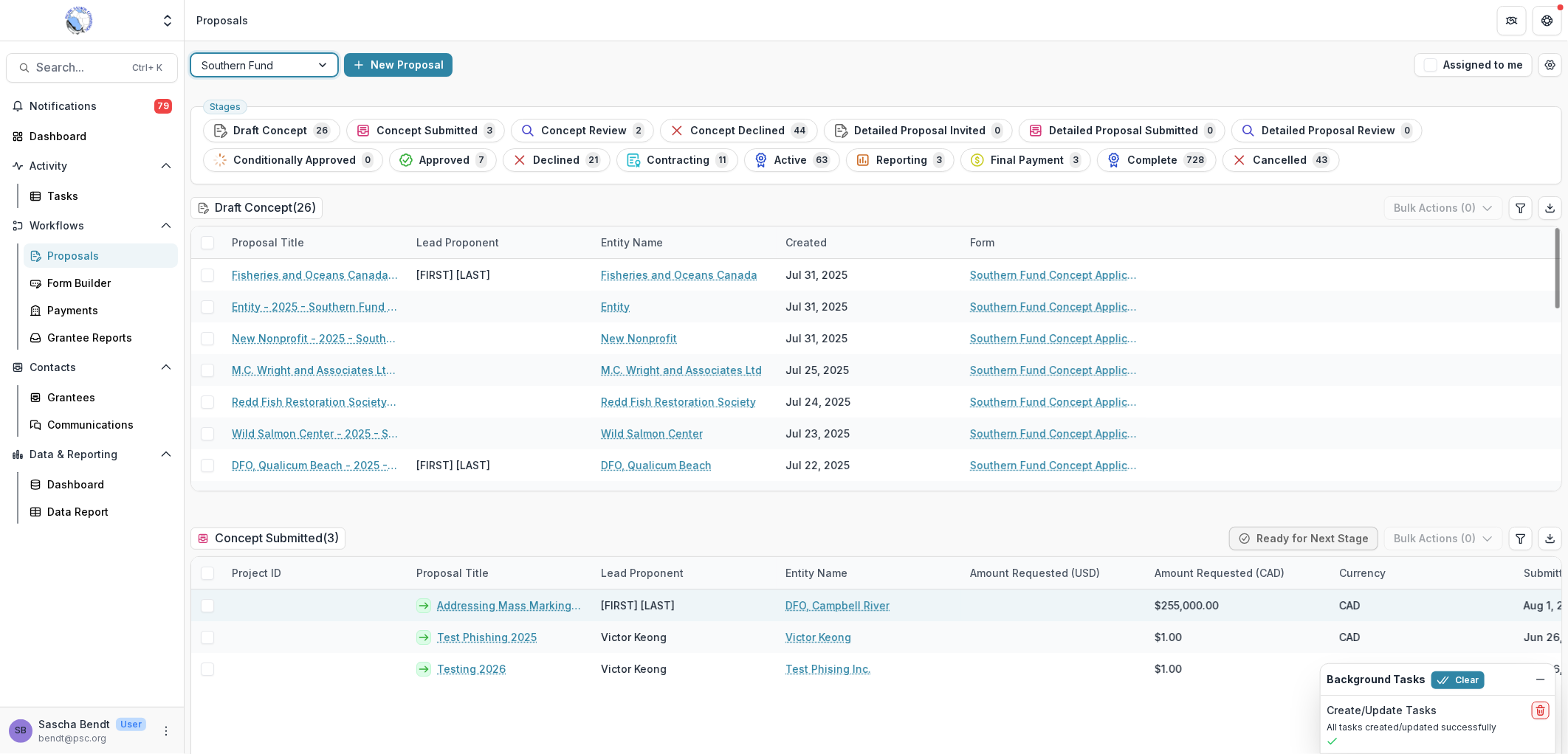 click on "Addressing Mass Marking Challenges in Chinook PST Indicator CWT Sampling Through Robertson Infrastructure Modifications" at bounding box center (510, 605) 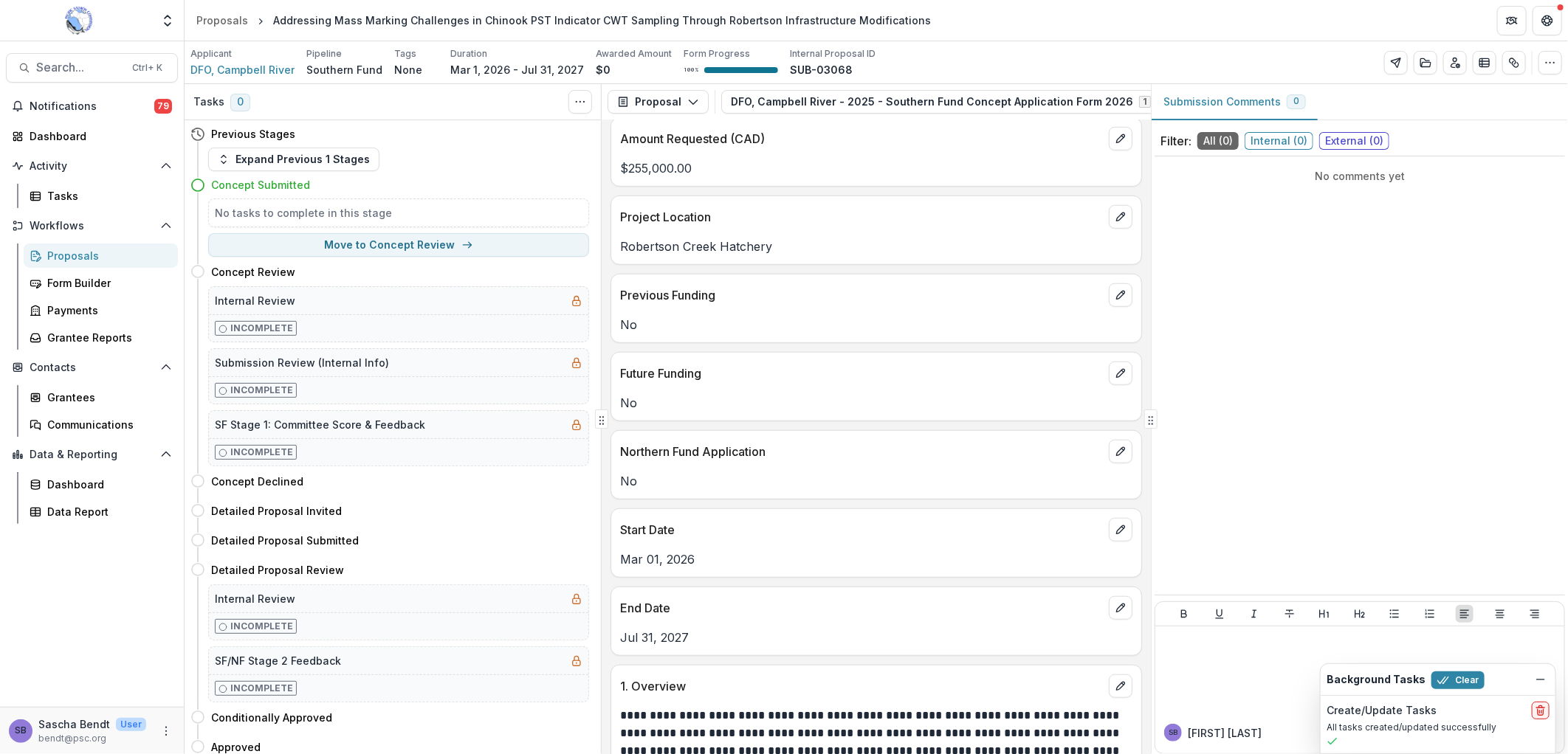 scroll, scrollTop: 1203, scrollLeft: 0, axis: vertical 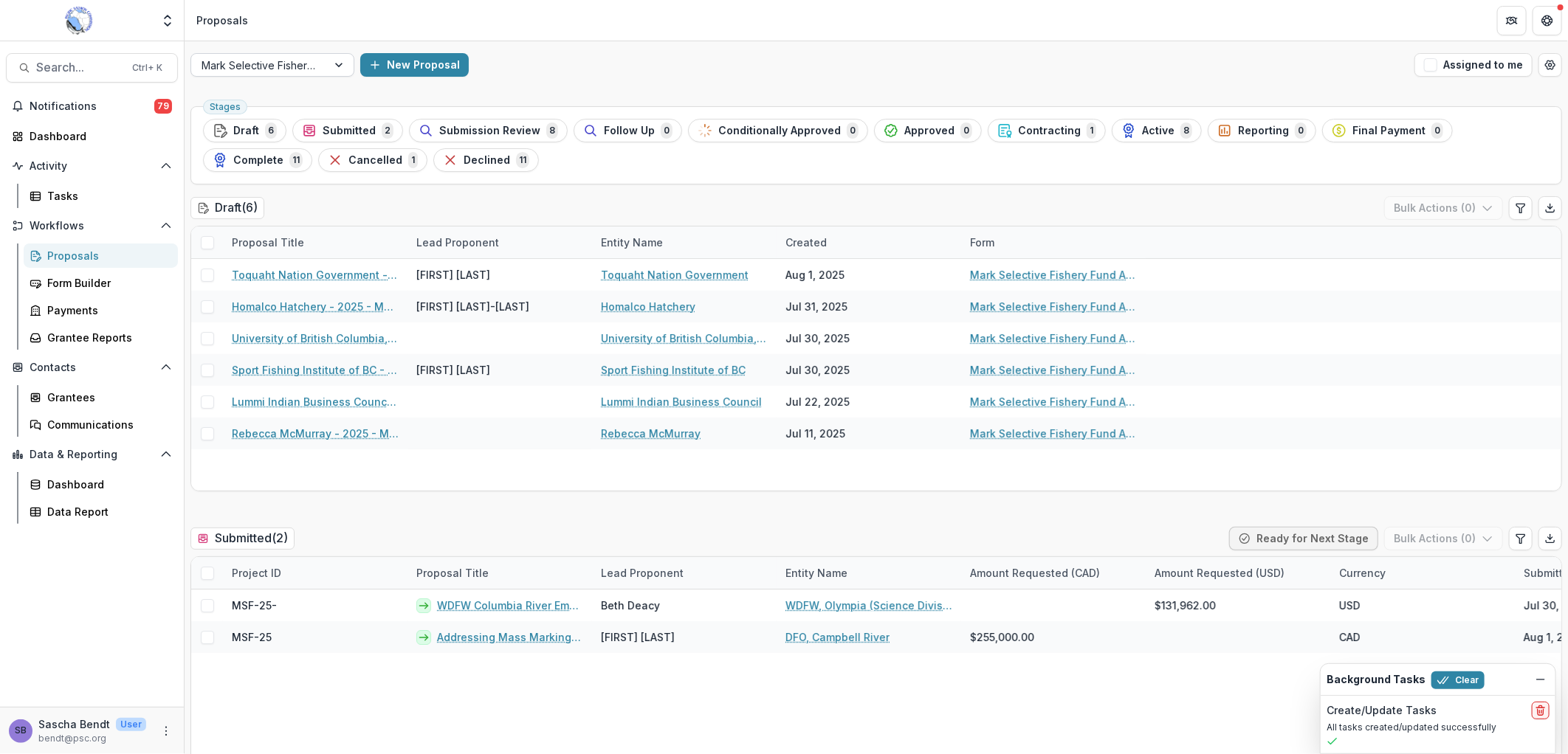 click on "Mark Selective Fishery Fund" at bounding box center [272, 65] 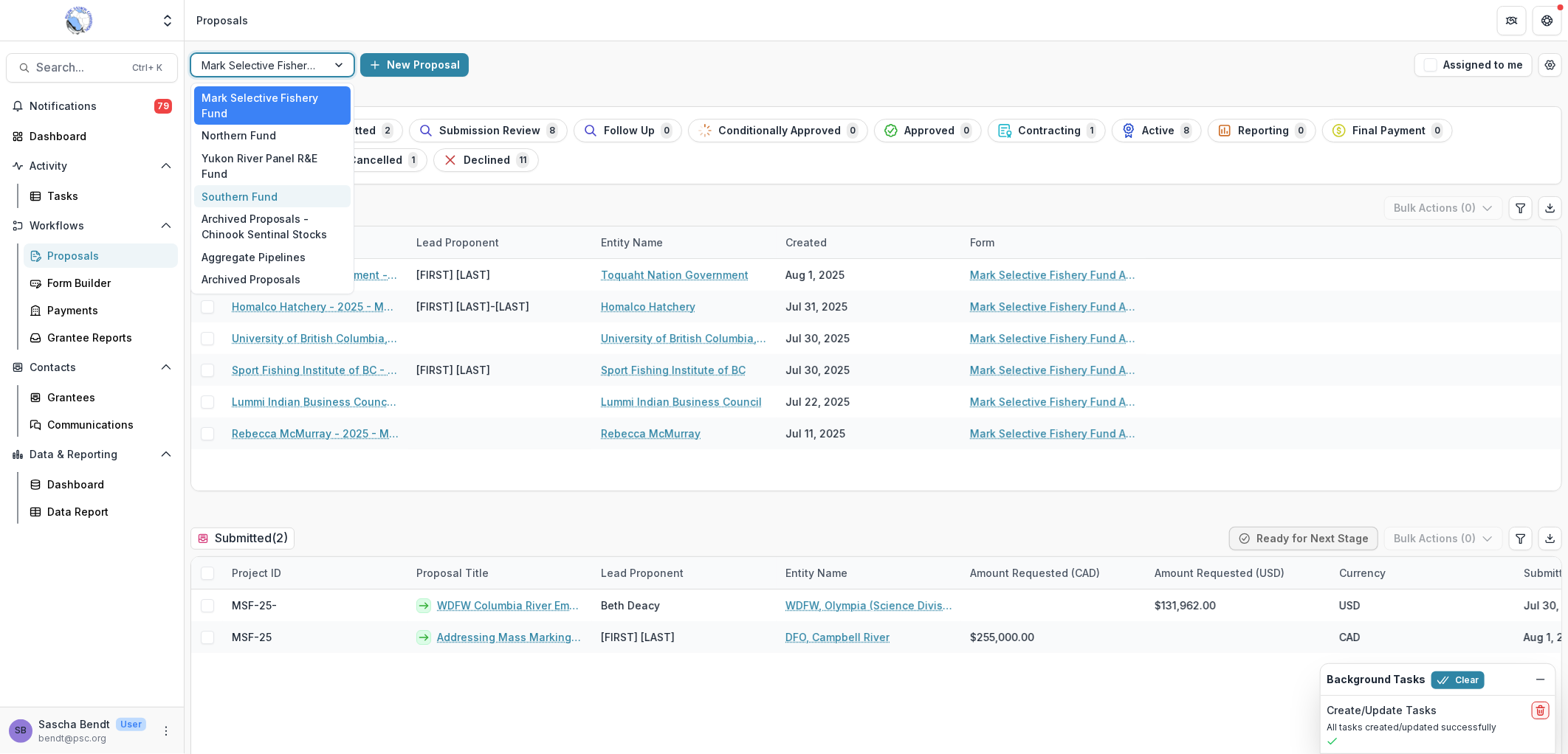 click on "Southern Fund" at bounding box center [272, 196] 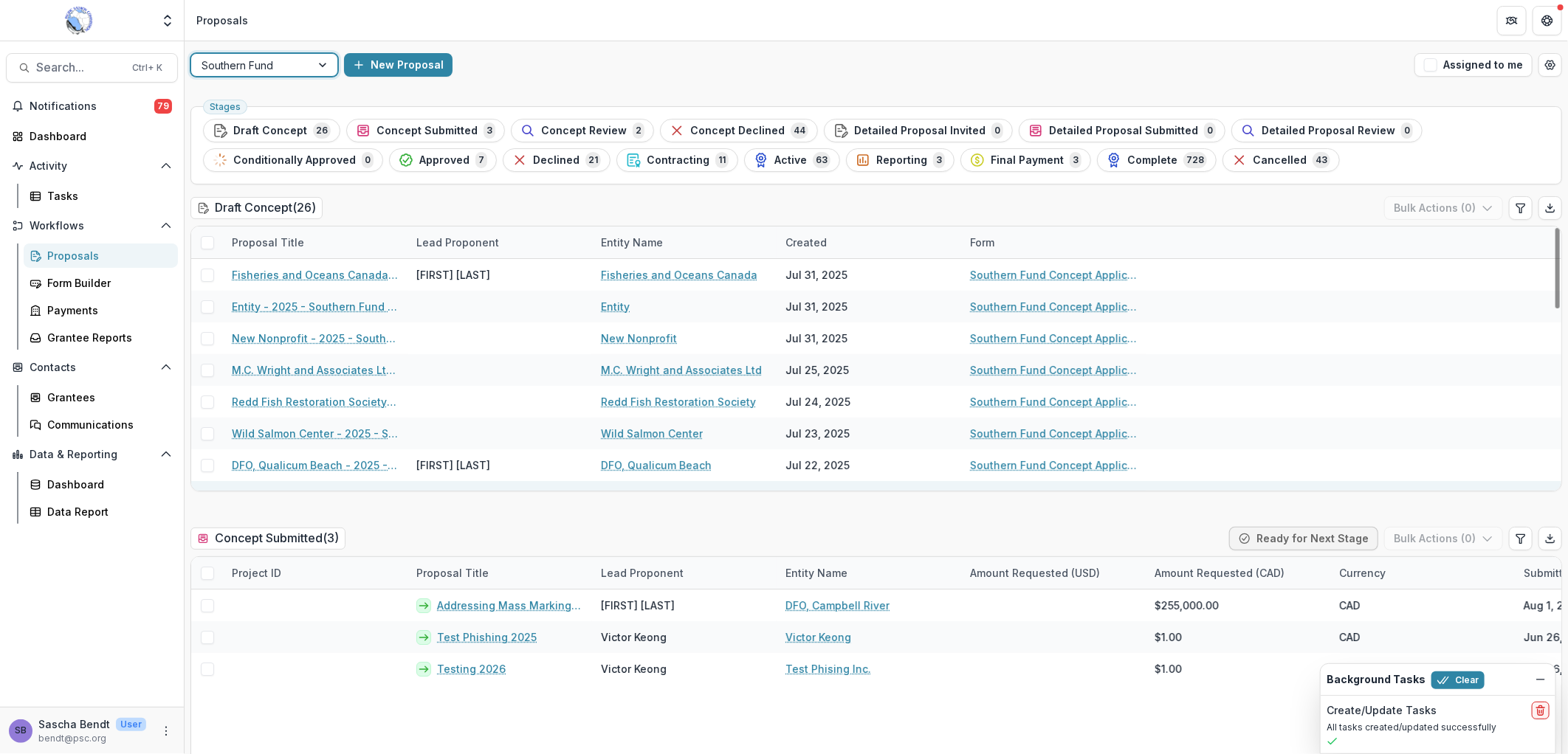scroll, scrollTop: 108, scrollLeft: 0, axis: vertical 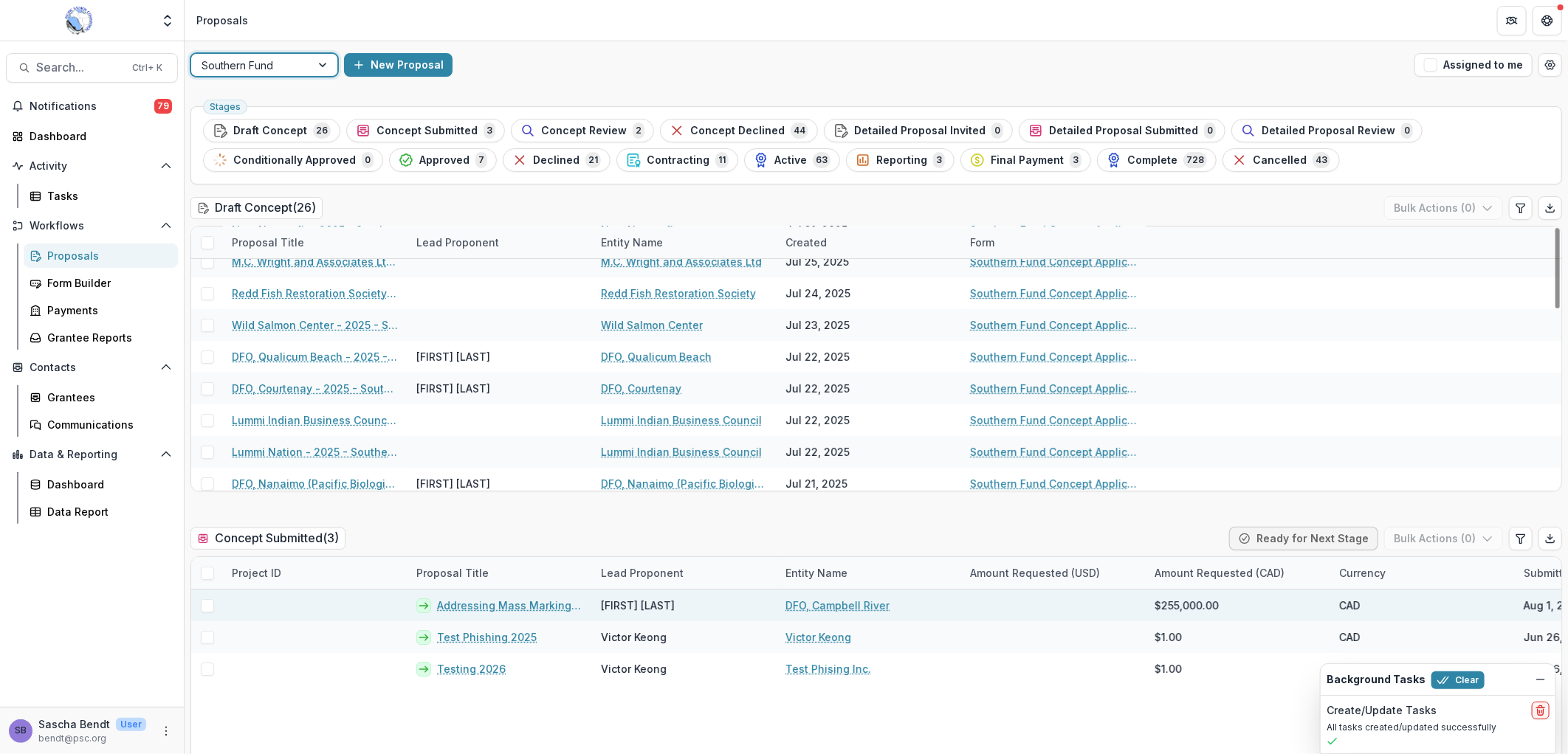 click on "Addressing Mass Marking Challenges in Chinook PST Indicator CWT Sampling Through Robertson Infrastructure Modifications" at bounding box center [510, 605] 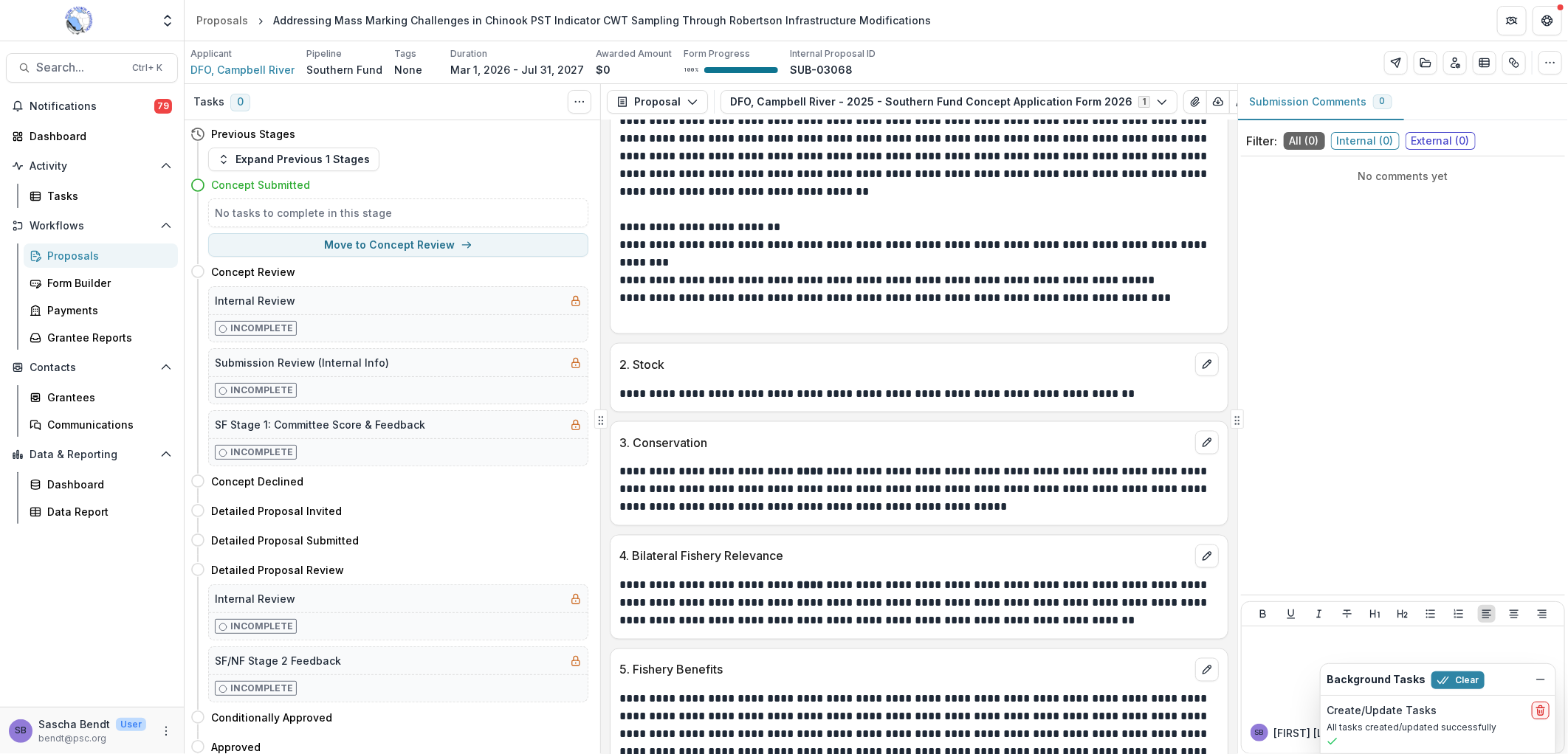 scroll, scrollTop: 1420, scrollLeft: 0, axis: vertical 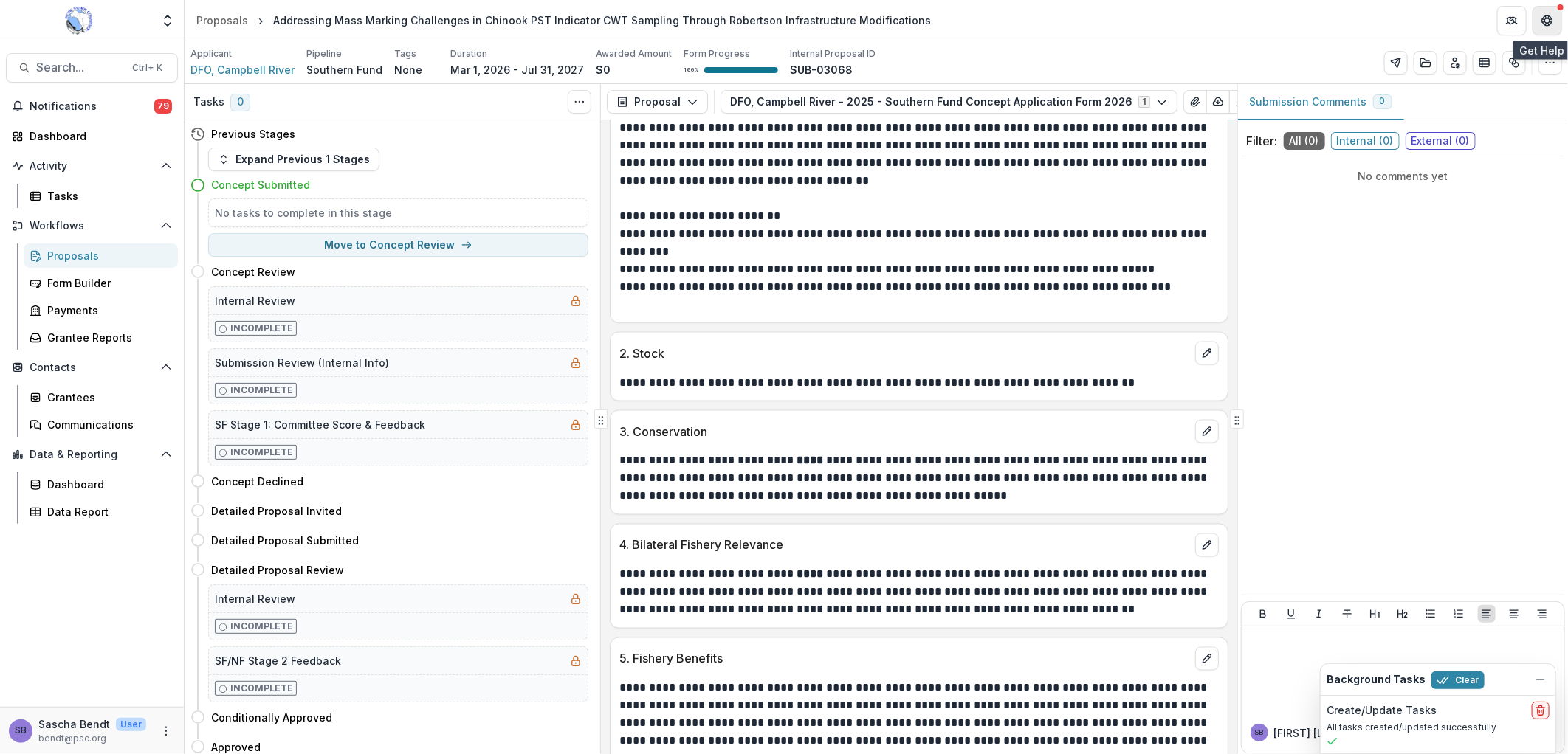 click 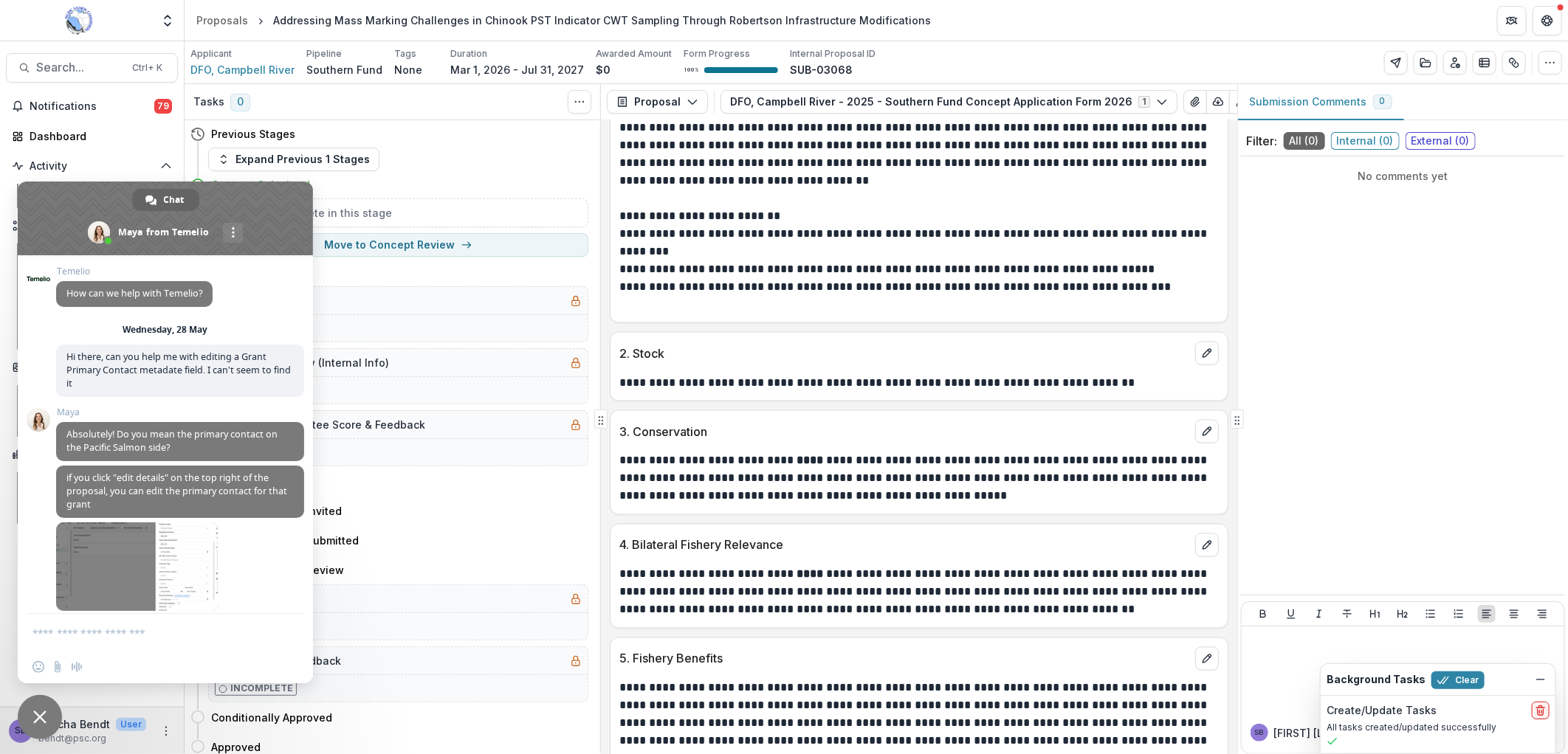 scroll, scrollTop: 393, scrollLeft: 0, axis: vertical 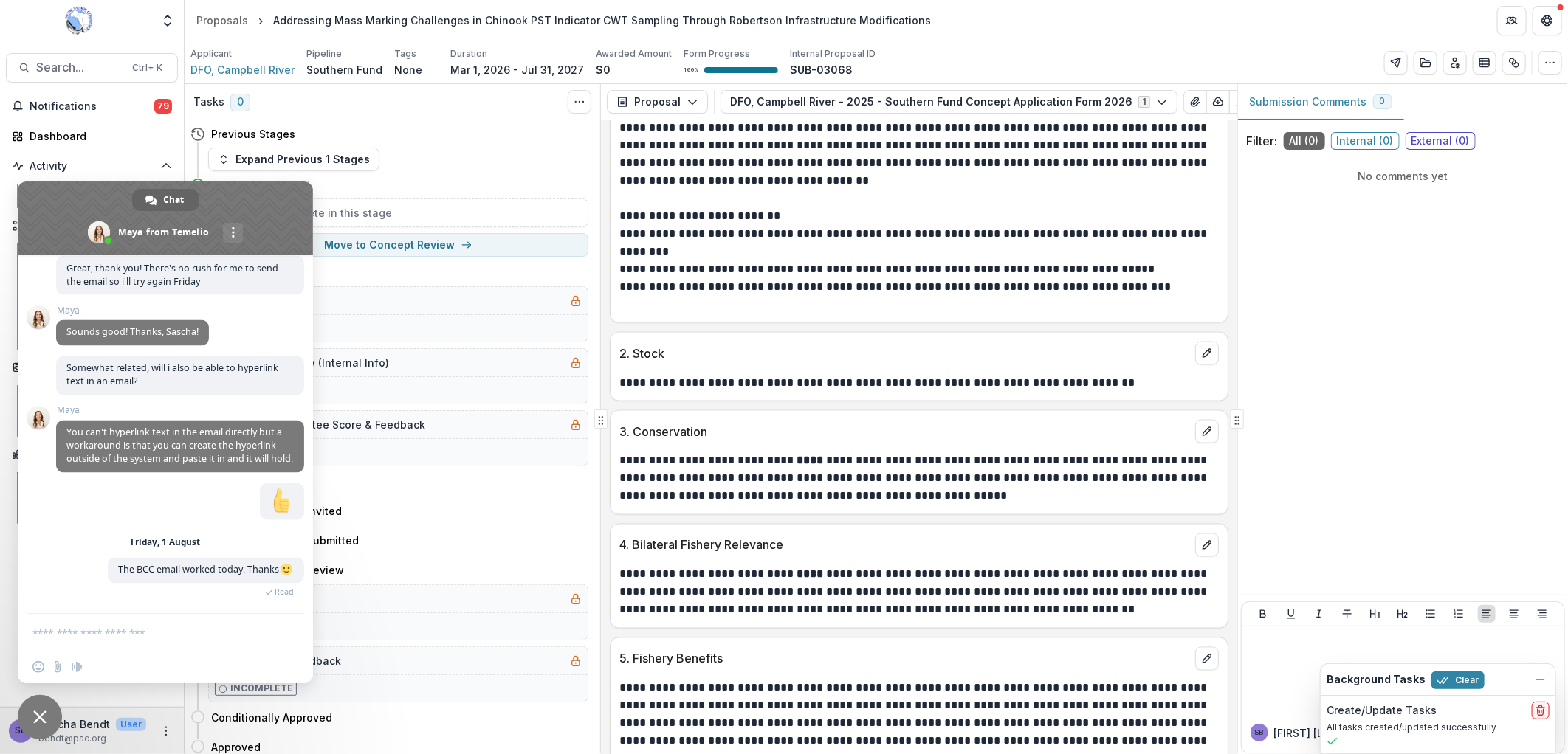 click at bounding box center (40, 717) 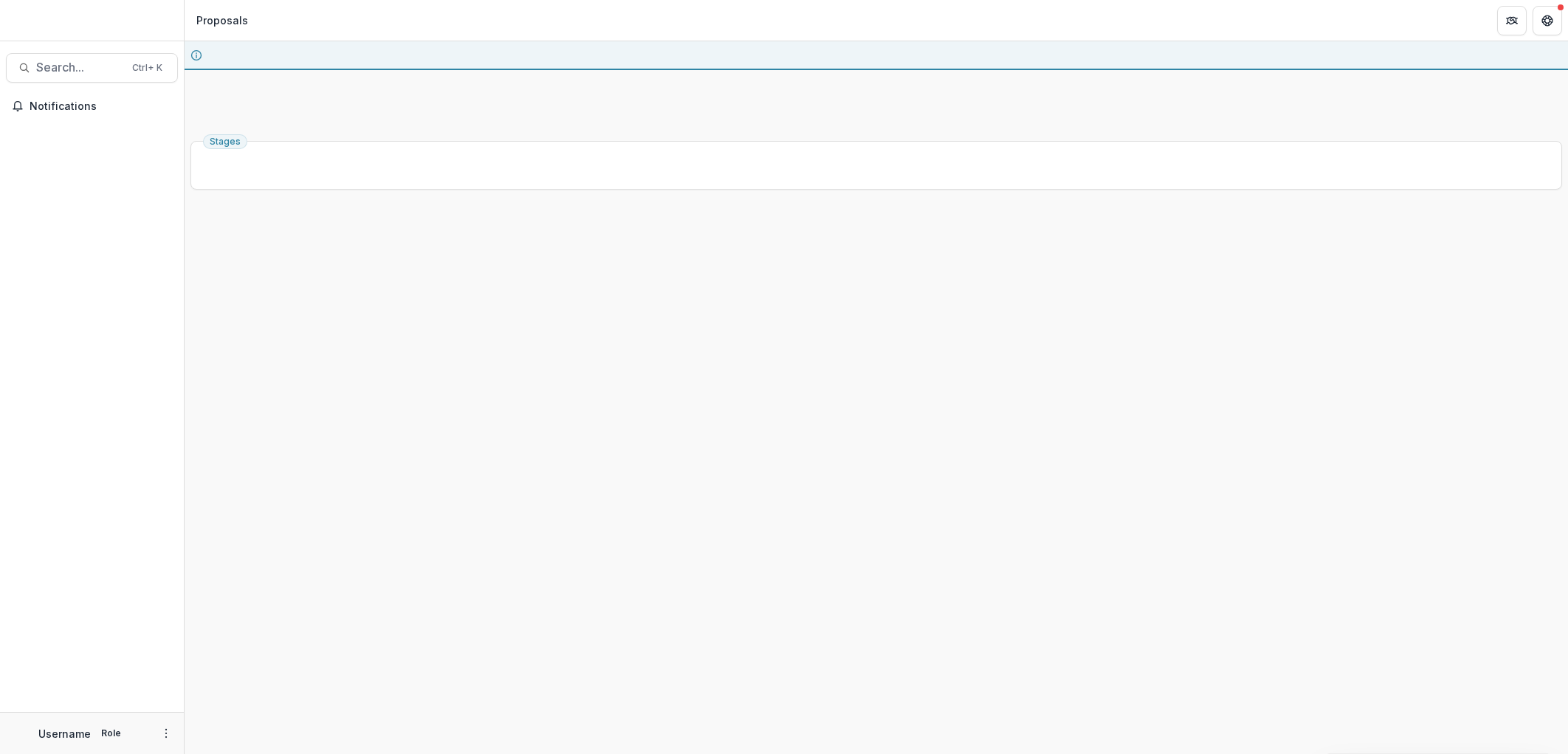 scroll, scrollTop: 0, scrollLeft: 0, axis: both 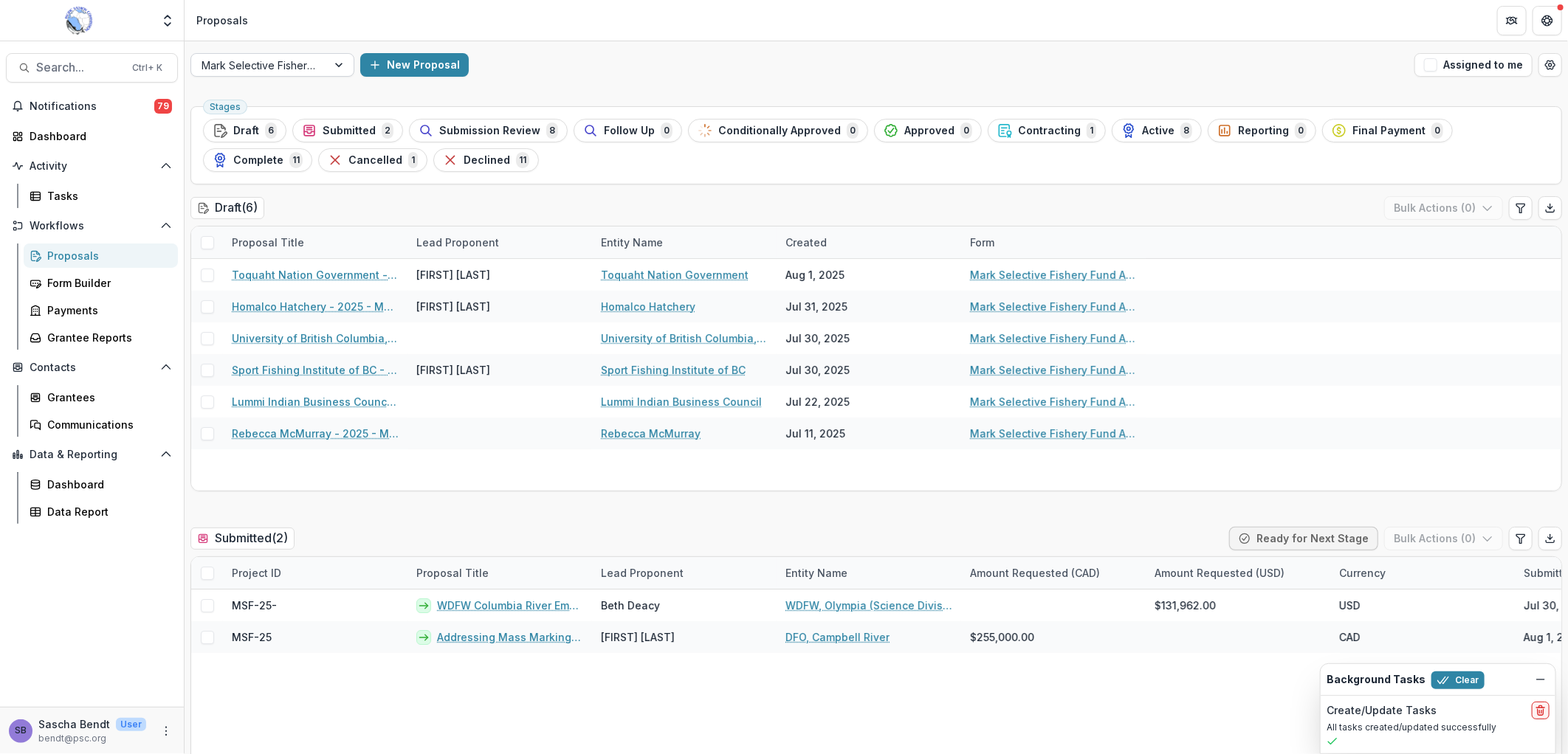 click at bounding box center [340, 65] 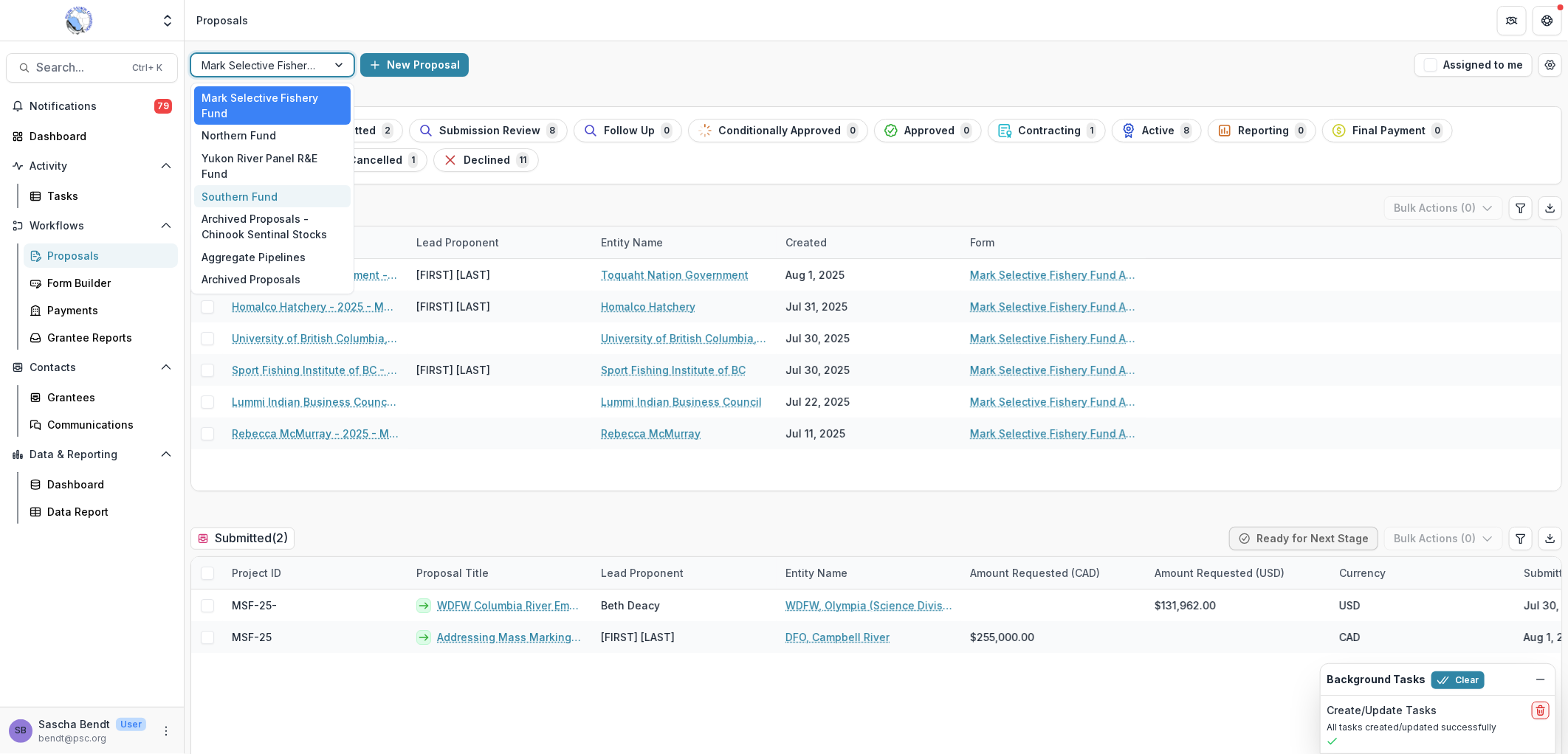 click on "Southern Fund" at bounding box center (272, 196) 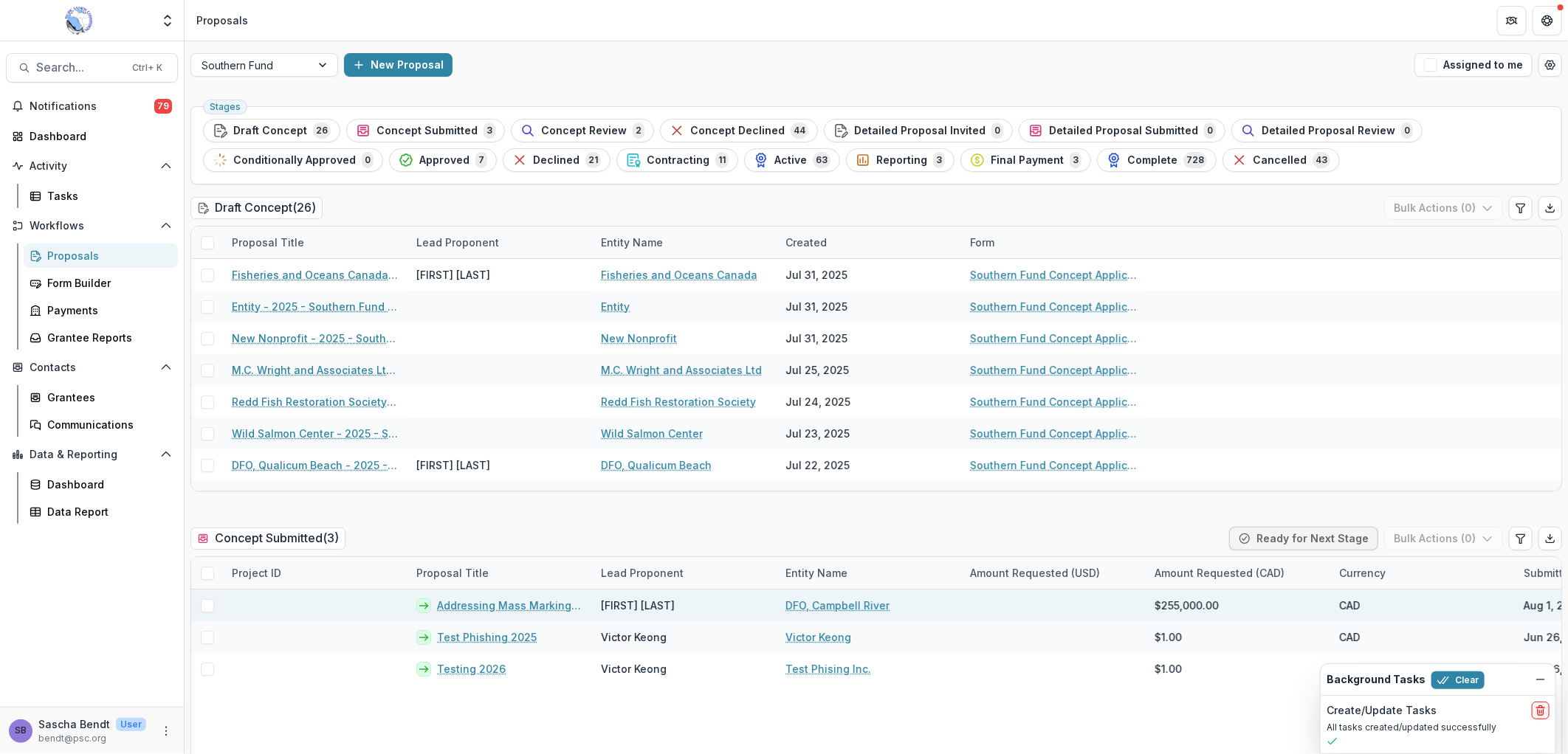 click on "Addressing Mass Marking Challenges in Chinook PST Indicator CWT Sampling Through Robertson Infrastructure Modifications" at bounding box center (510, 605) 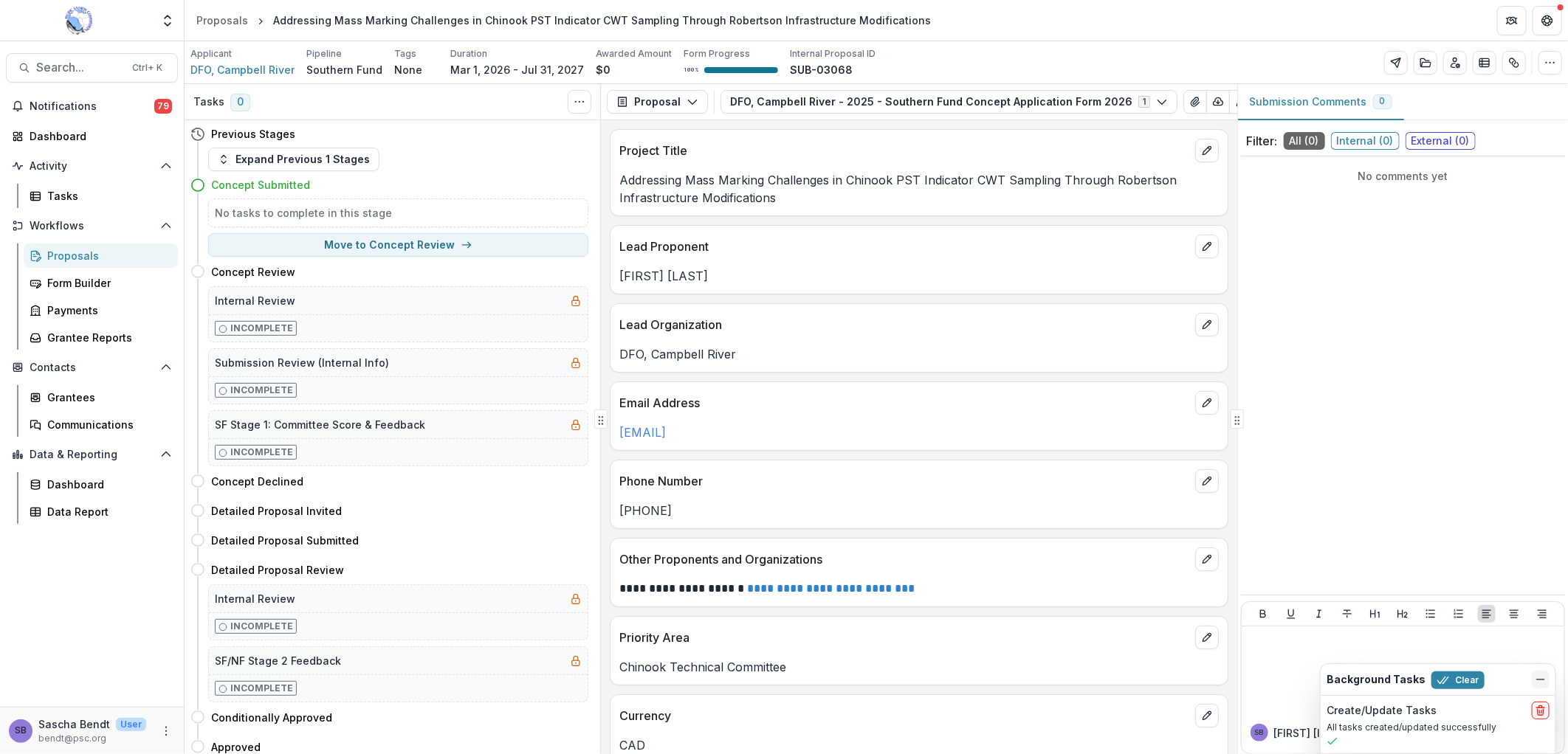 click 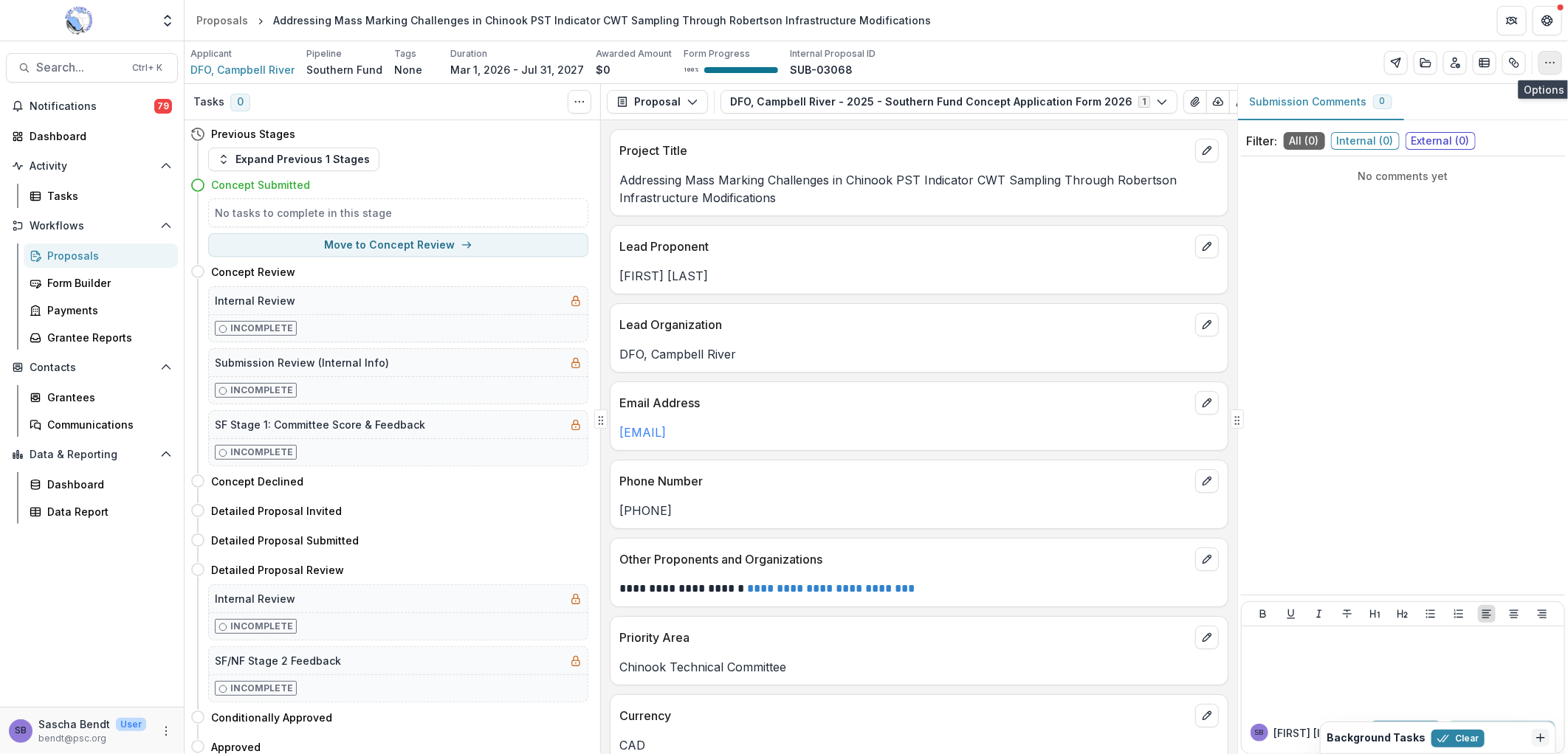 click at bounding box center [1550, 63] 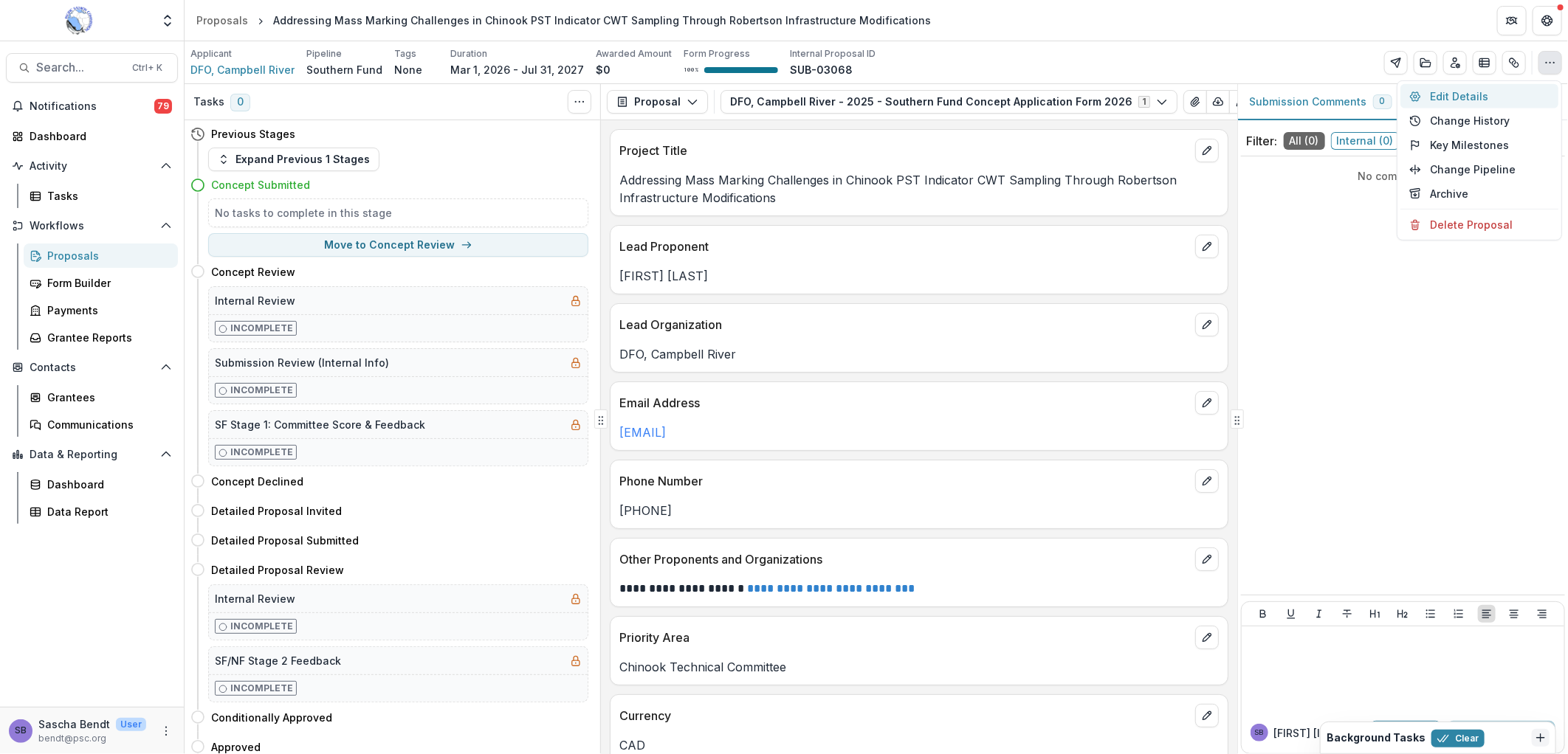 click on "Edit Details" at bounding box center [1479, 96] 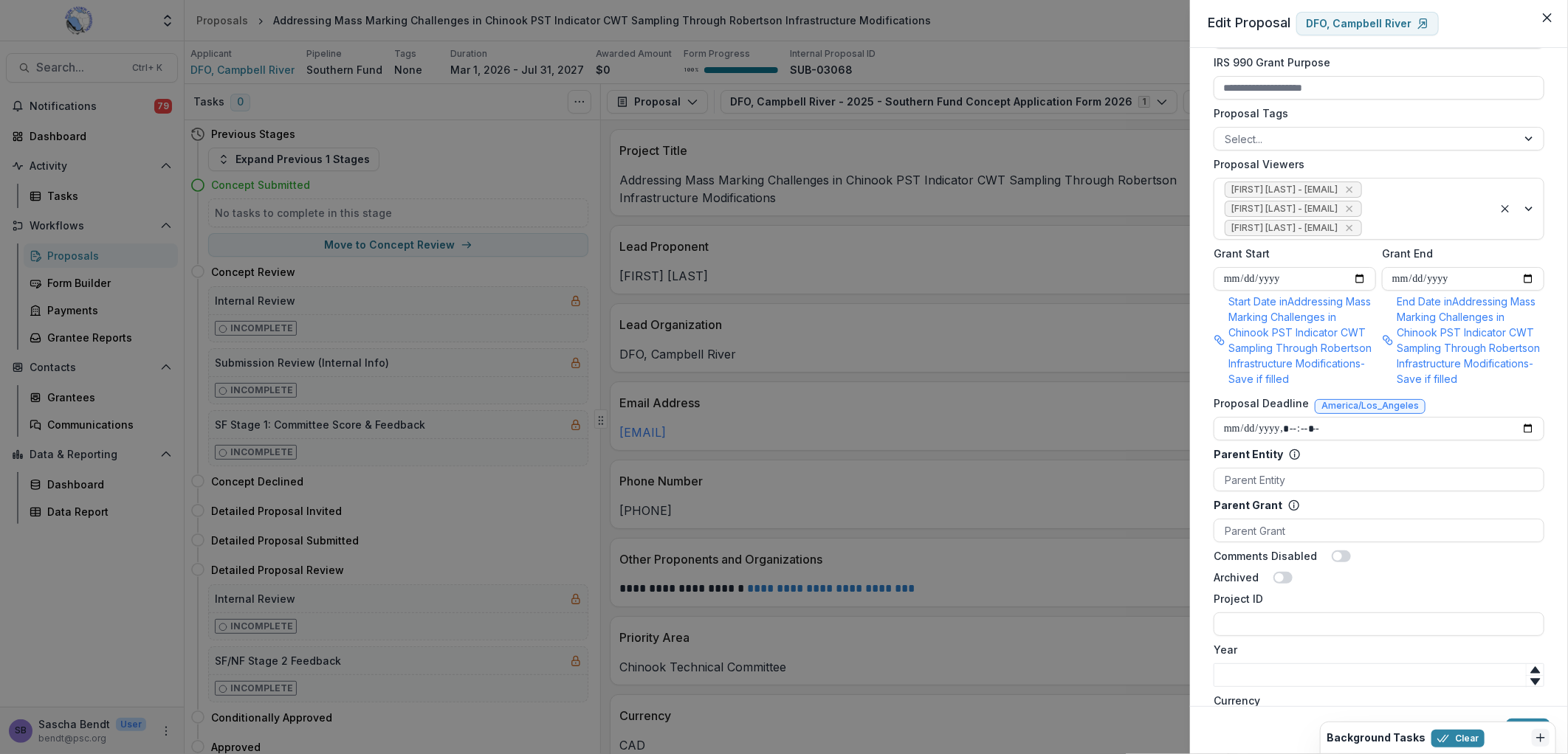 scroll, scrollTop: 655, scrollLeft: 0, axis: vertical 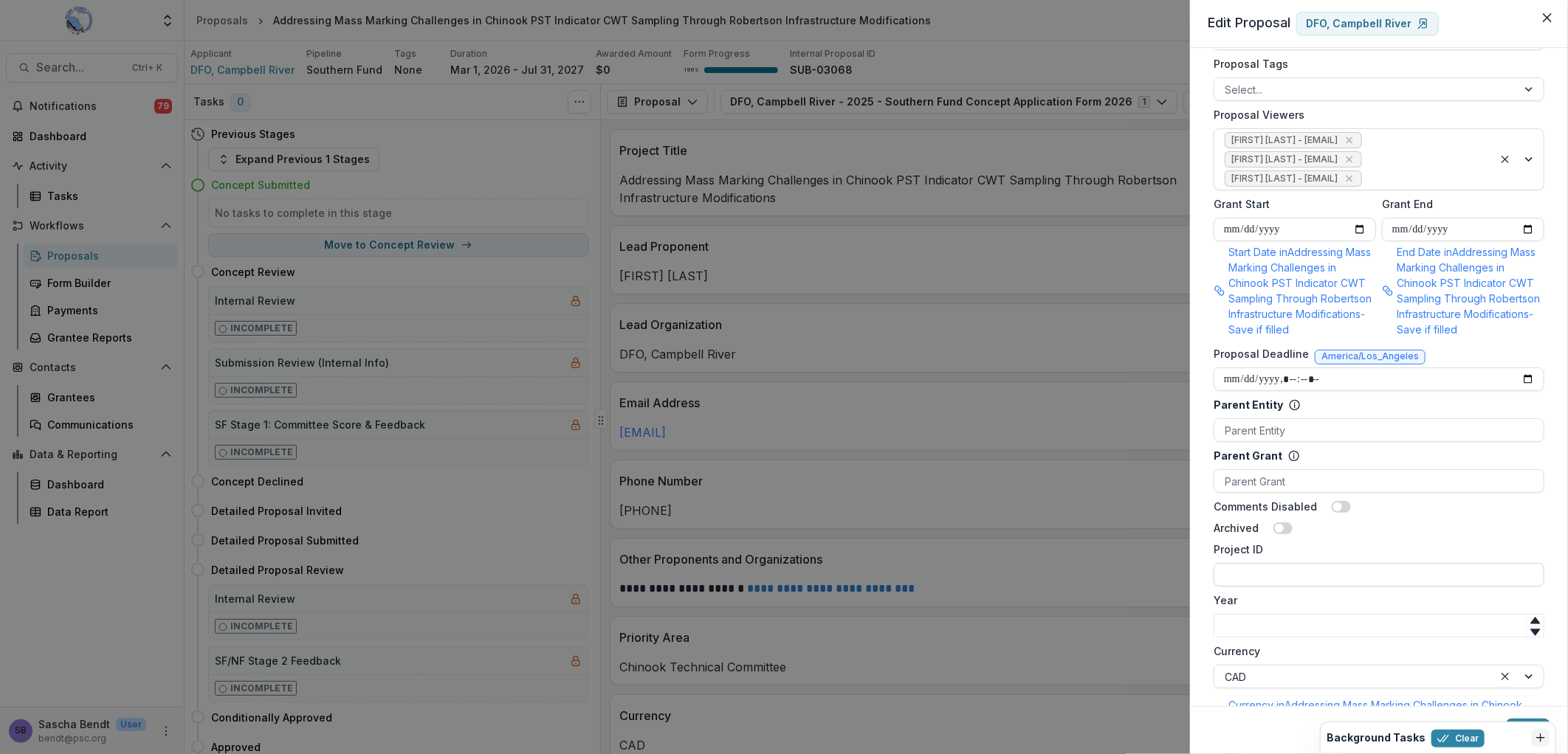 click on "Project ID" at bounding box center (1379, 575) 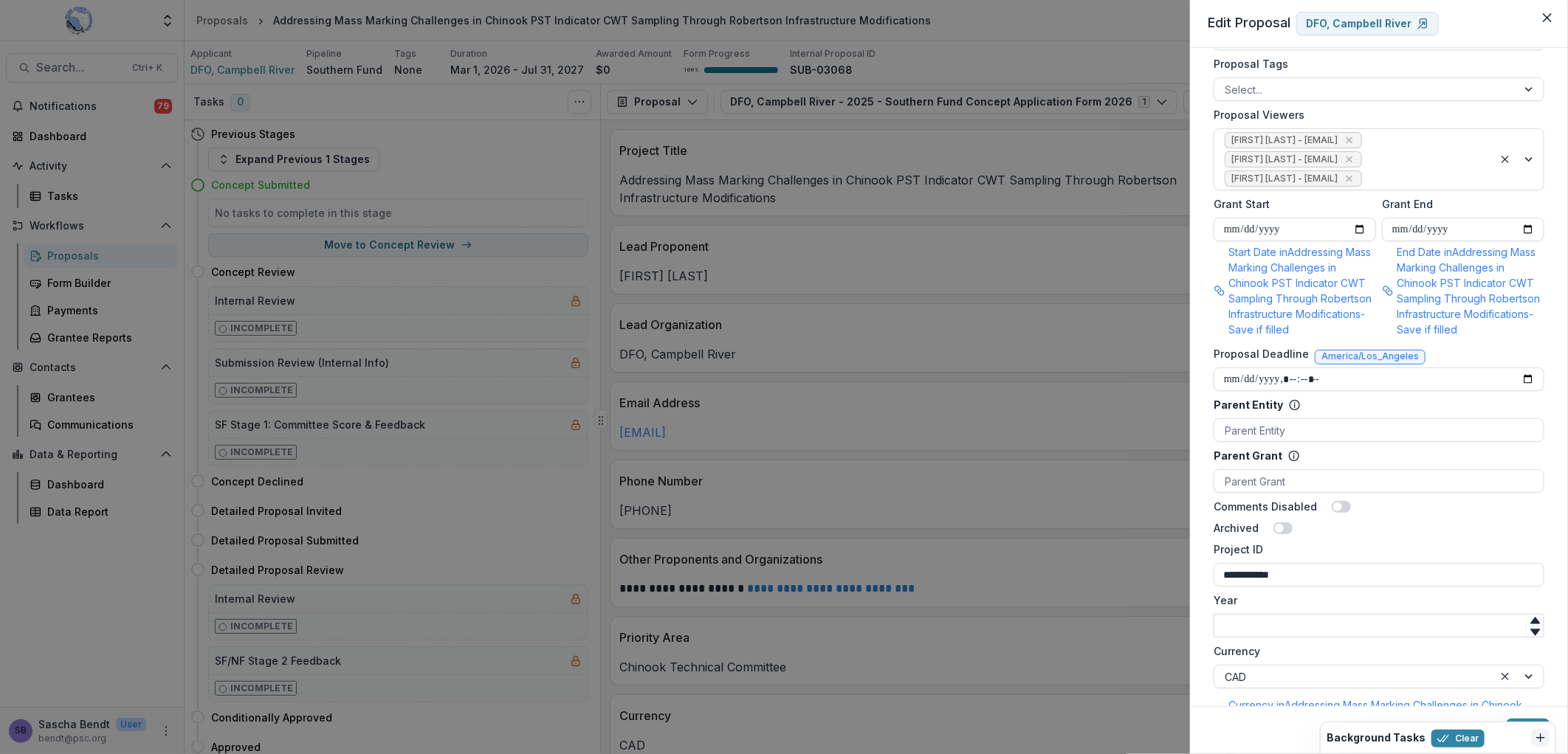 type on "**********" 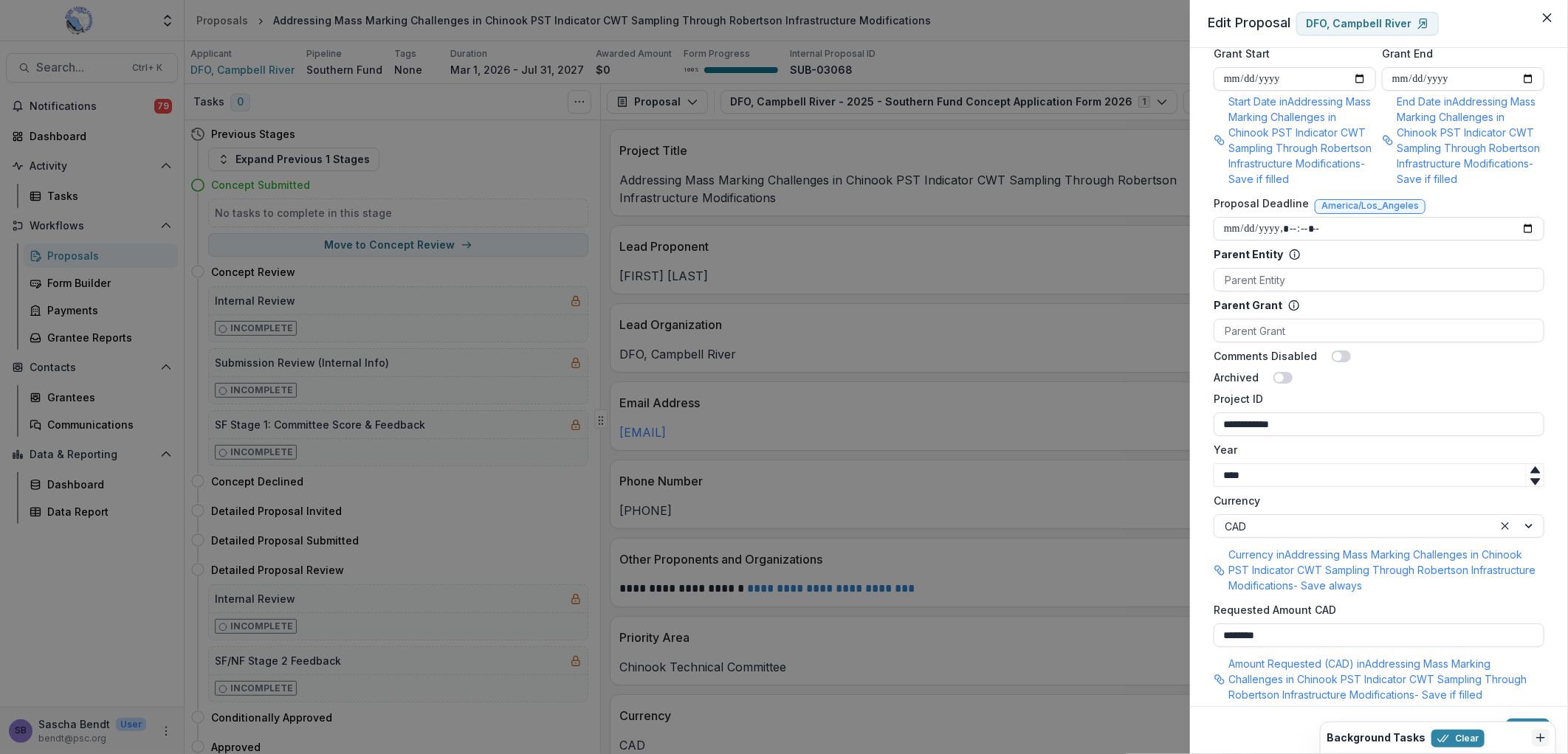 scroll, scrollTop: 829, scrollLeft: 0, axis: vertical 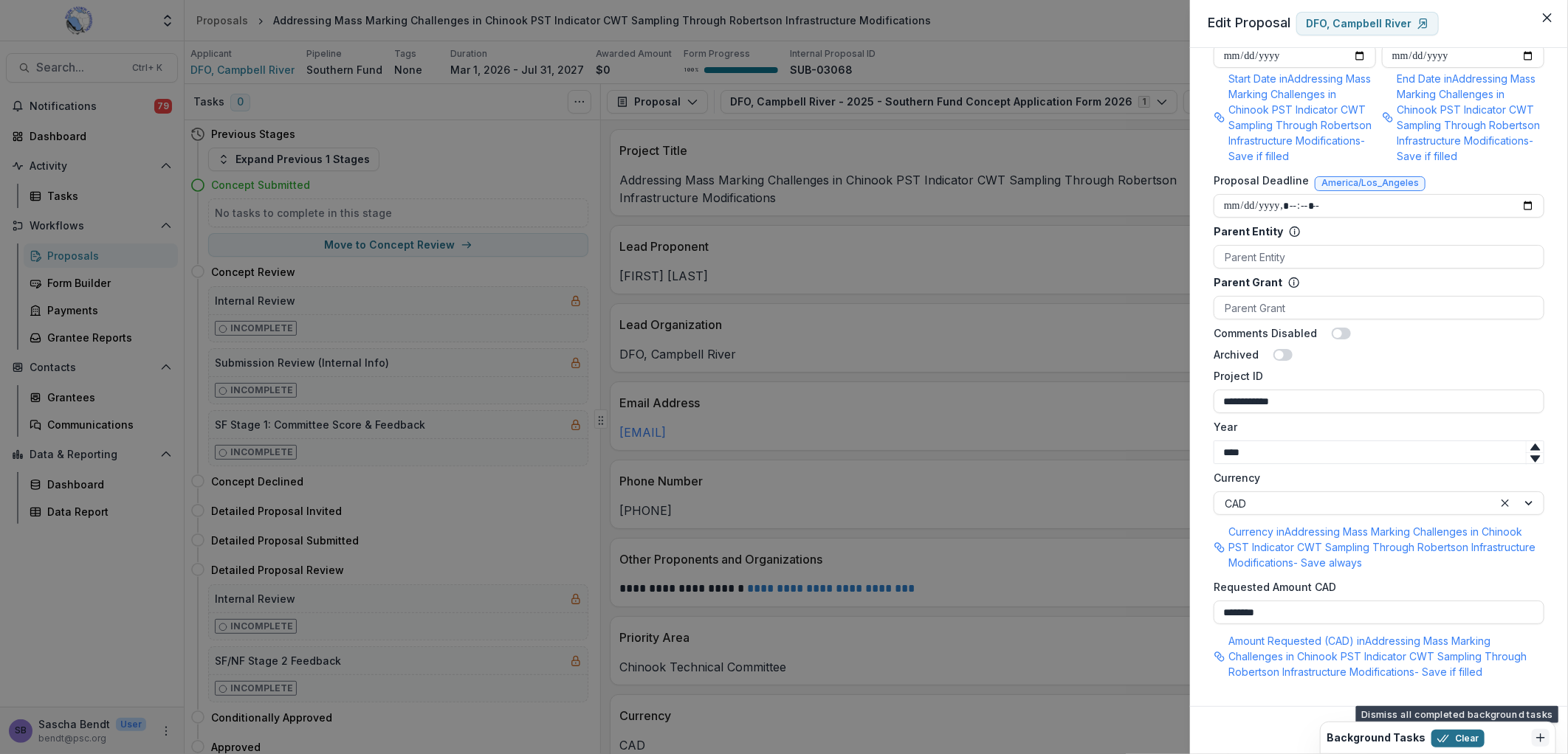 type on "****" 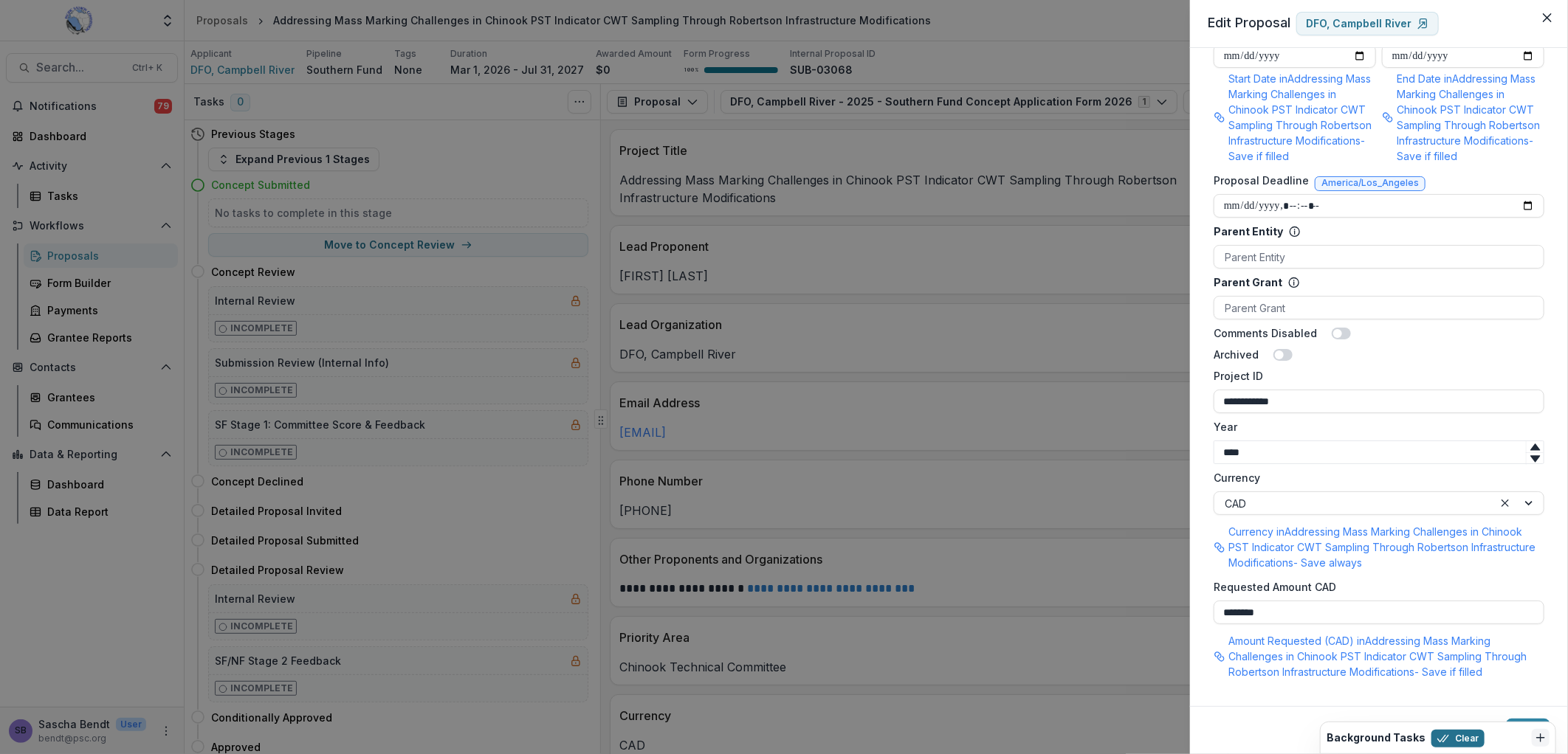 click on "Clear" at bounding box center (1458, 739) 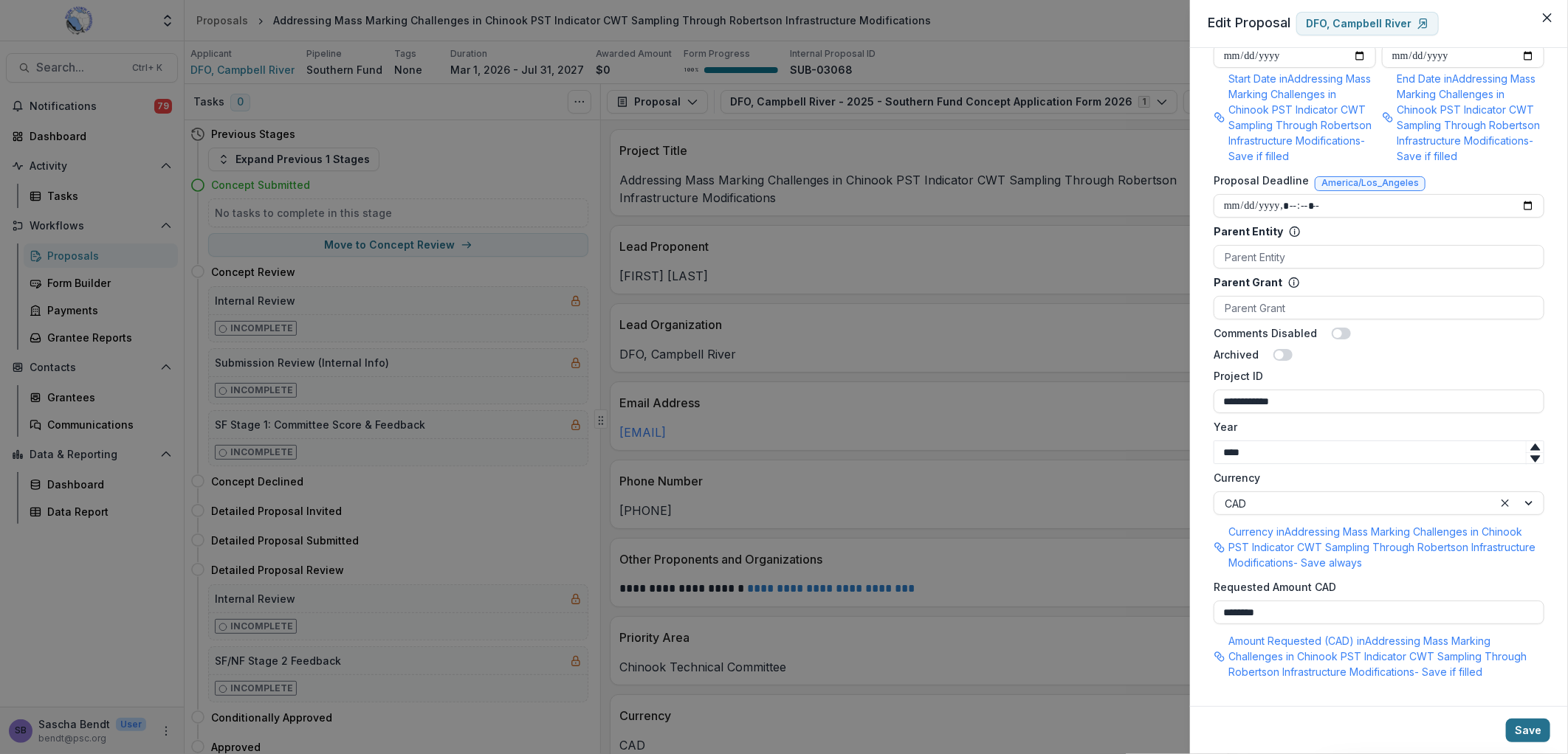 click on "Save" at bounding box center (1528, 730) 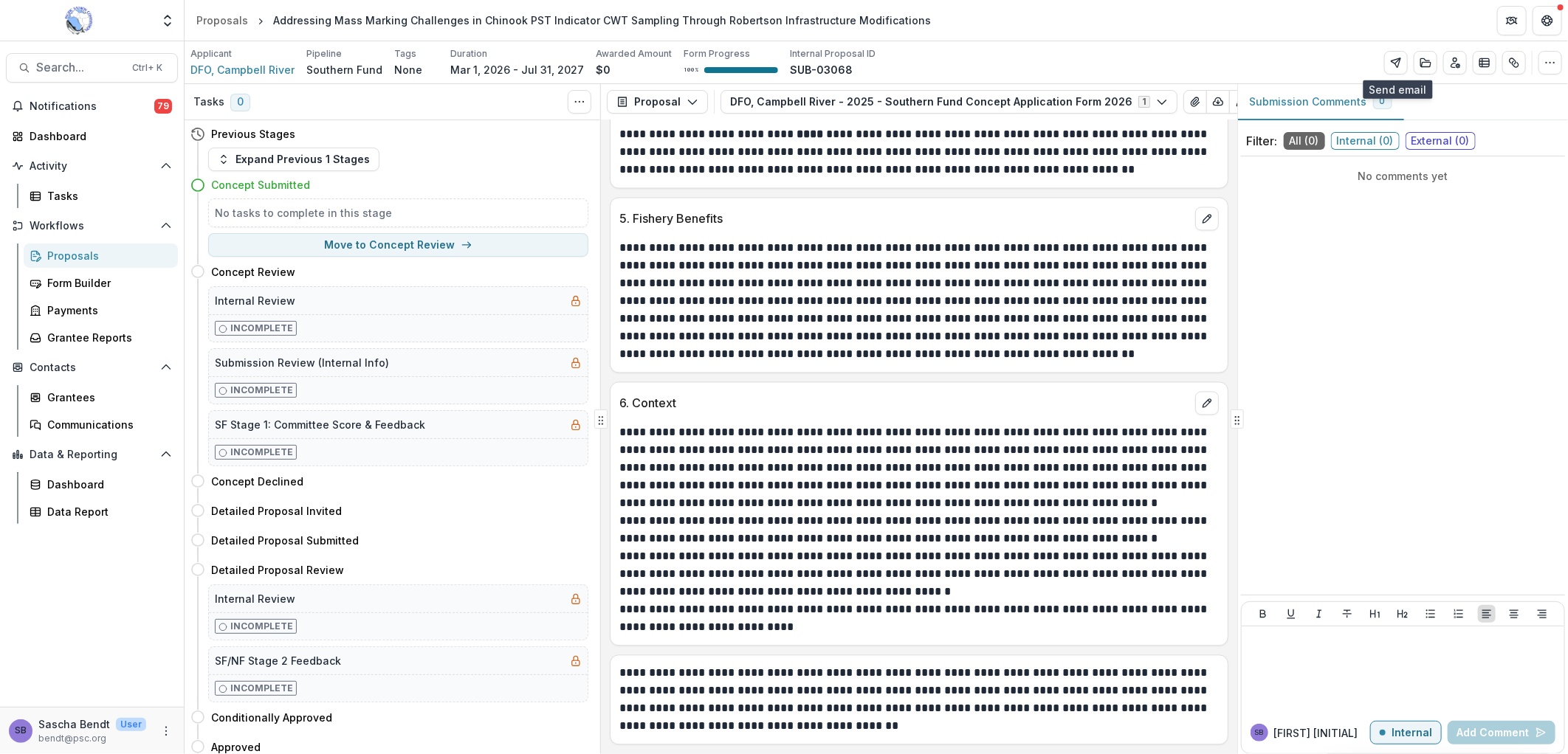 scroll, scrollTop: 1865, scrollLeft: 0, axis: vertical 